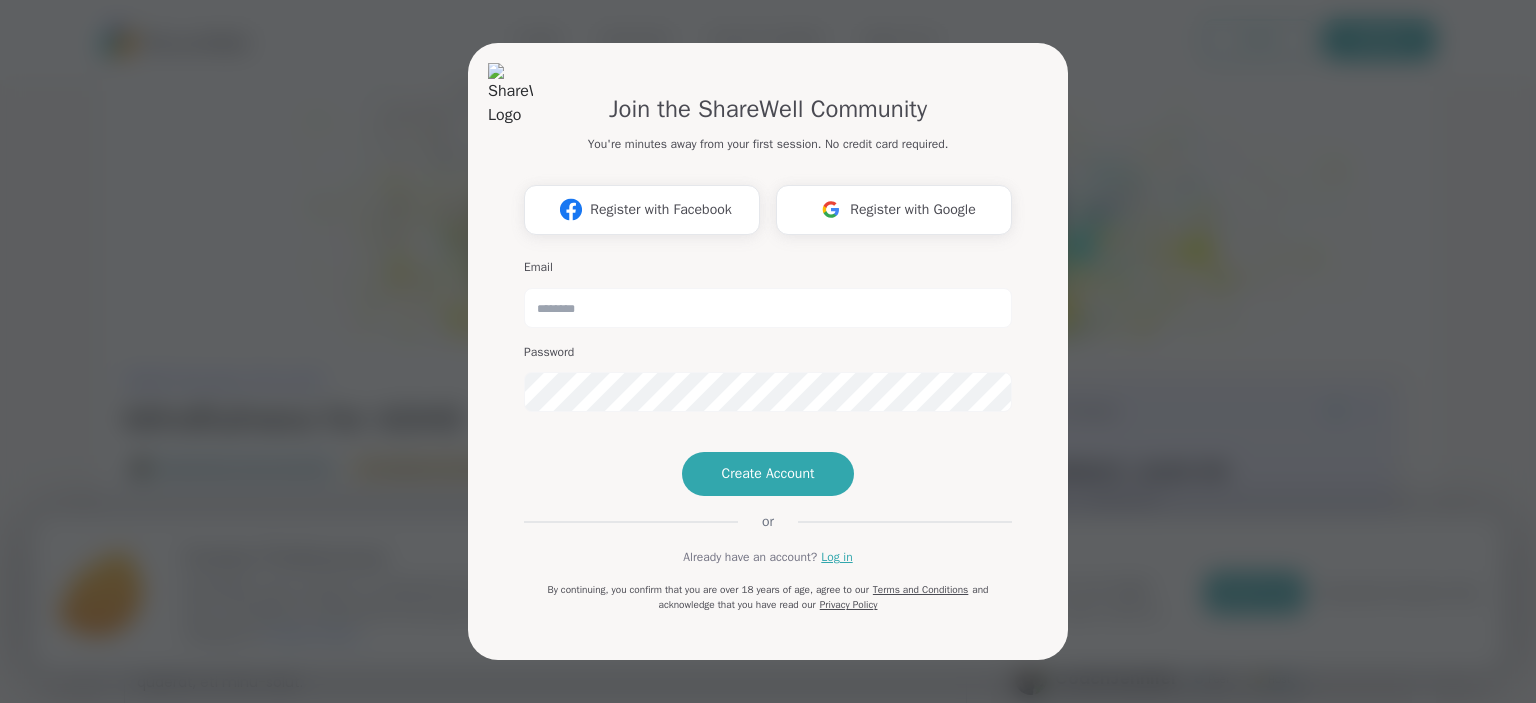 scroll, scrollTop: 0, scrollLeft: 0, axis: both 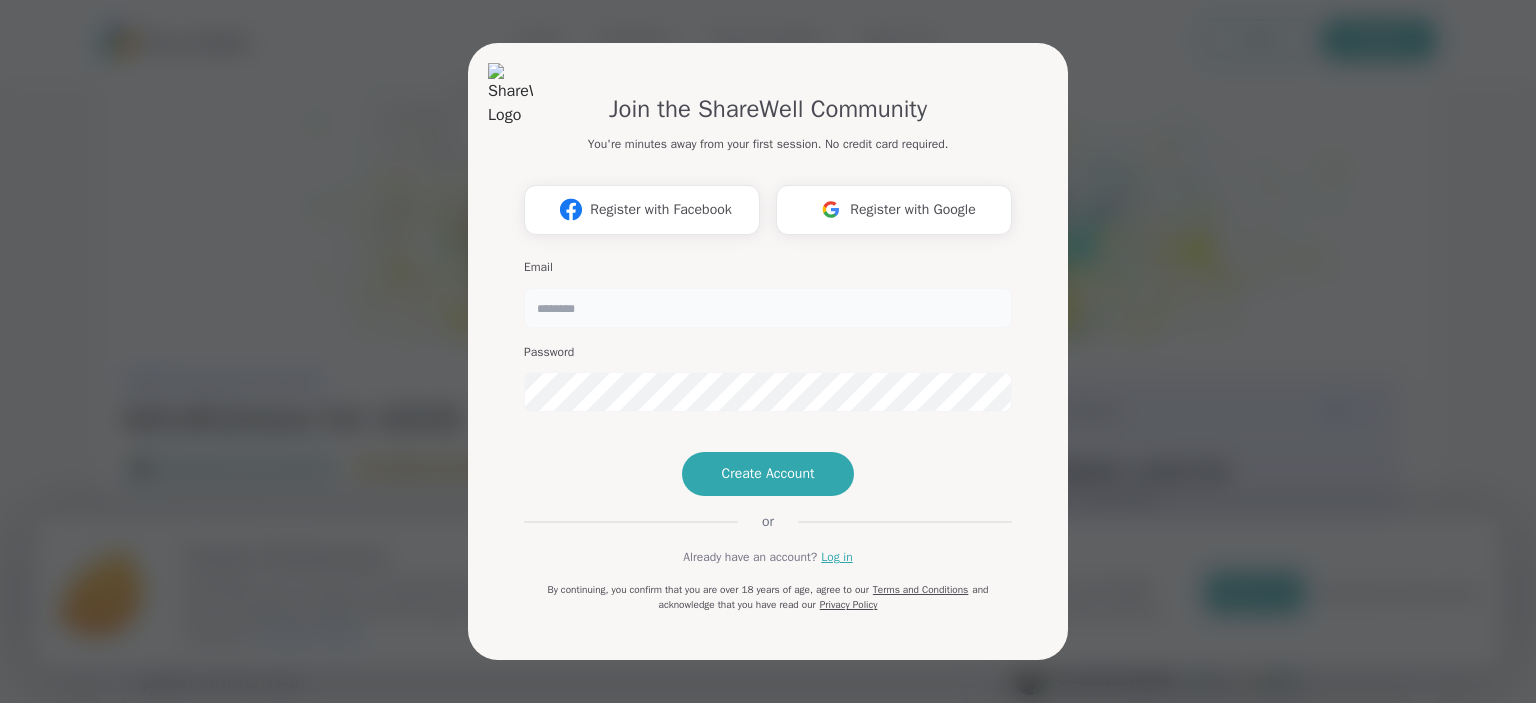 click at bounding box center [768, 308] 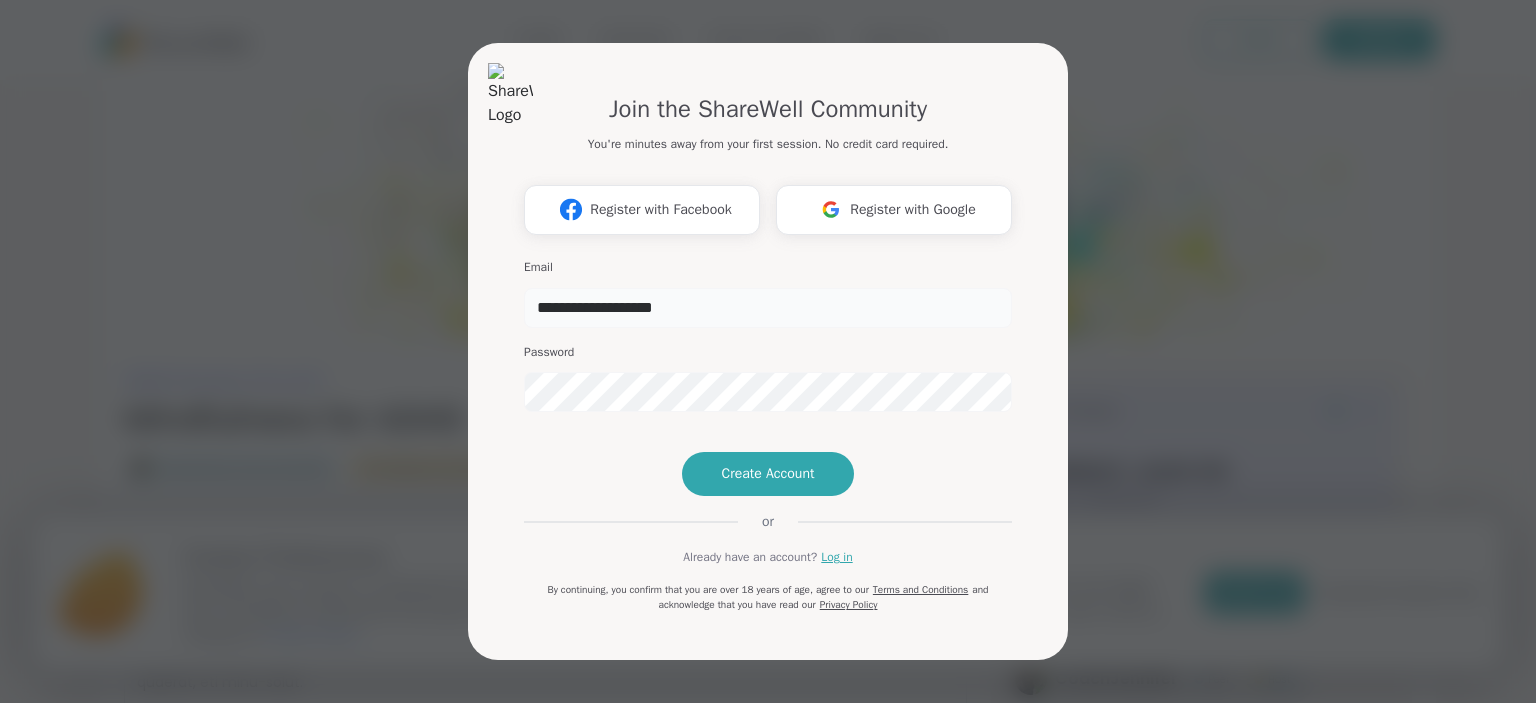 type on "**********" 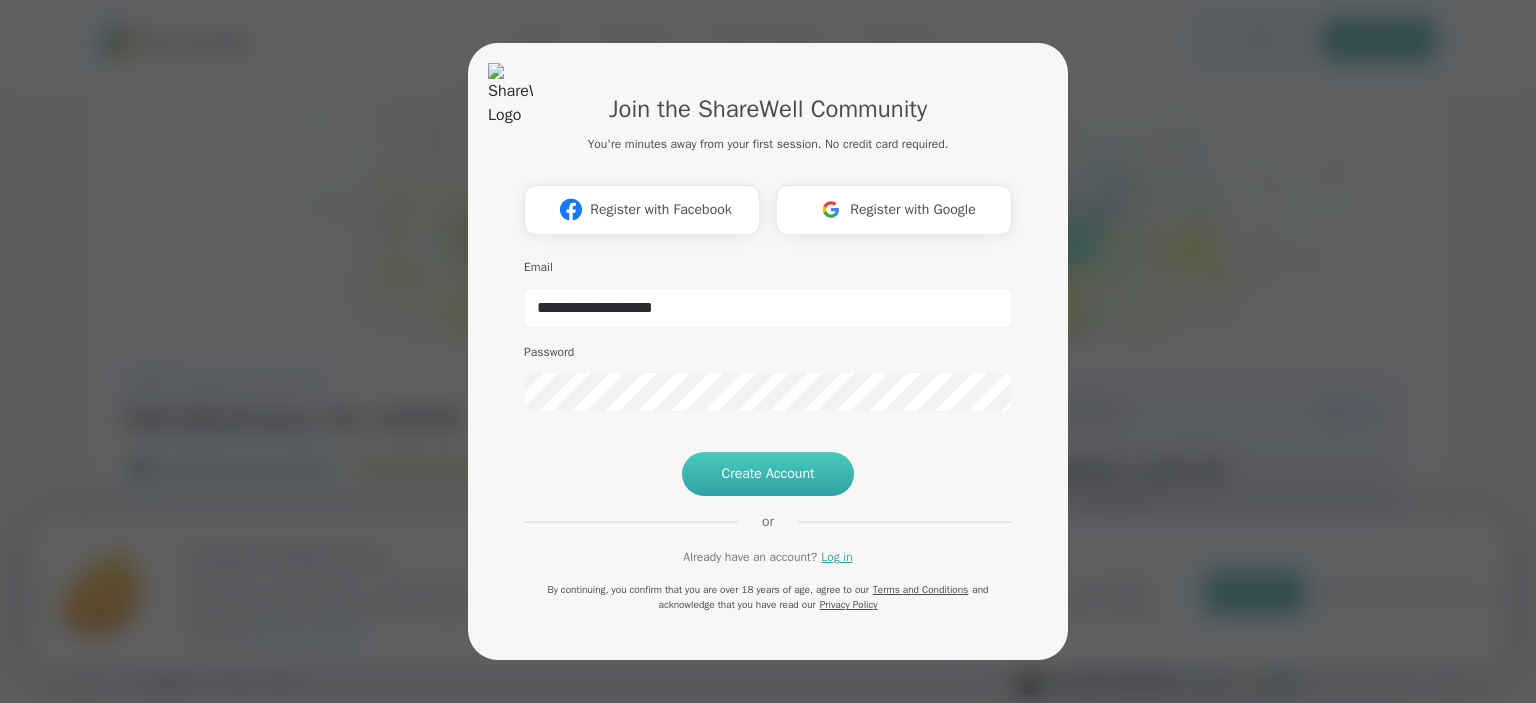 click on "Create Account" at bounding box center (768, 474) 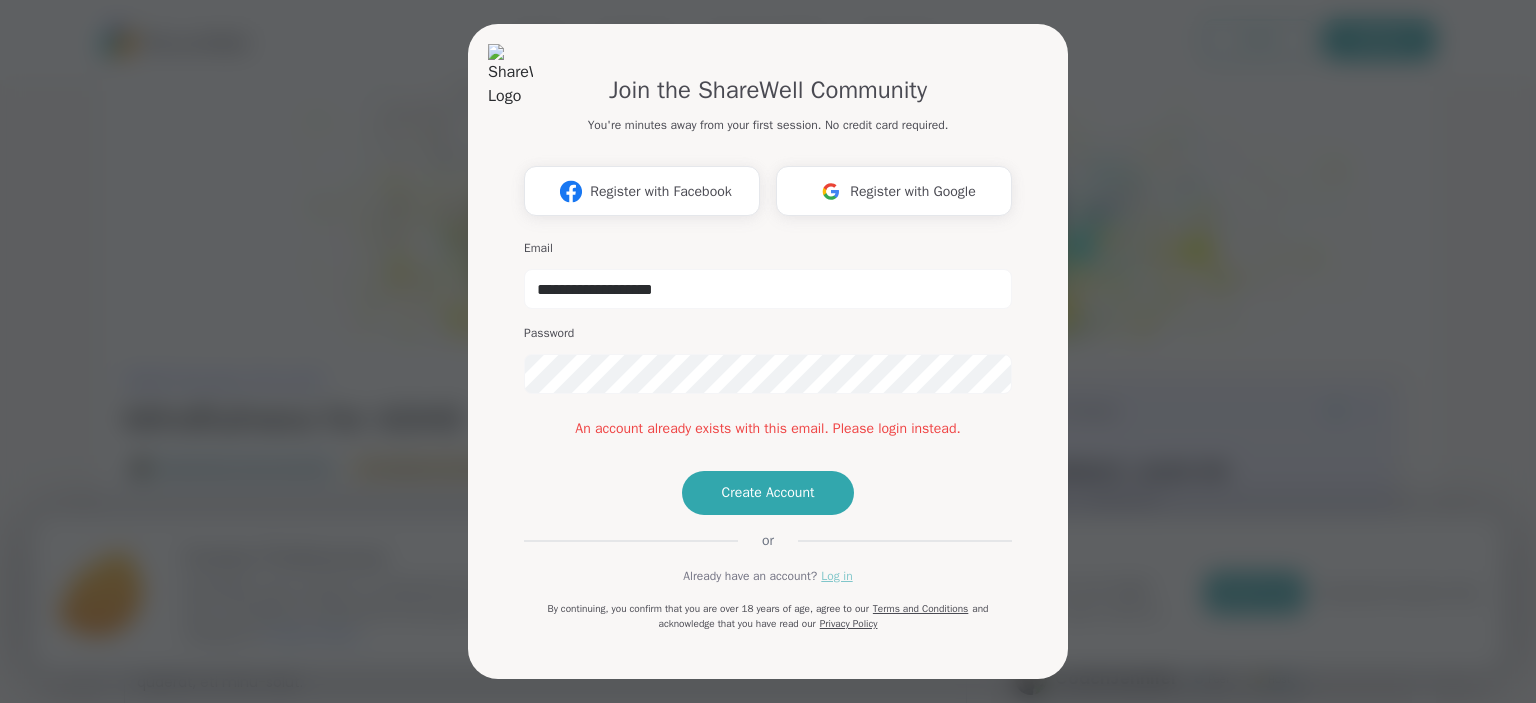 click on "Log in" at bounding box center (836, 576) 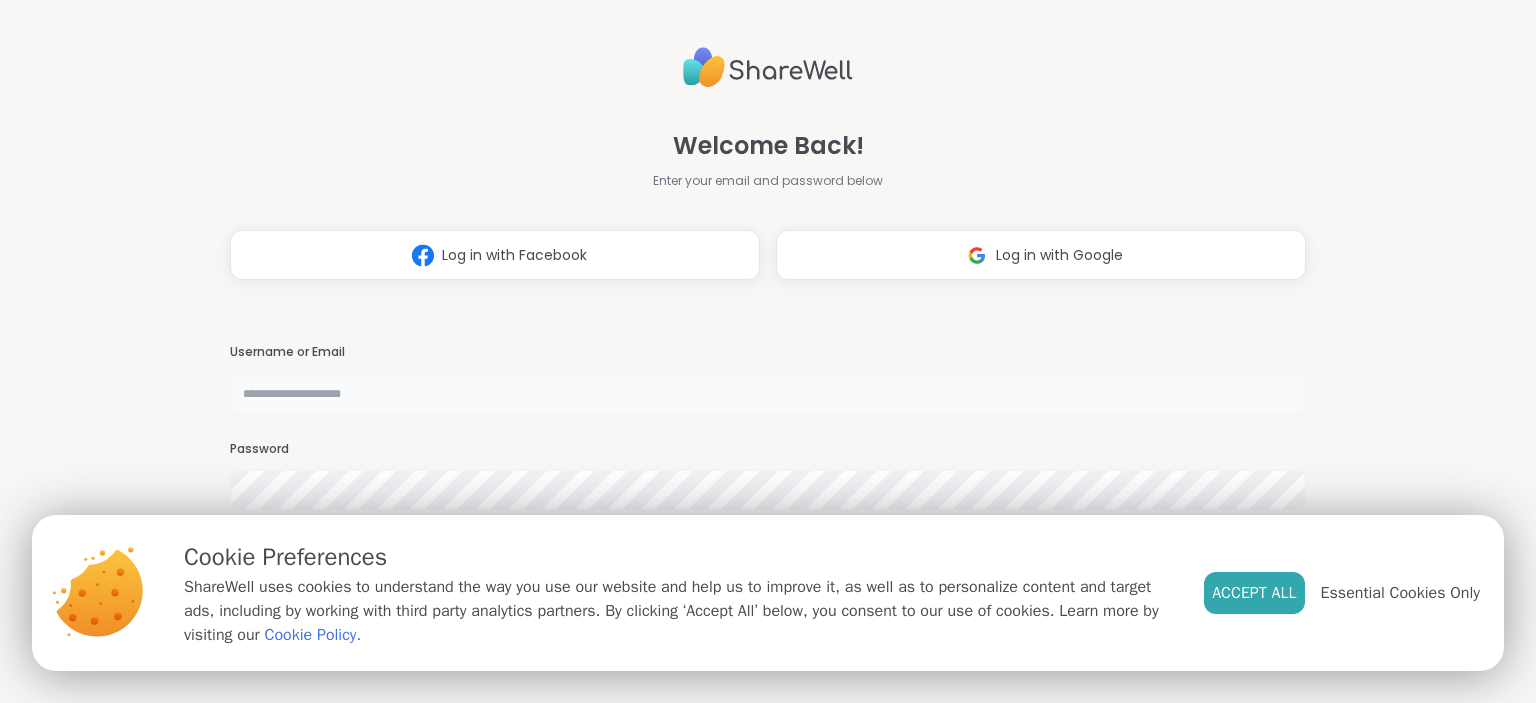 click at bounding box center (767, 393) 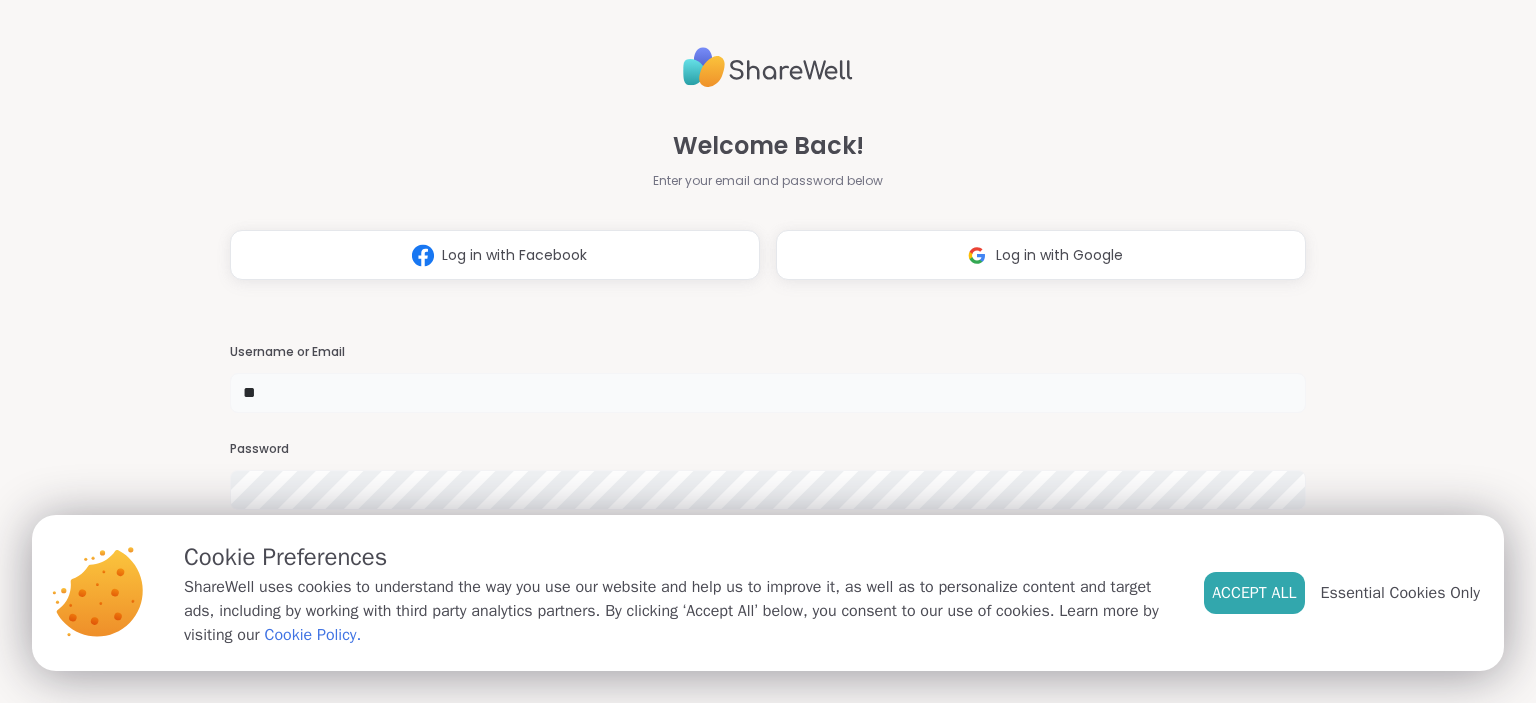 type on "*" 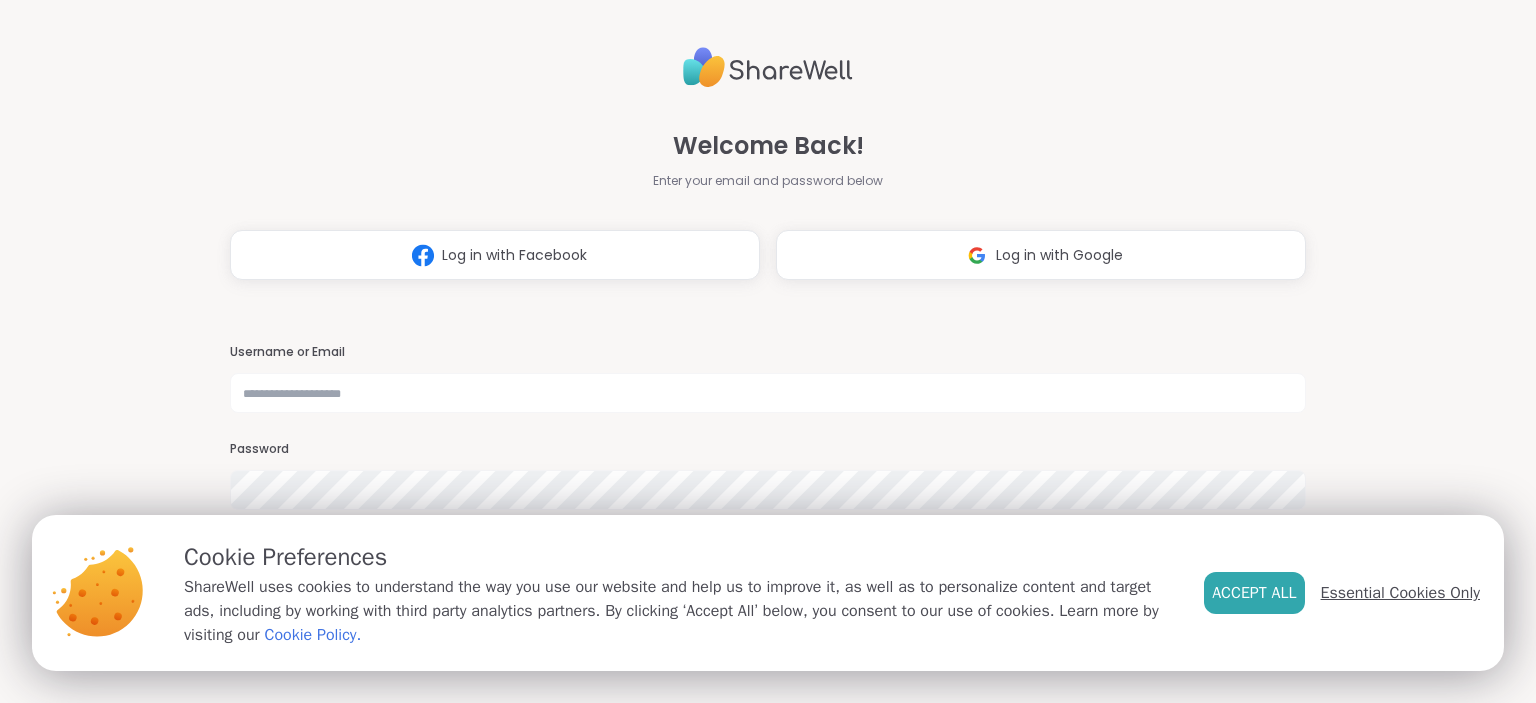 click on "Essential Cookies Only" at bounding box center [1400, 593] 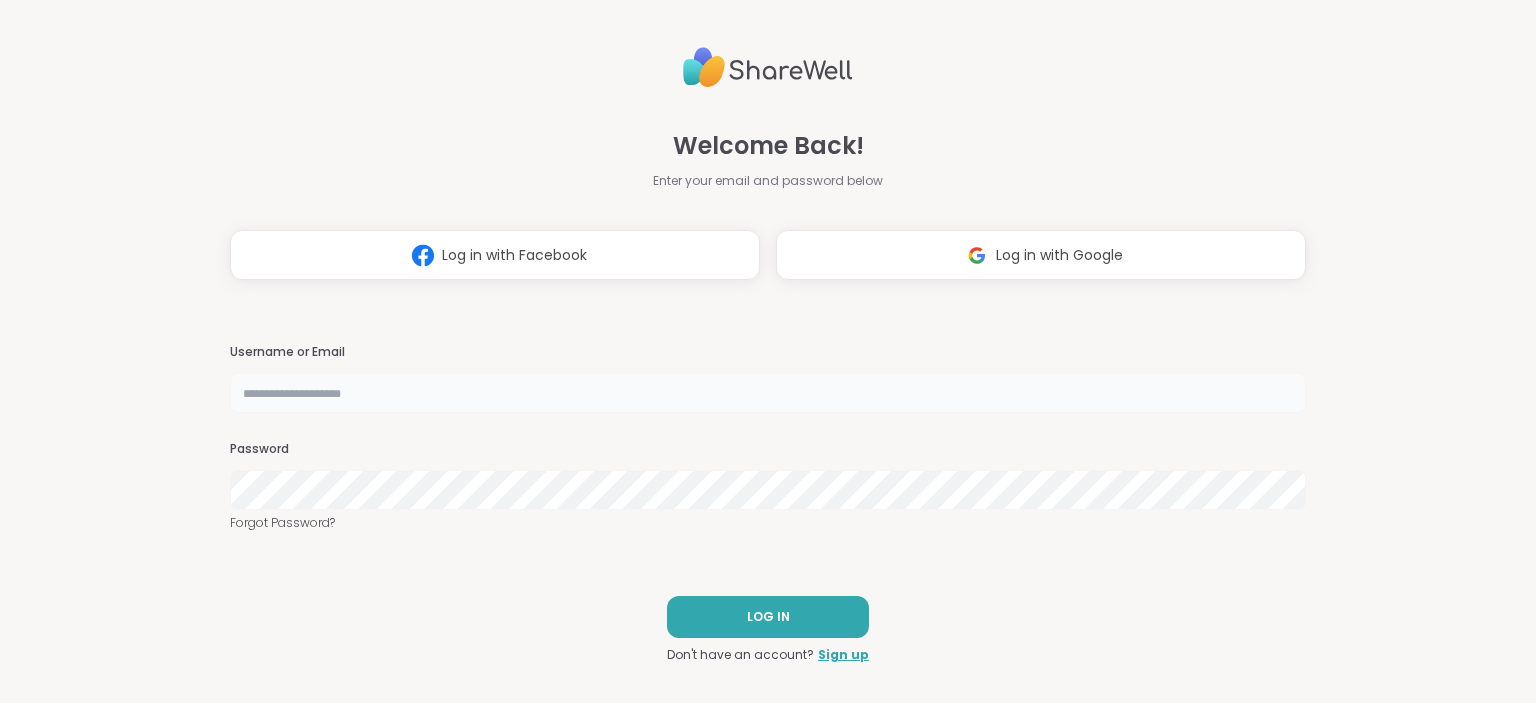 click at bounding box center (767, 393) 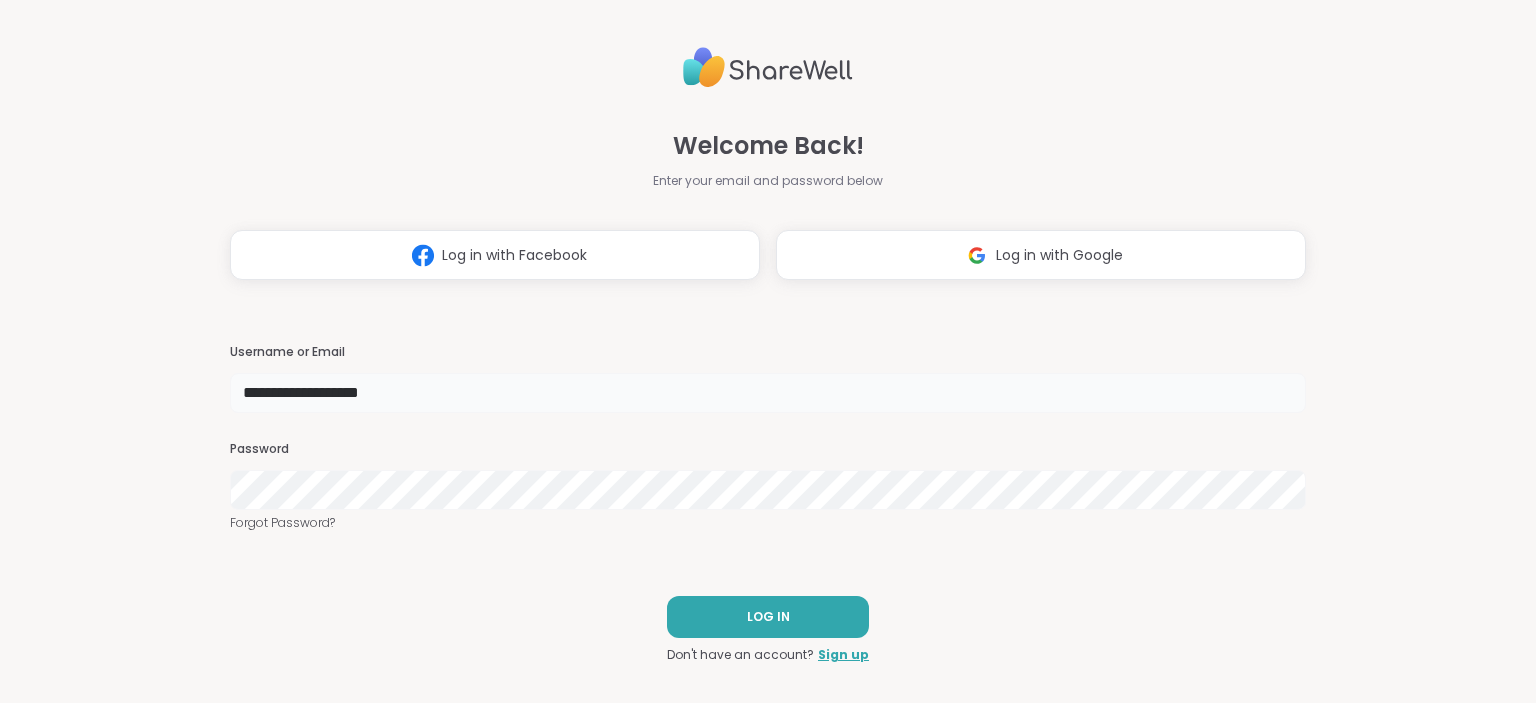 type on "**********" 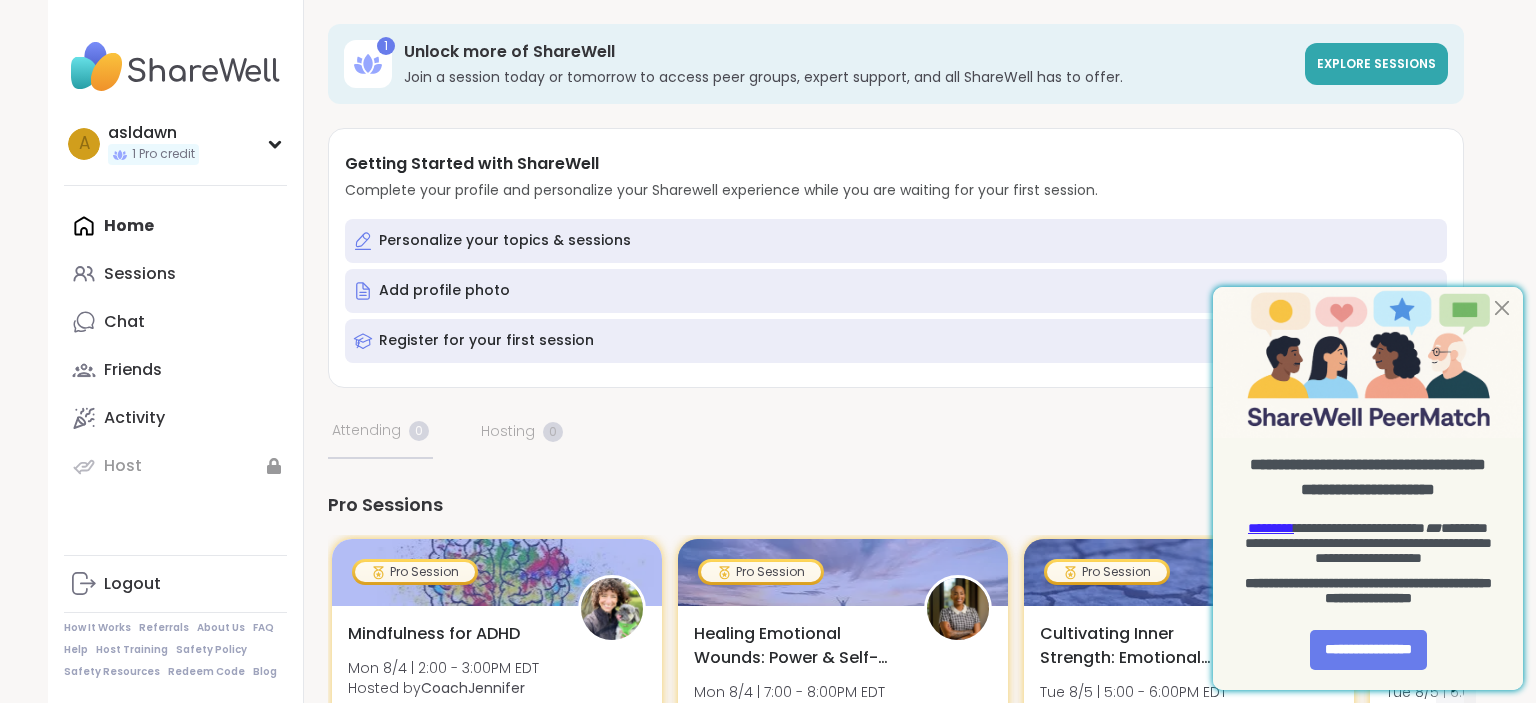 scroll, scrollTop: 0, scrollLeft: 0, axis: both 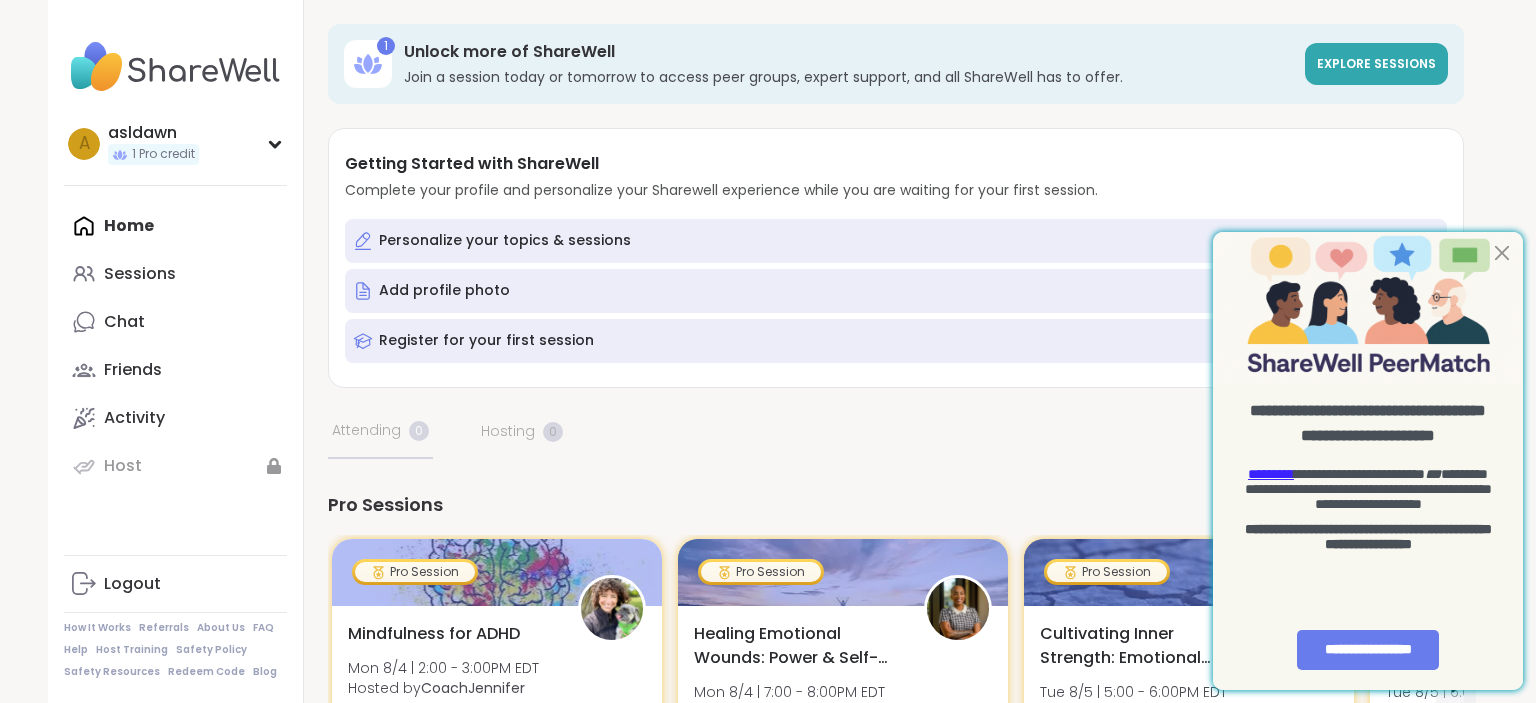 drag, startPoint x: 346, startPoint y: 350, endPoint x: 414, endPoint y: 90, distance: 268.74524 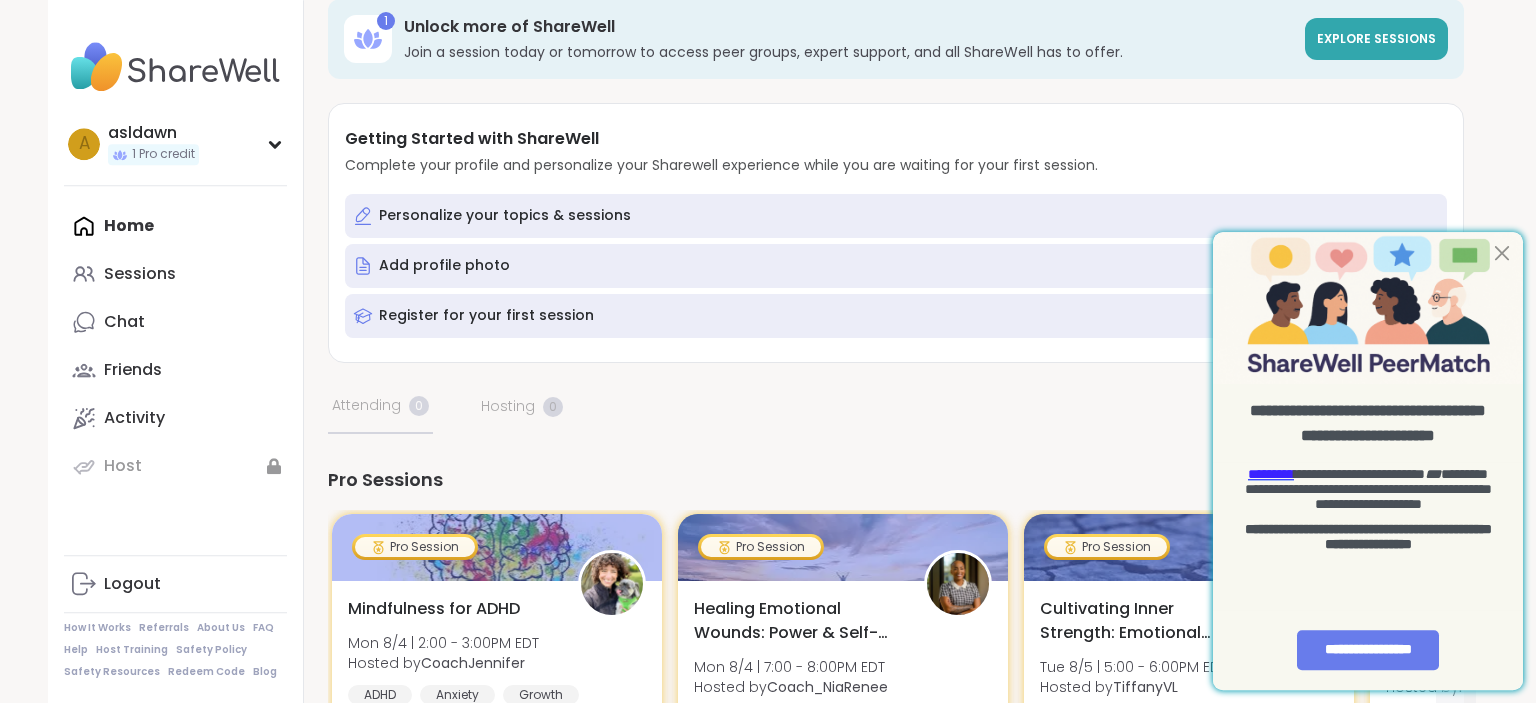 scroll, scrollTop: 24, scrollLeft: 0, axis: vertical 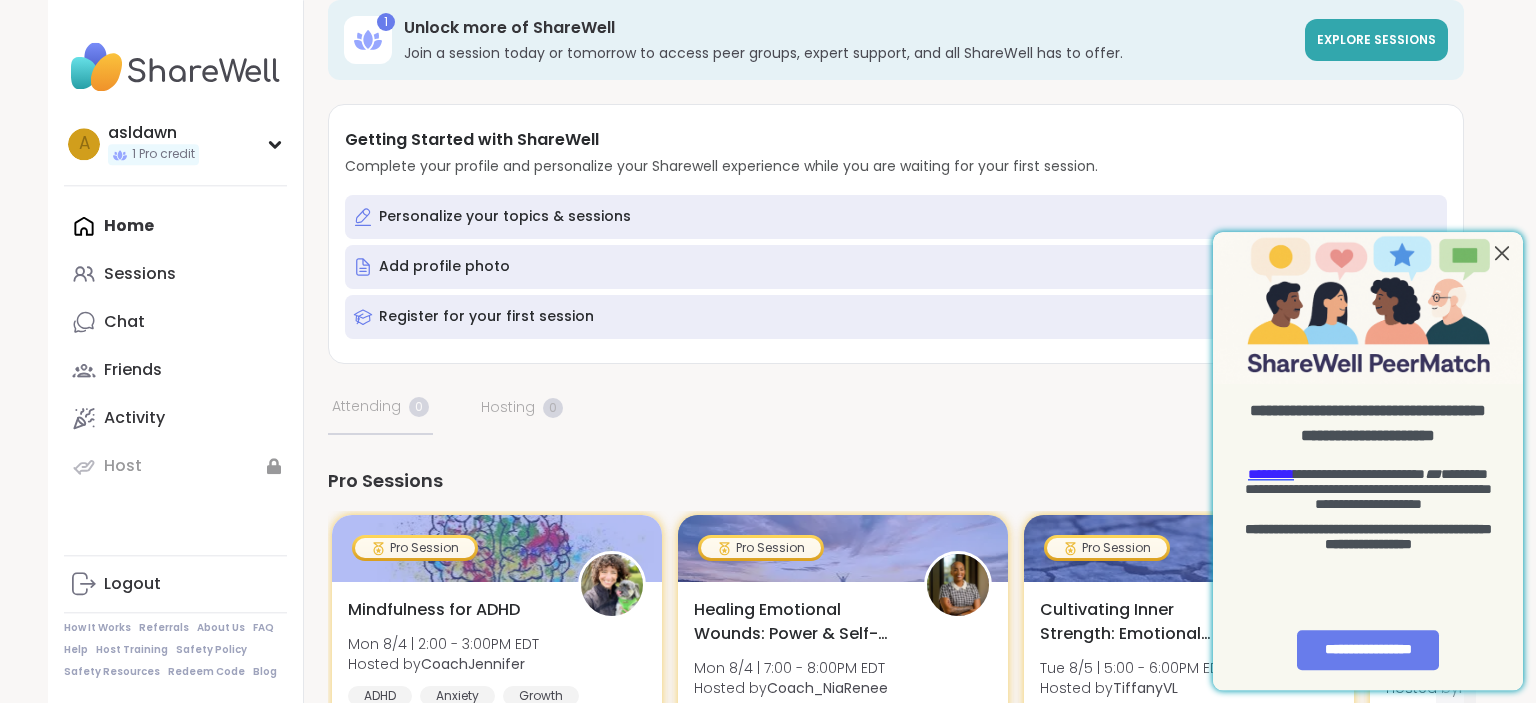 click at bounding box center (1502, 253) 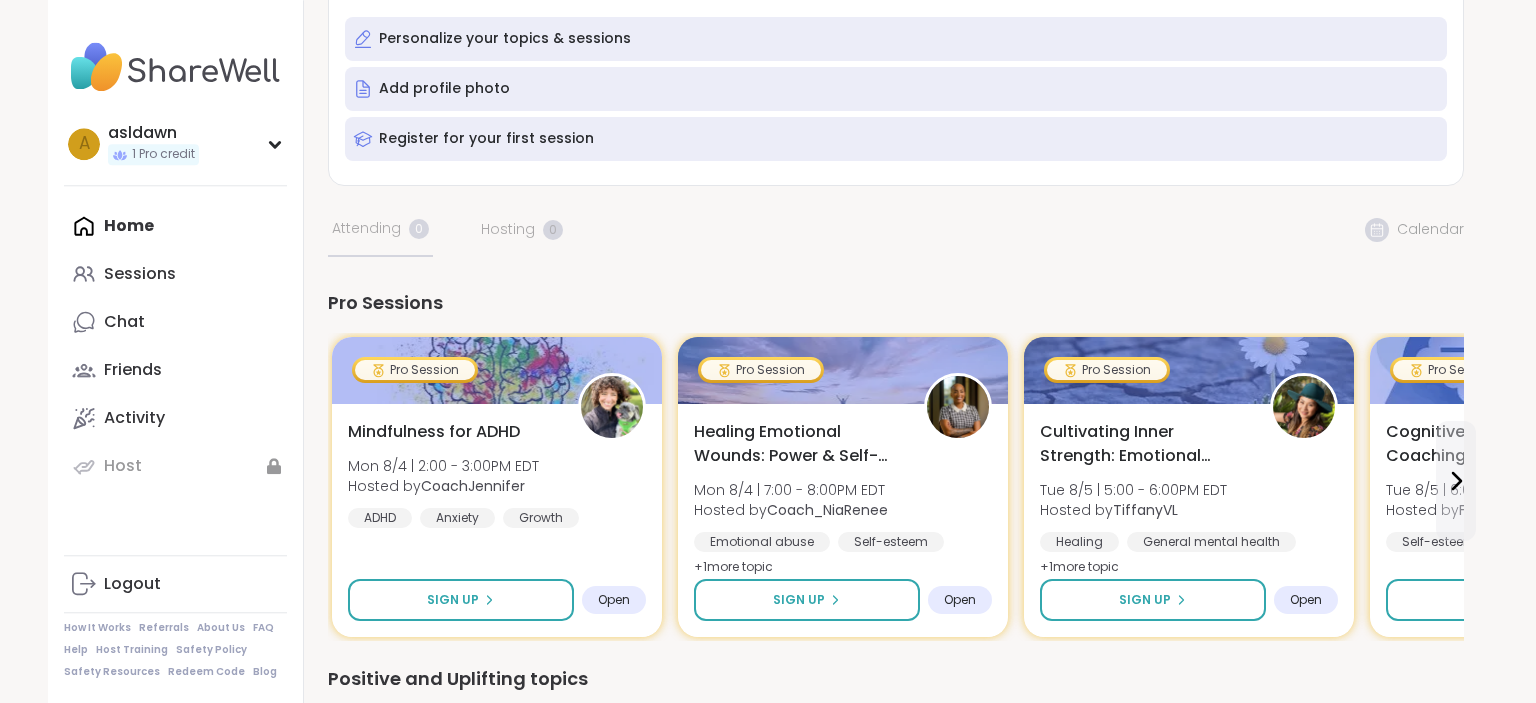 scroll, scrollTop: 206, scrollLeft: 0, axis: vertical 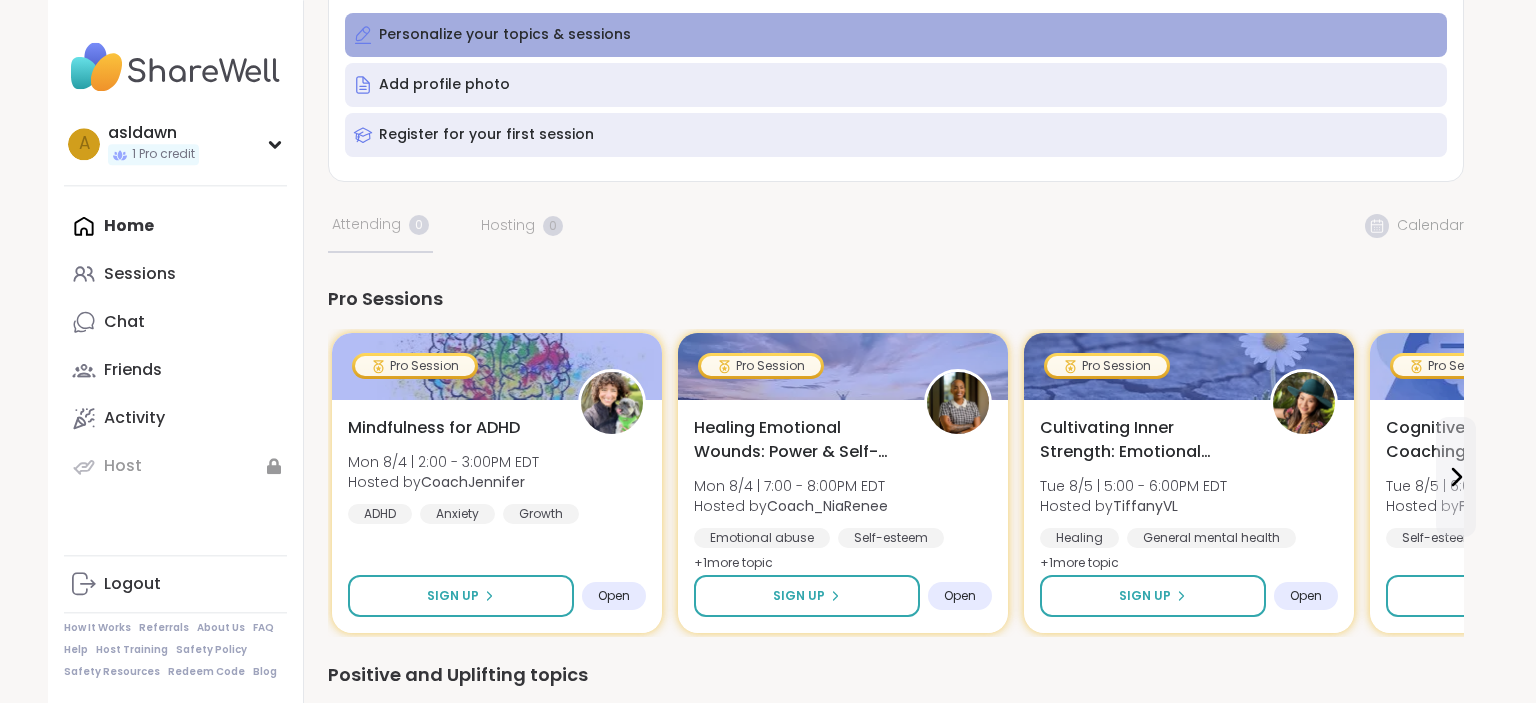 click on "Personalize your topics & sessions" at bounding box center (896, 35) 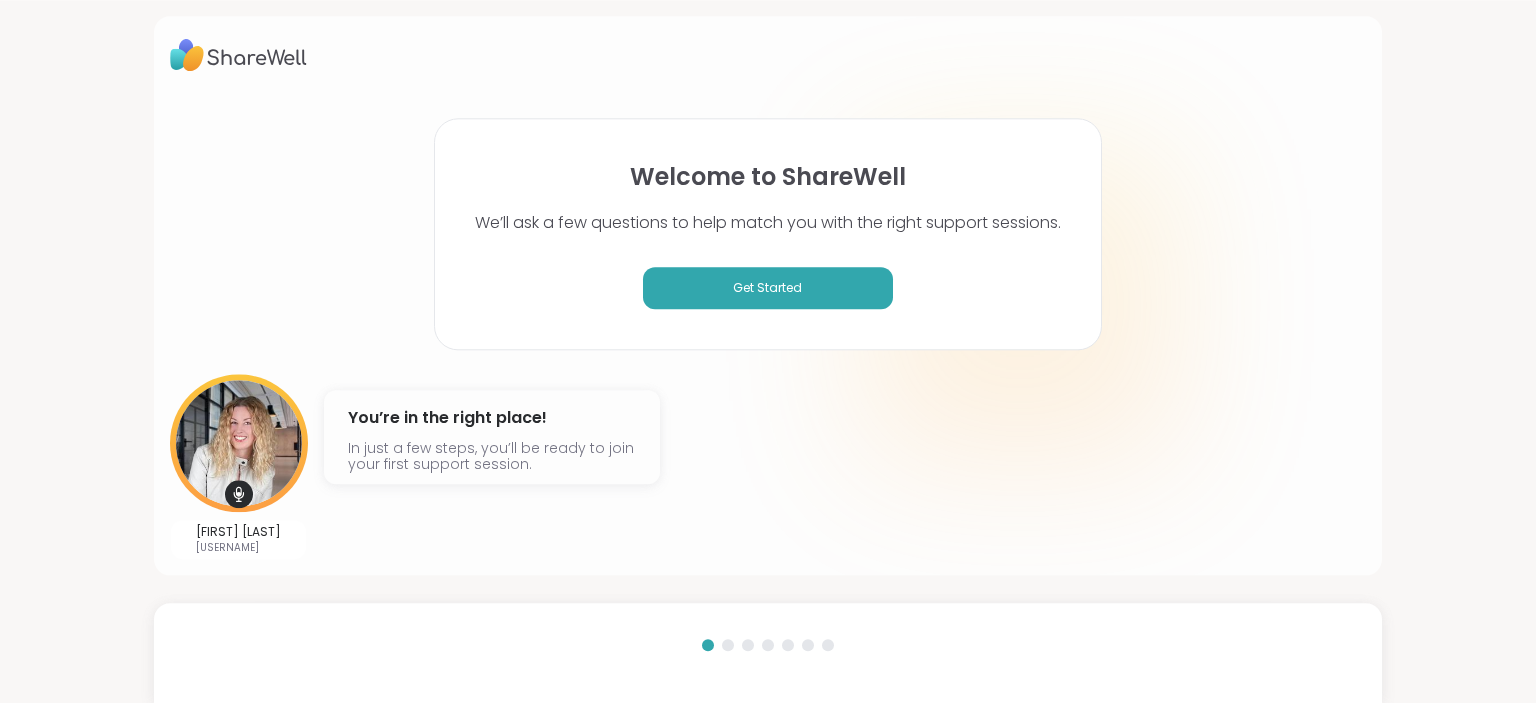 scroll, scrollTop: 0, scrollLeft: 0, axis: both 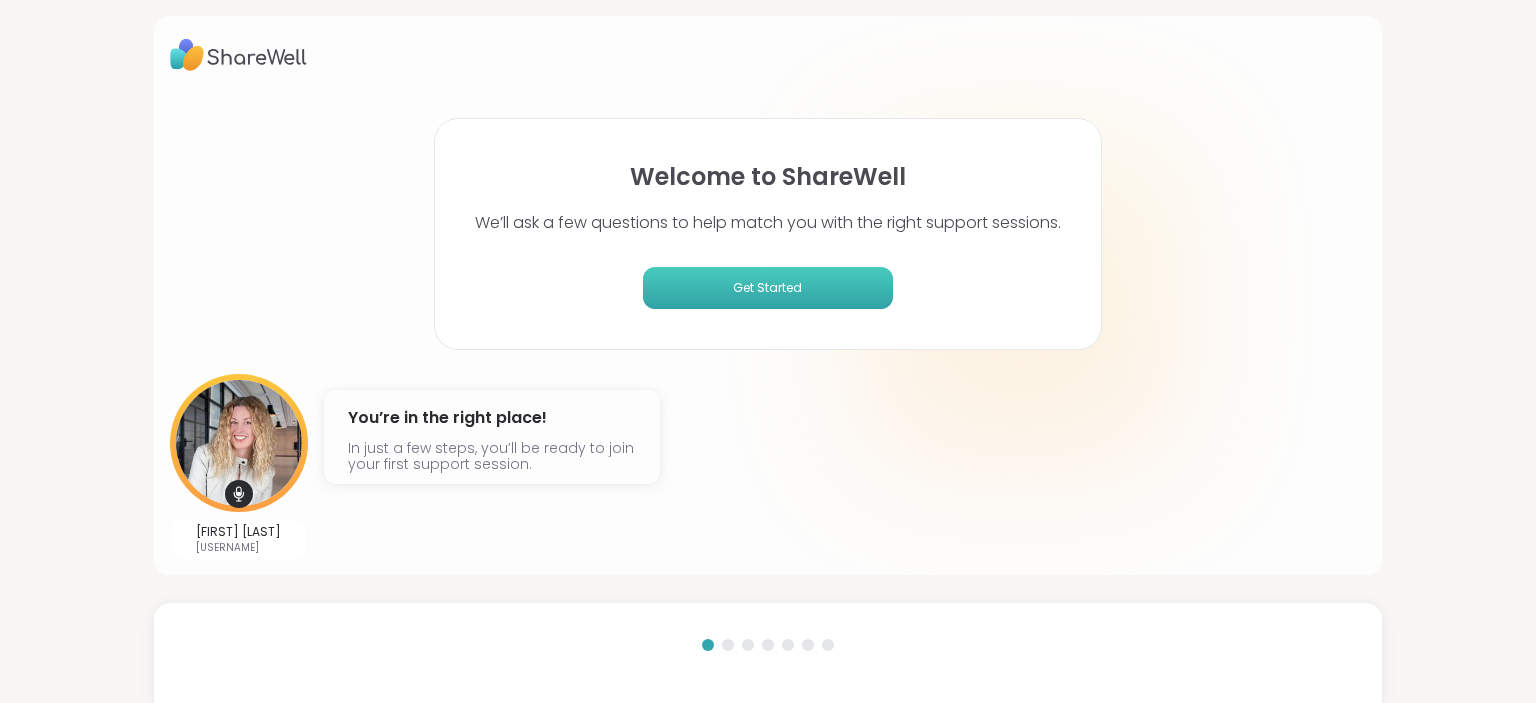 click on "Get Started" at bounding box center (768, 288) 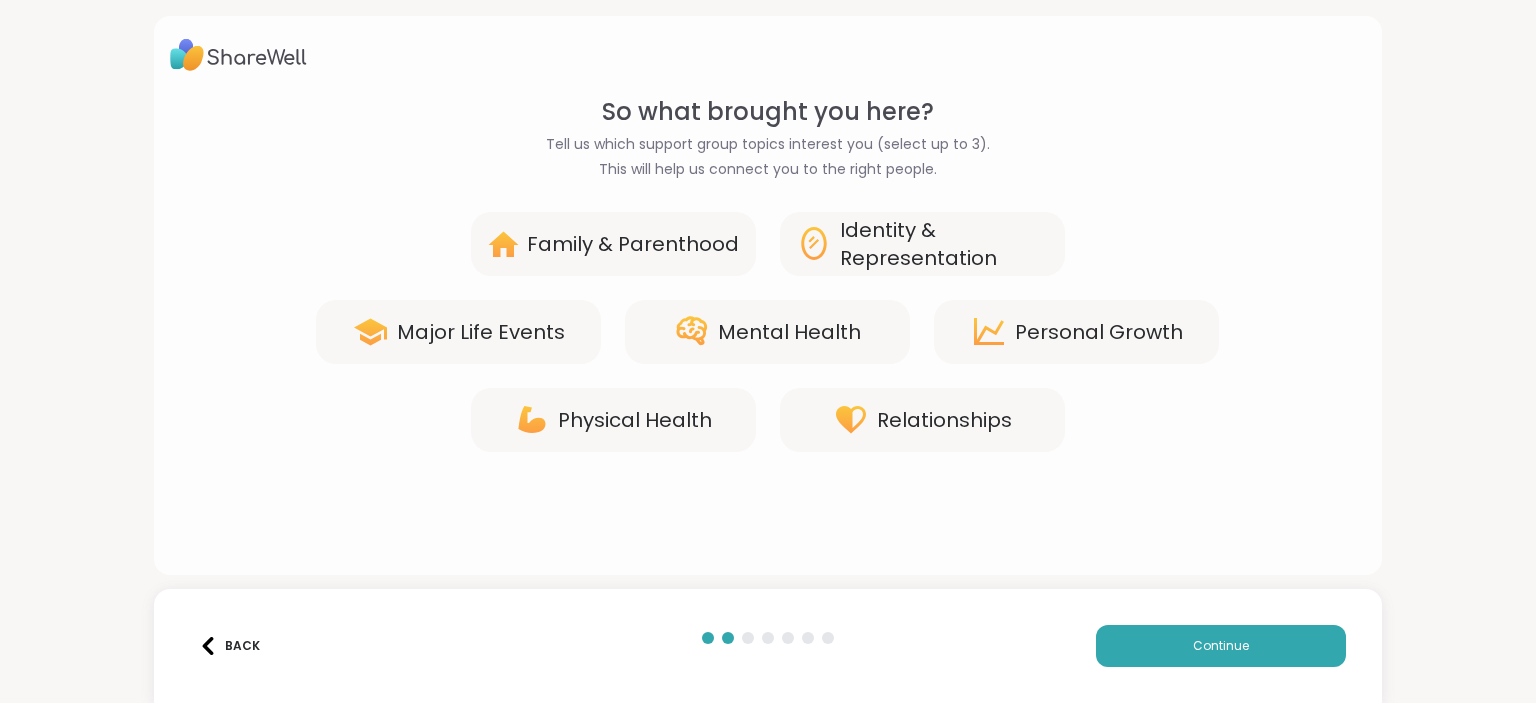 click on "Major Life Events" at bounding box center (458, 332) 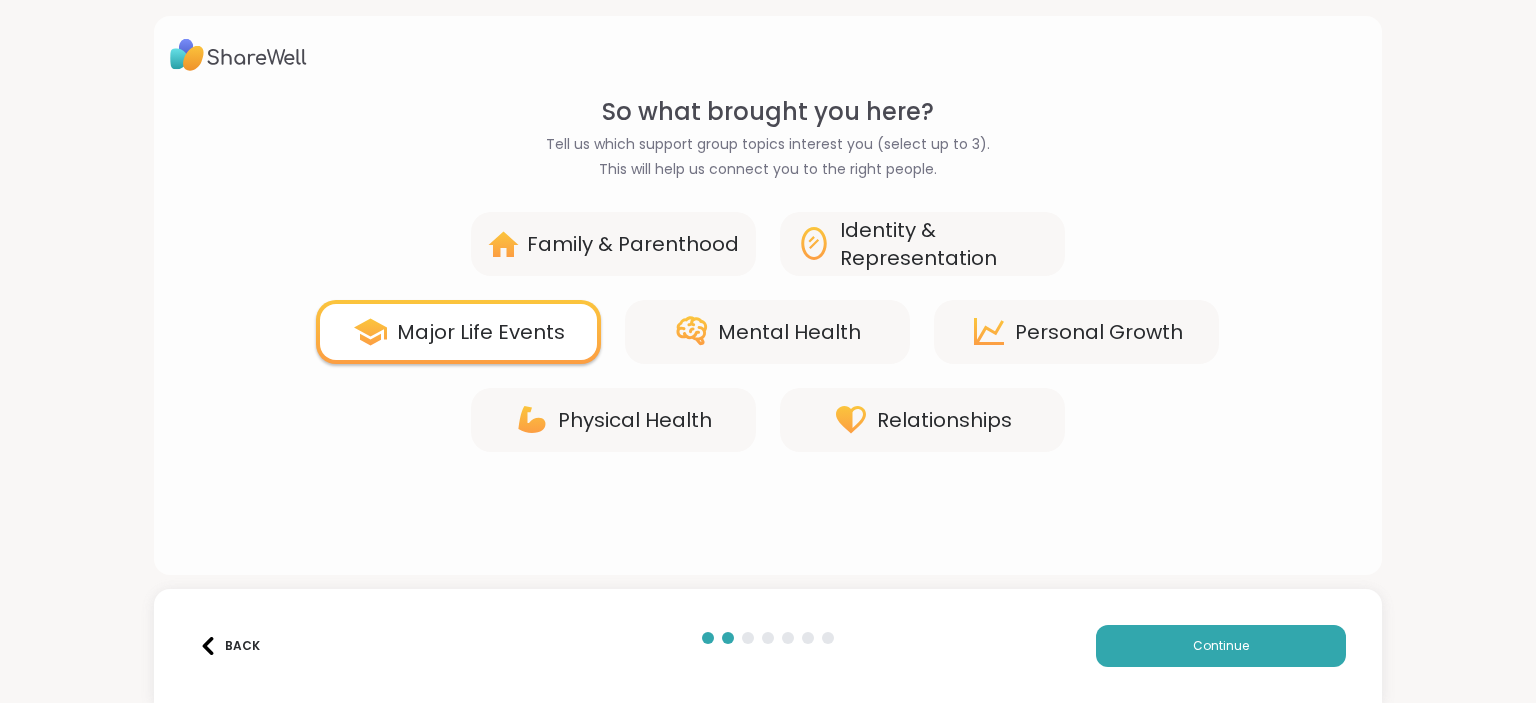 click on "Major Life Events" at bounding box center [458, 332] 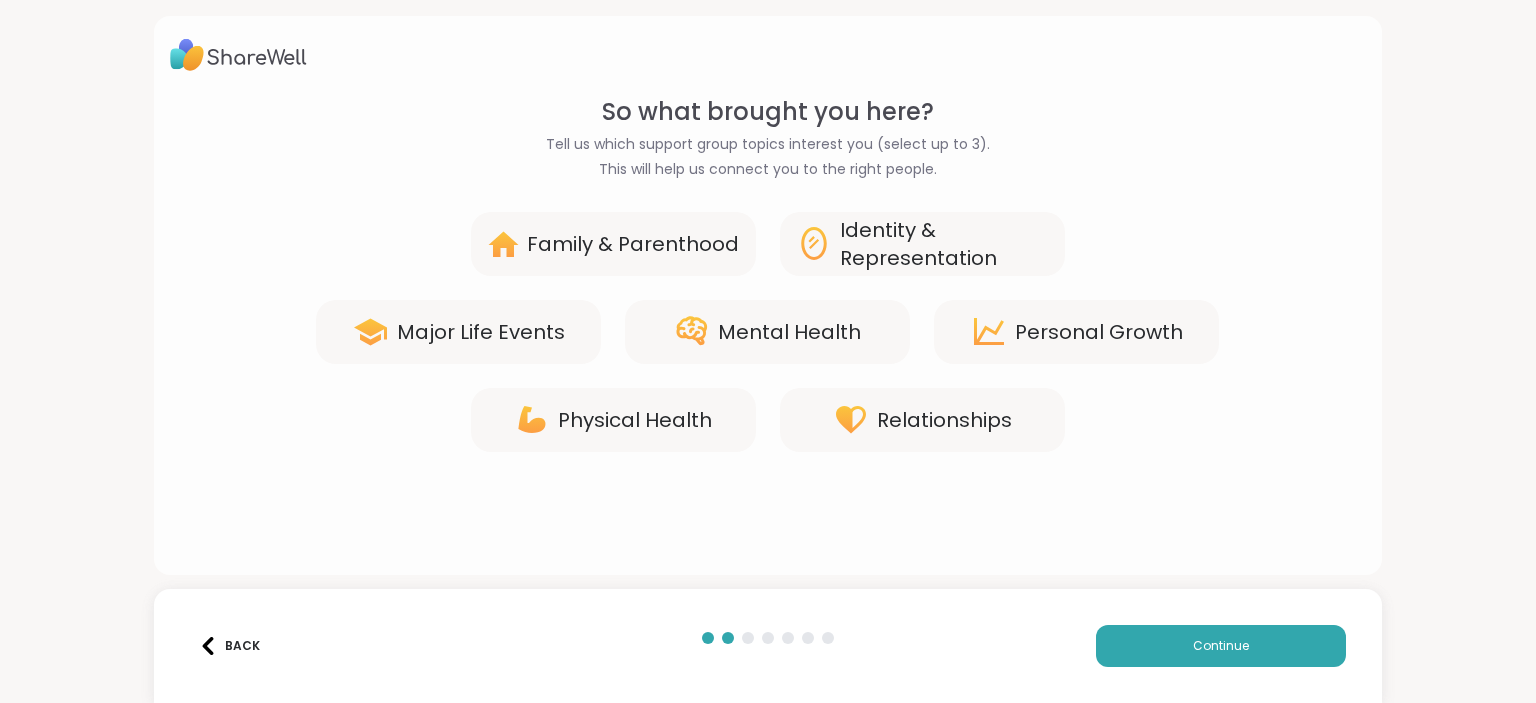 click on "Mental Health" at bounding box center (767, 332) 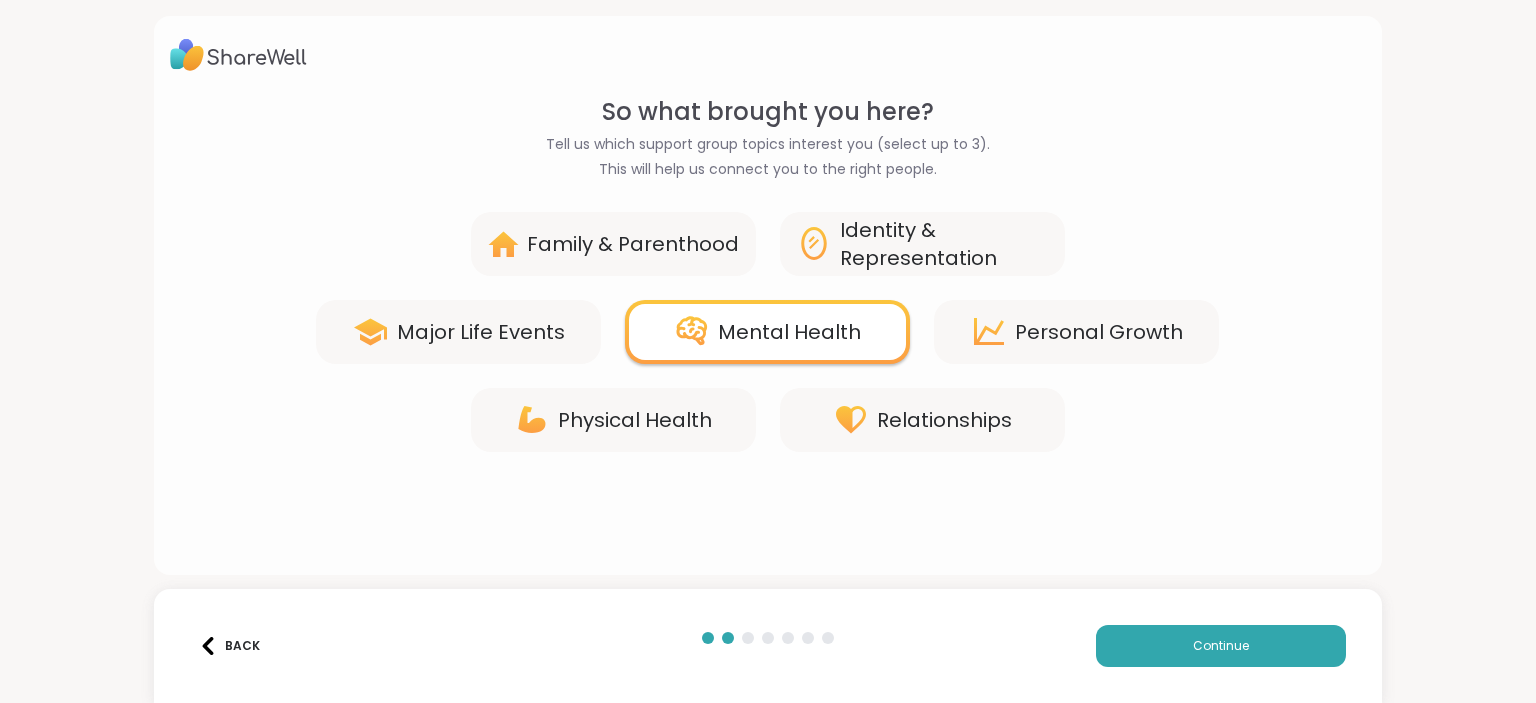 click on "Relationships" at bounding box center [922, 420] 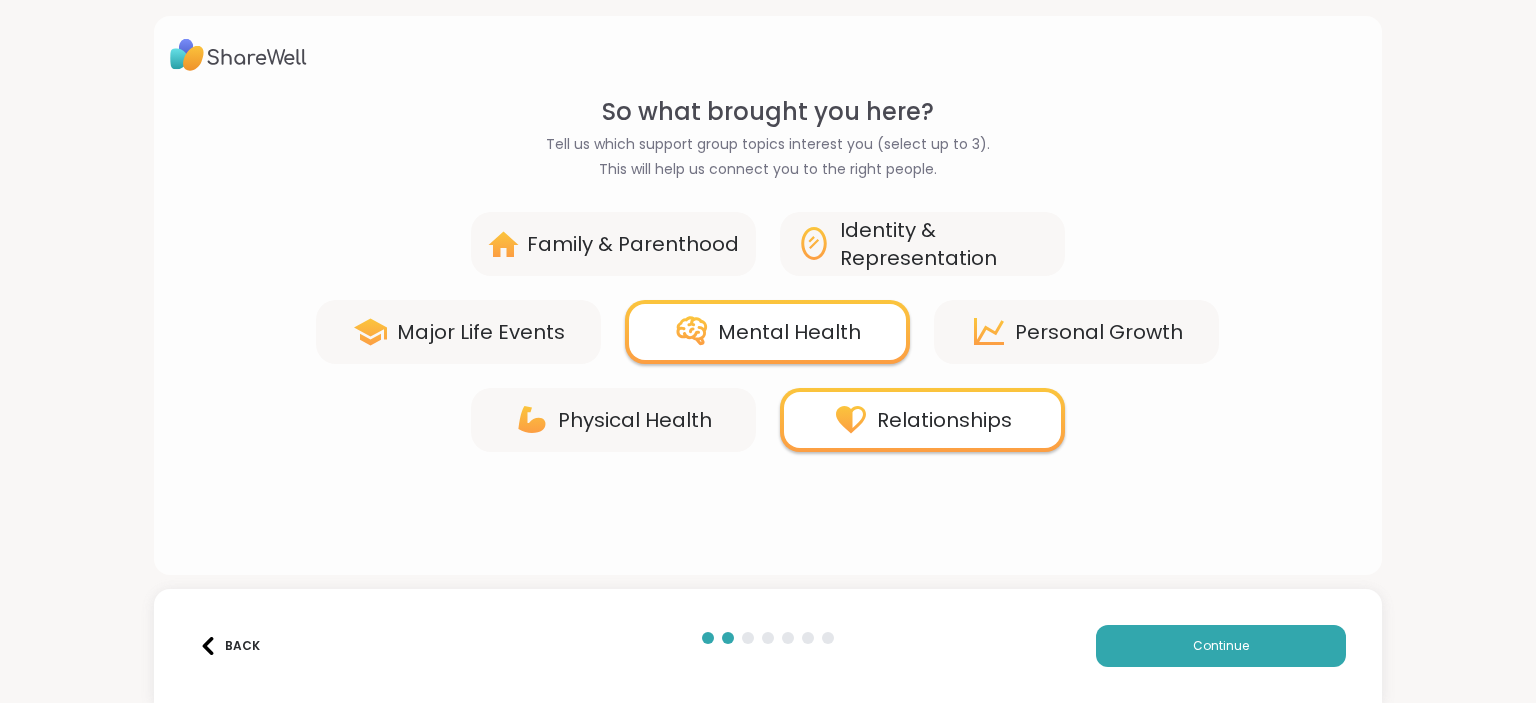 click on "Major Life Events" at bounding box center (481, 332) 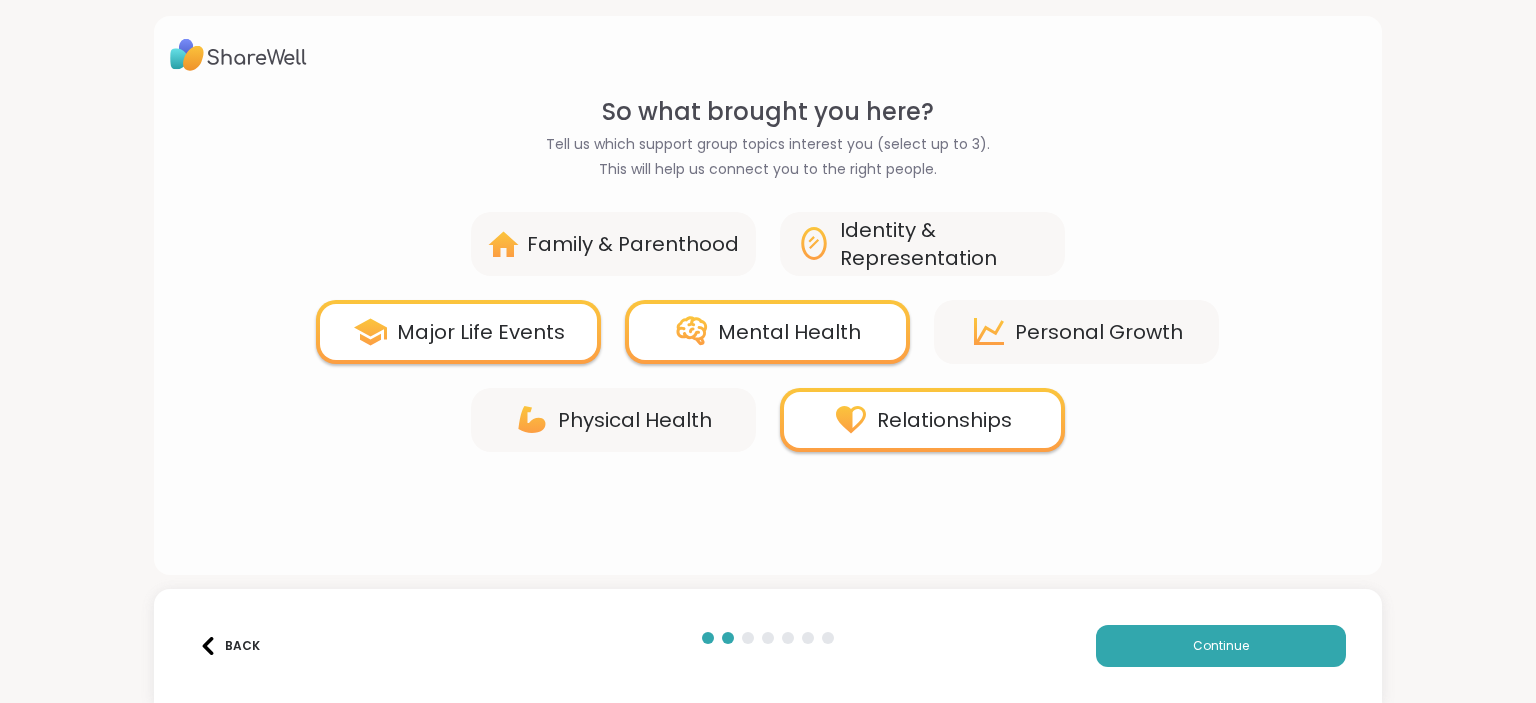 click on "Physical Health" at bounding box center [613, 420] 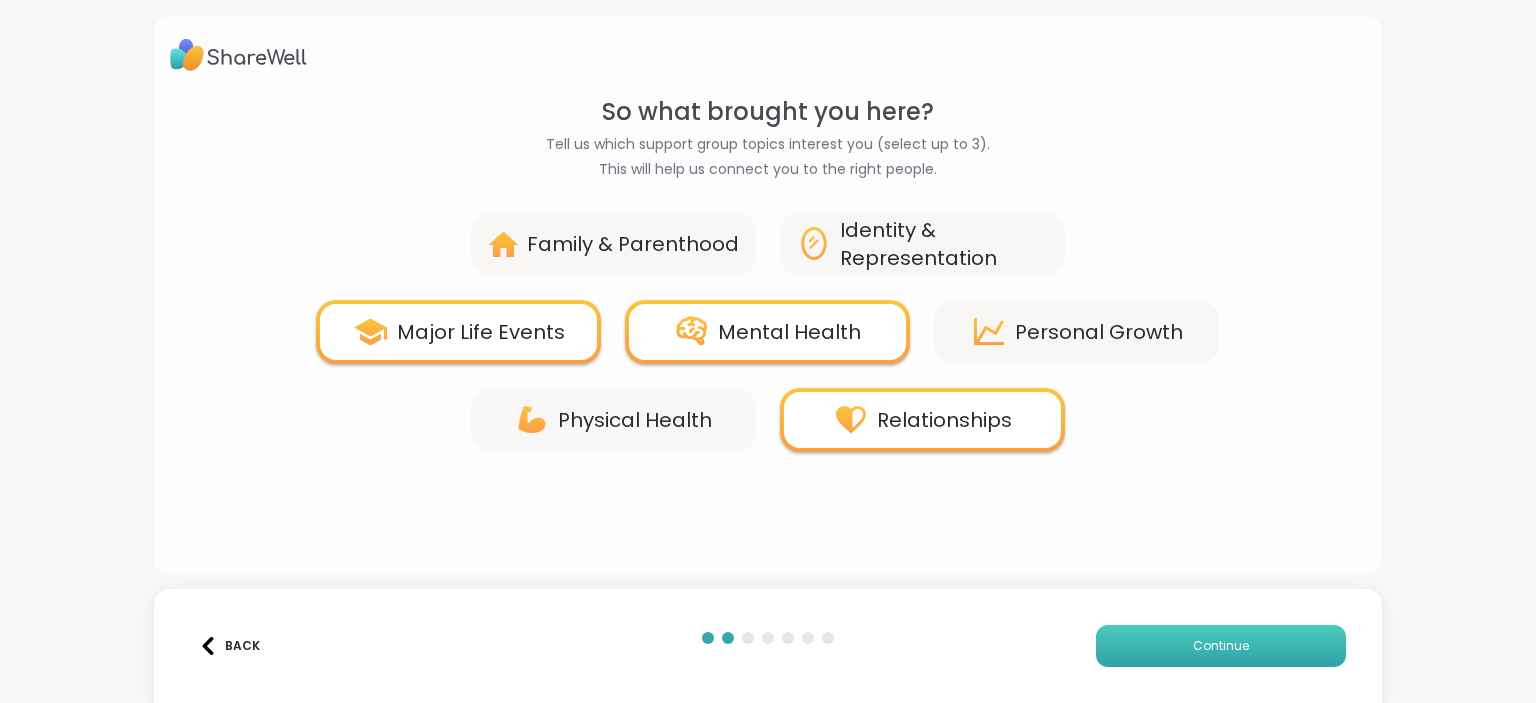 click on "Continue" at bounding box center [1221, 646] 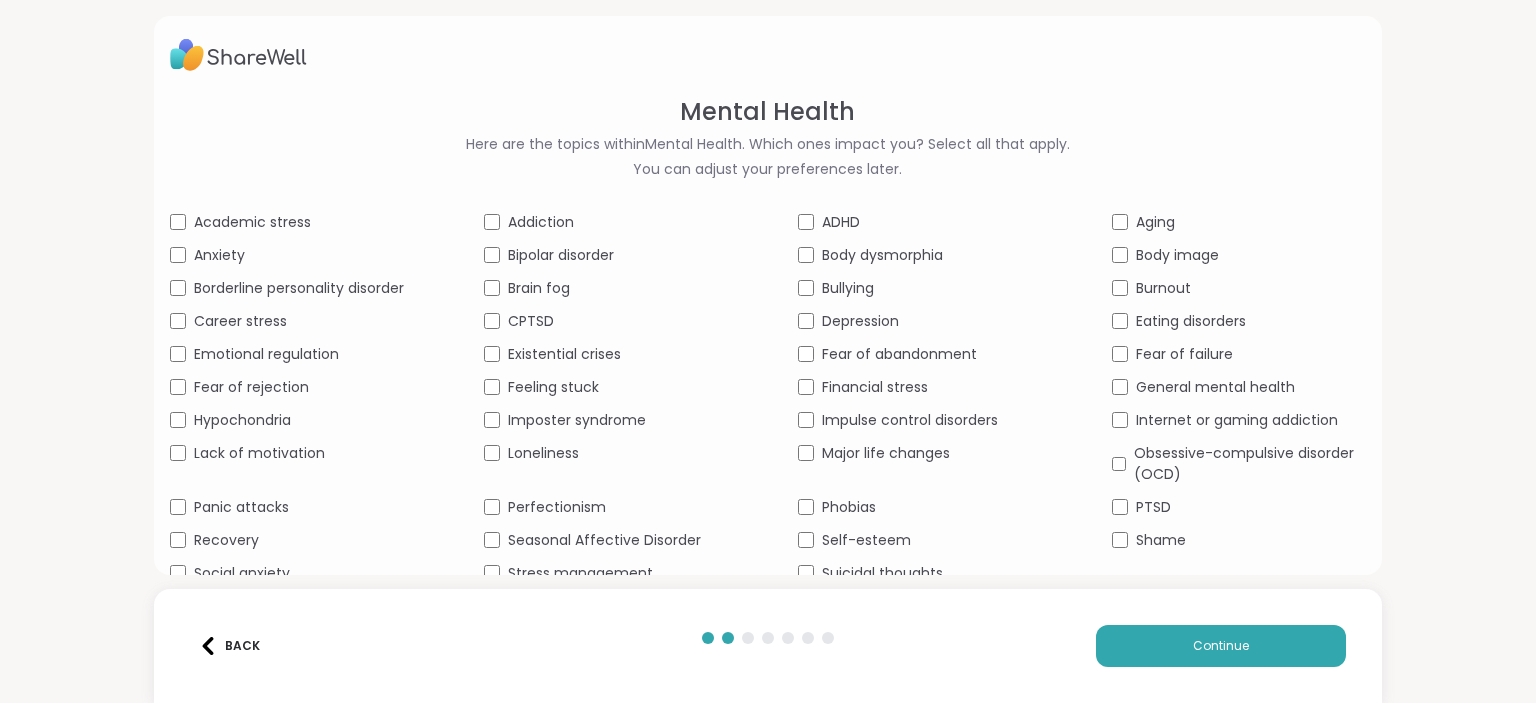 scroll, scrollTop: 24, scrollLeft: 0, axis: vertical 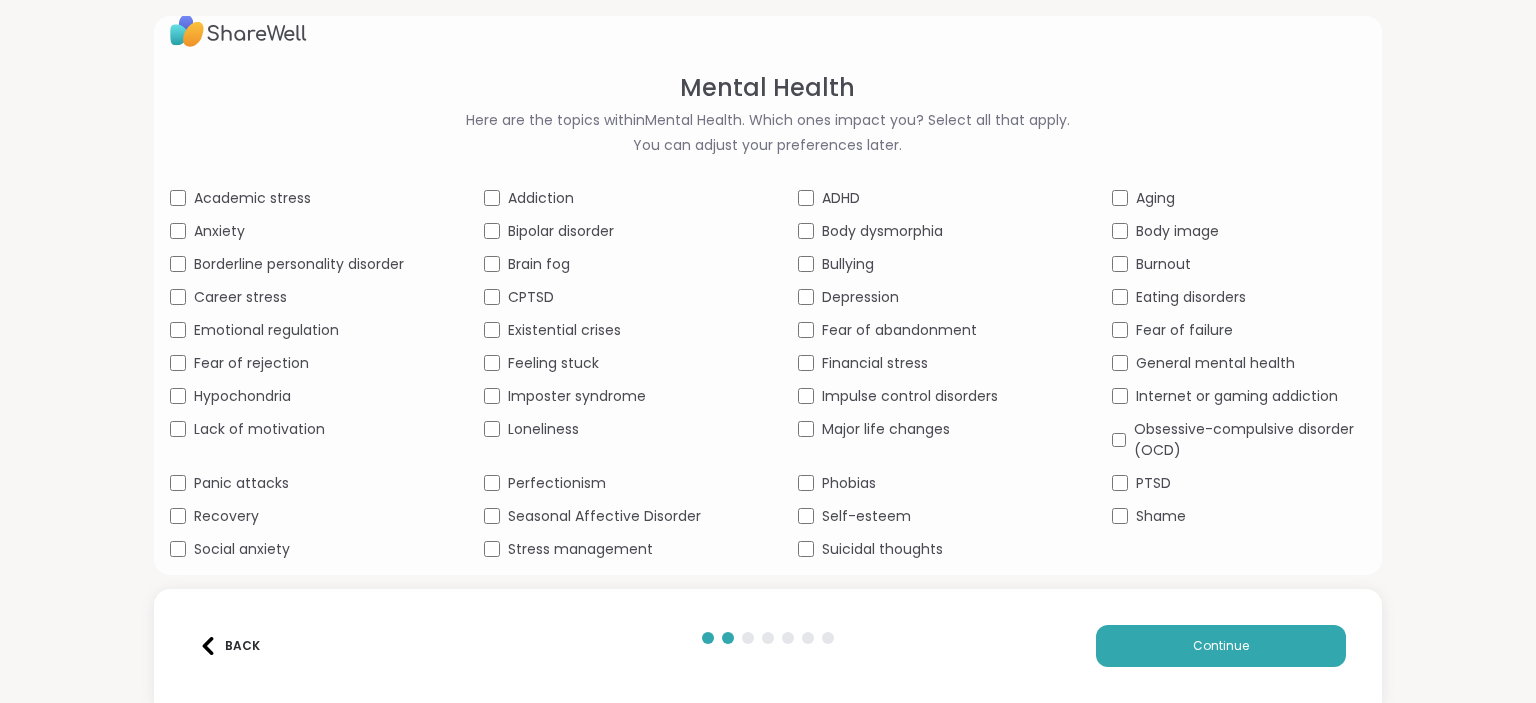 click on "Loneliness" at bounding box center (543, 429) 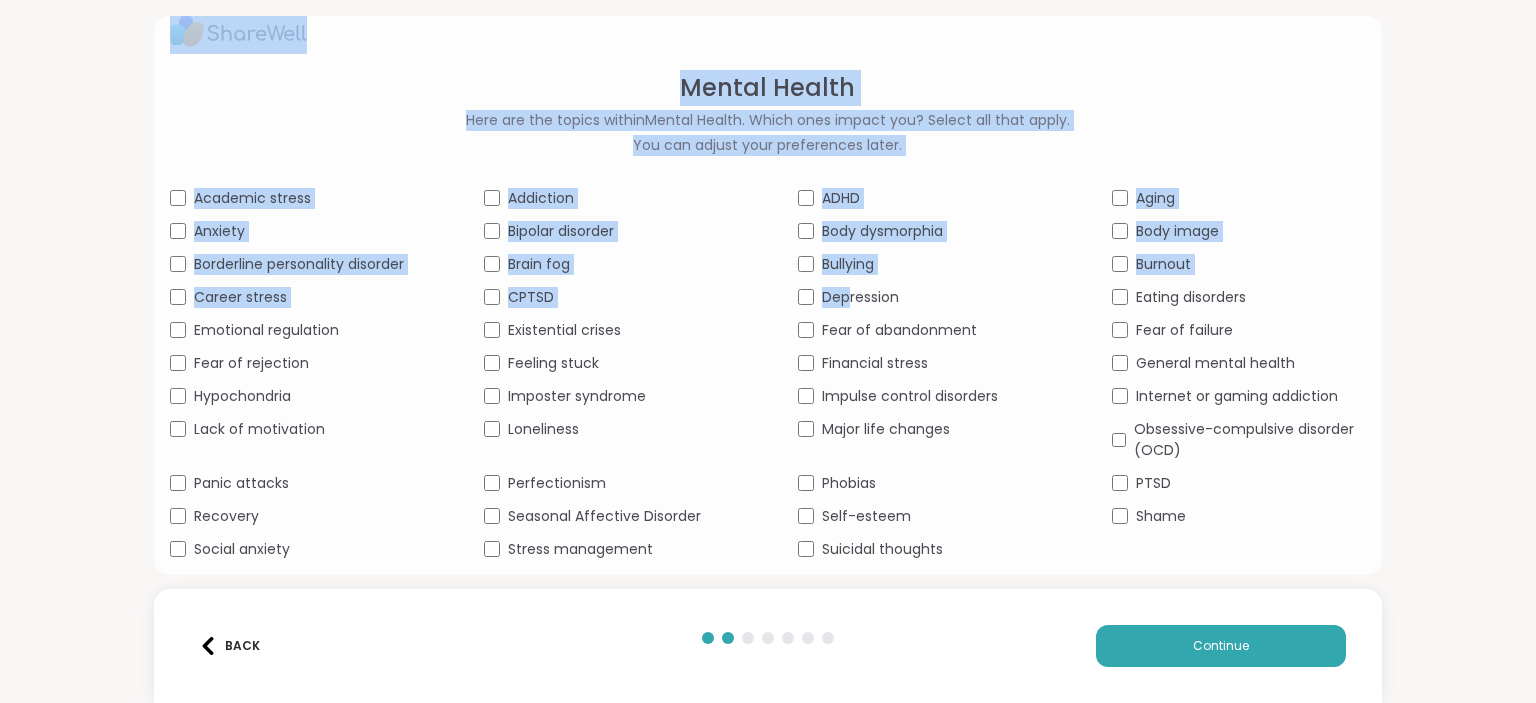 click on "Academic stress Addiction ADHD Aging Anxiety Bipolar disorder Body dysmorphia Body image Borderline personality disorder Brain fog Bullying Burnout Career stress CPTSD Depression Eating disorders Emotional regulation Existential crises Fear of abandonment Fear of failure Fear of rejection Feeling stuck Financial stress General mental health Hypochondria Imposter syndrome Impulse control disorders Internet or gaming addiction Lack of motivation Loneliness Major life changes Obsessive-compulsive disorder (OCD) Panic attacks Perfectionism Phobias PTSD Recovery Seasonal Affective Disorder Self-esteem Shame Social anxiety Stress management Suicidal thoughts" at bounding box center (768, 374) 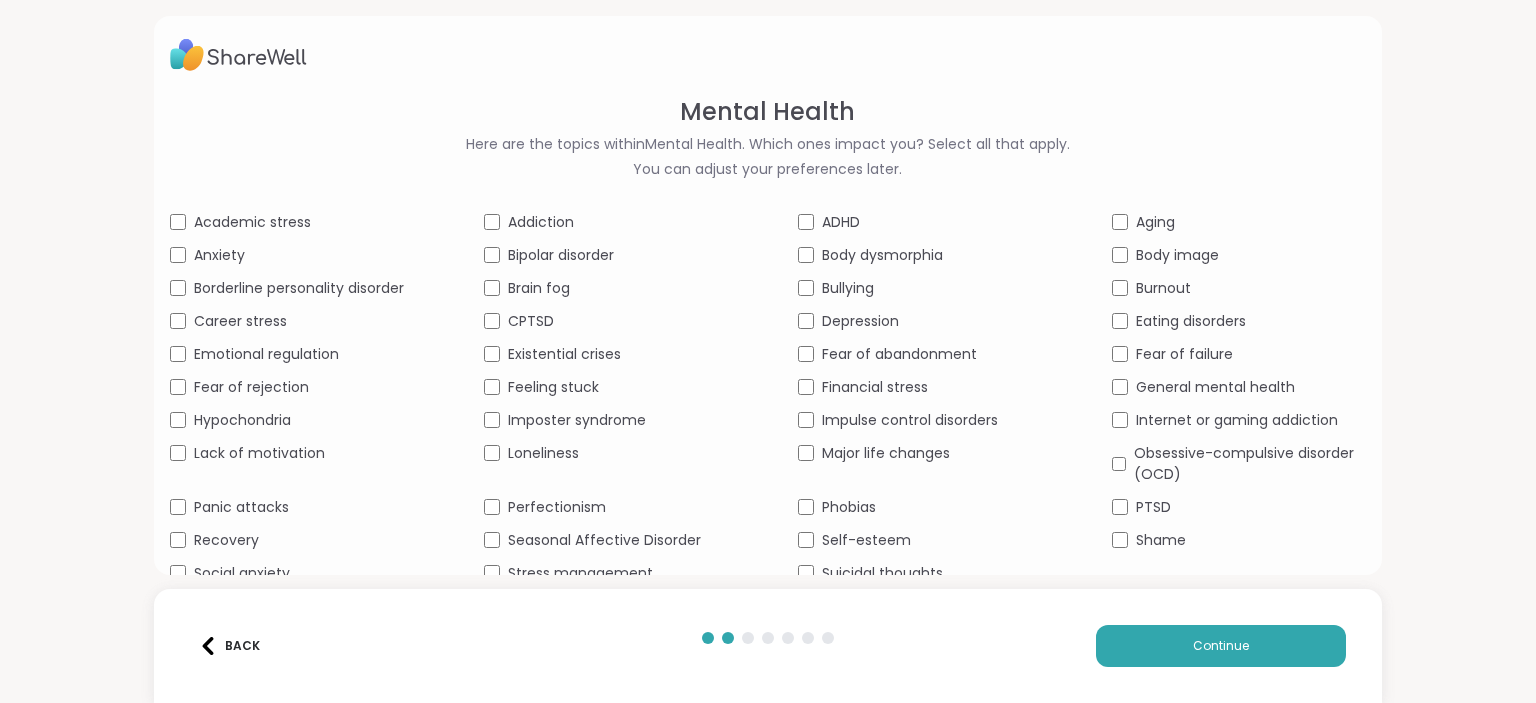 click on "Depression" at bounding box center [925, 321] 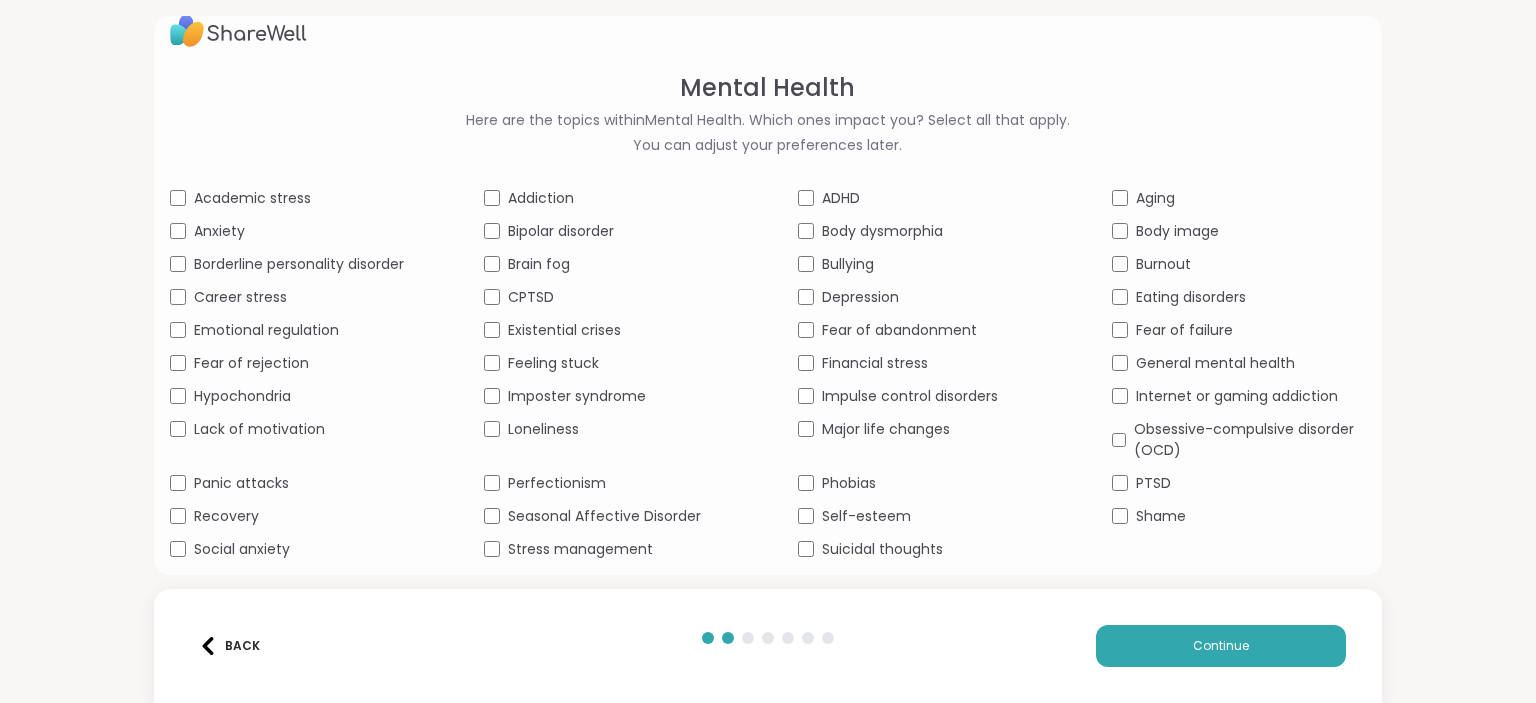 click on "Major life changes" at bounding box center (886, 429) 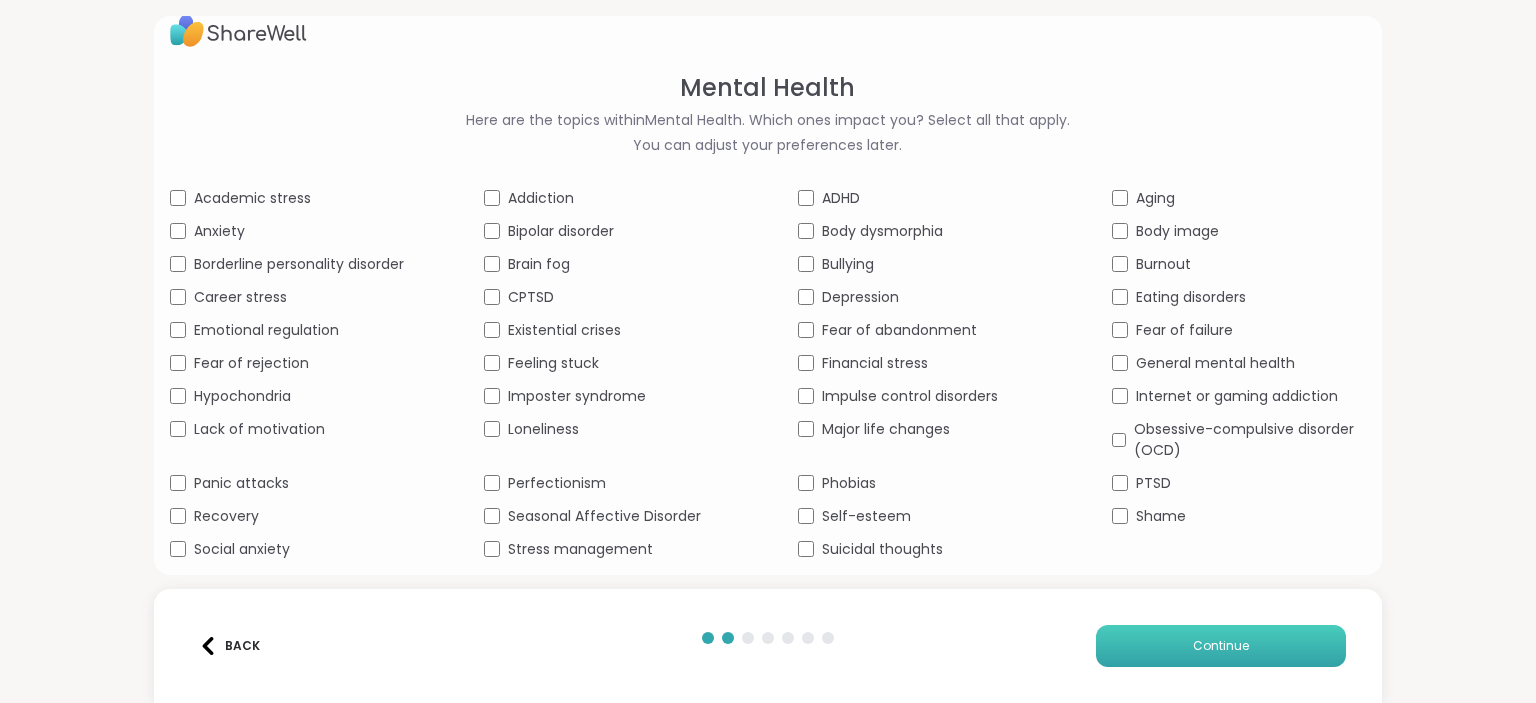 click on "Continue" at bounding box center (1221, 646) 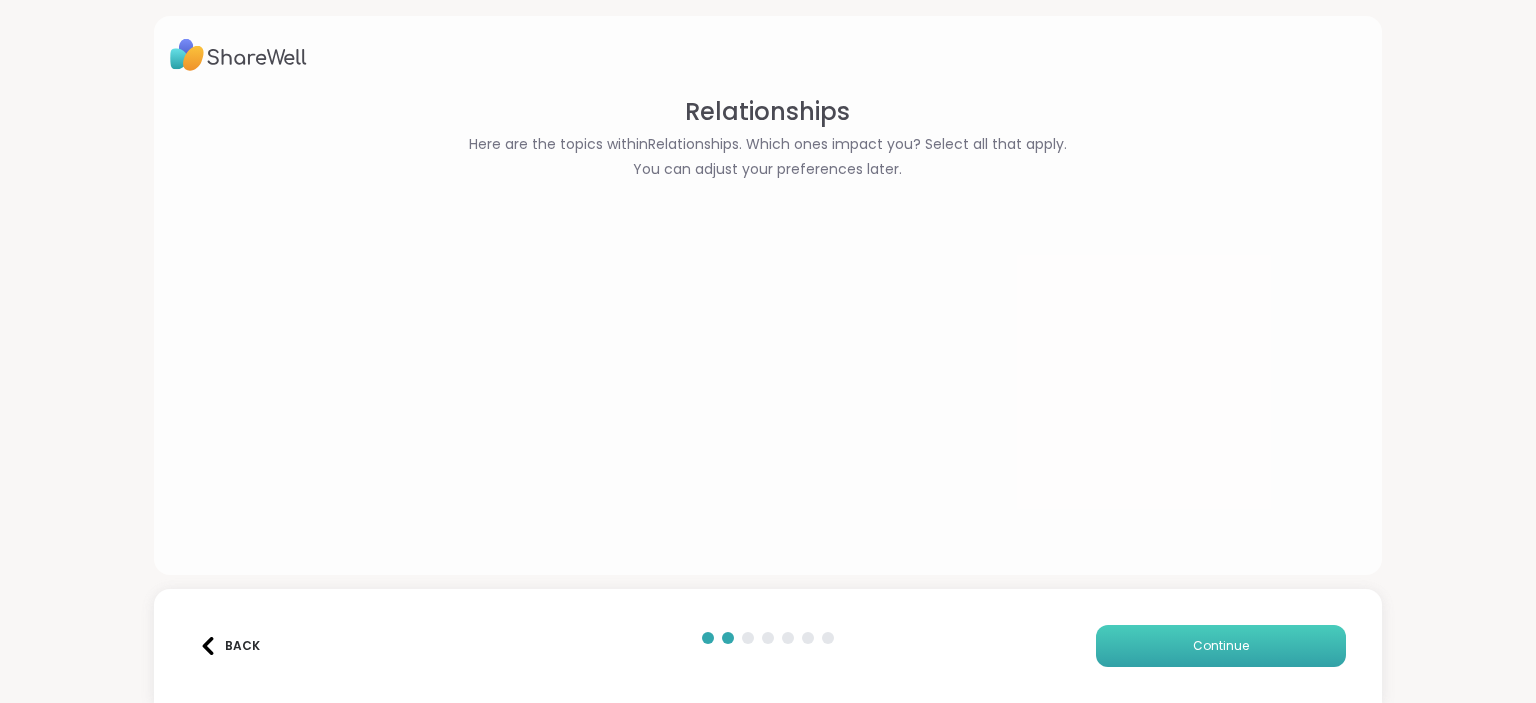 scroll, scrollTop: 0, scrollLeft: 0, axis: both 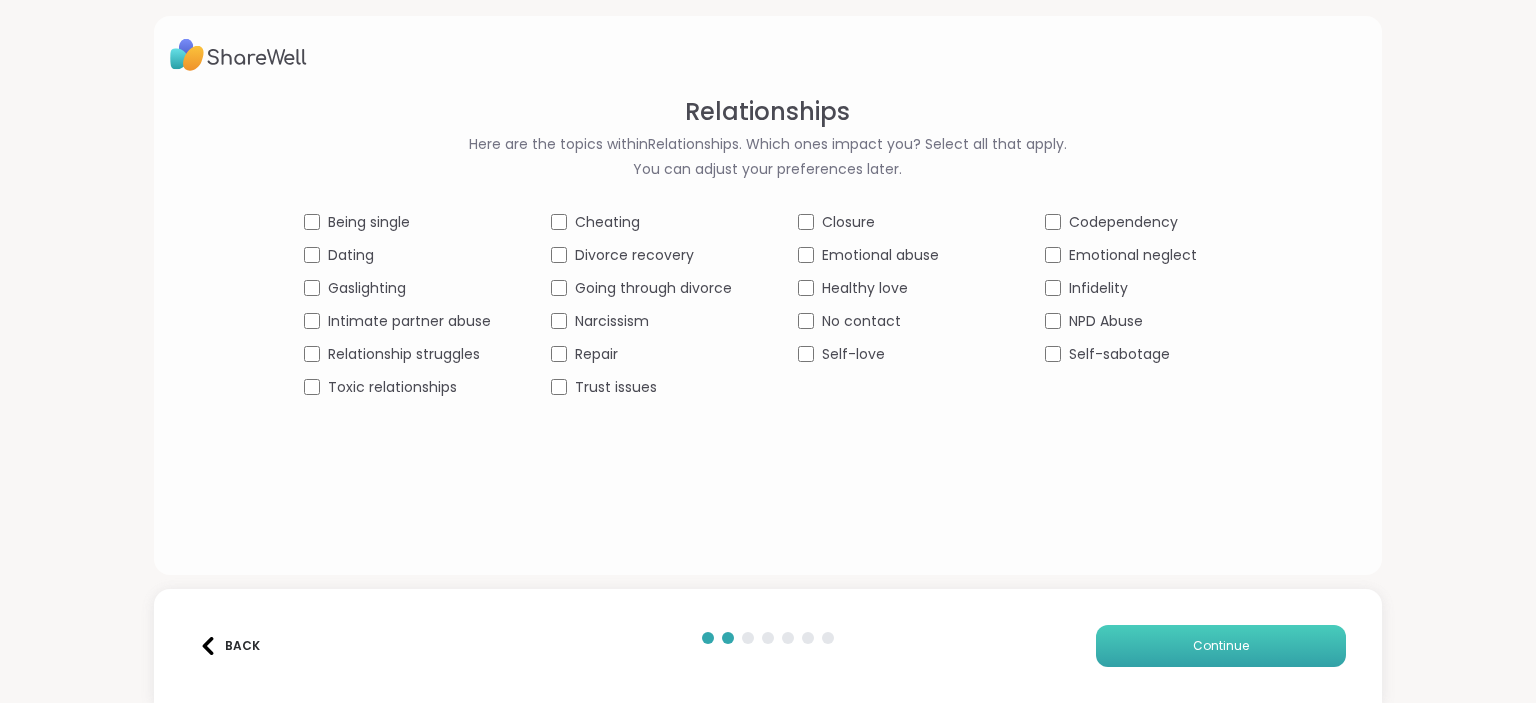click on "Continue" at bounding box center (1221, 646) 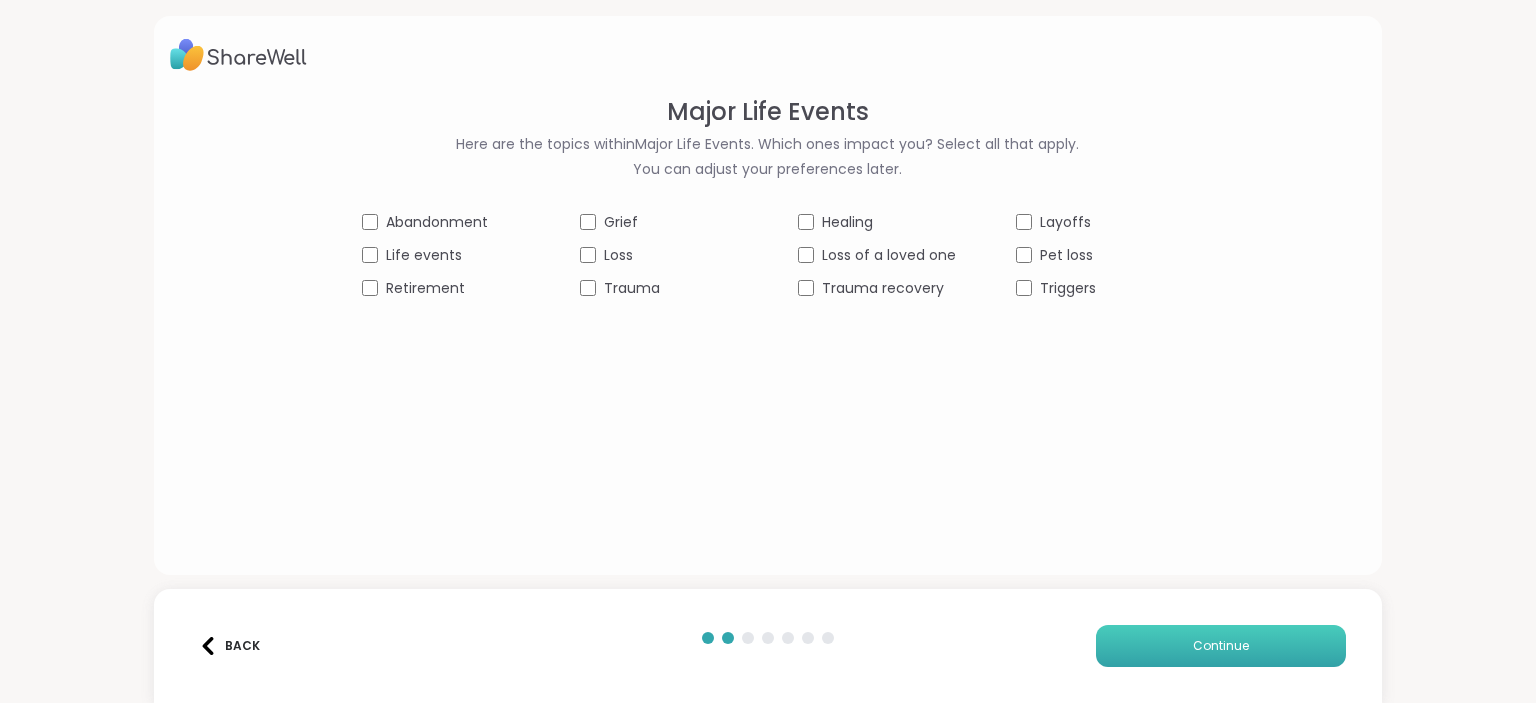 click on "Continue" at bounding box center [1221, 646] 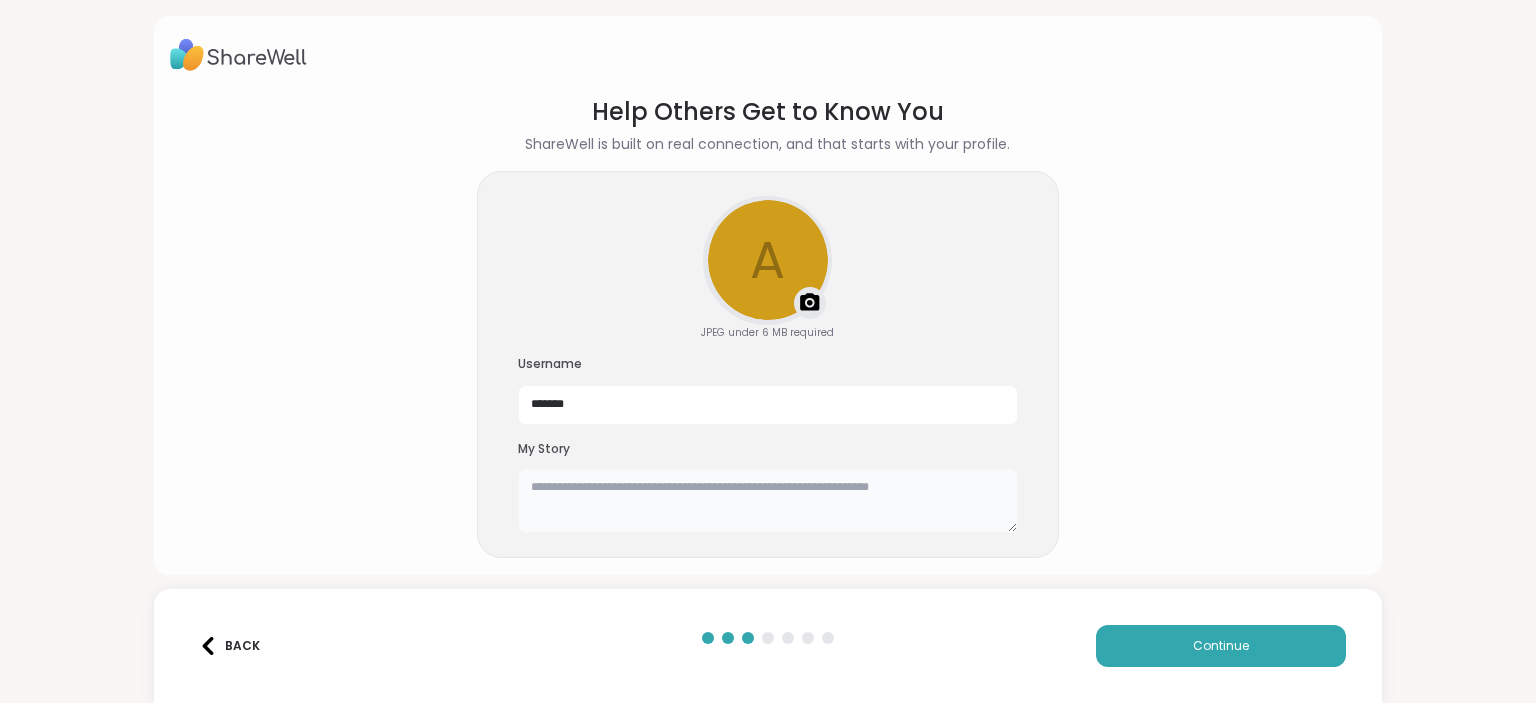 click at bounding box center (768, 501) 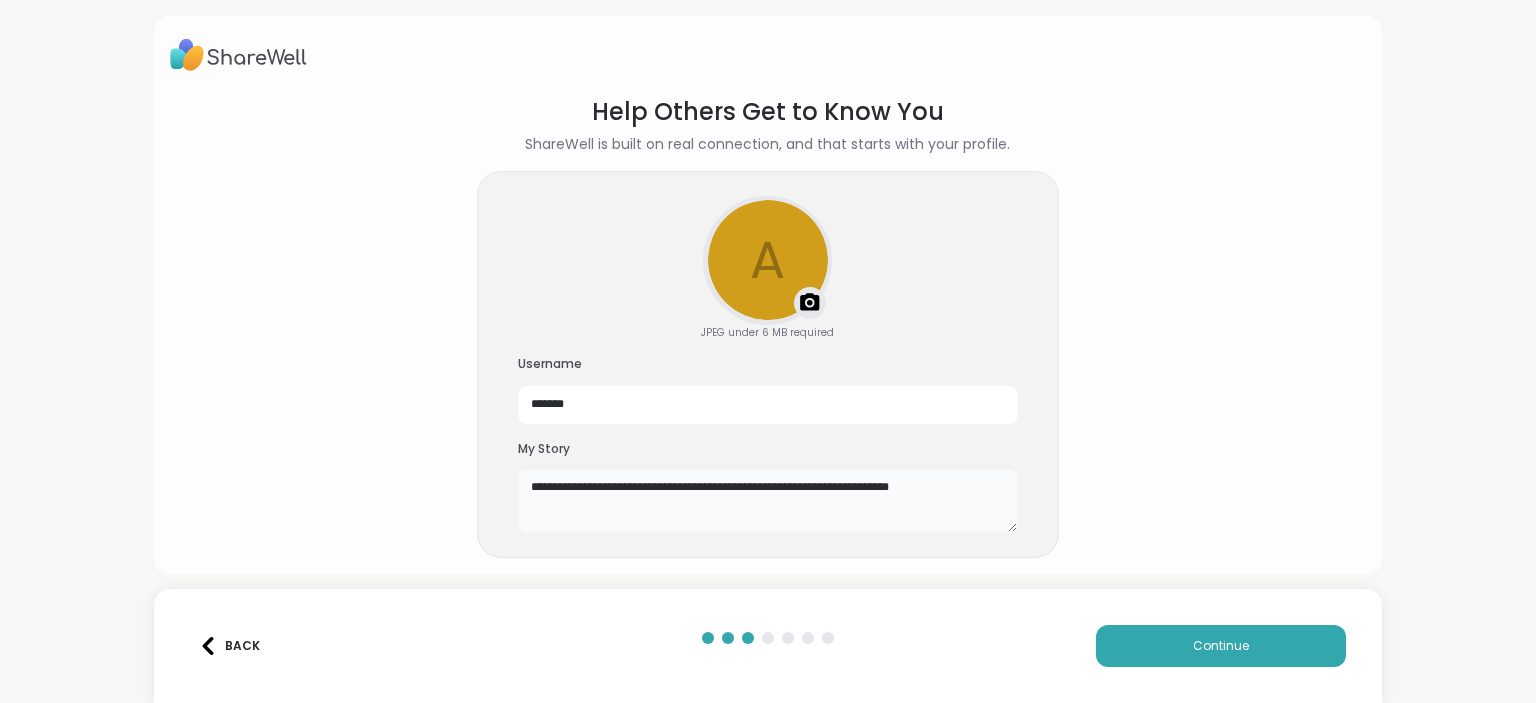 click on "**********" at bounding box center (768, 501) 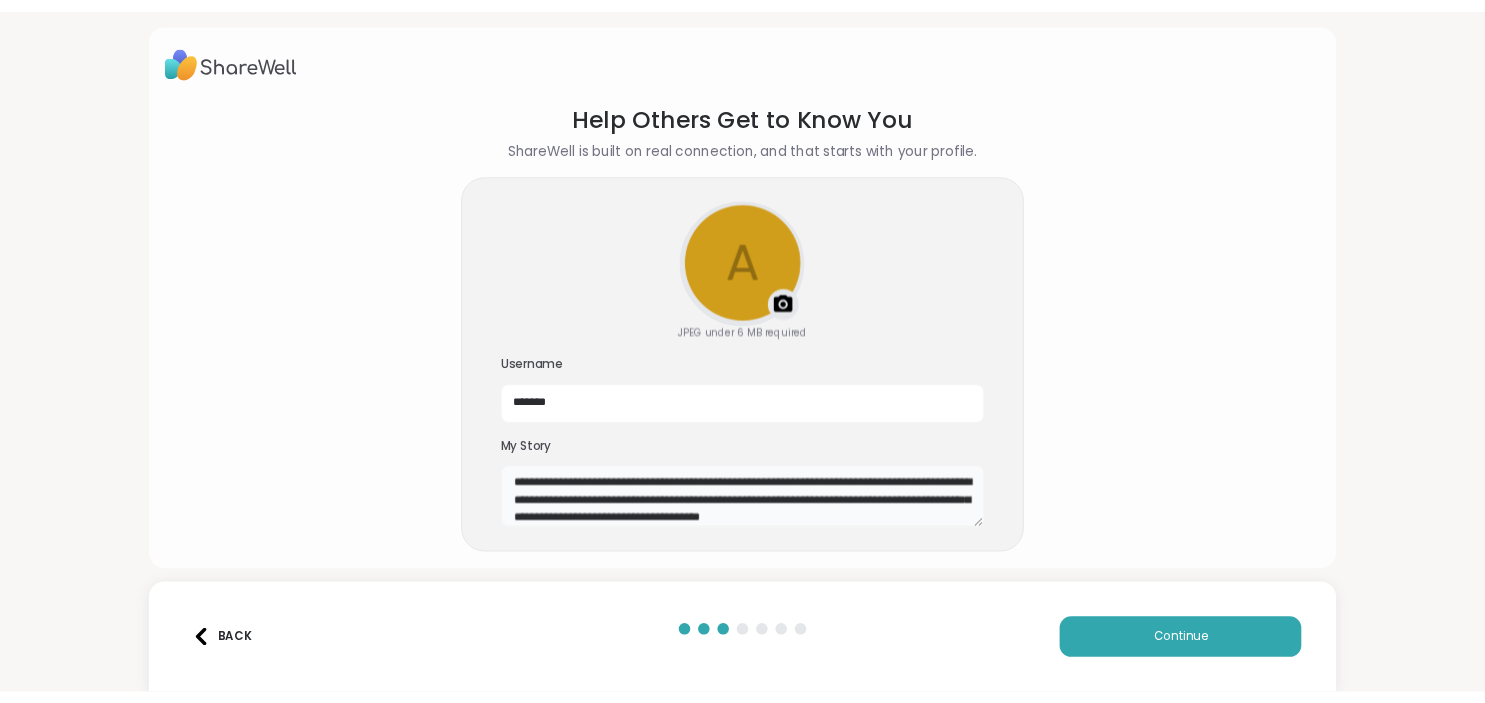 scroll, scrollTop: 17, scrollLeft: 0, axis: vertical 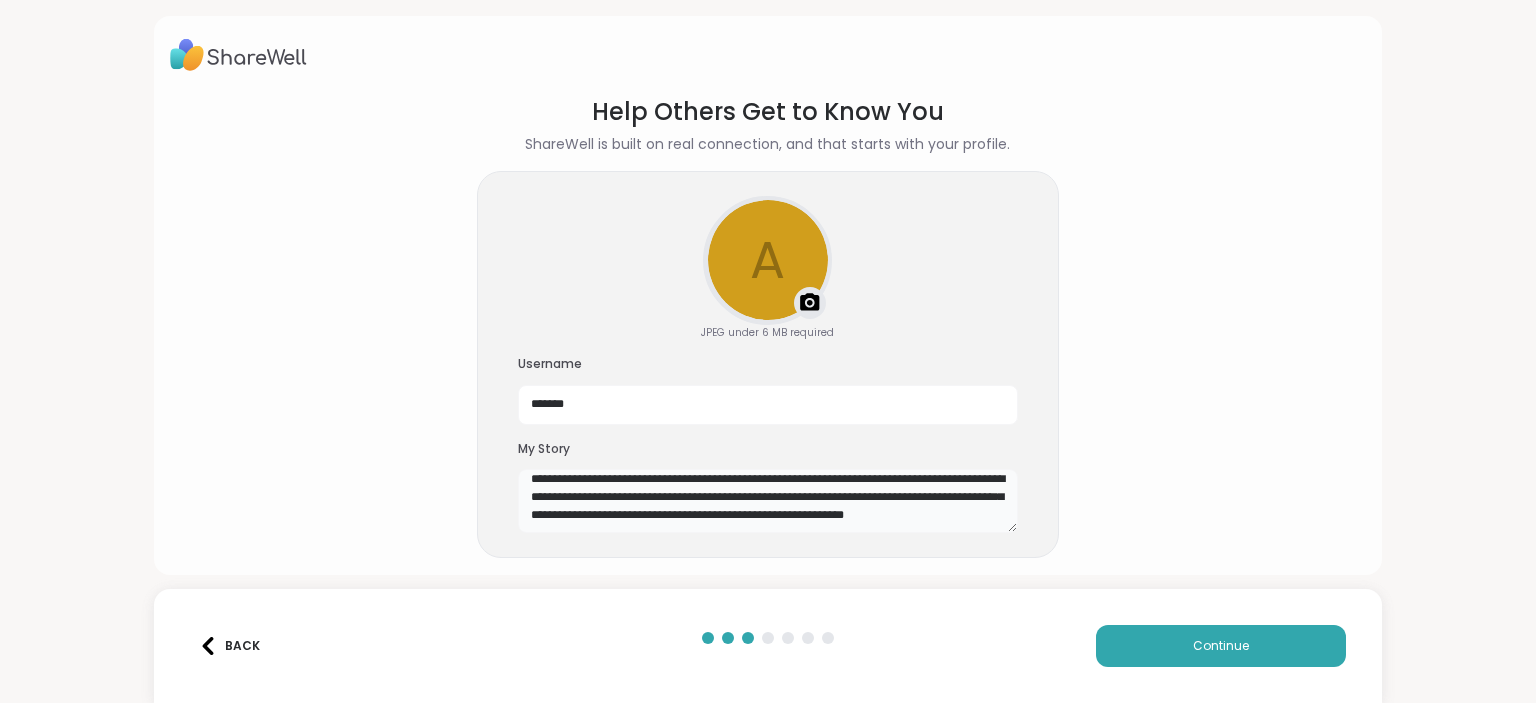 drag, startPoint x: 691, startPoint y: 524, endPoint x: 677, endPoint y: 525, distance: 14.035668 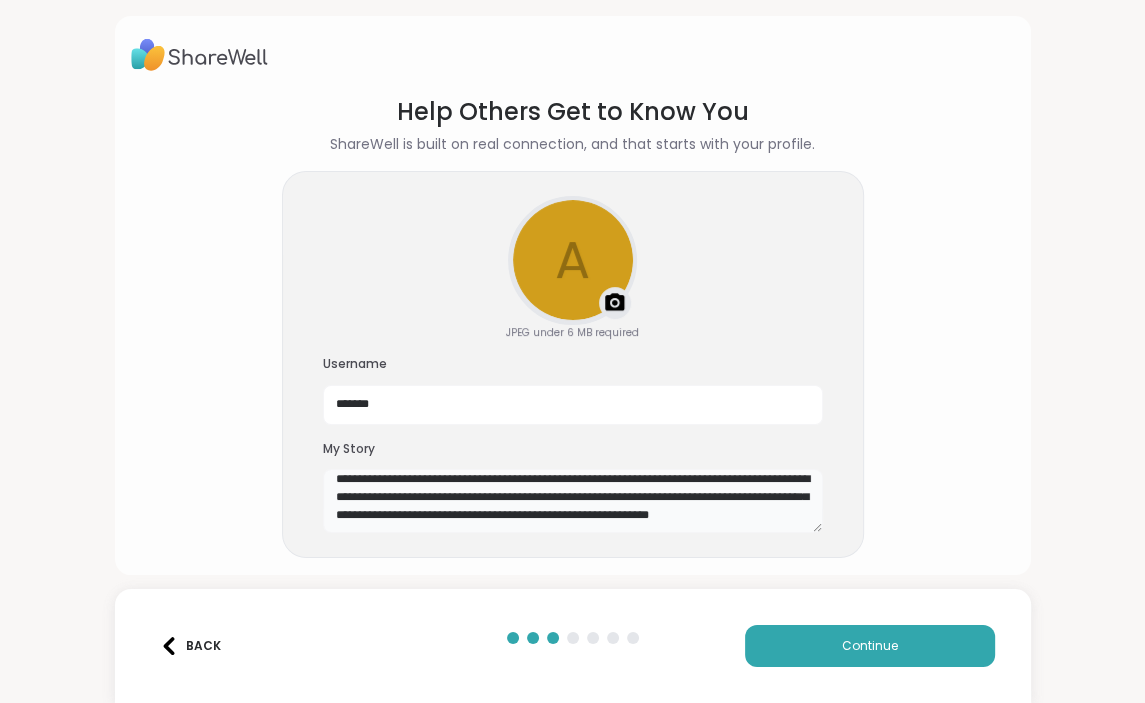 click on "**********" at bounding box center [573, 501] 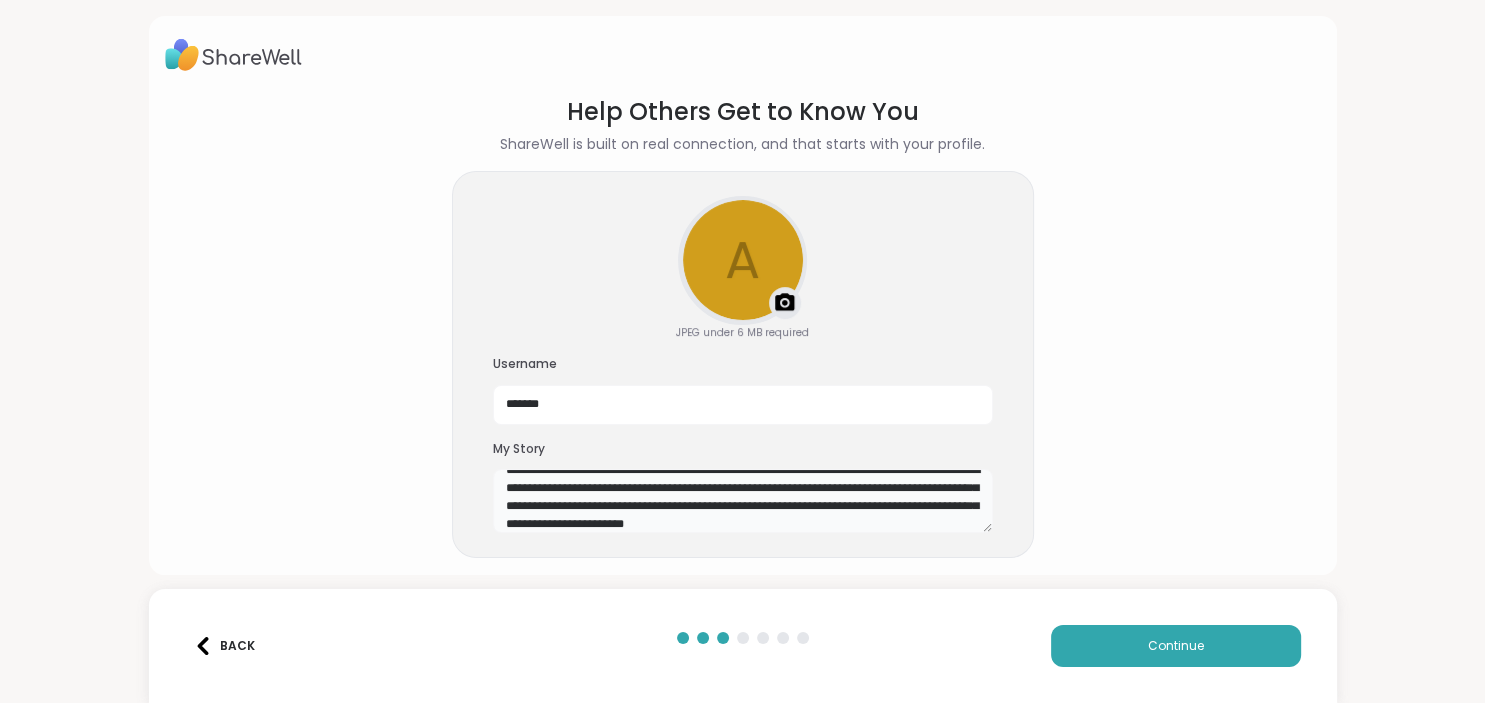 scroll, scrollTop: 35, scrollLeft: 0, axis: vertical 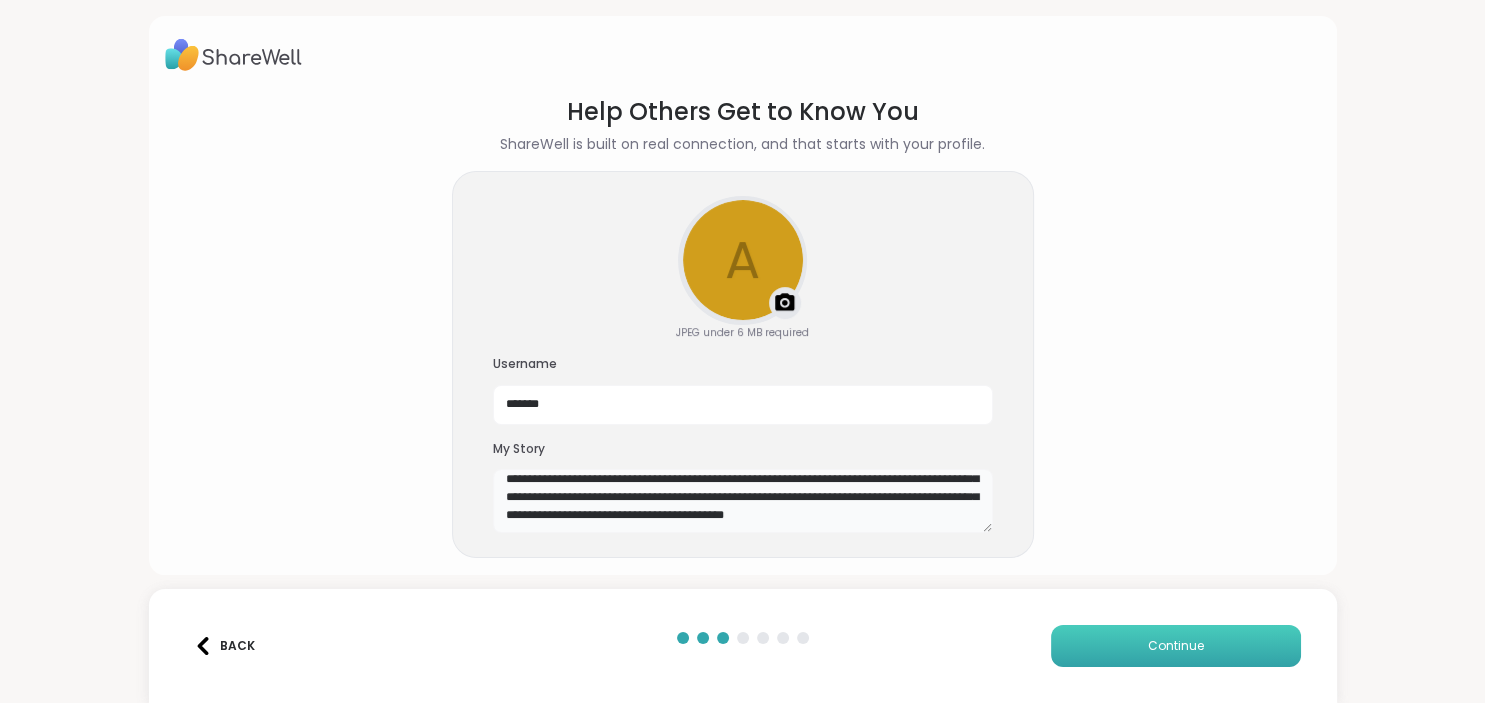 type on "**********" 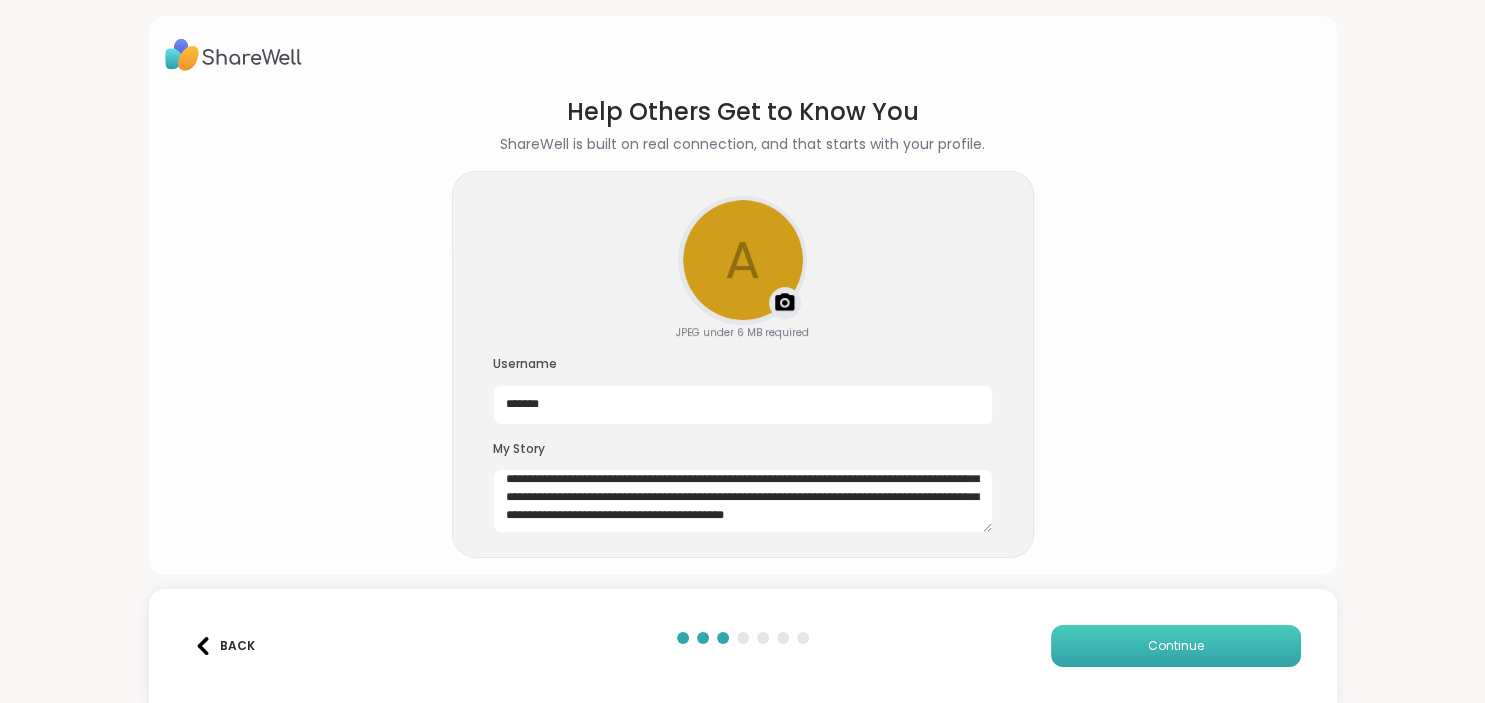 click on "Continue" at bounding box center [1176, 646] 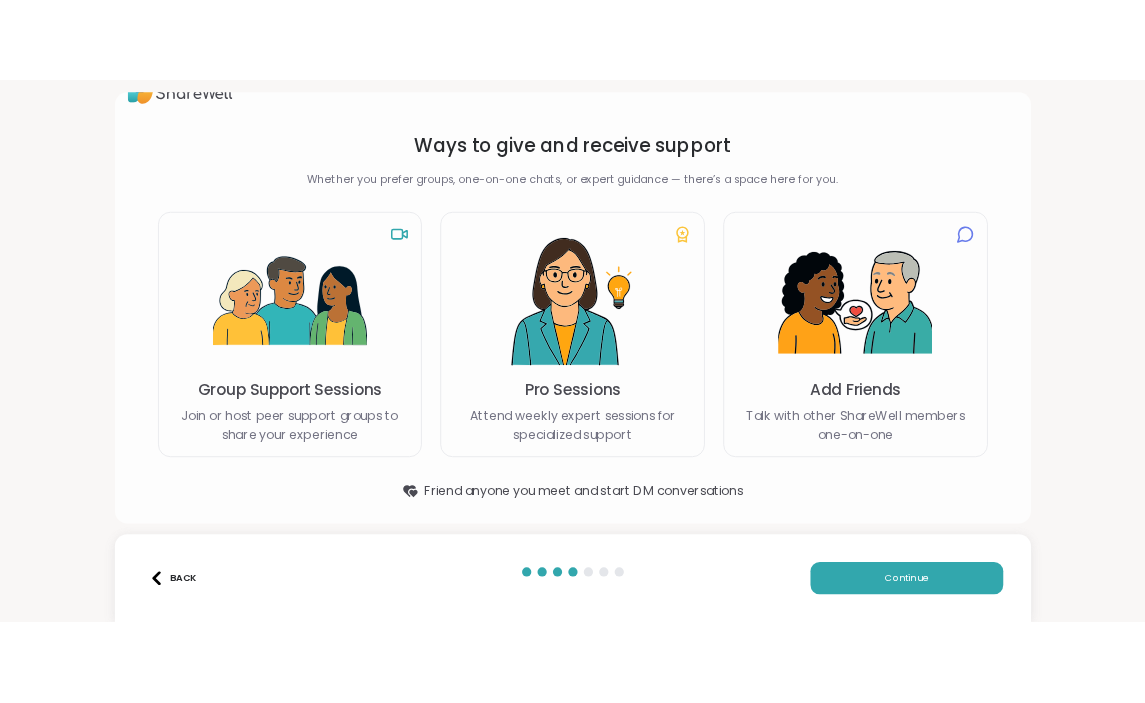 scroll, scrollTop: 0, scrollLeft: 0, axis: both 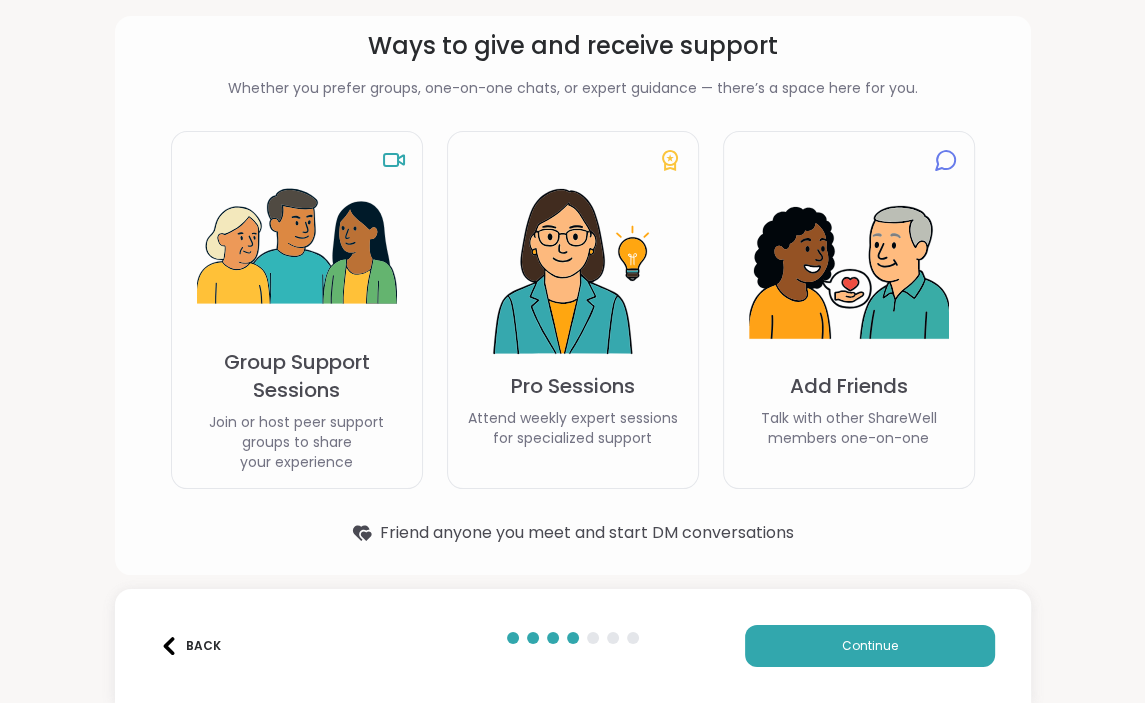 click on "Group Support Sessions" at bounding box center (297, 376) 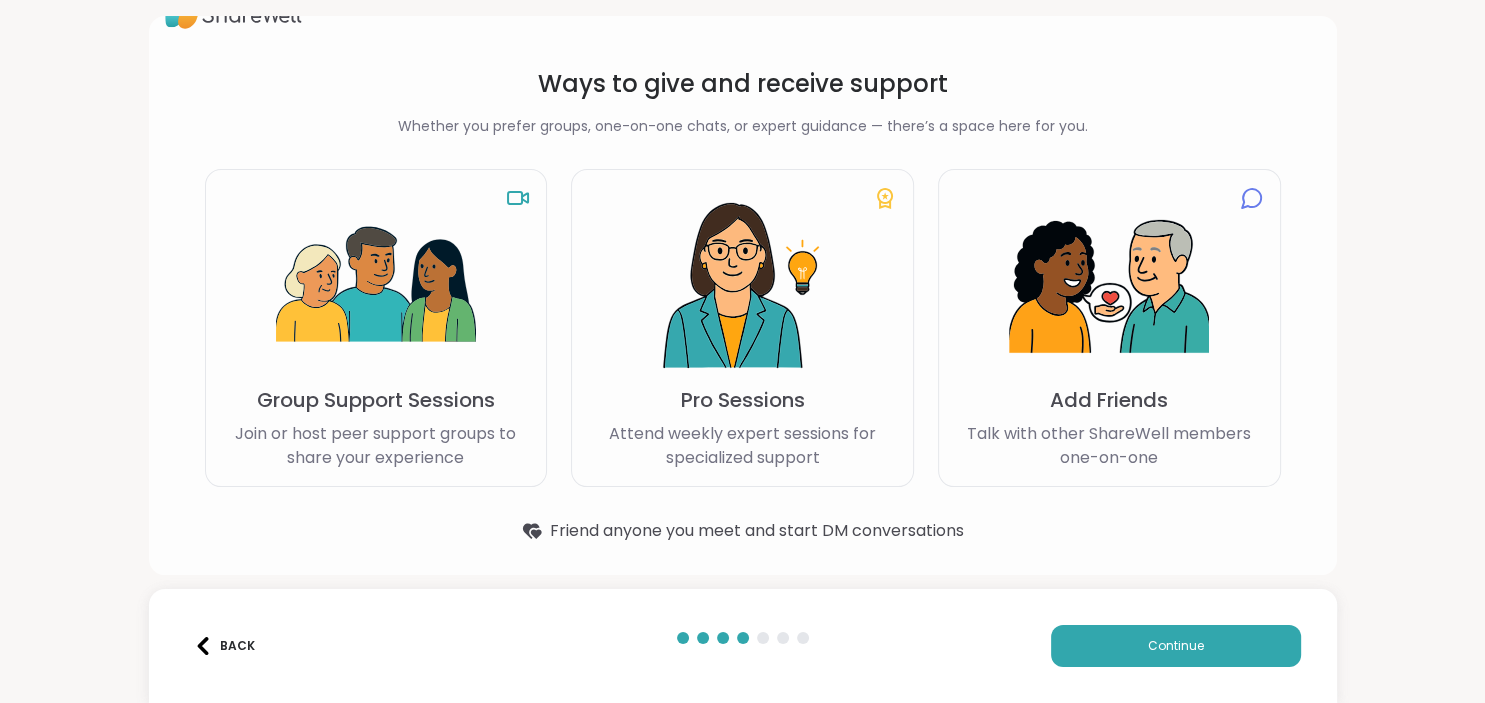 scroll, scrollTop: 40, scrollLeft: 0, axis: vertical 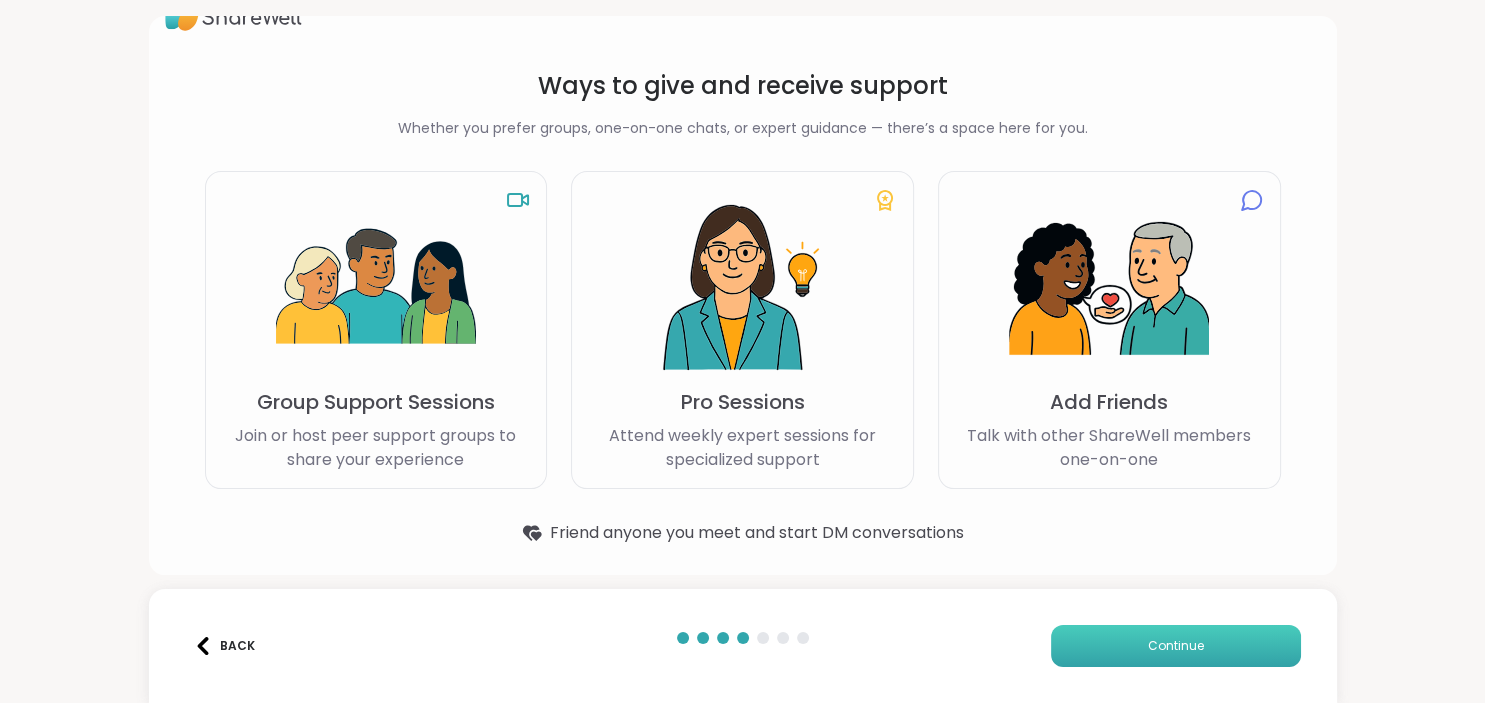 click on "Continue" at bounding box center [1176, 646] 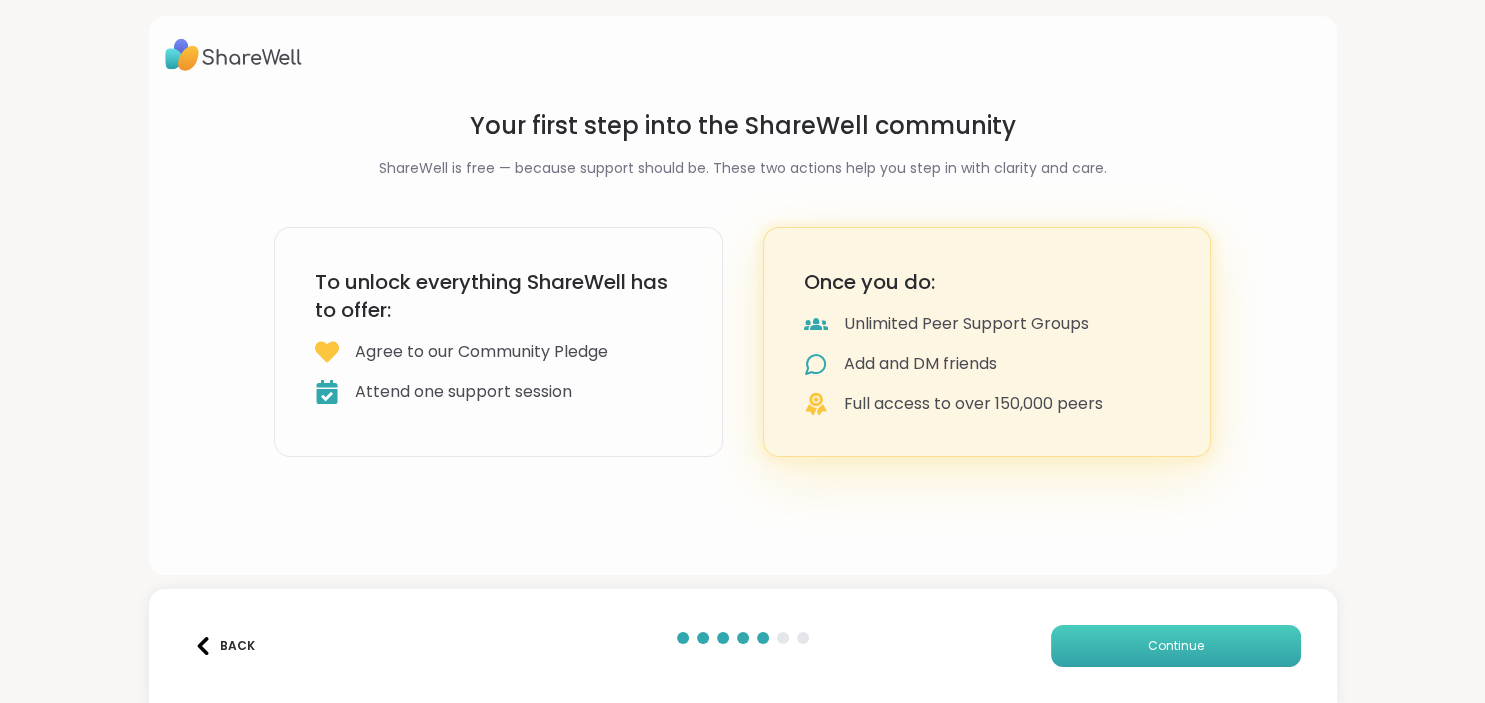 scroll, scrollTop: 0, scrollLeft: 0, axis: both 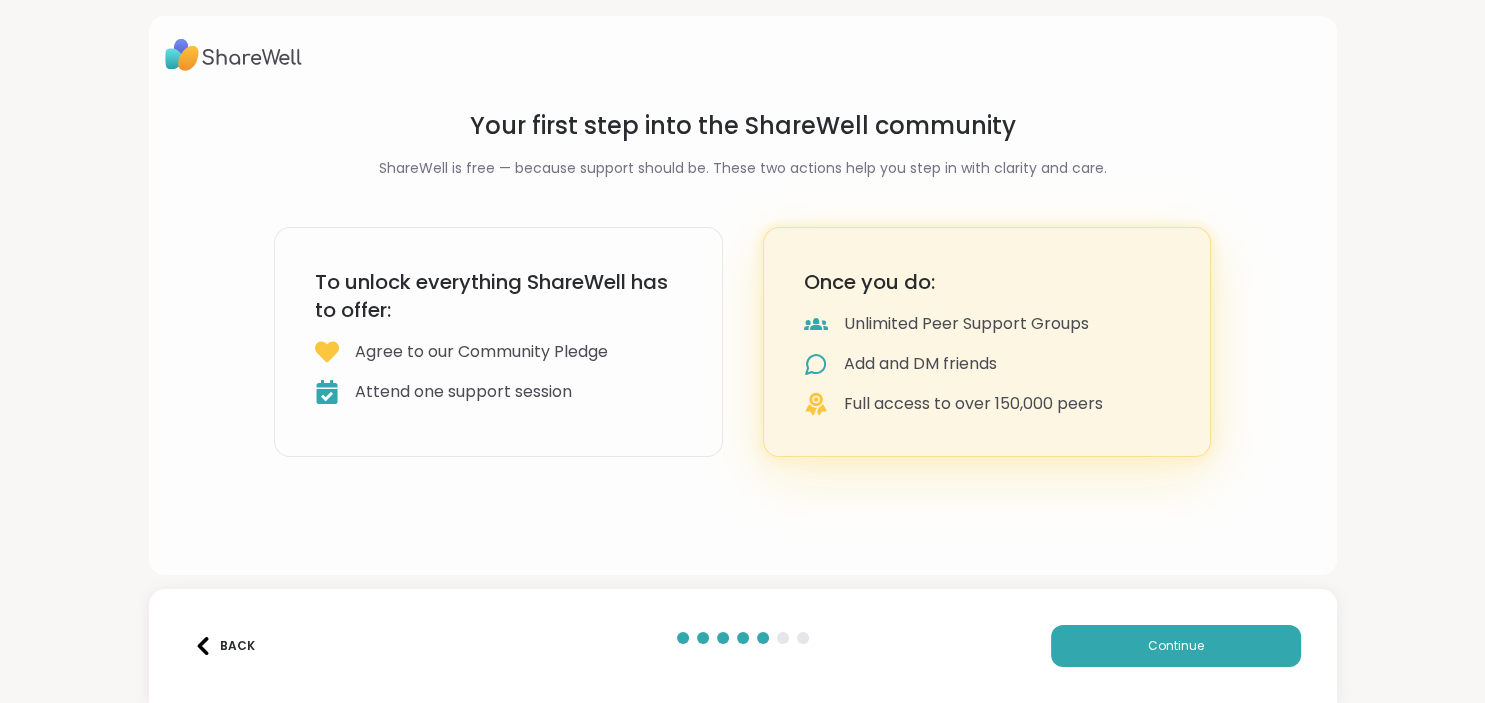 click 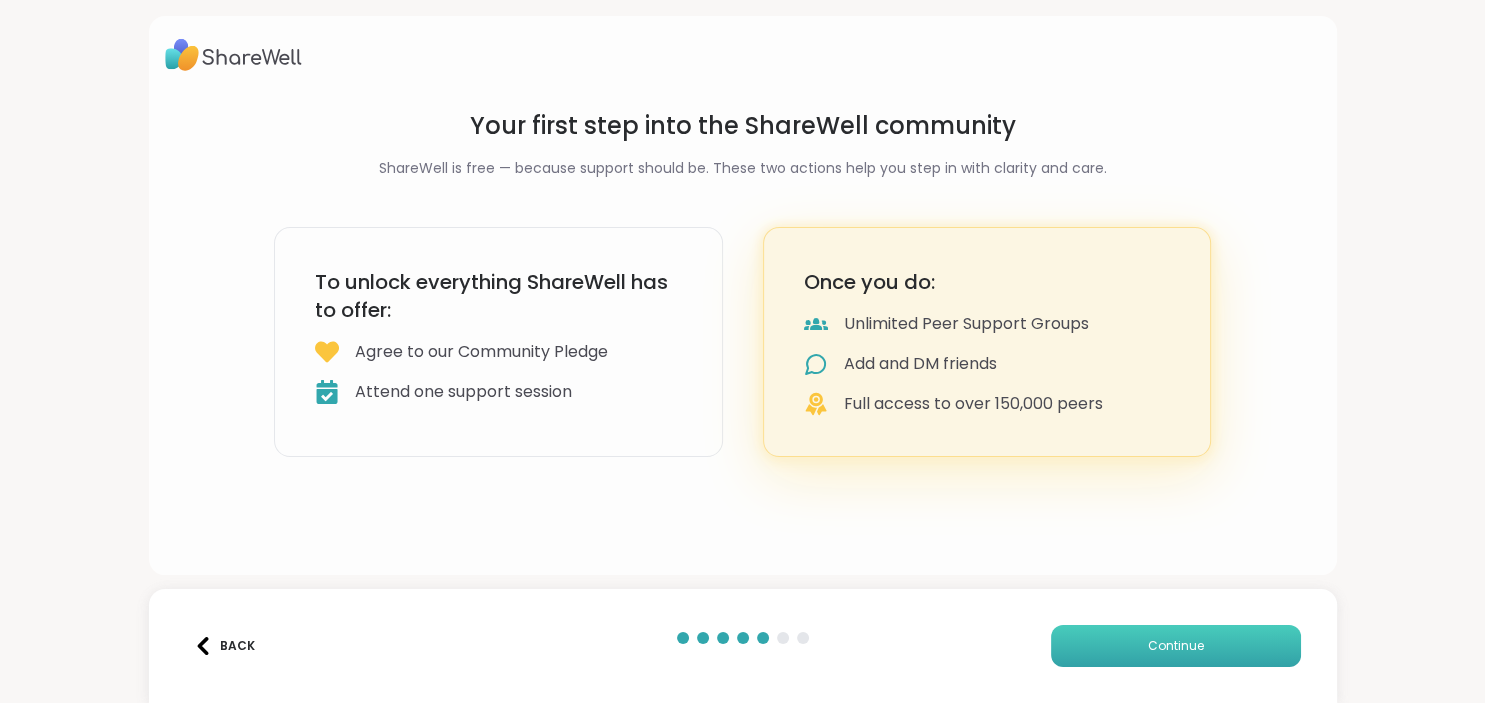 click on "Continue" at bounding box center (1176, 646) 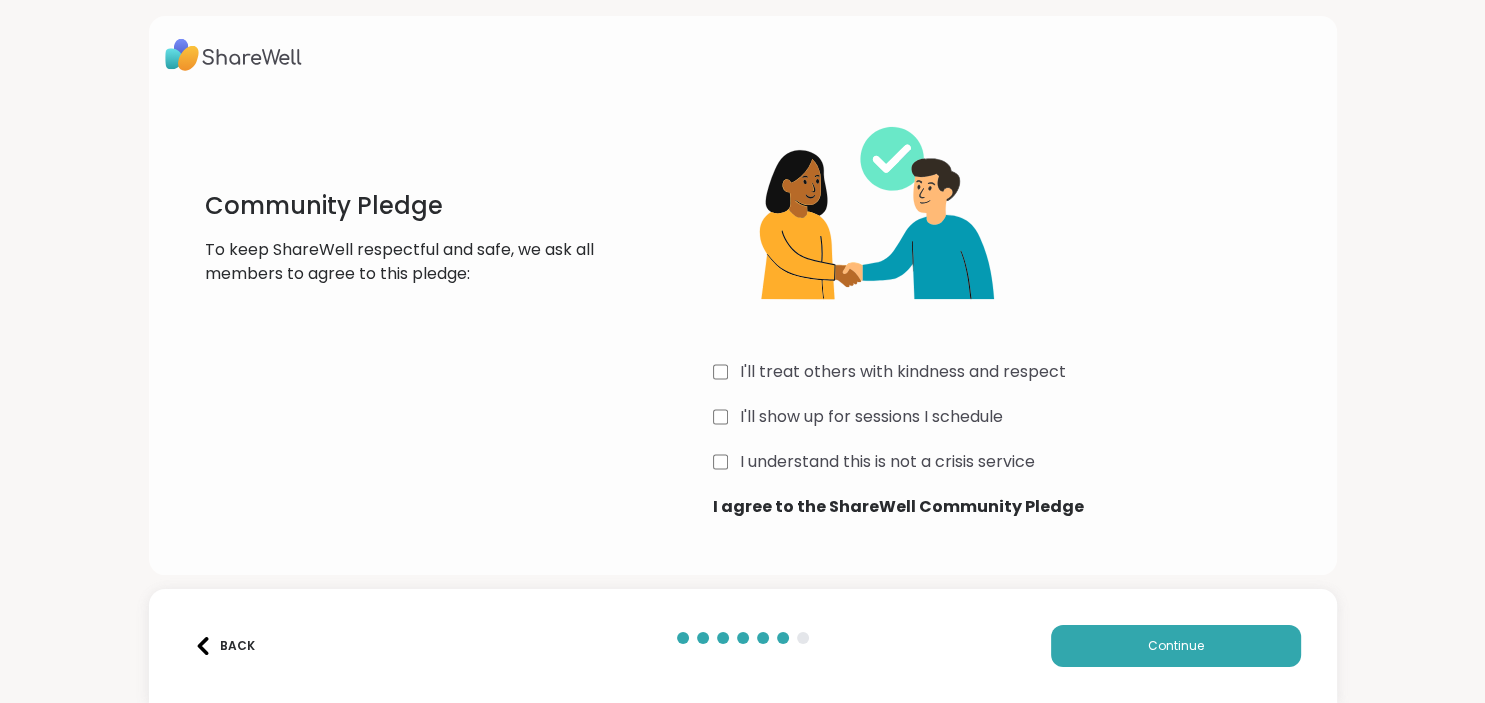 click on "I agree to the ShareWell Community Pledge" at bounding box center [1016, 507] 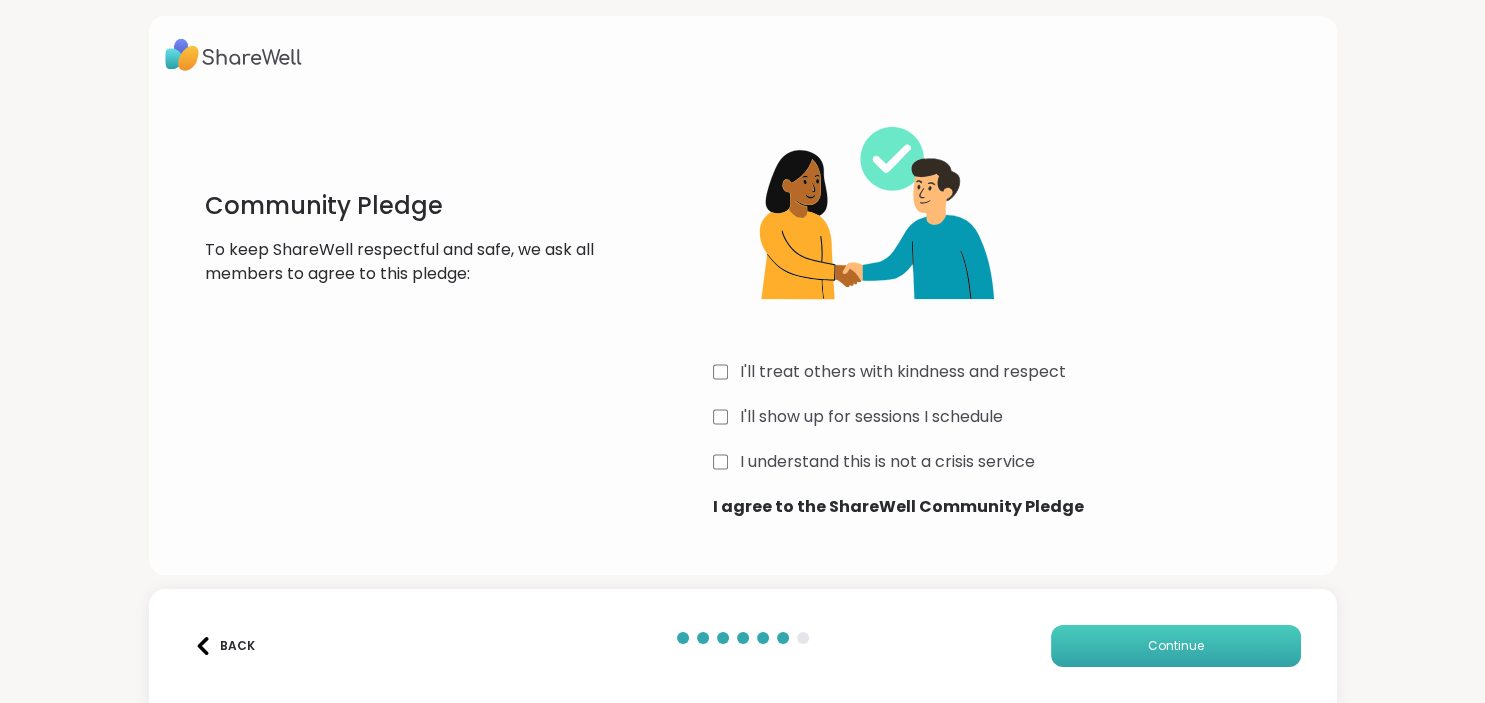 click on "Continue" at bounding box center (1176, 646) 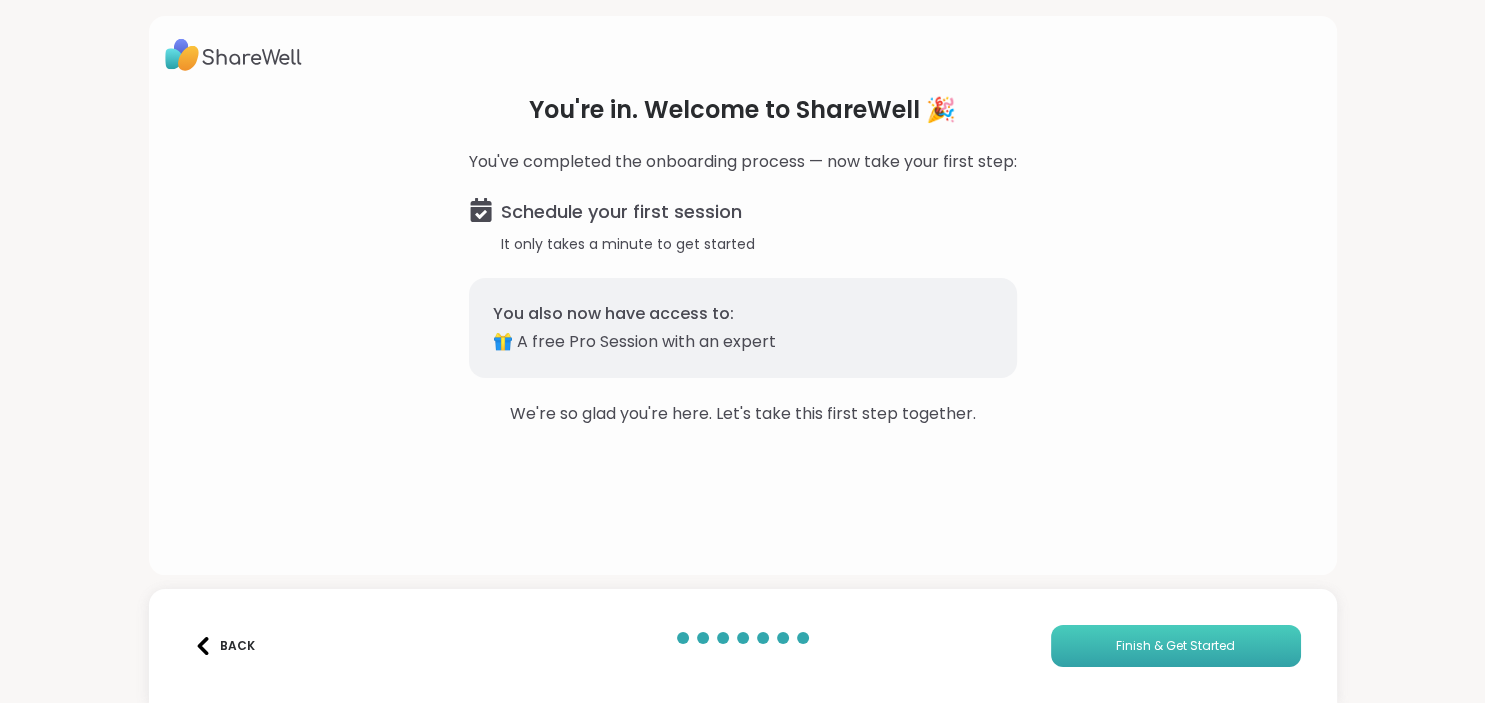 click on "Finish & Get Started" at bounding box center [1176, 646] 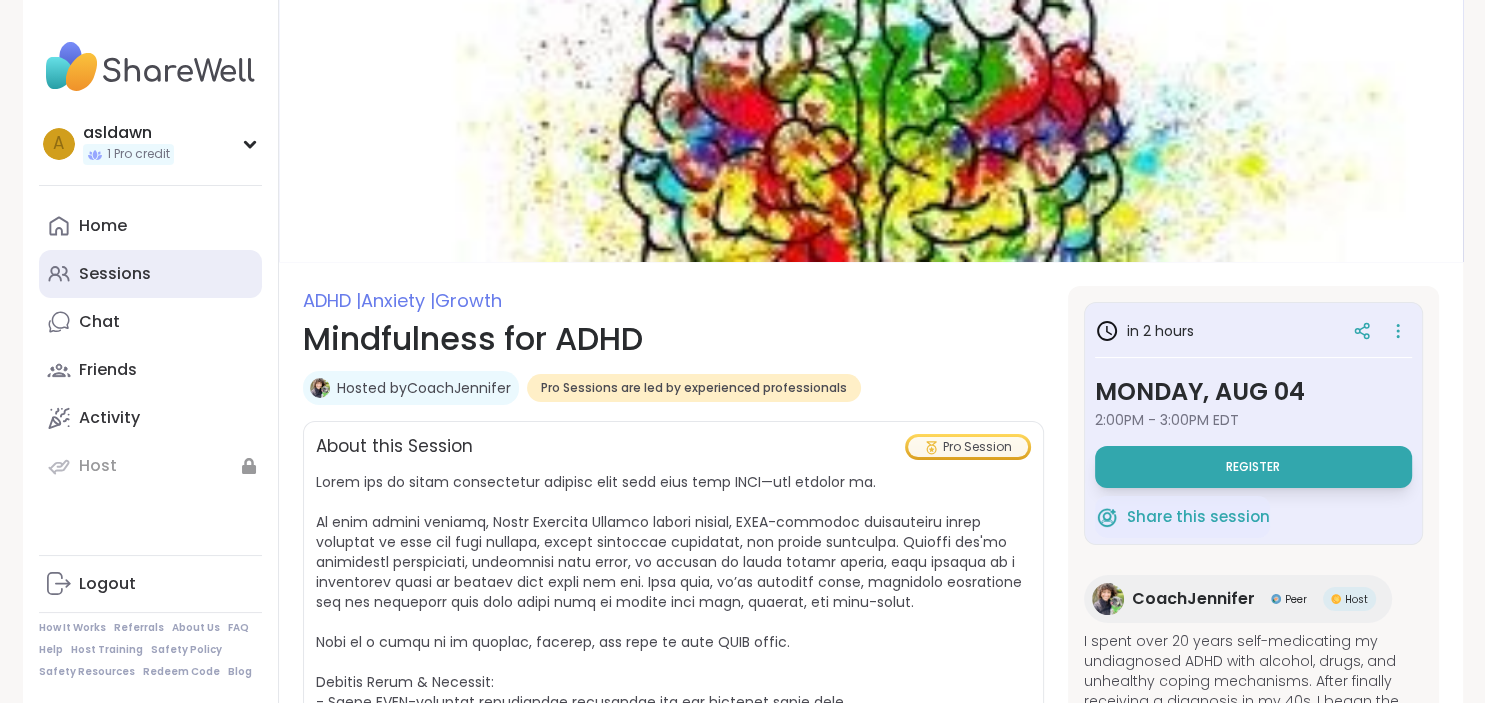 click on "Sessions" at bounding box center (115, 274) 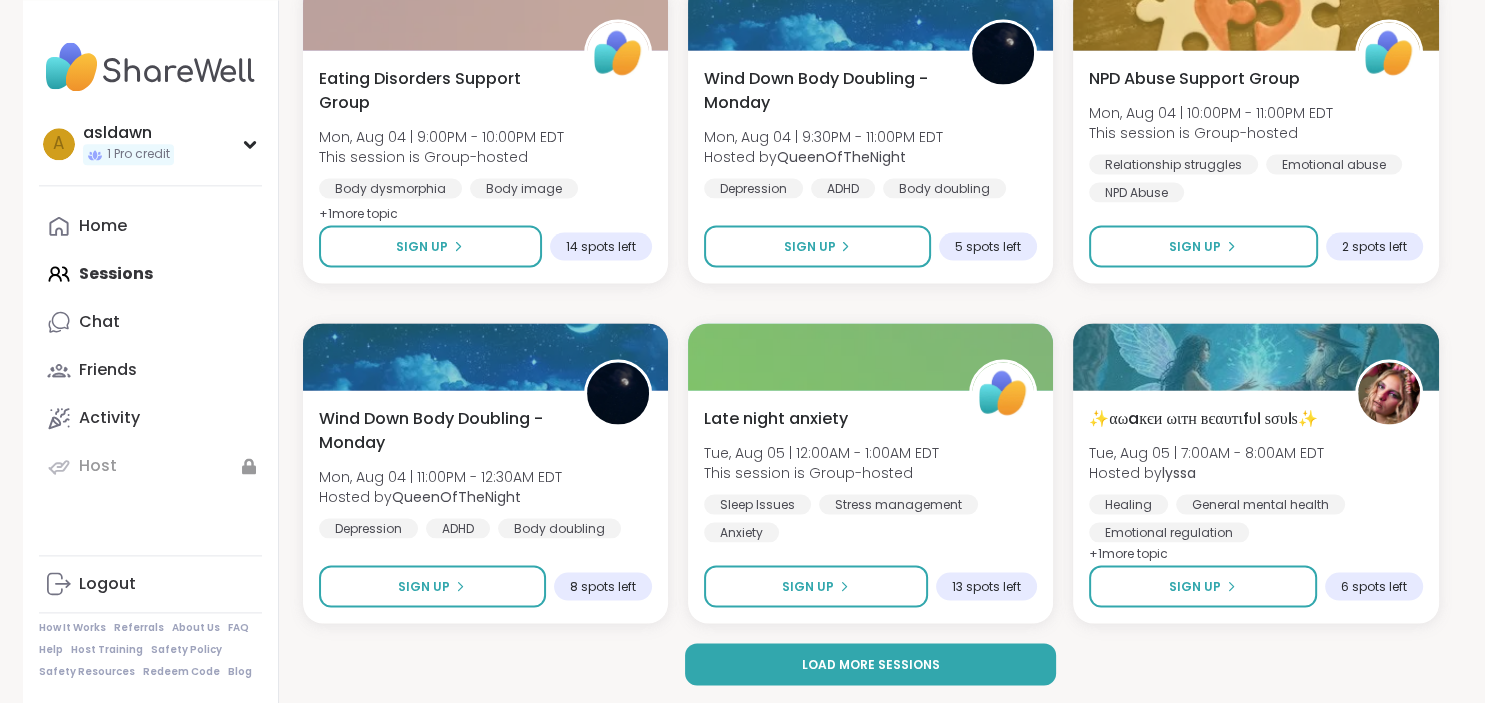 scroll, scrollTop: 3832, scrollLeft: 0, axis: vertical 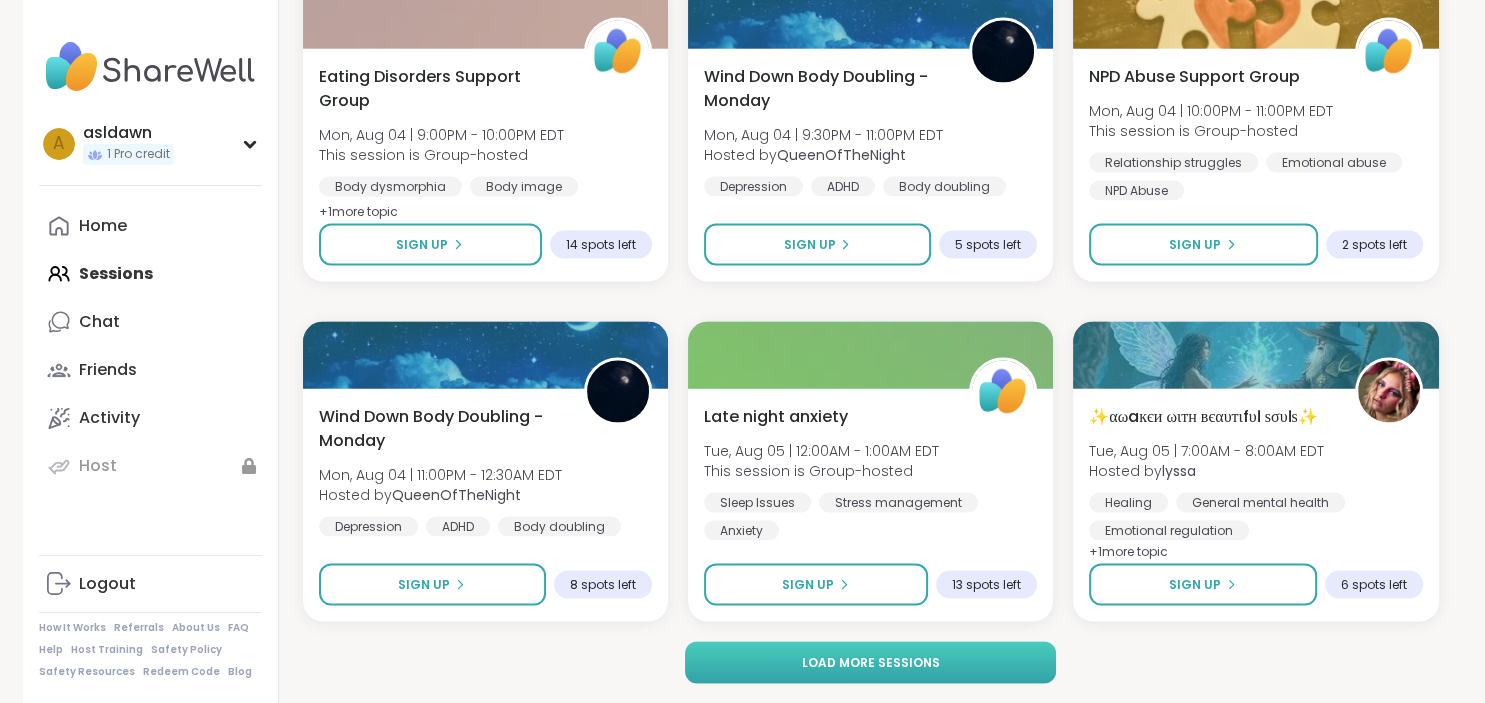 click on "Load more sessions" at bounding box center (870, 663) 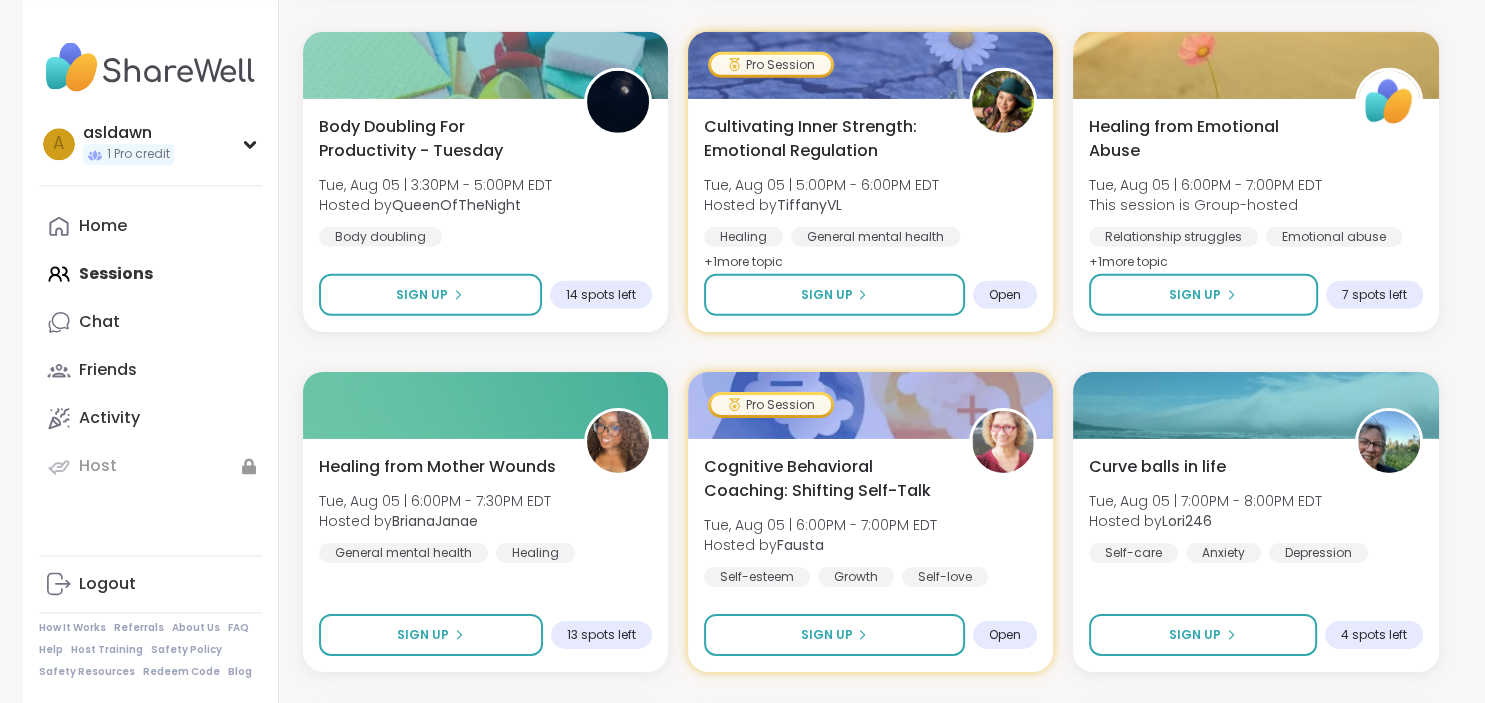 scroll, scrollTop: 6164, scrollLeft: 0, axis: vertical 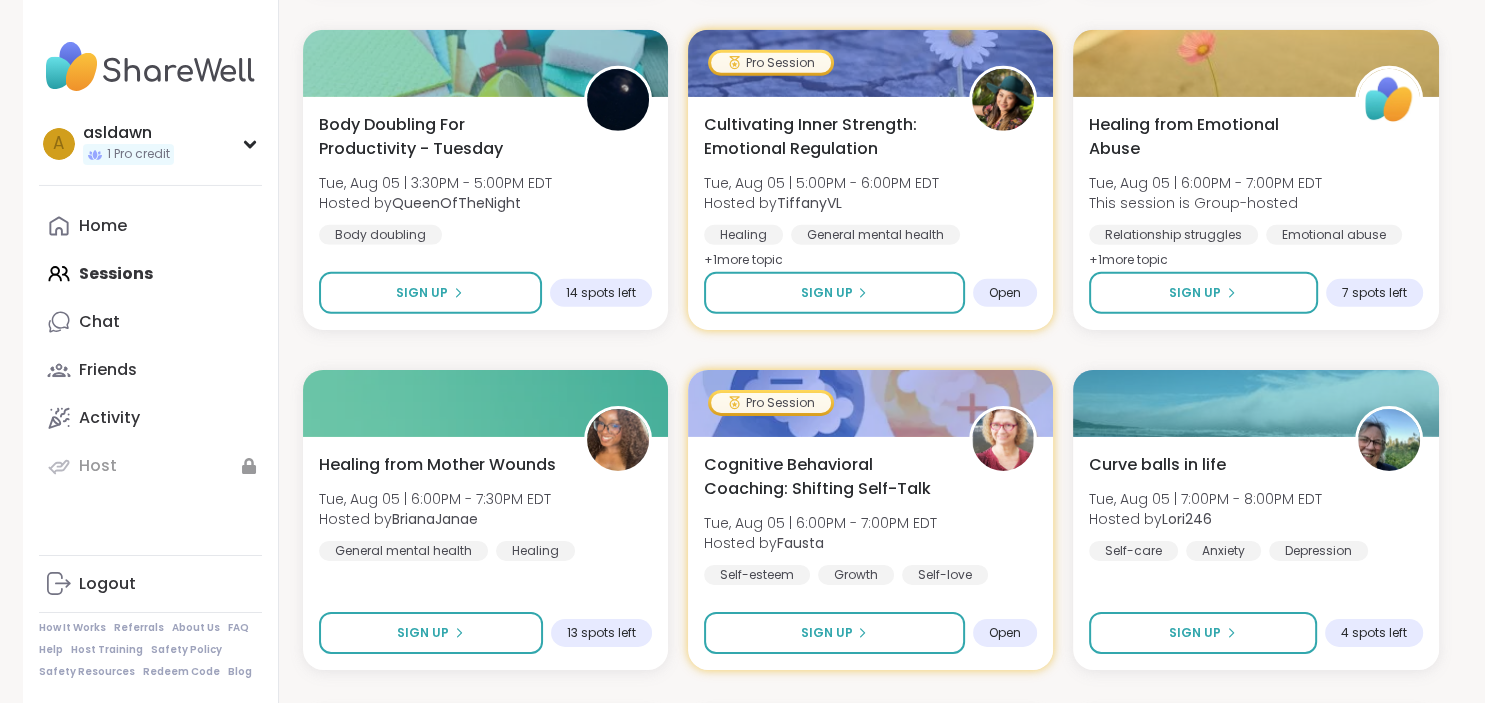 click on "Sign Up" at bounding box center [834, 633] 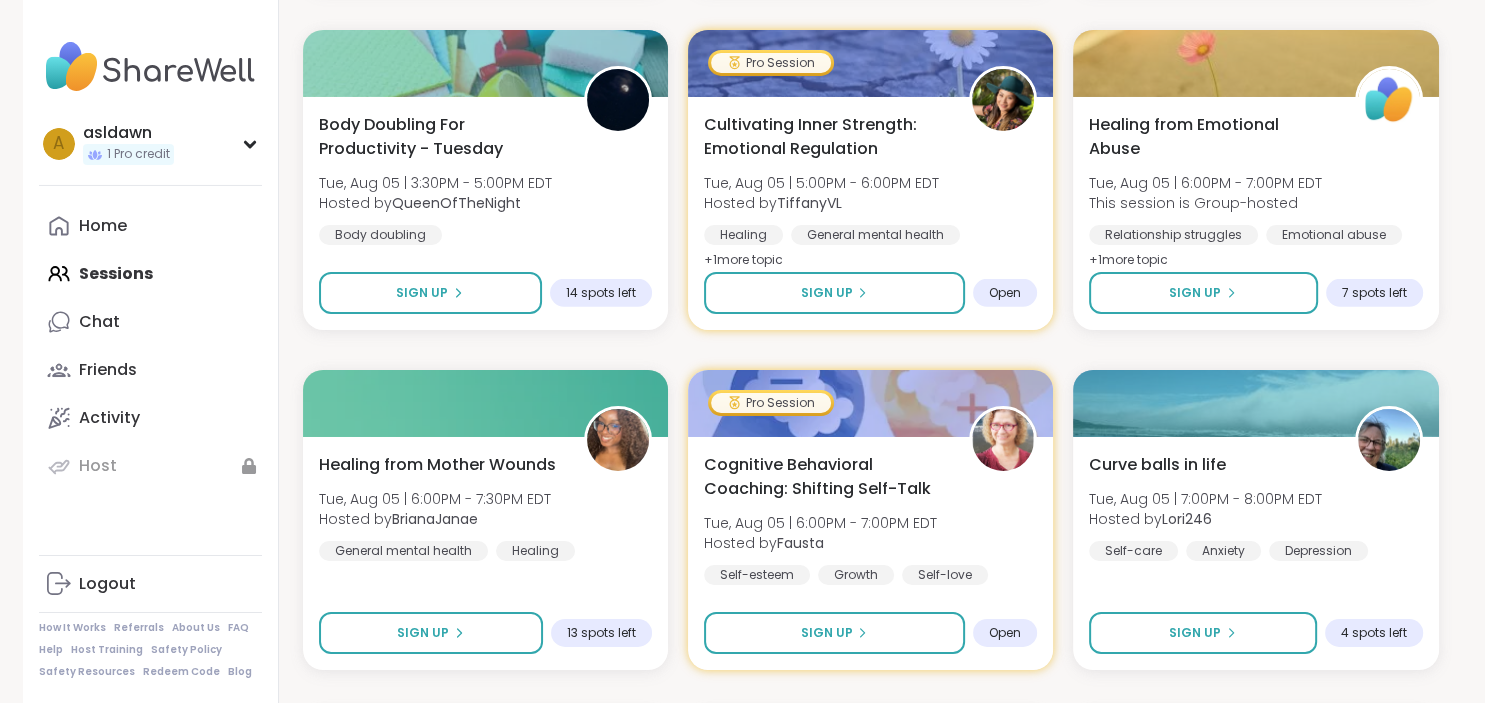 scroll, scrollTop: 6430, scrollLeft: 0, axis: vertical 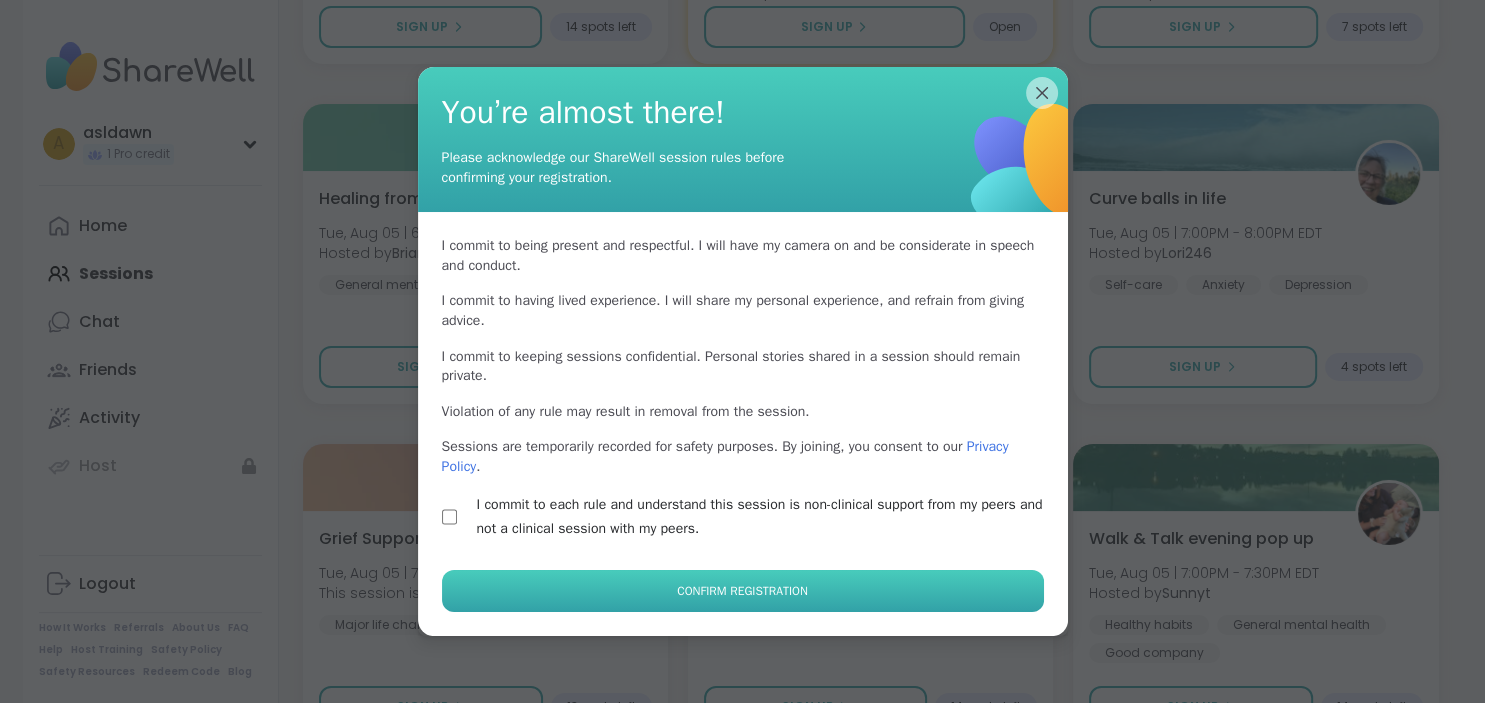 click on "Confirm Registration" at bounding box center [742, 591] 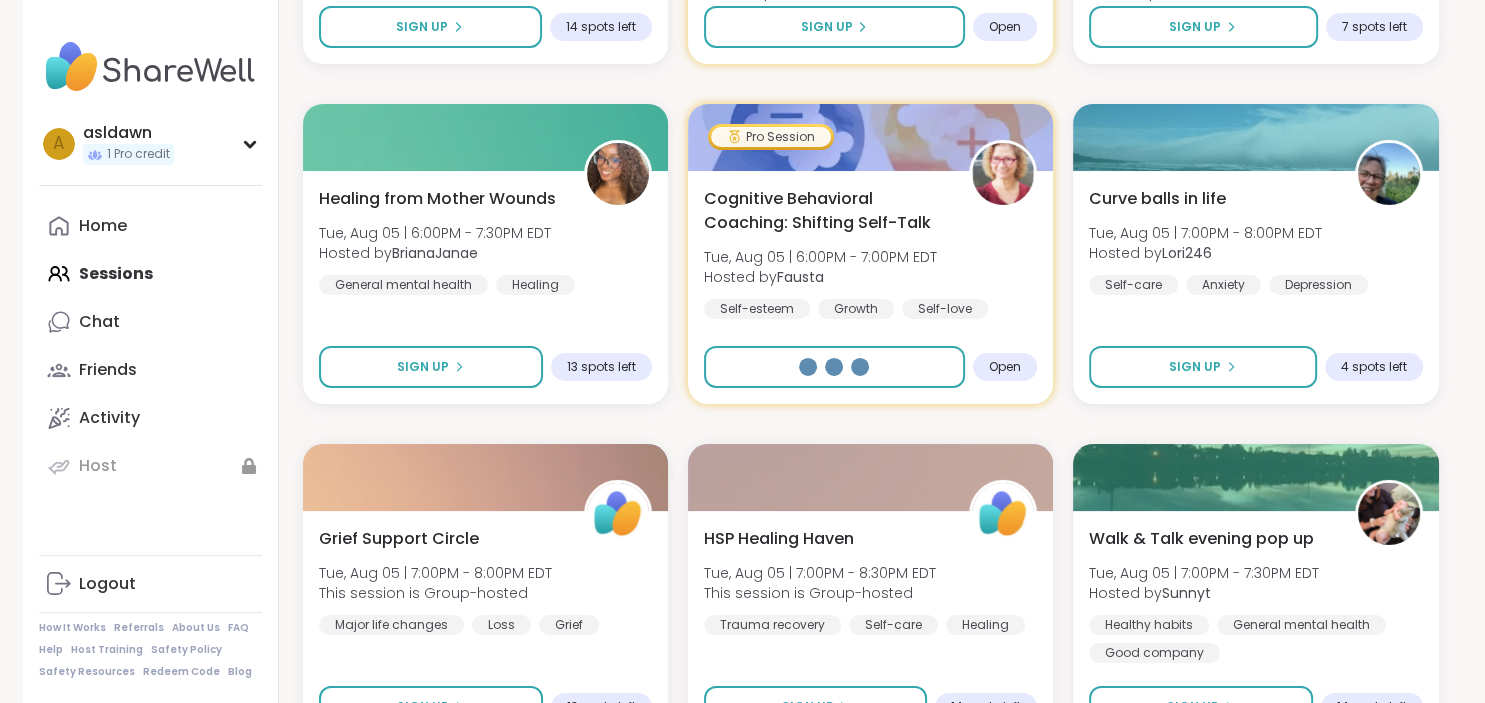 select on "**" 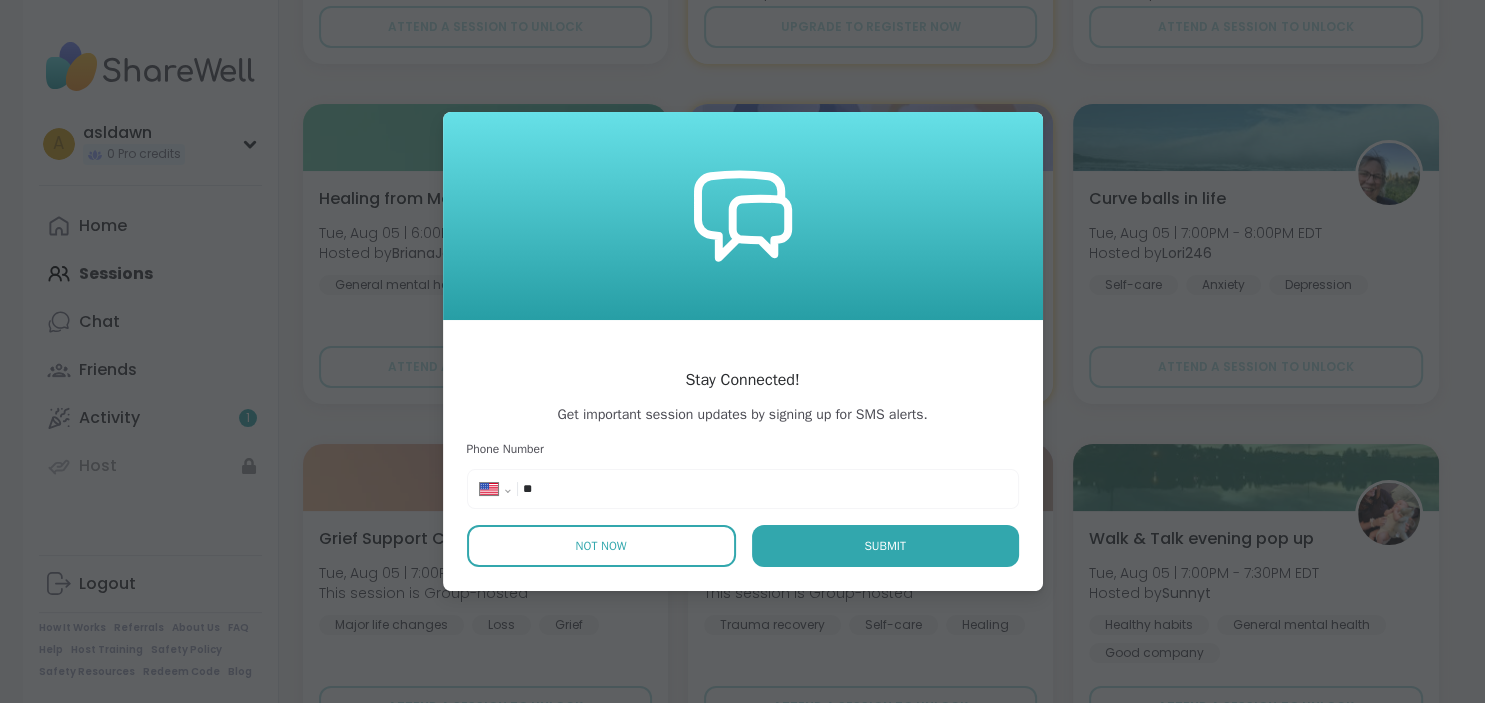 click on "Not Now" at bounding box center (600, 546) 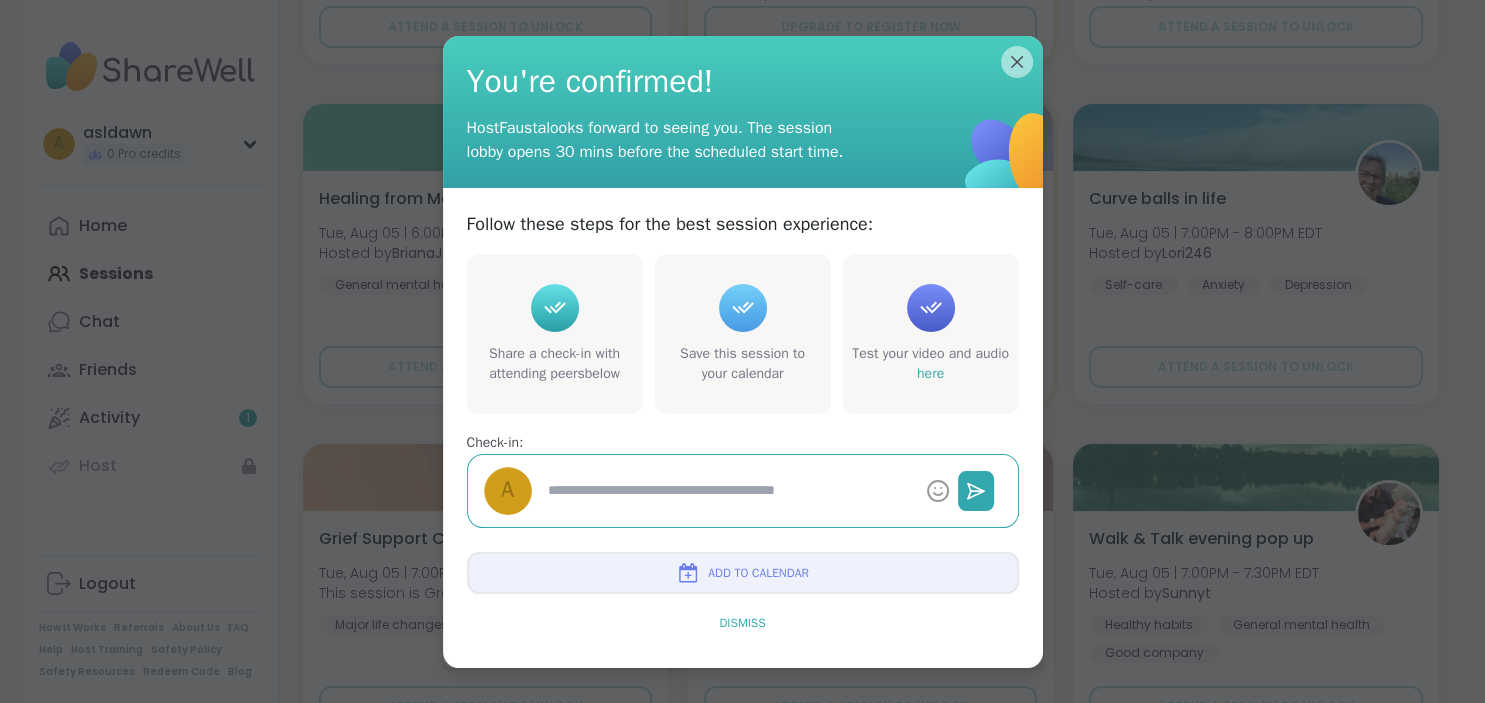 click on "Dismiss" at bounding box center (742, 623) 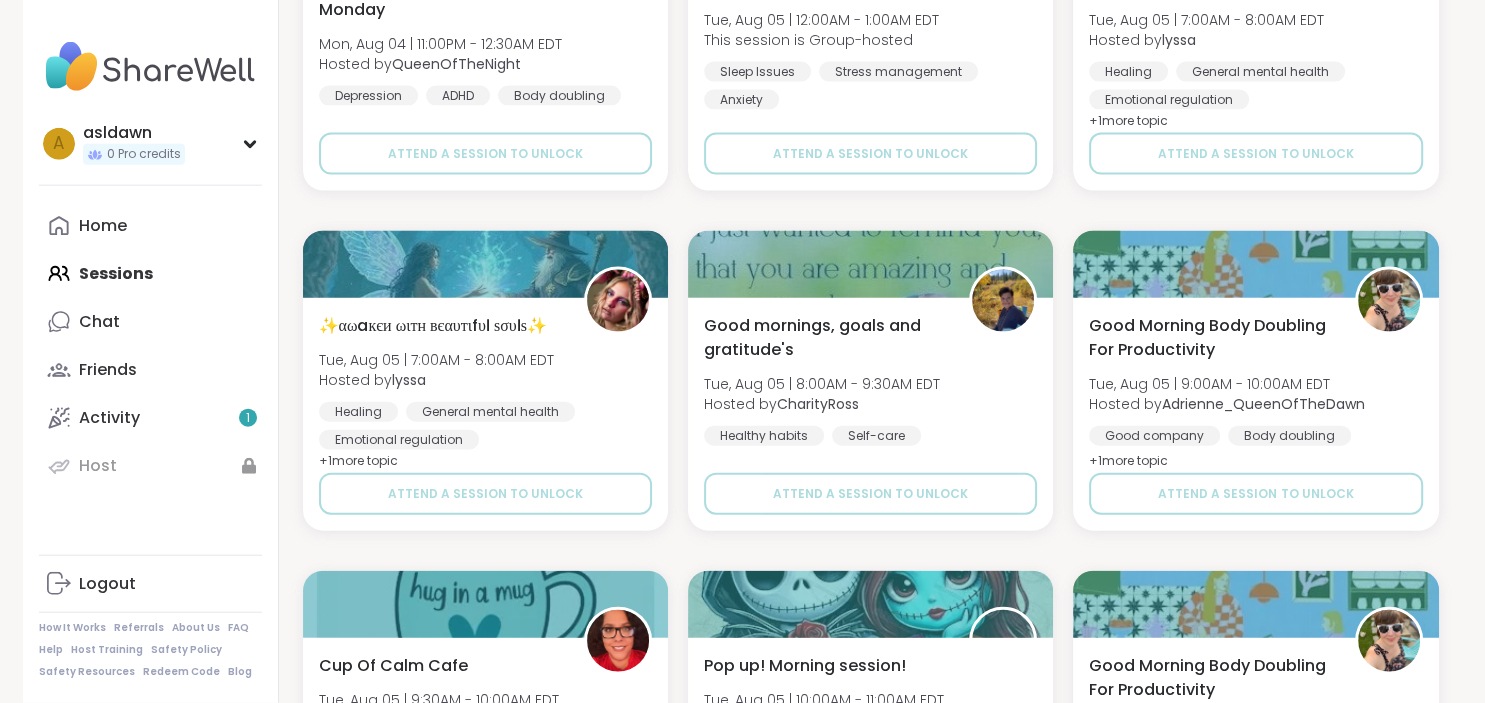 scroll, scrollTop: 4257, scrollLeft: 0, axis: vertical 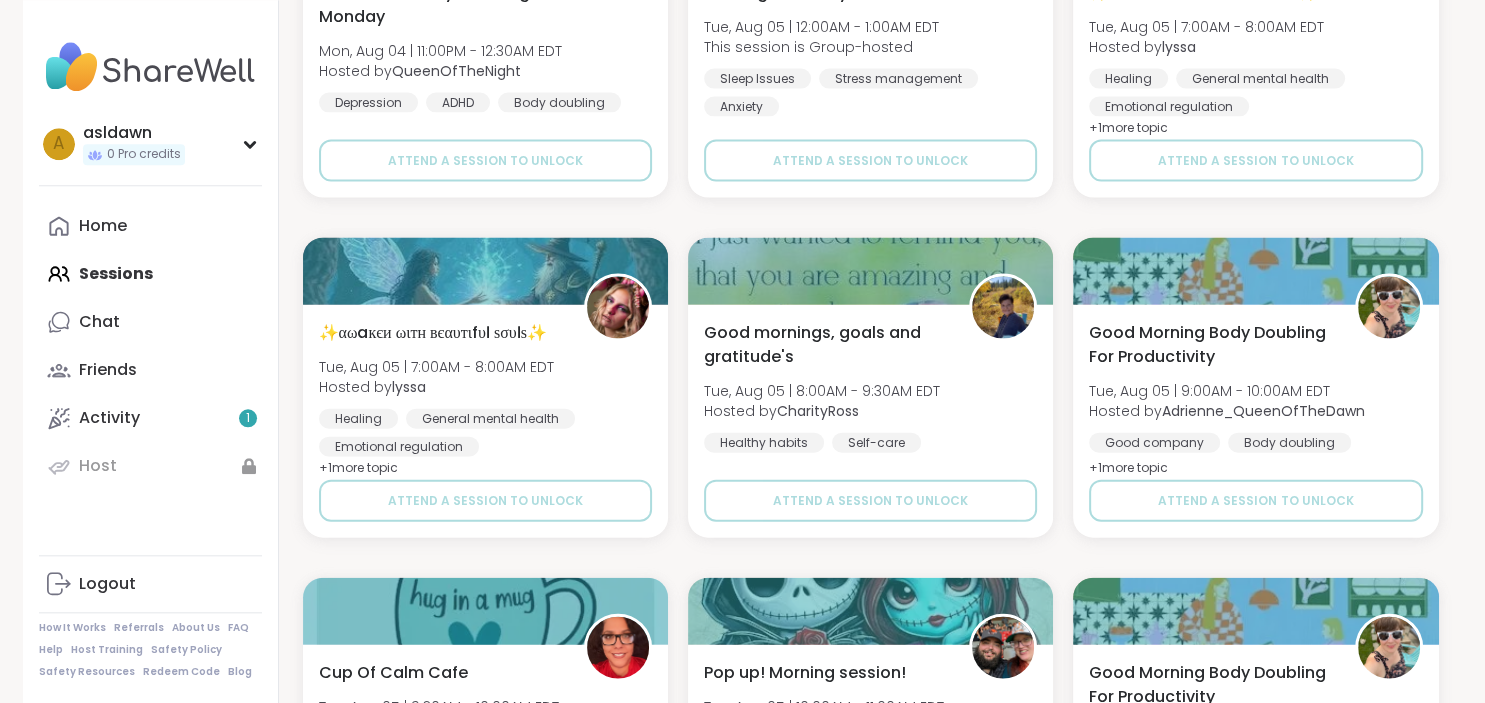 click on "Good mornings, goals and gratitude's" at bounding box center [825, 344] 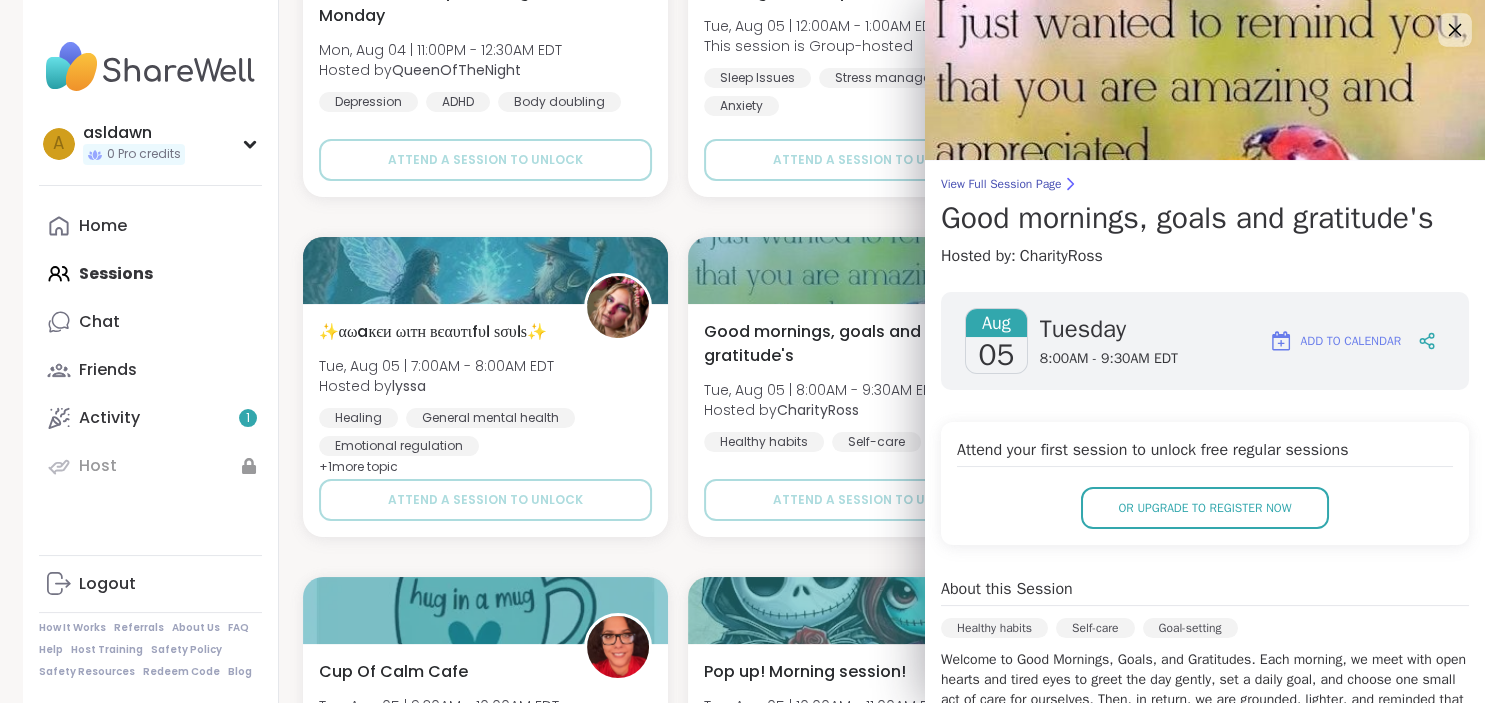 click 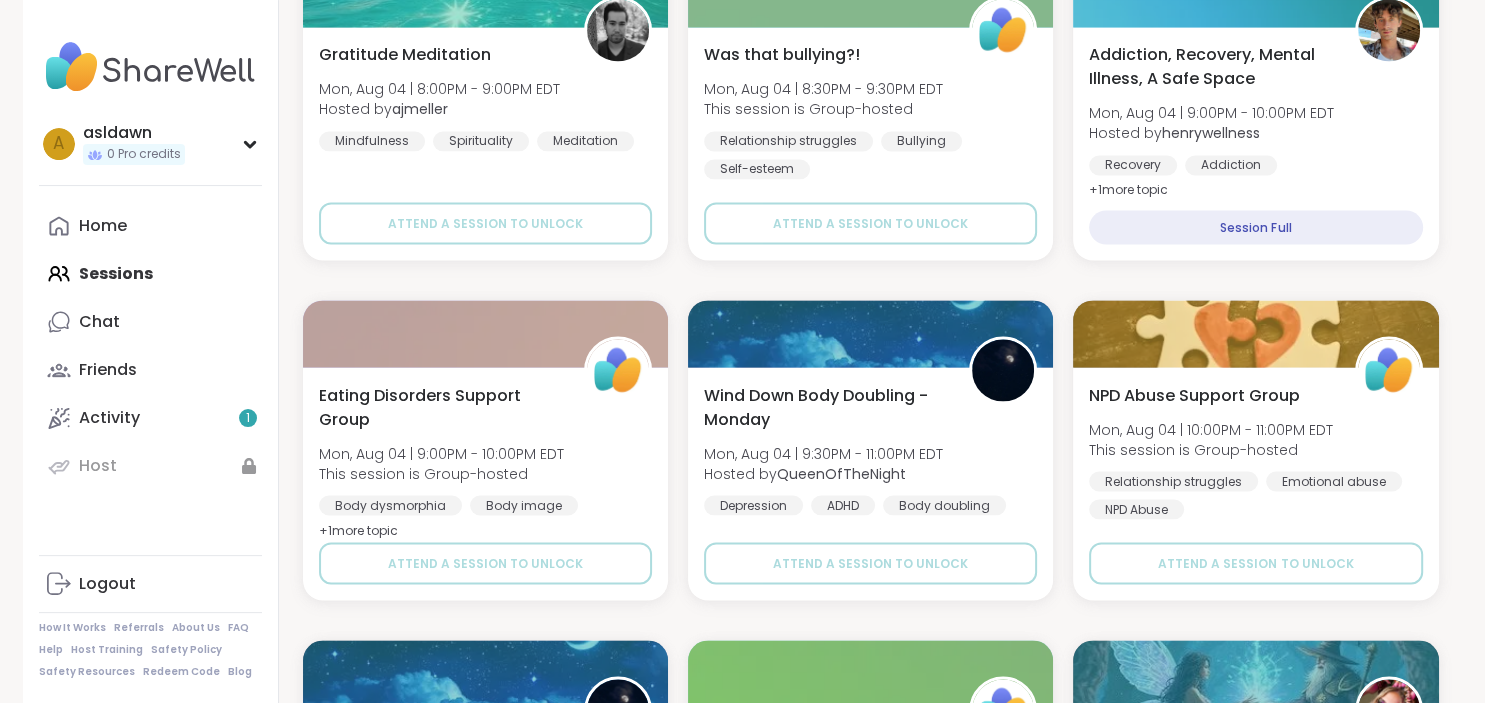scroll, scrollTop: 3511, scrollLeft: 0, axis: vertical 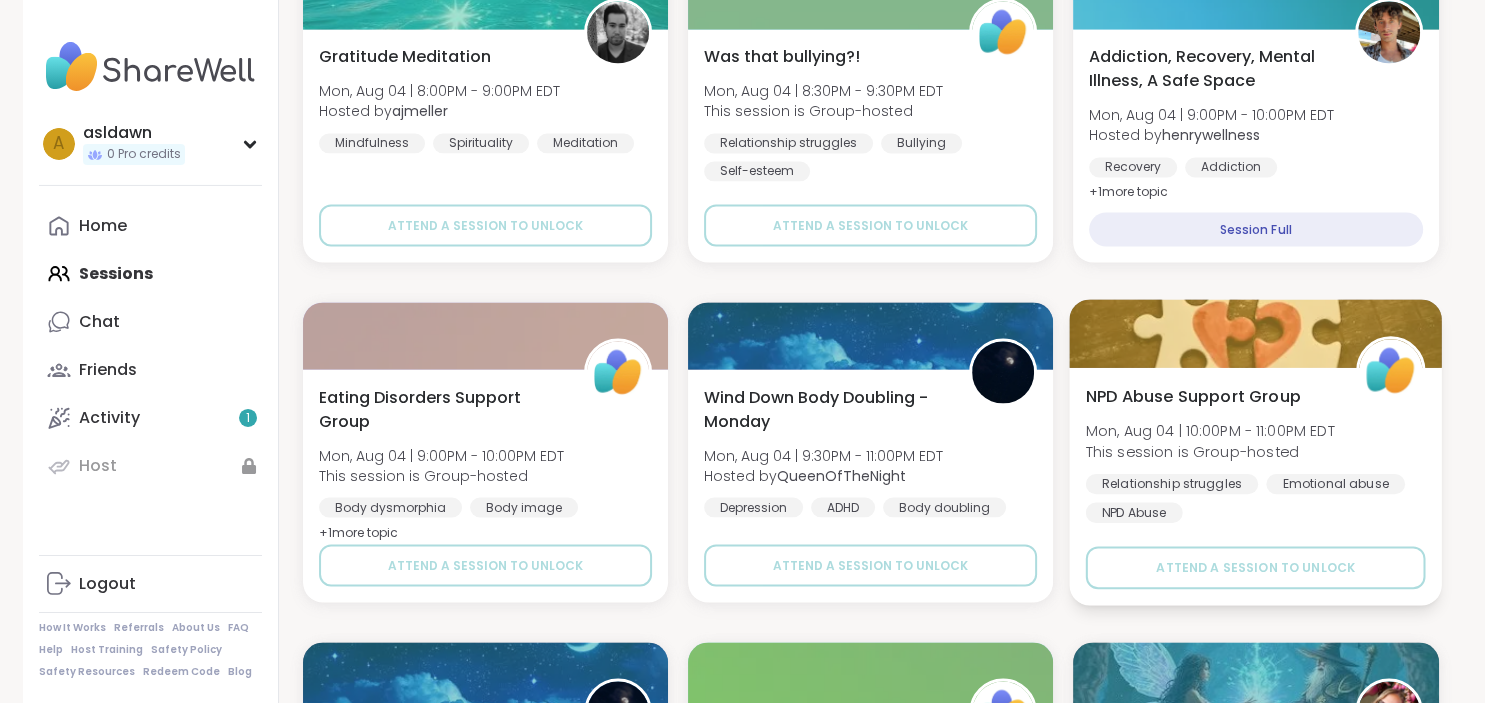 click on "NPD Abuse Support Group" at bounding box center [1193, 396] 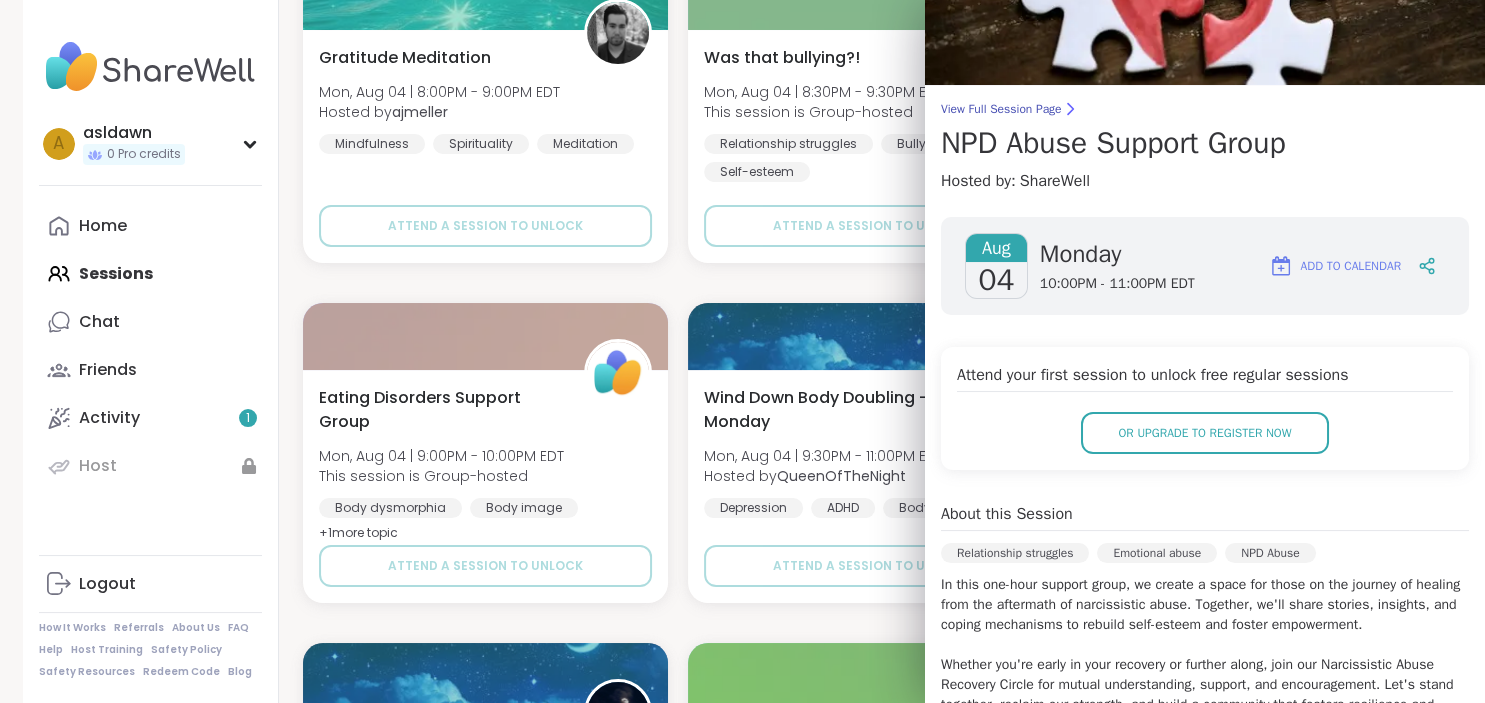 scroll, scrollTop: 0, scrollLeft: 0, axis: both 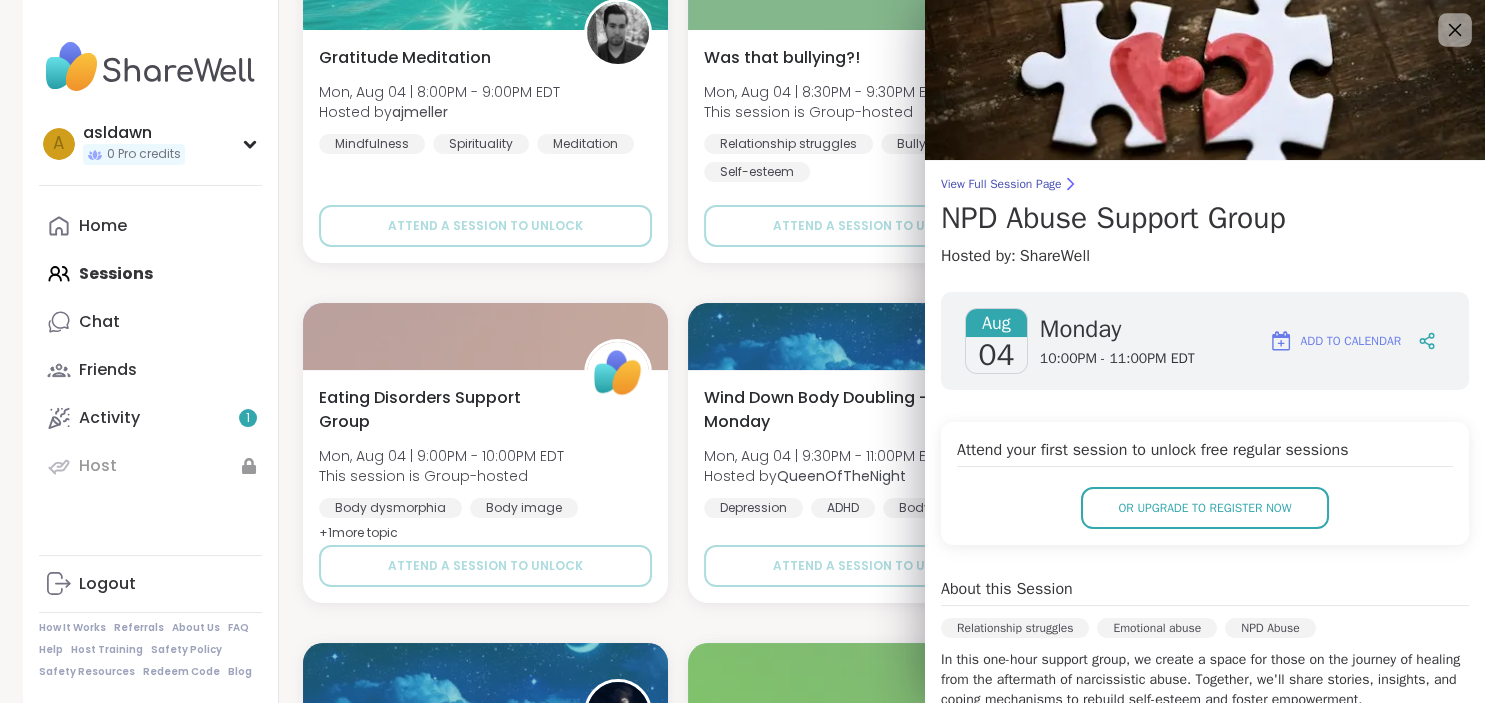 click 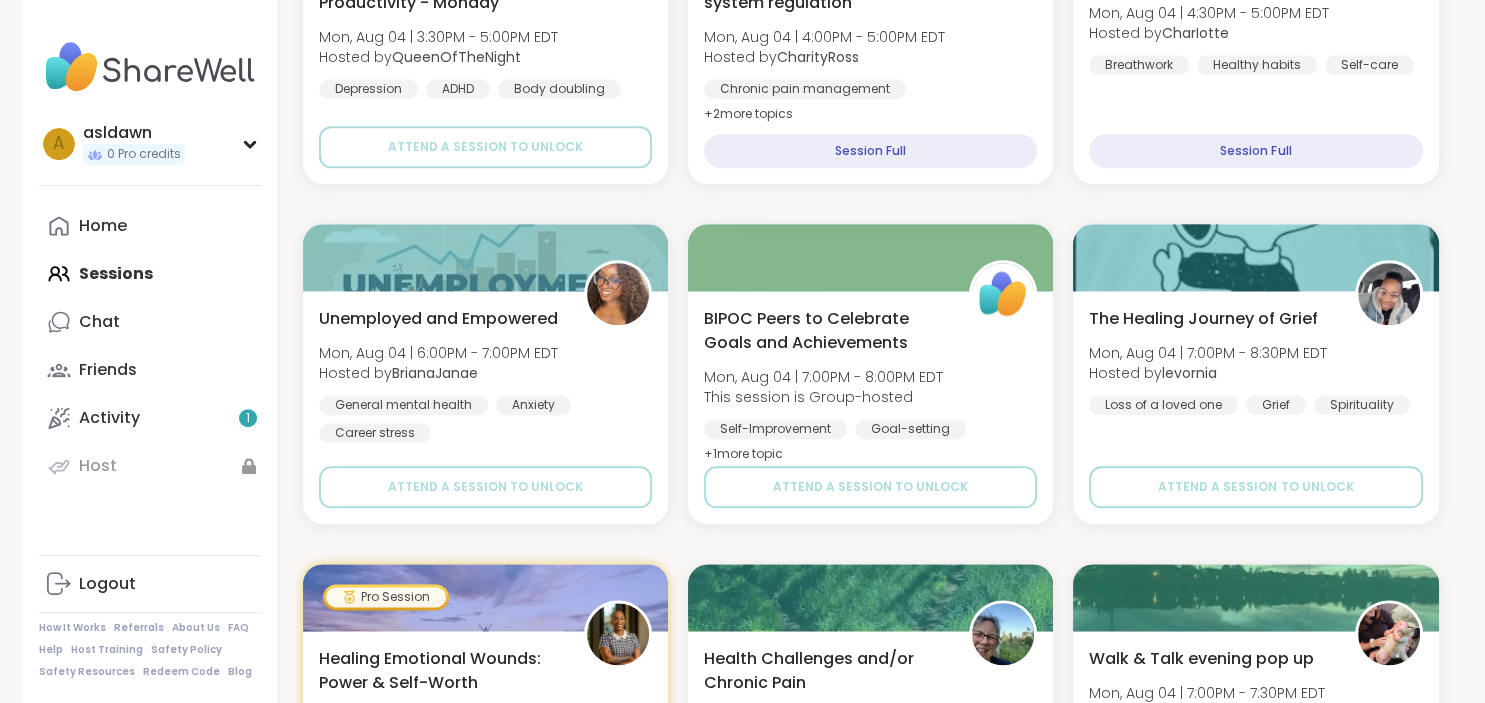 scroll, scrollTop: 2228, scrollLeft: 0, axis: vertical 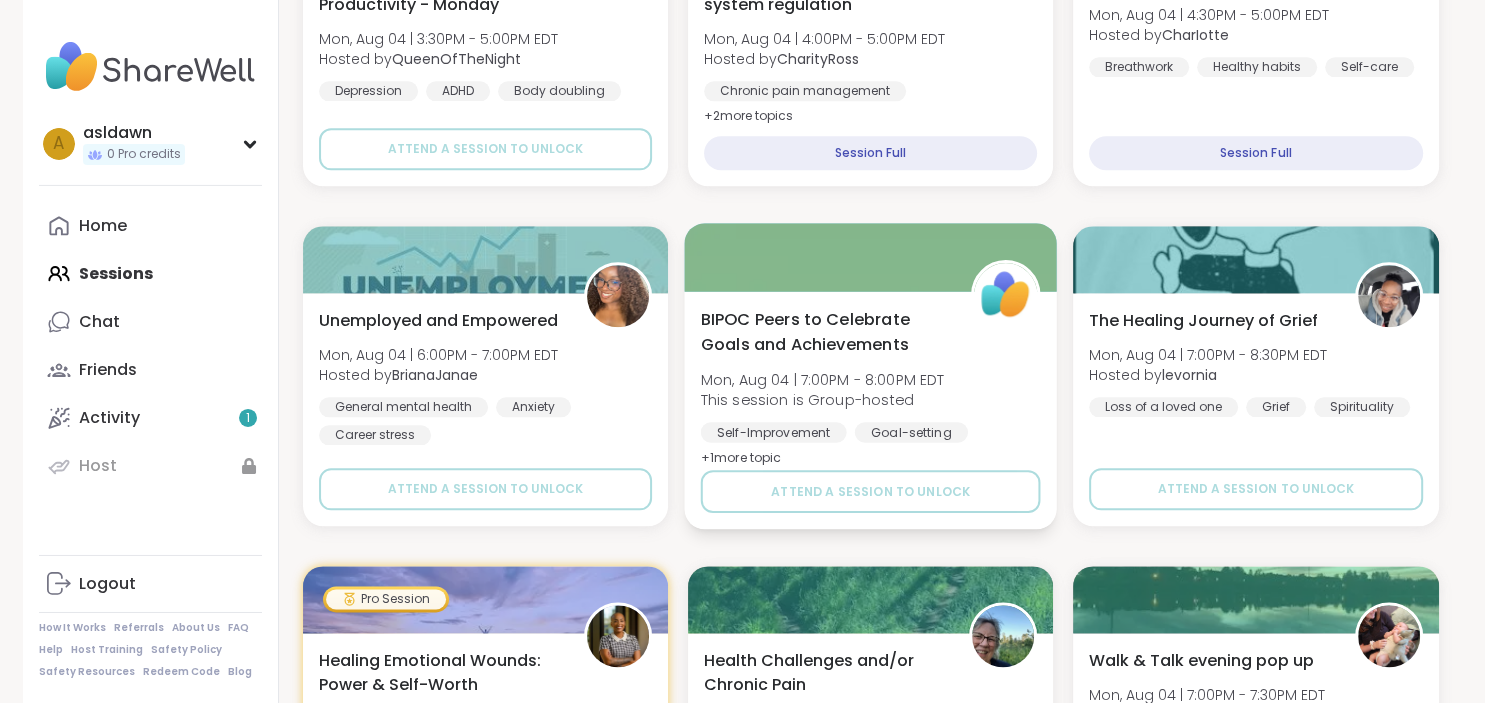 click at bounding box center [870, 257] 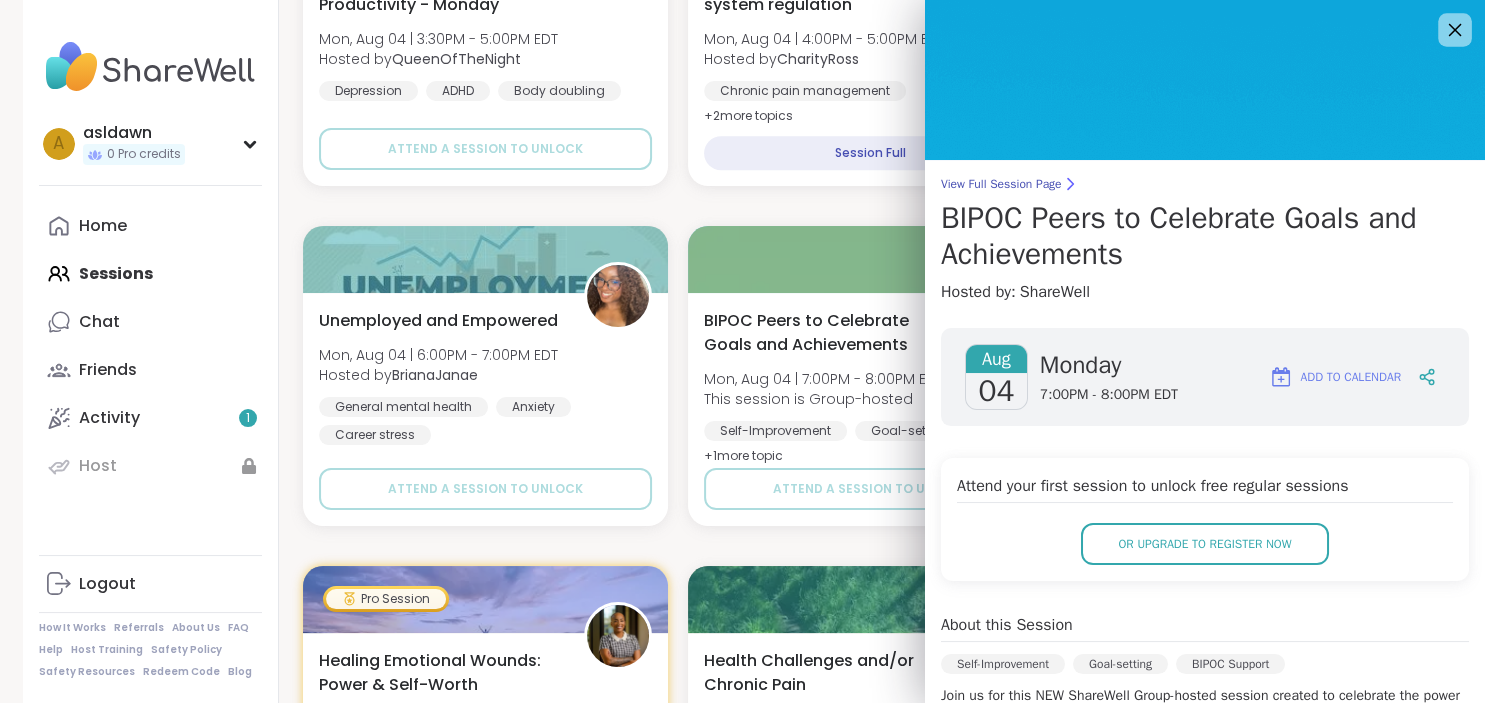 click 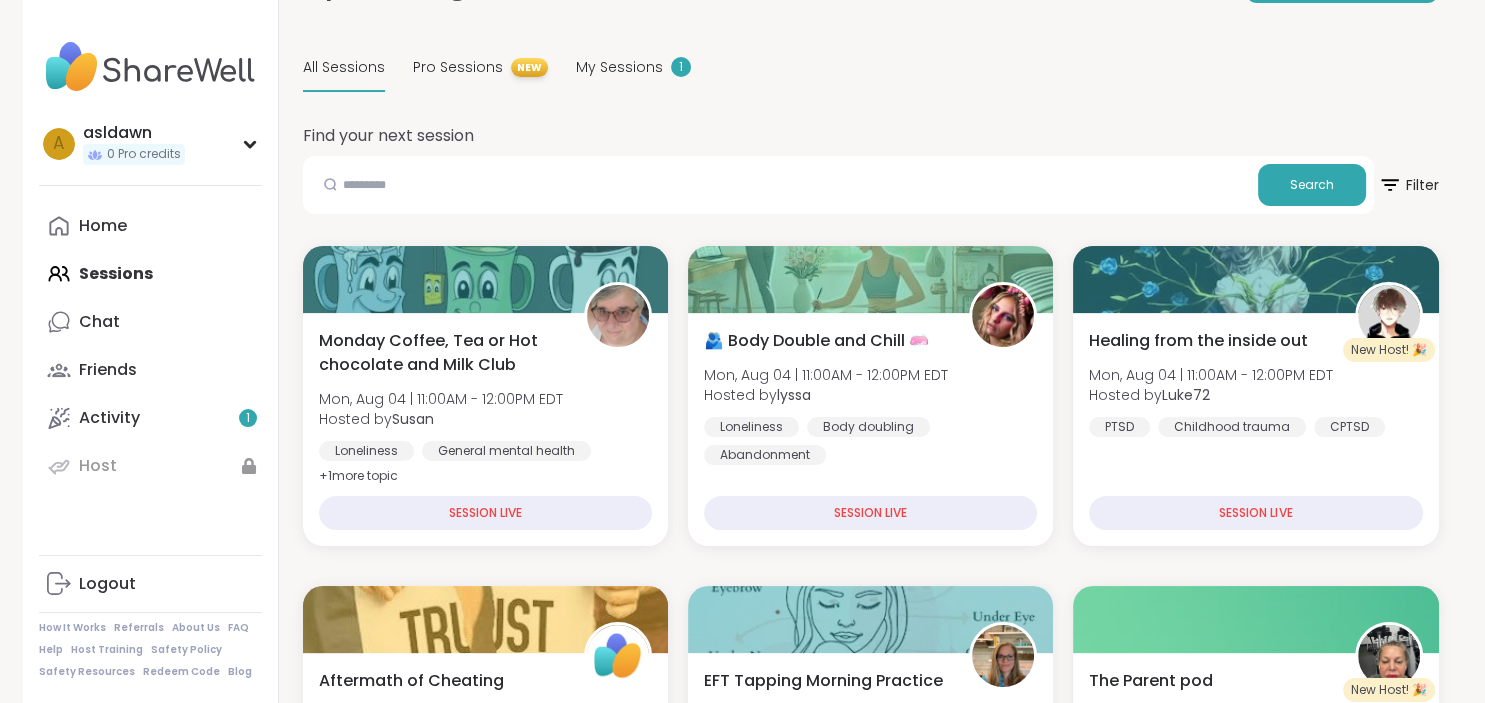 scroll, scrollTop: 167, scrollLeft: 0, axis: vertical 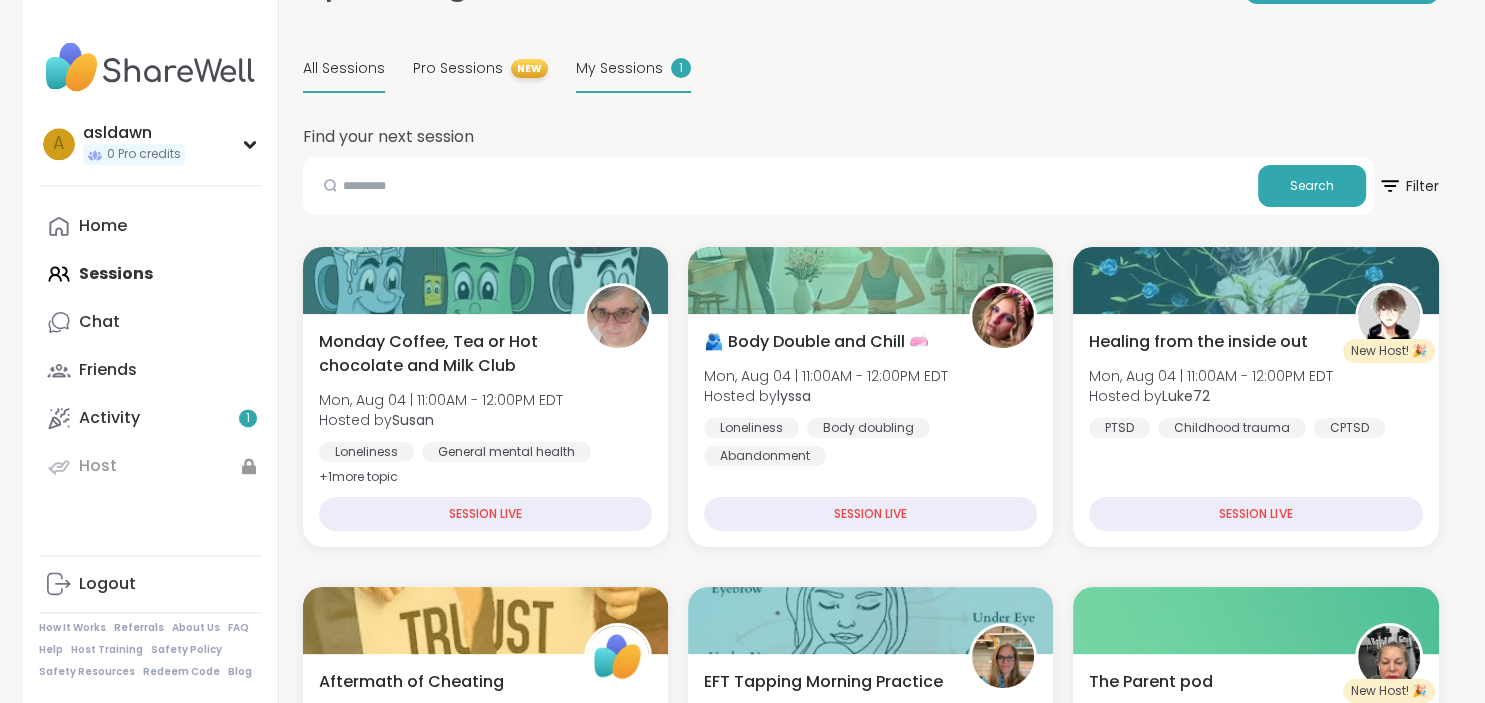 click on "My Sessions 1" at bounding box center (633, 69) 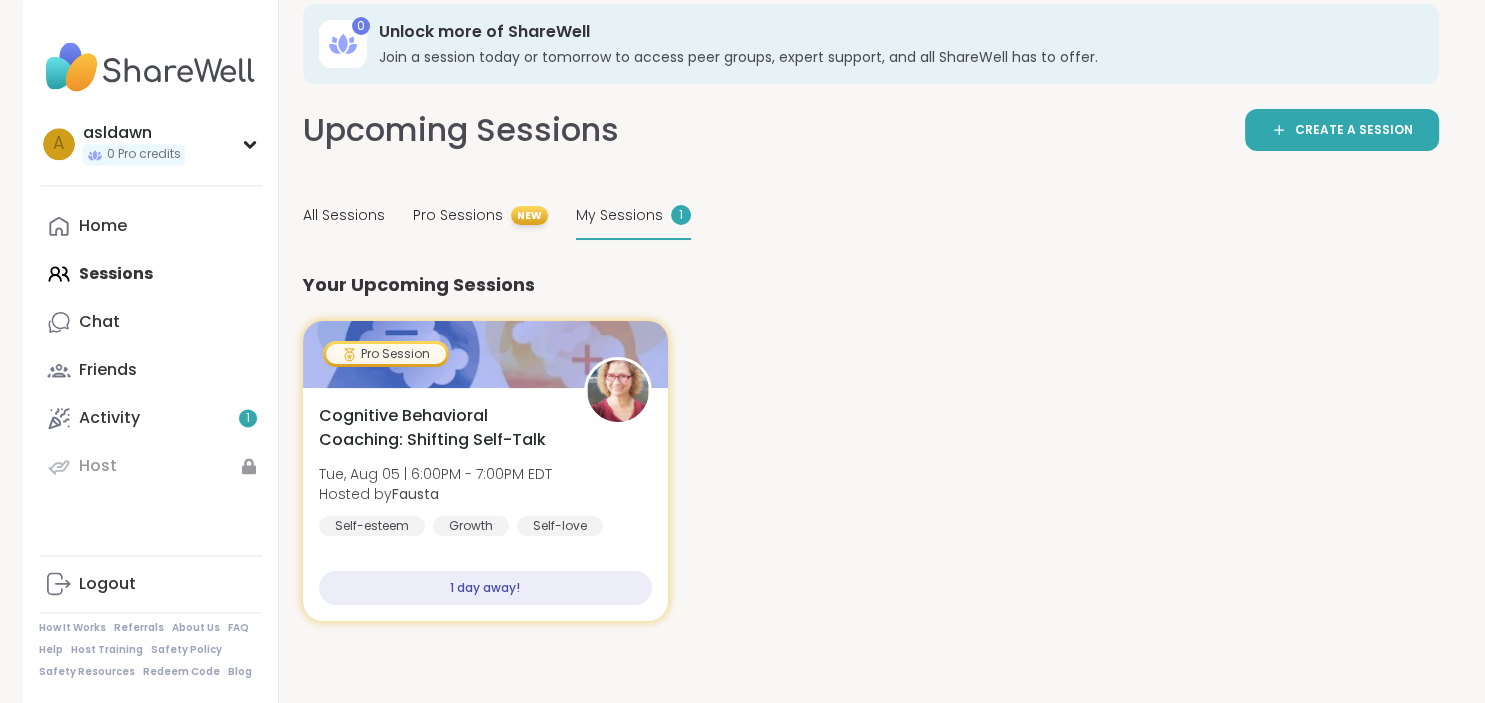 scroll, scrollTop: 20, scrollLeft: 0, axis: vertical 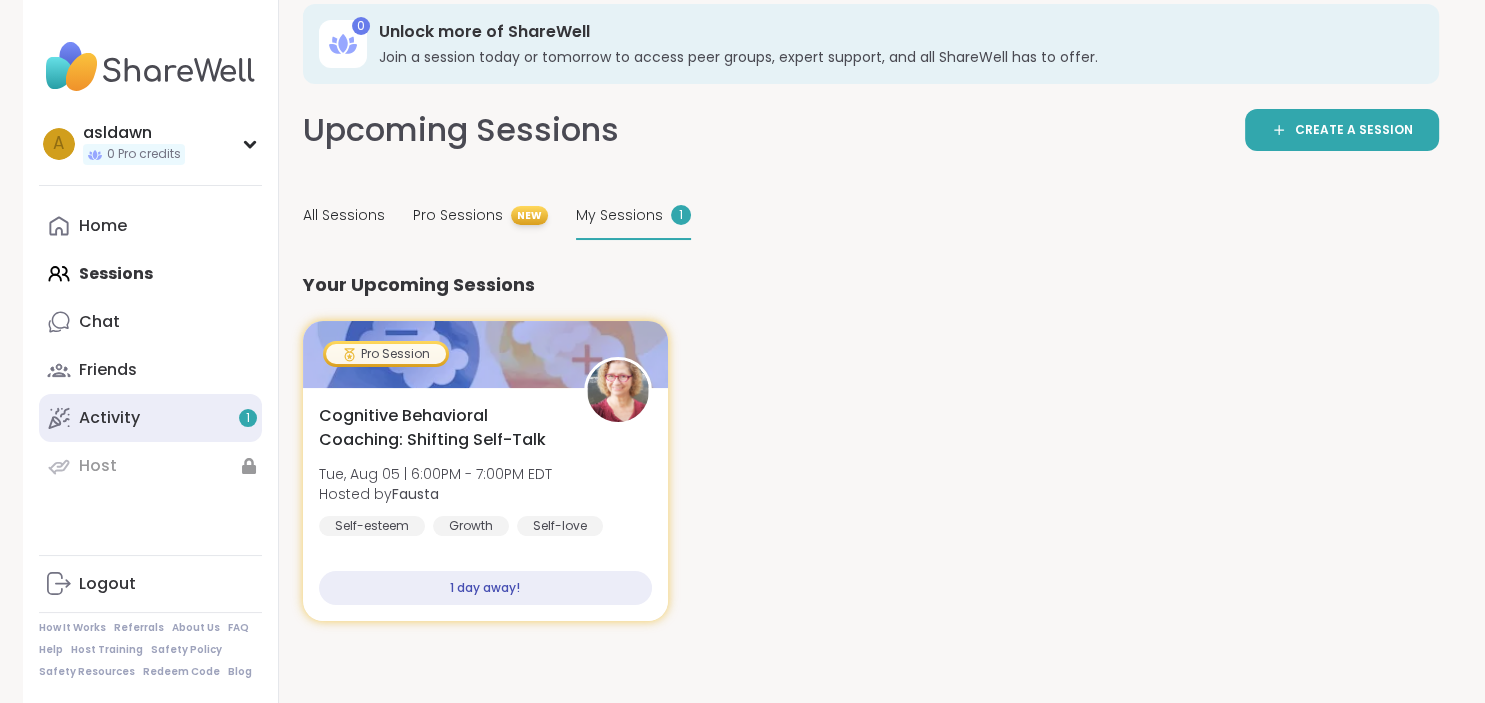 click on "Activity 1" at bounding box center (150, 418) 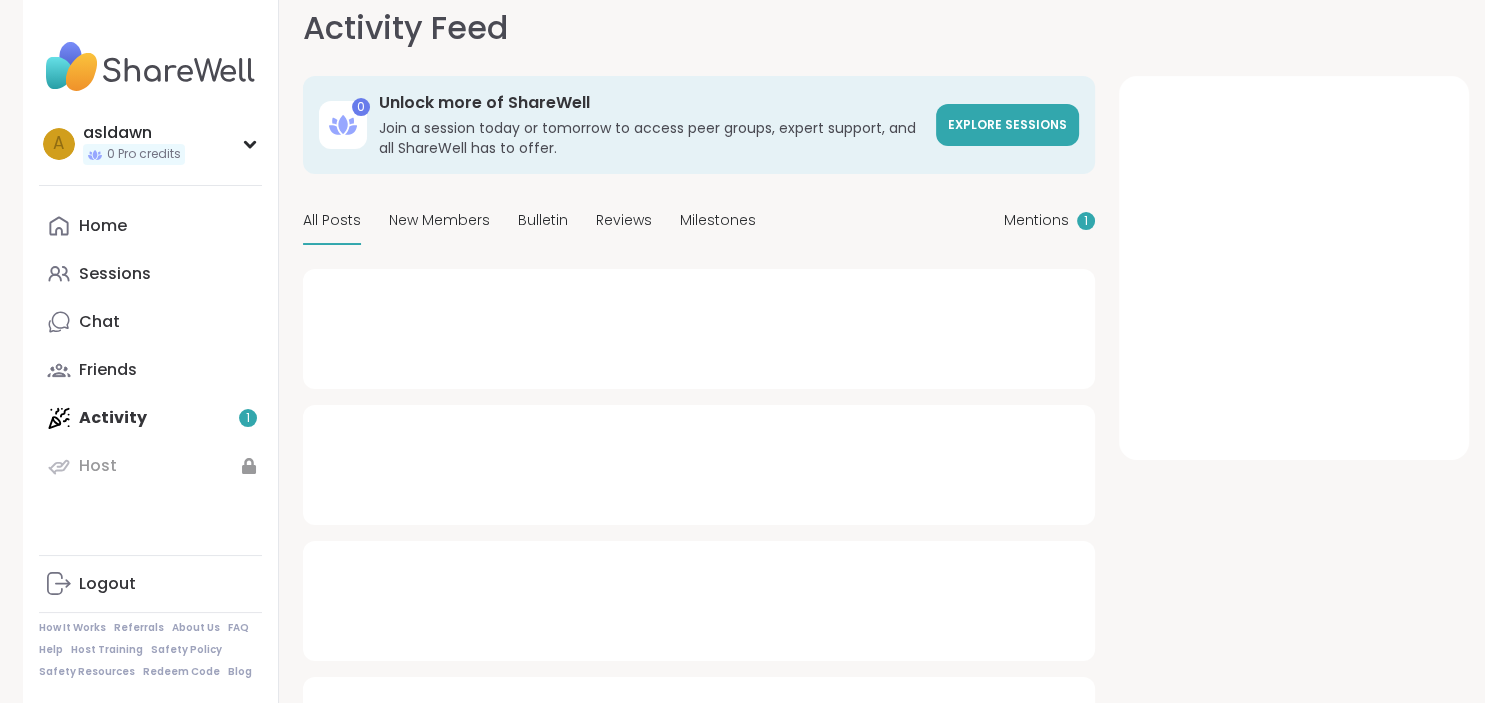 scroll, scrollTop: 0, scrollLeft: 0, axis: both 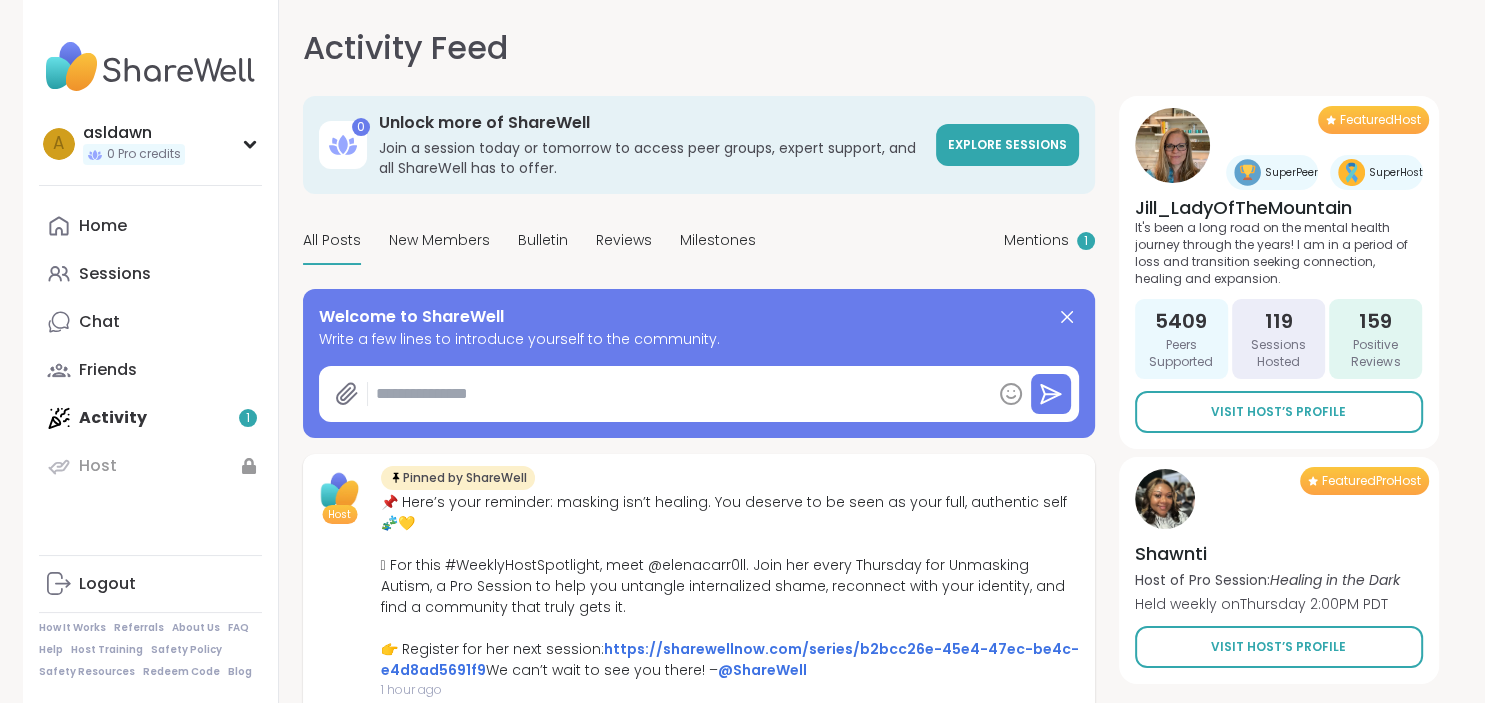 type on "*" 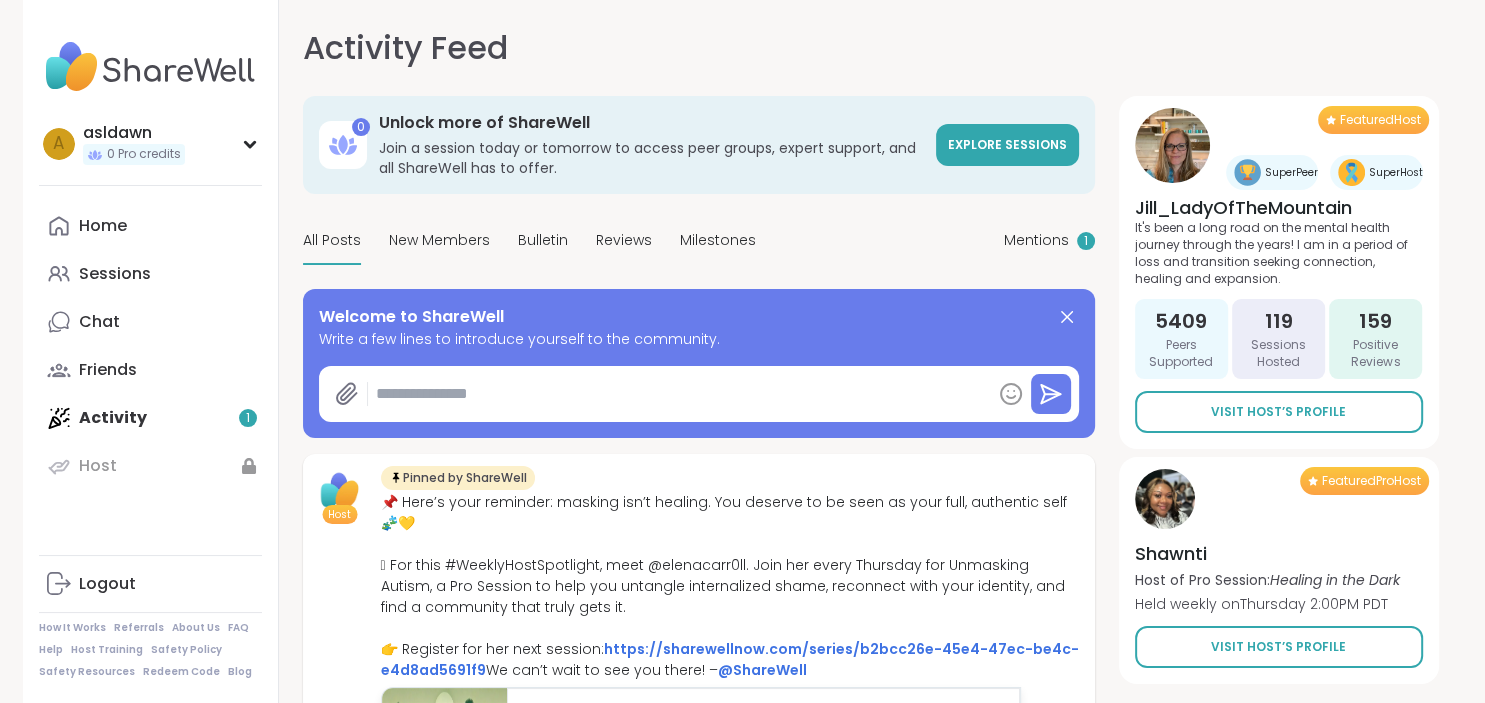 click on "Home Sessions Chat Friends Activity 1 Host" at bounding box center (150, 346) 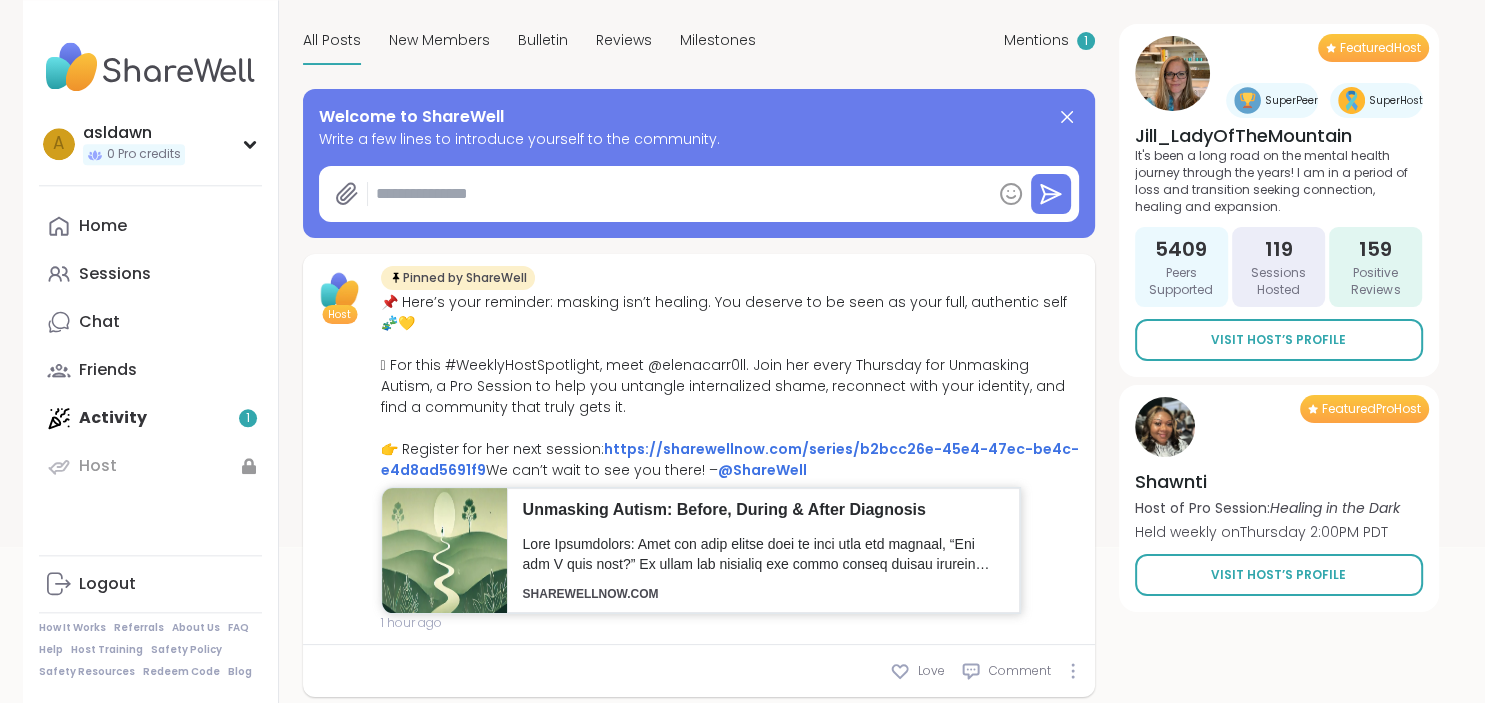 scroll, scrollTop: 187, scrollLeft: 0, axis: vertical 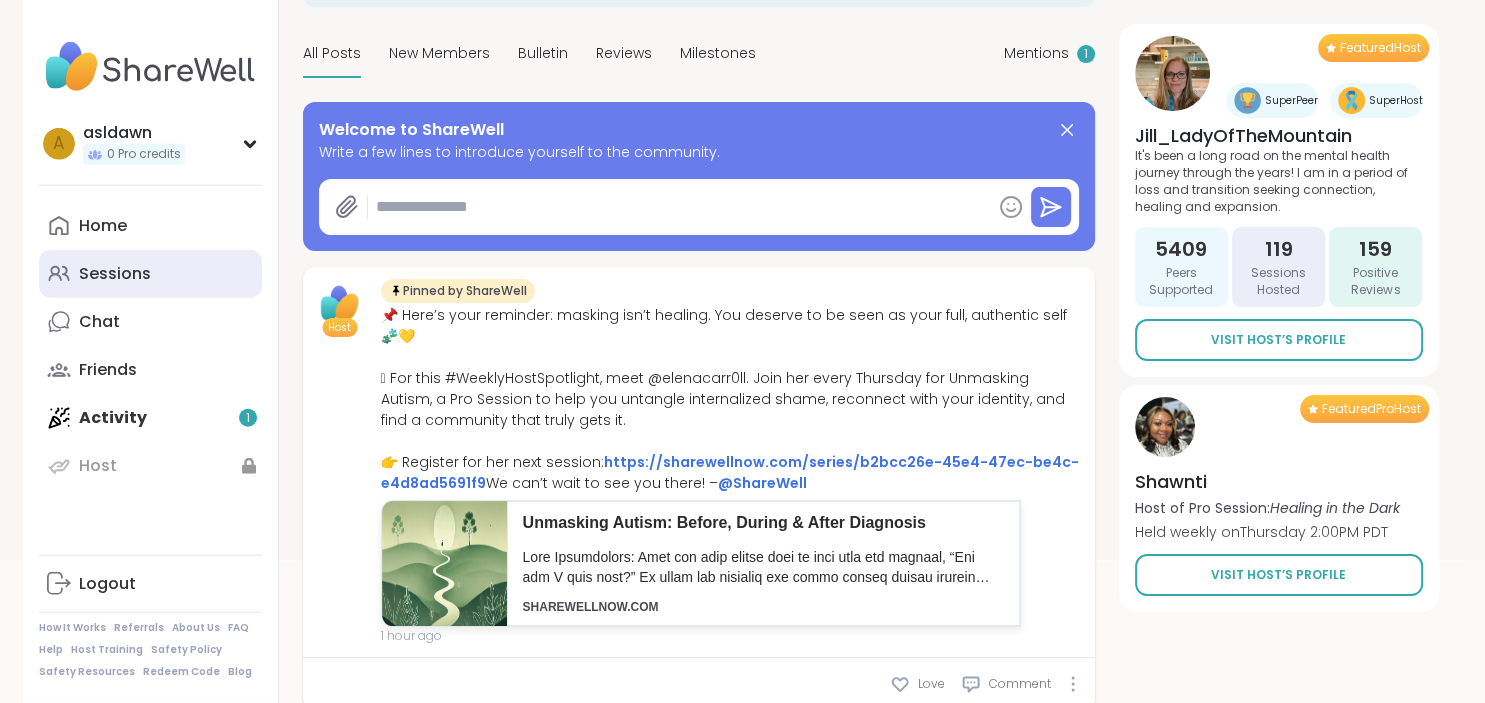 click on "Sessions" at bounding box center [150, 274] 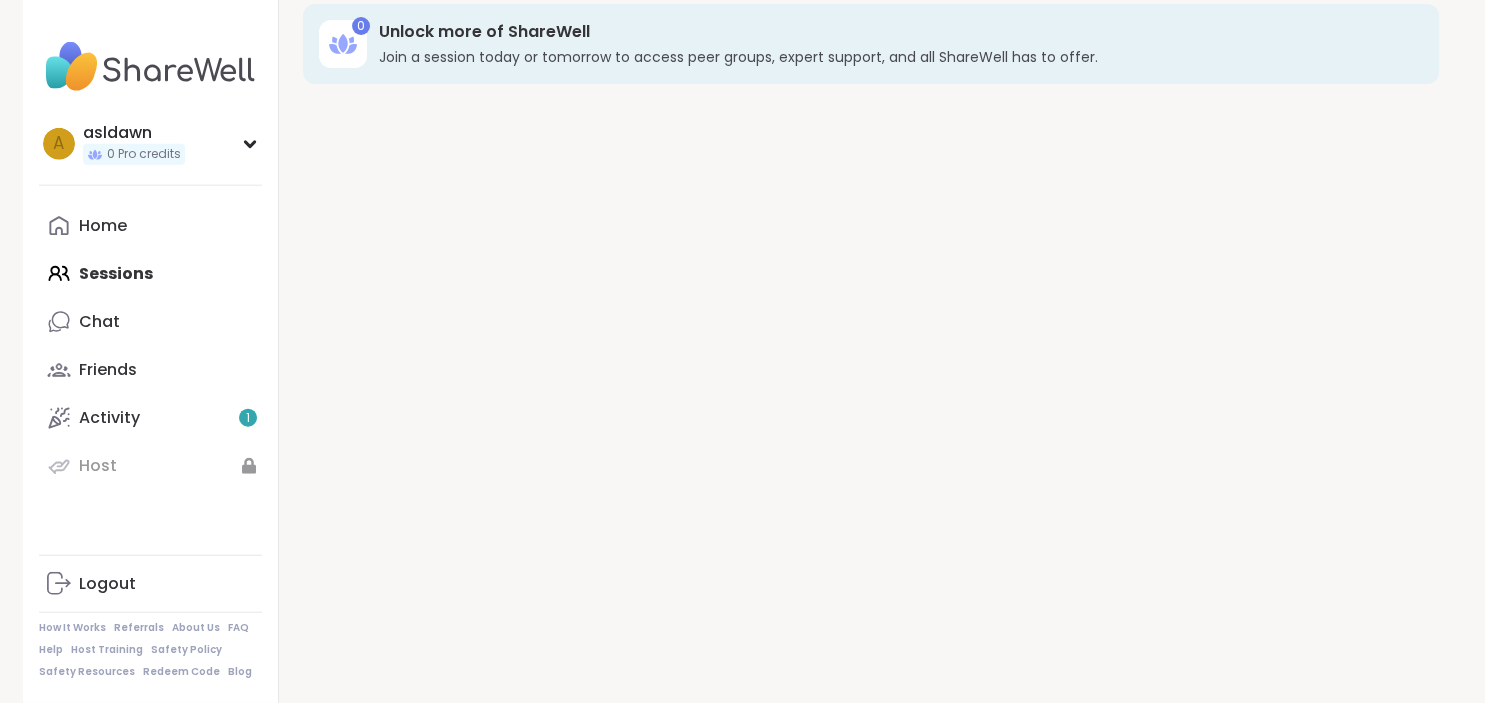 scroll, scrollTop: 0, scrollLeft: 0, axis: both 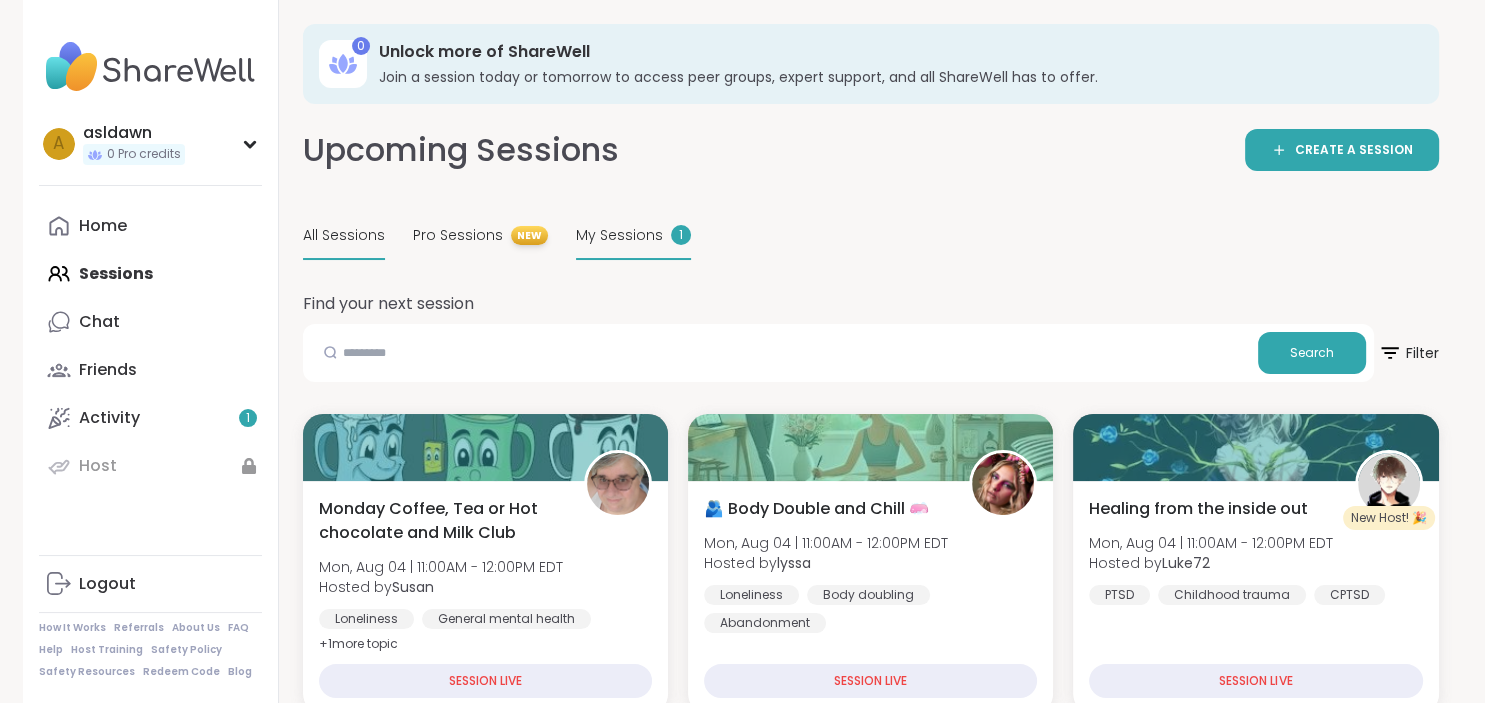 click on "My Sessions" at bounding box center (619, 235) 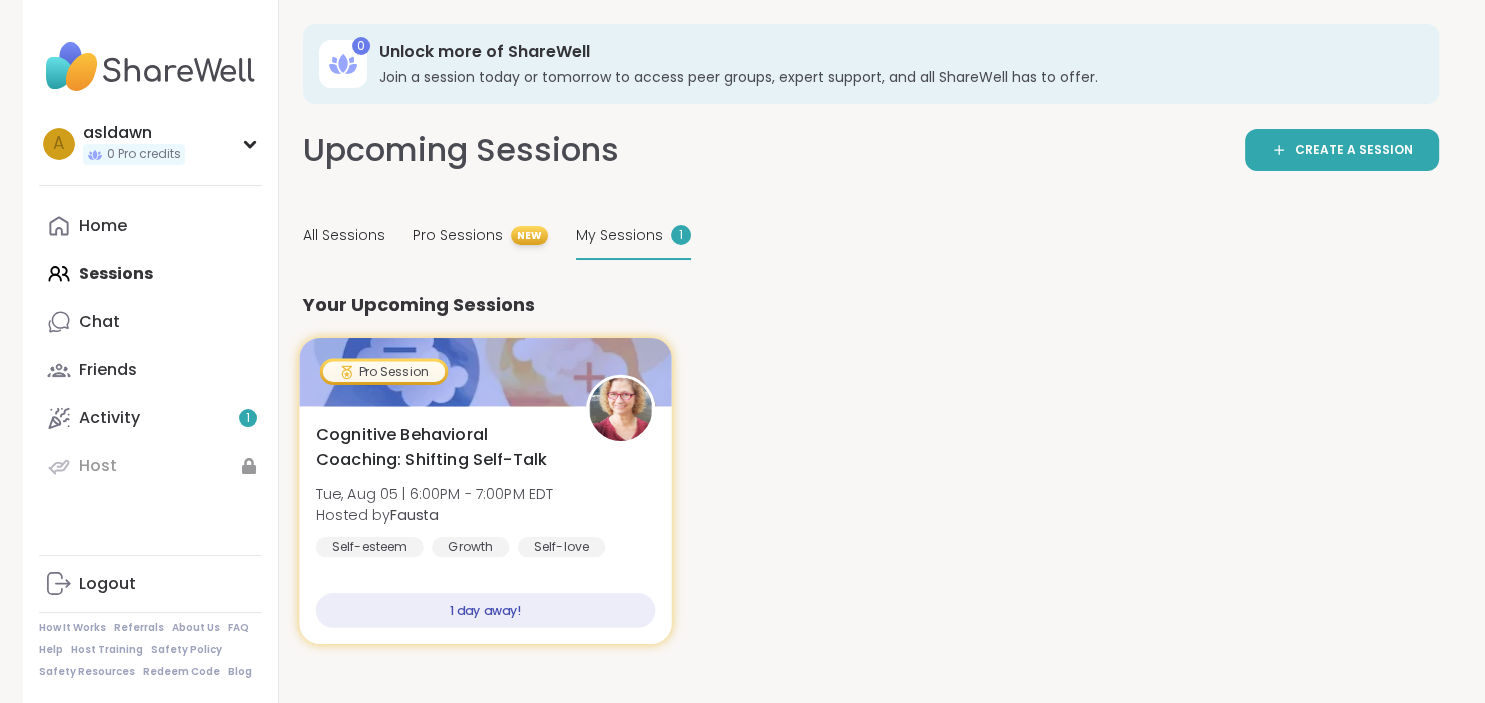 click on "Hosted by [FIRST]" at bounding box center (434, 514) 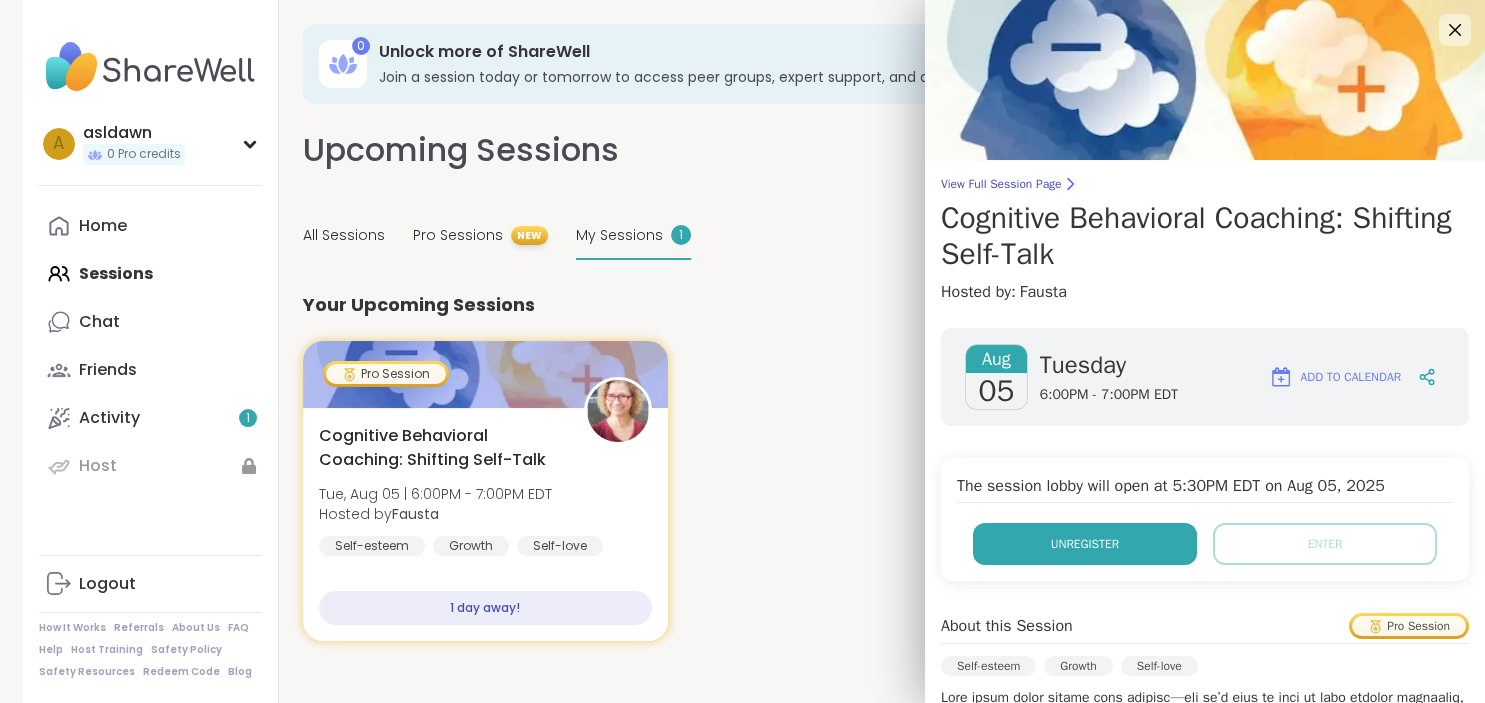 click on "Unregister" at bounding box center [1085, 544] 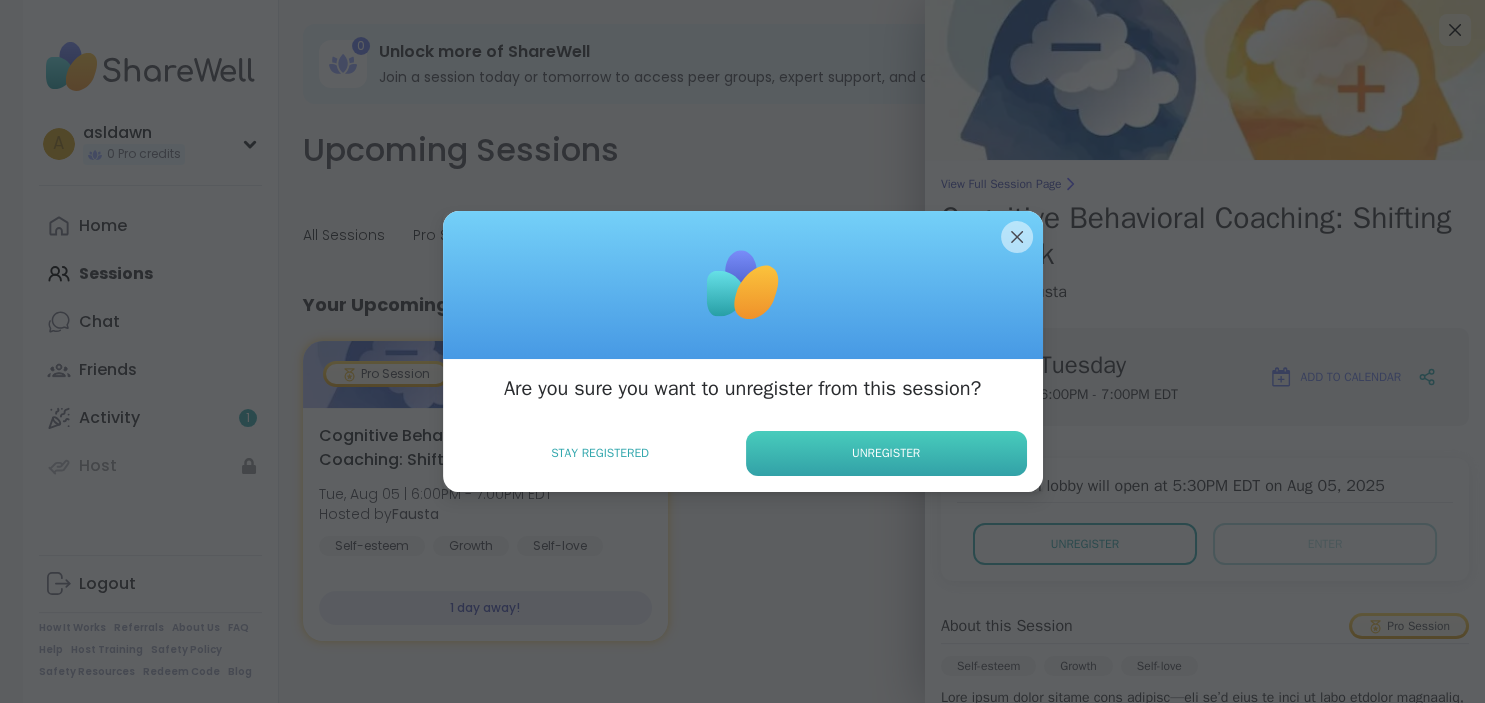 click on "Unregister" at bounding box center (886, 453) 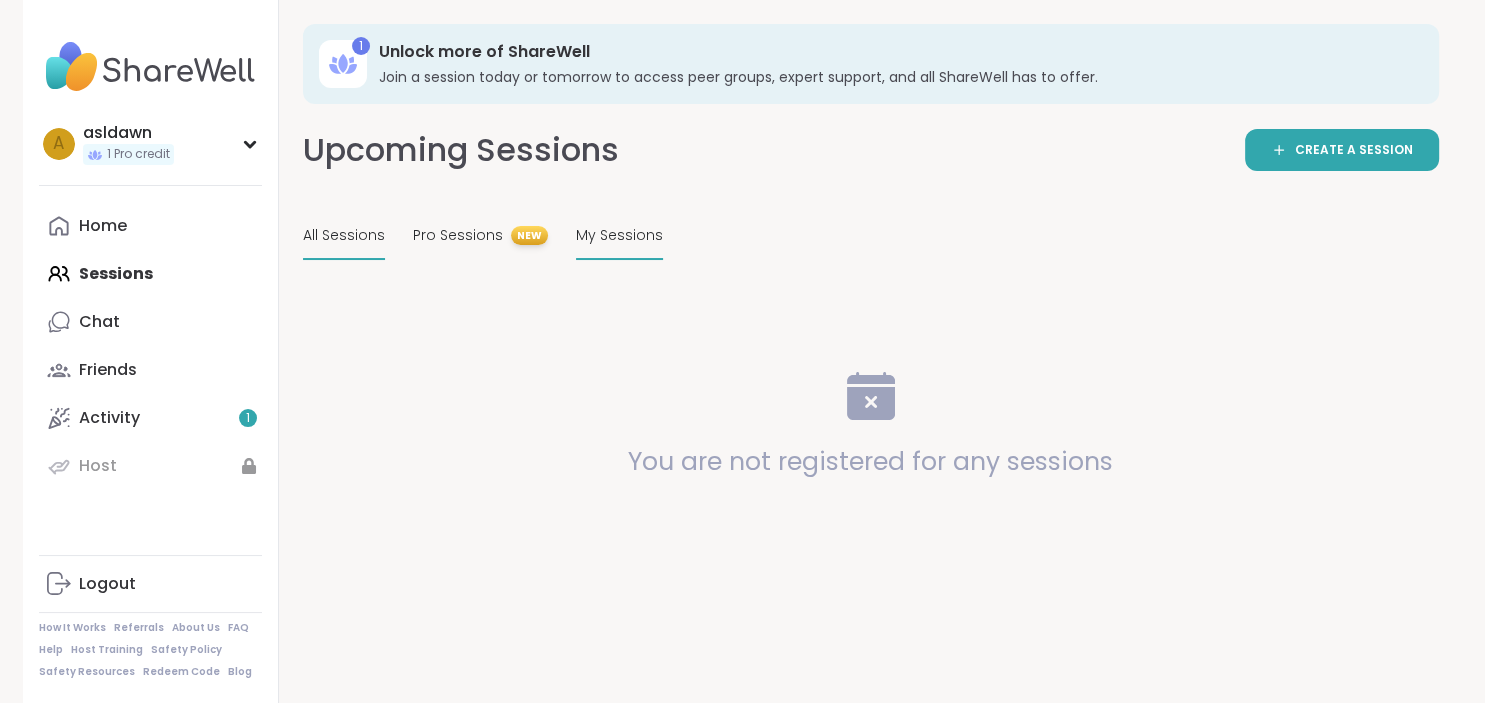 click on "All Sessions" at bounding box center [344, 235] 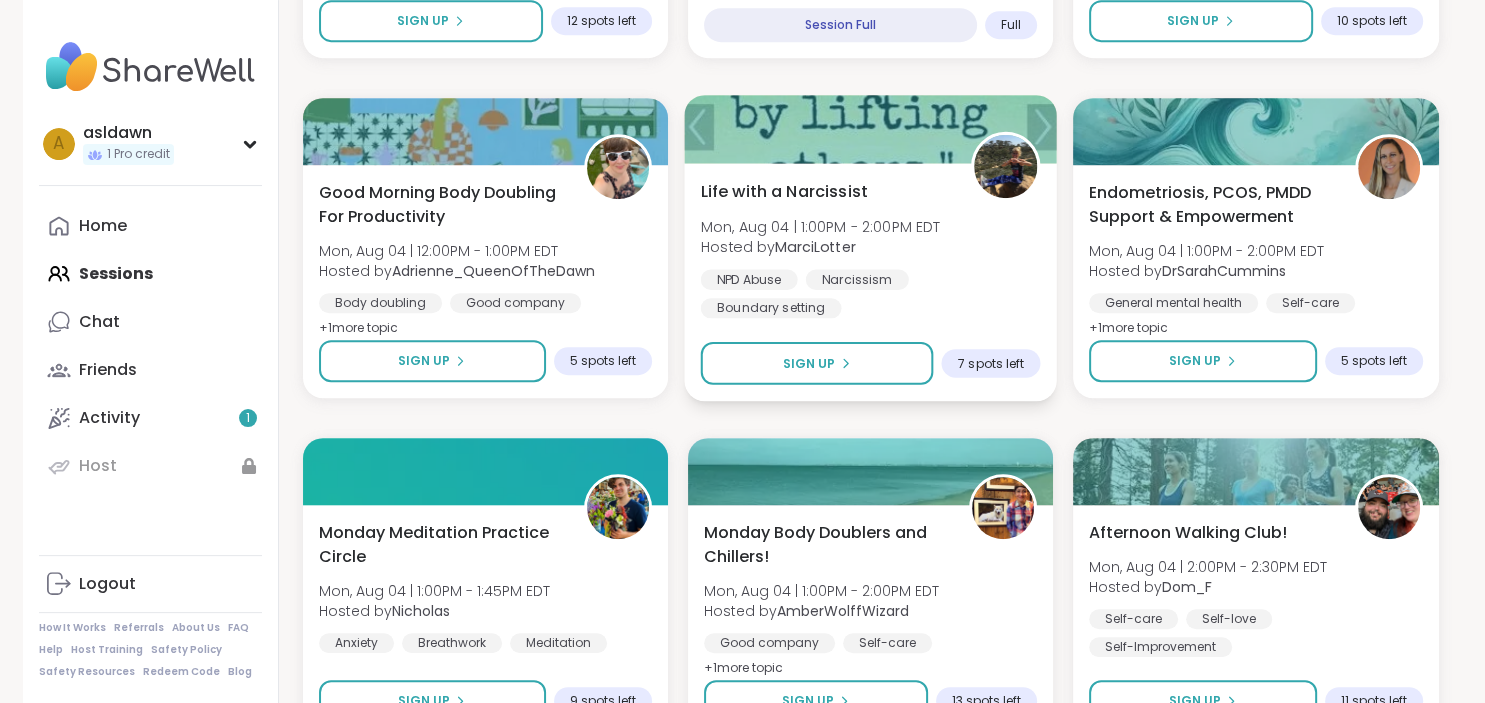 scroll, scrollTop: 1046, scrollLeft: 0, axis: vertical 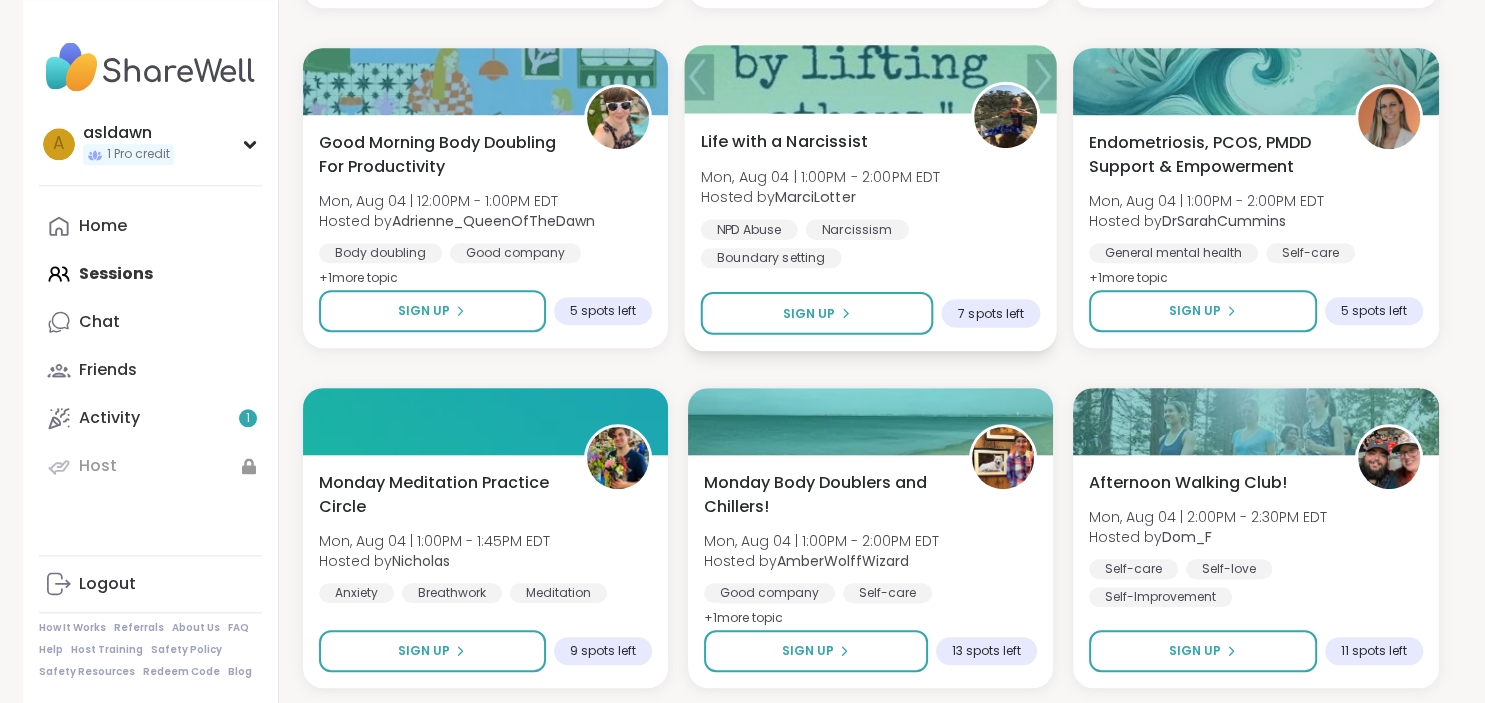 click on "Life with a Narcissist Mon, [DATE] | 1:00PM - 2:00PM EDT Hosted by [FIRST] NPD Abuse Narcissism Boundary setting Sign Up 7 spots left" at bounding box center [870, 232] 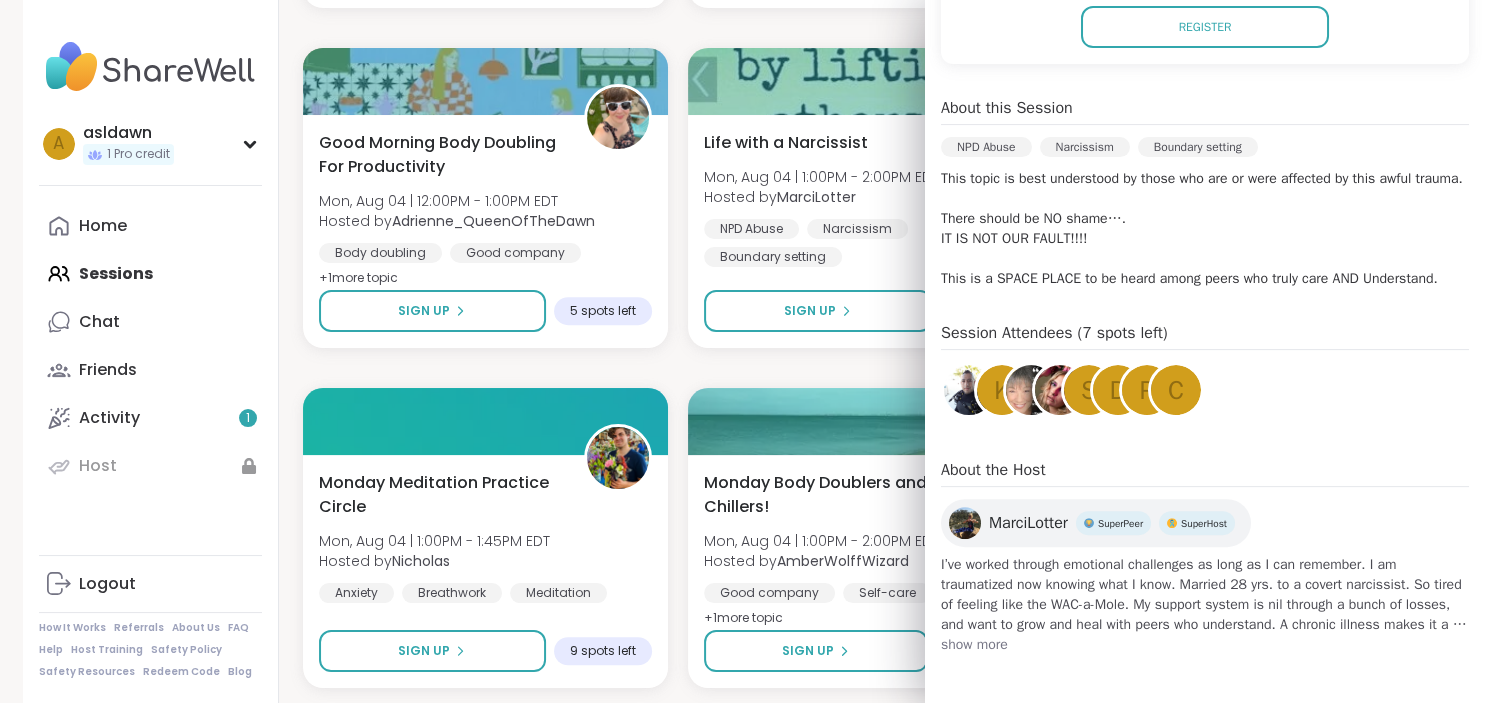 scroll, scrollTop: 500, scrollLeft: 0, axis: vertical 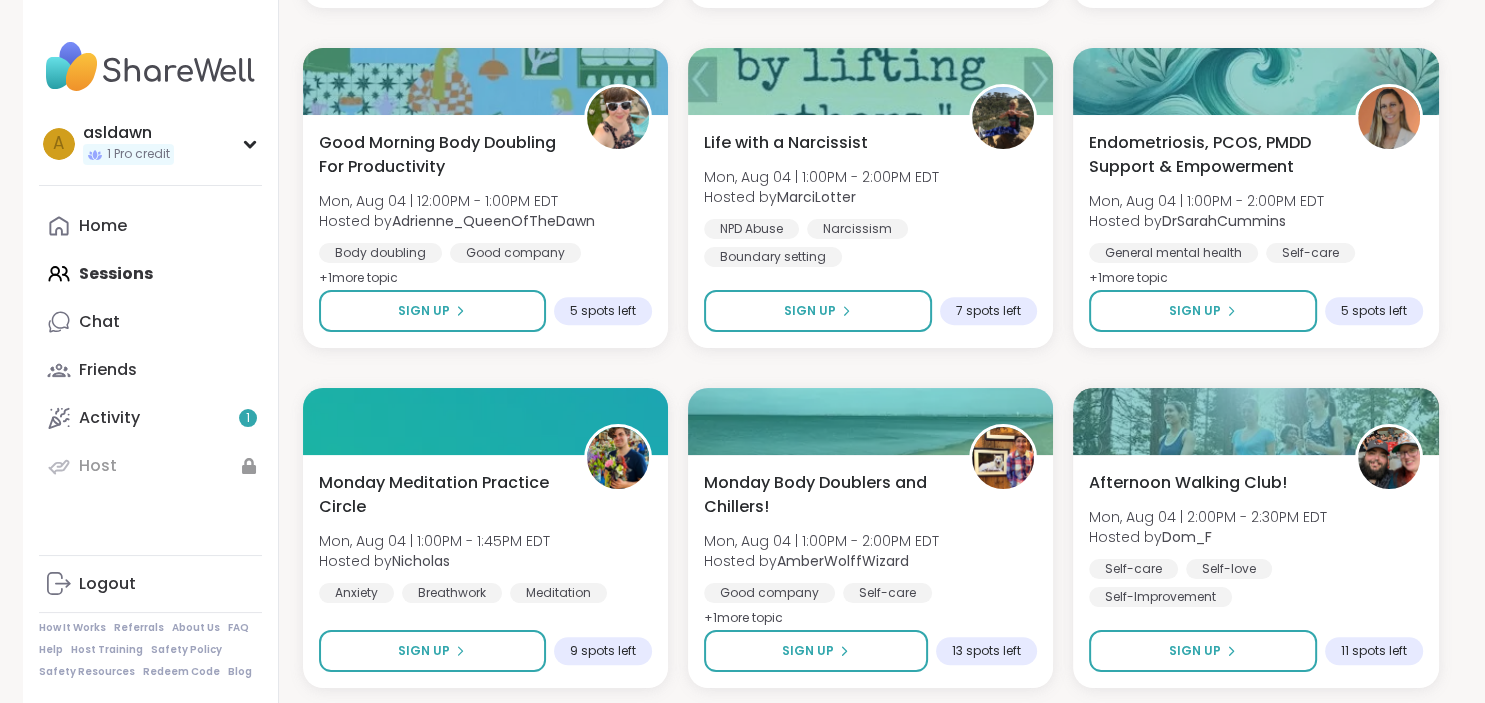 click on "Monday Coffee, Tea or Hot chocolate and Milk Club Mon, [DATE] | 11:00AM - 12:00PM EDT Hosted by [FIRST] Loneliness General mental health Self-care + 1 more topic SESSION LIVE 🫂 Body Double and Chill 🧼 Mon, [DATE] | 11:00AM - 12:00PM EDT Hosted by [FIRST] Loneliness Body doubling Abandonment SESSION LIVE New Host! 🎉 Healing from the inside out Mon, [DATE] | 11:00AM - 12:00PM EDT Hosted by [FIRST] PTSD Childhood trauma CPTSD SESSION LIVE Aftermath of Cheating Mon, [DATE] | 12:00PM - 1:00PM EDT This session is Group-hosted Cheating Relationship struggles Infidelity Sign Up 12 spots left EFT Tapping Morning Practice Mon, [DATE] | 12:00PM - 12:45PM EDT Hosted by [FIRST] Self-care Healthy habits Anxiety Session Full Full New Host! 🎉 The Parent pod Mon, [DATE] | 12:00PM - 1:00PM EDT Hosted by [FIRST] Parenting challenges Anxiety Healthy love Sign Up 10 spots left Good Morning Body Doubling For Productivity Mon, [DATE] | 12:00PM - 1:00PM EDT Hosted by [FIRST] + 1 +" at bounding box center (871, 1388) 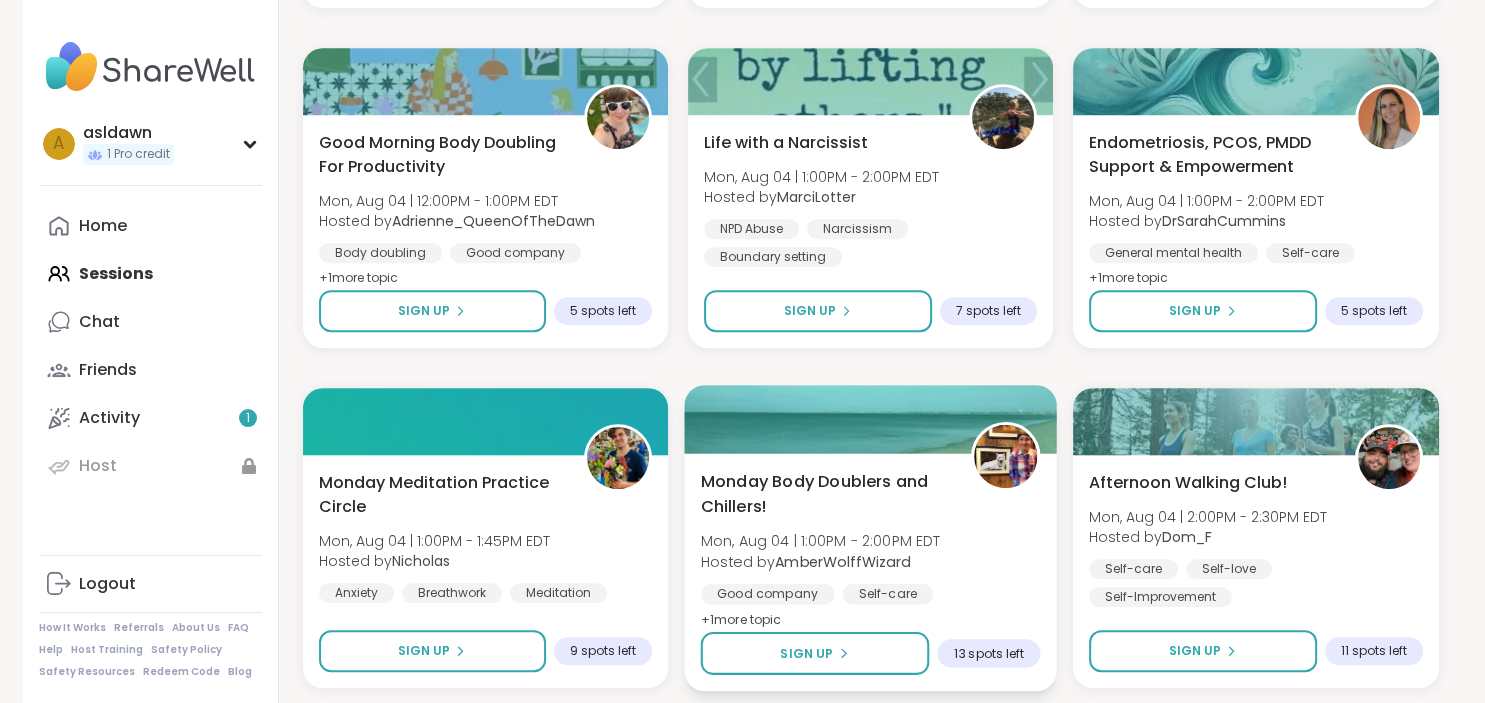click at bounding box center (870, 419) 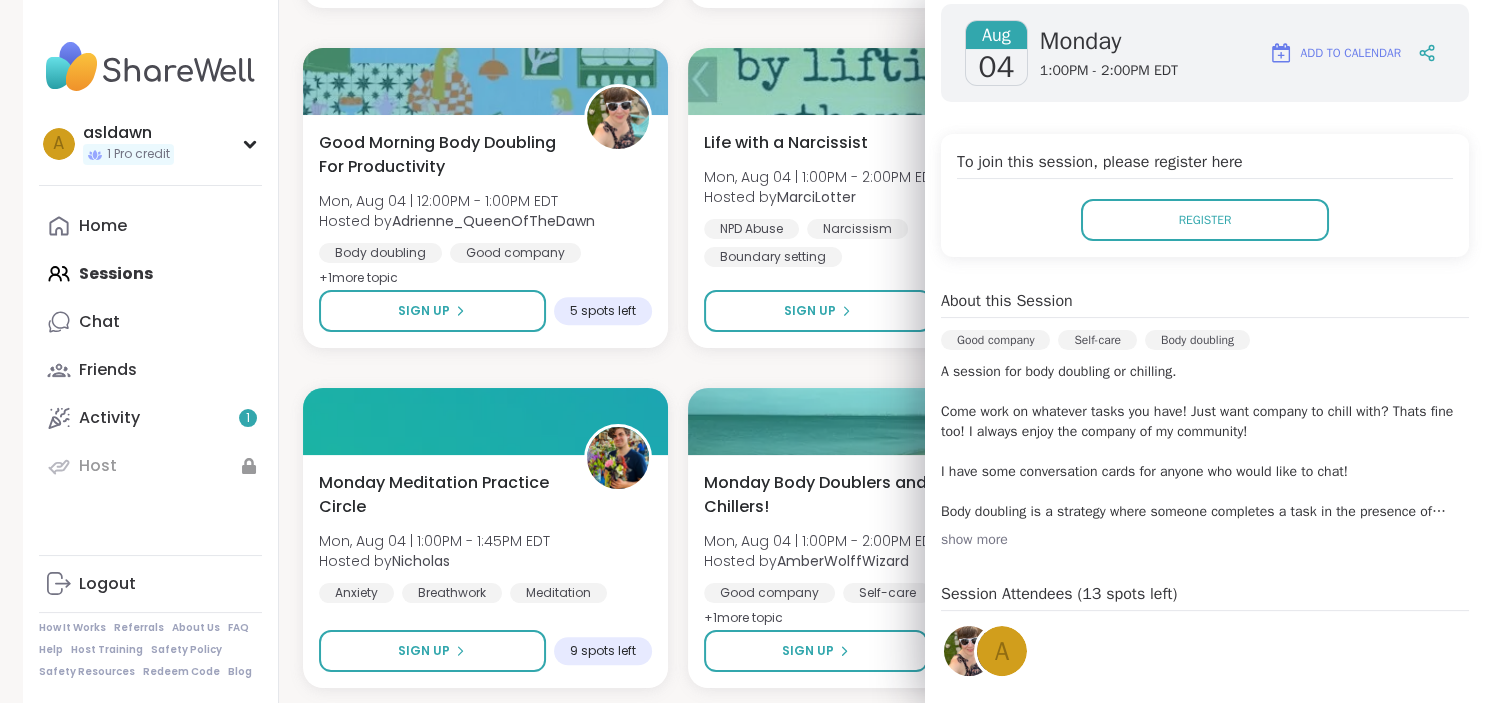scroll, scrollTop: 305, scrollLeft: 0, axis: vertical 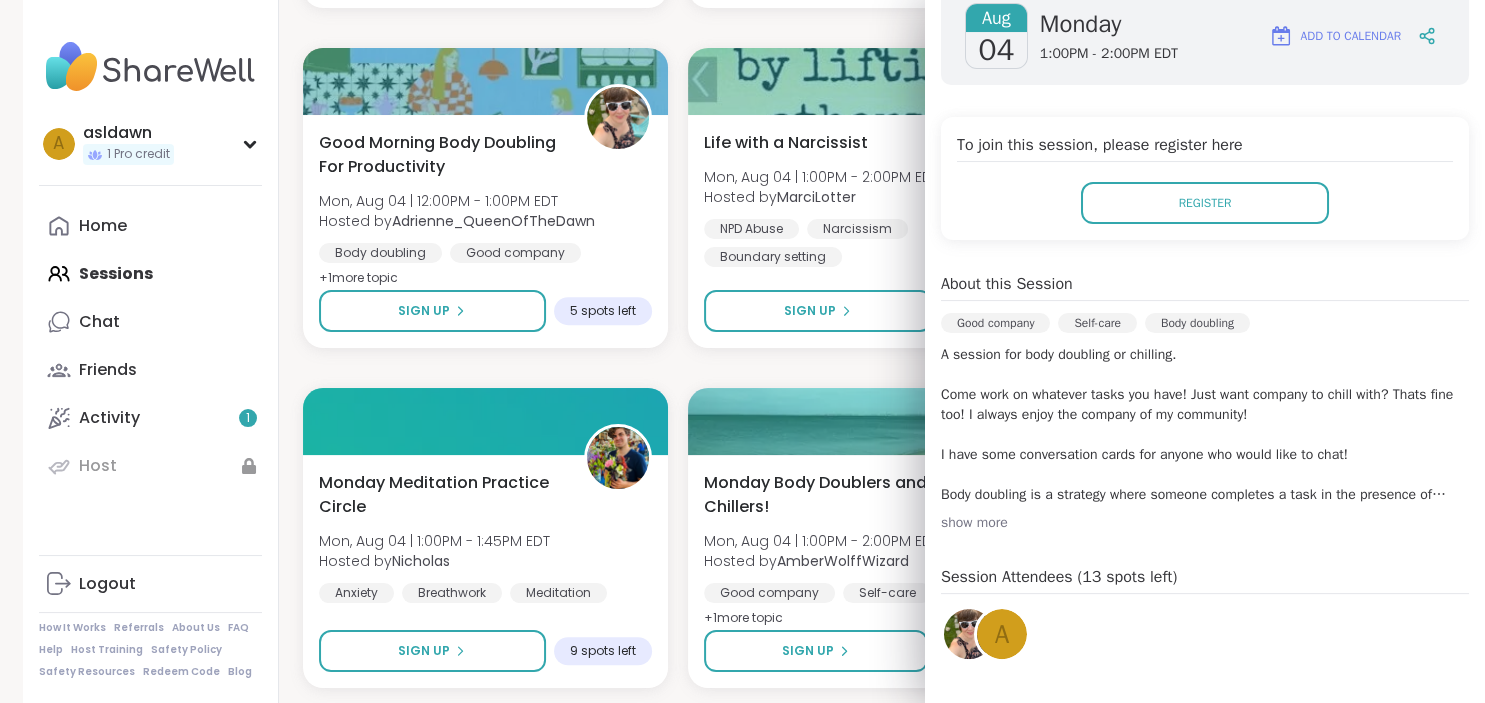click on "show more" at bounding box center [1205, 523] 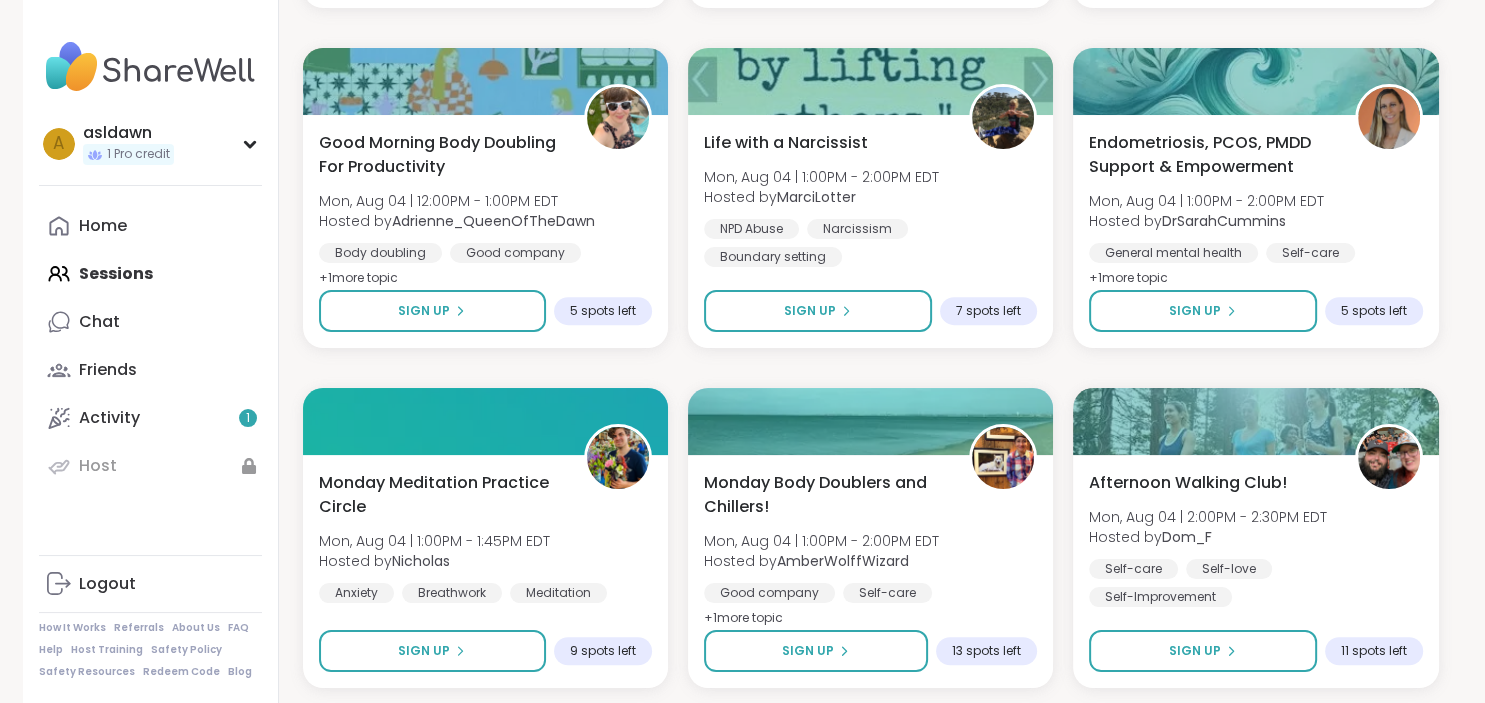 click on "Monday Coffee, Tea or Hot chocolate and Milk Club Mon, [DATE] | 11:00AM - 12:00PM EDT Hosted by [FIRST] Loneliness General mental health Self-care + 1 more topic SESSION LIVE 🫂 Body Double and Chill 🧼 Mon, [DATE] | 11:00AM - 12:00PM EDT Hosted by [FIRST] Loneliness Body doubling Abandonment SESSION LIVE New Host! 🎉 Healing from the inside out Mon, [DATE] | 11:00AM - 12:00PM EDT Hosted by [FIRST] PTSD Childhood trauma CPTSD SESSION LIVE Aftermath of Cheating Mon, [DATE] | 12:00PM - 1:00PM EDT This session is Group-hosted Cheating Relationship struggles Infidelity Sign Up 12 spots left EFT Tapping Morning Practice Mon, [DATE] | 12:00PM - 12:45PM EDT Hosted by [FIRST] Self-care Healthy habits Anxiety Session Full Full New Host! 🎉 The Parent pod Mon, [DATE] | 12:00PM - 1:00PM EDT Hosted by [FIRST] Parenting challenges Anxiety Healthy love Sign Up 10 spots left Good Morning Body Doubling For Productivity Mon, [DATE] | 12:00PM - 1:00PM EDT Hosted by [FIRST] + 1 +" at bounding box center (871, 1388) 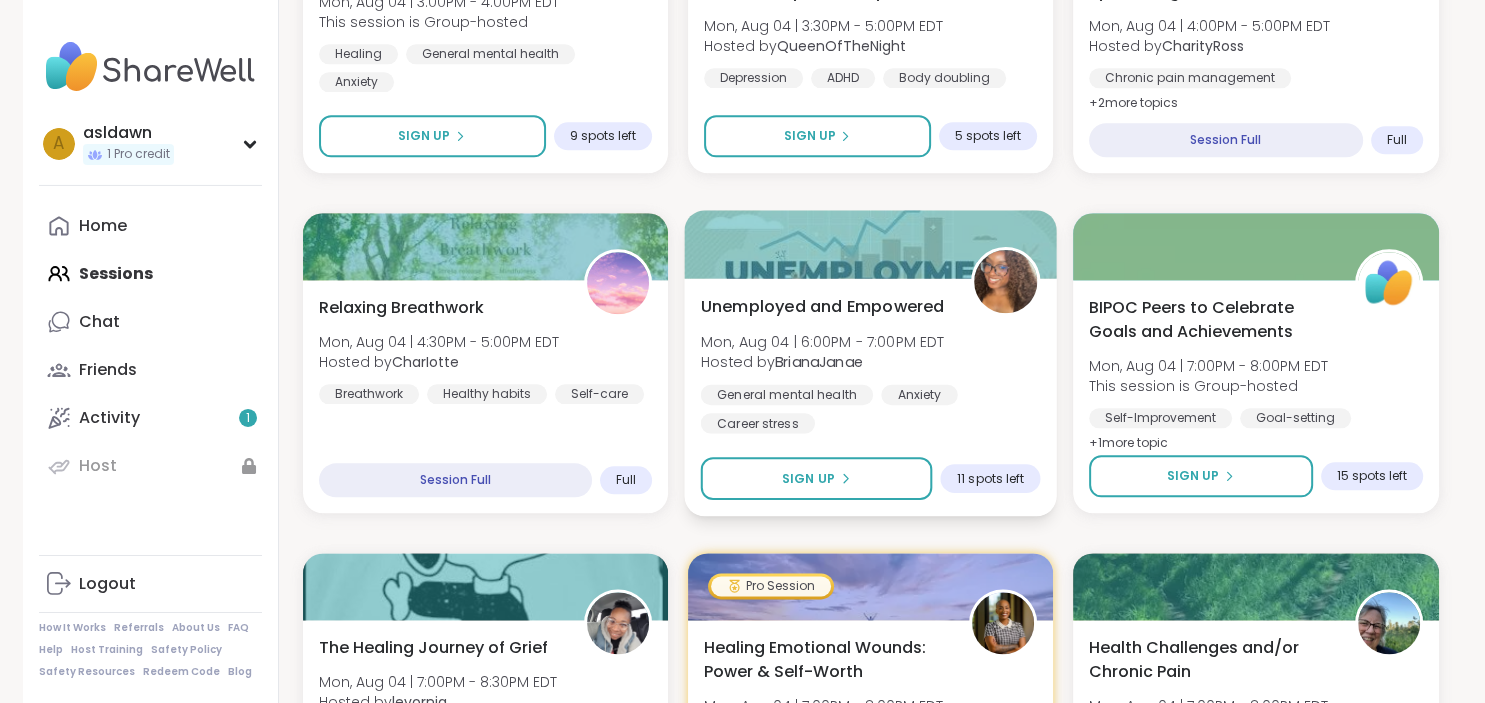 scroll, scrollTop: 2245, scrollLeft: 0, axis: vertical 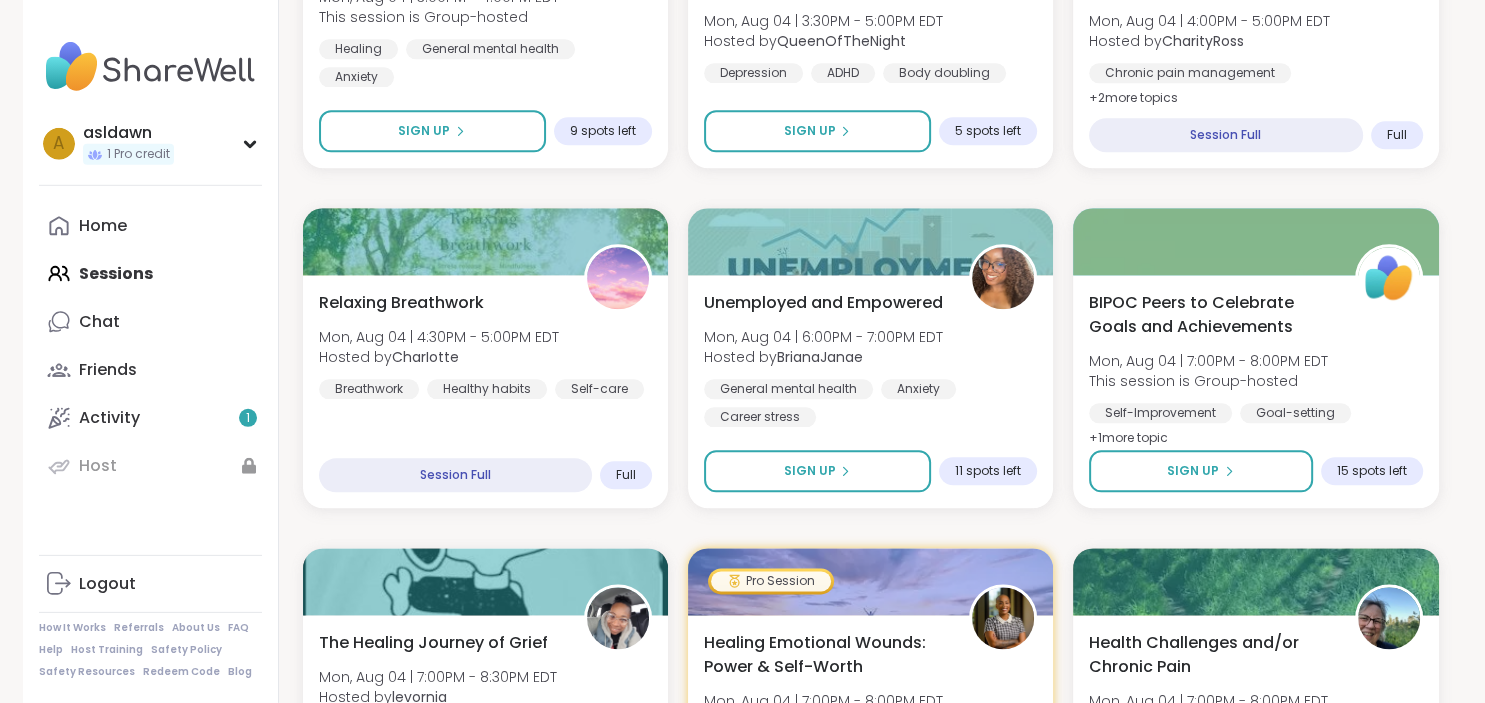 click on "BIPOC Peers to Celebrate Goals and Achievements Mon, [DATE] | 7:00PM - 8:00PM EDT This session is Group-hosted Self-Improvement Goal-setting BIPOC Support + 1  more topic" at bounding box center [1255, 372] 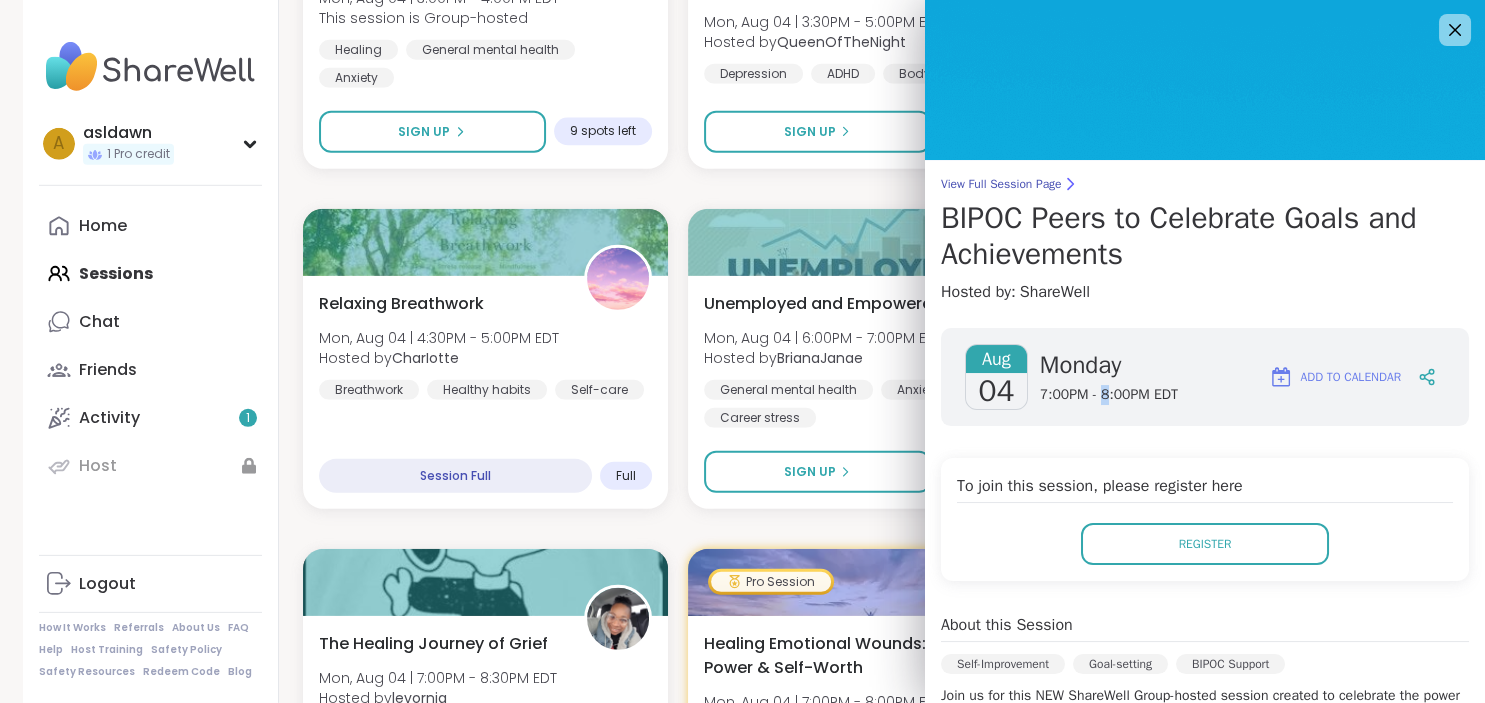 scroll, scrollTop: 2273, scrollLeft: 0, axis: vertical 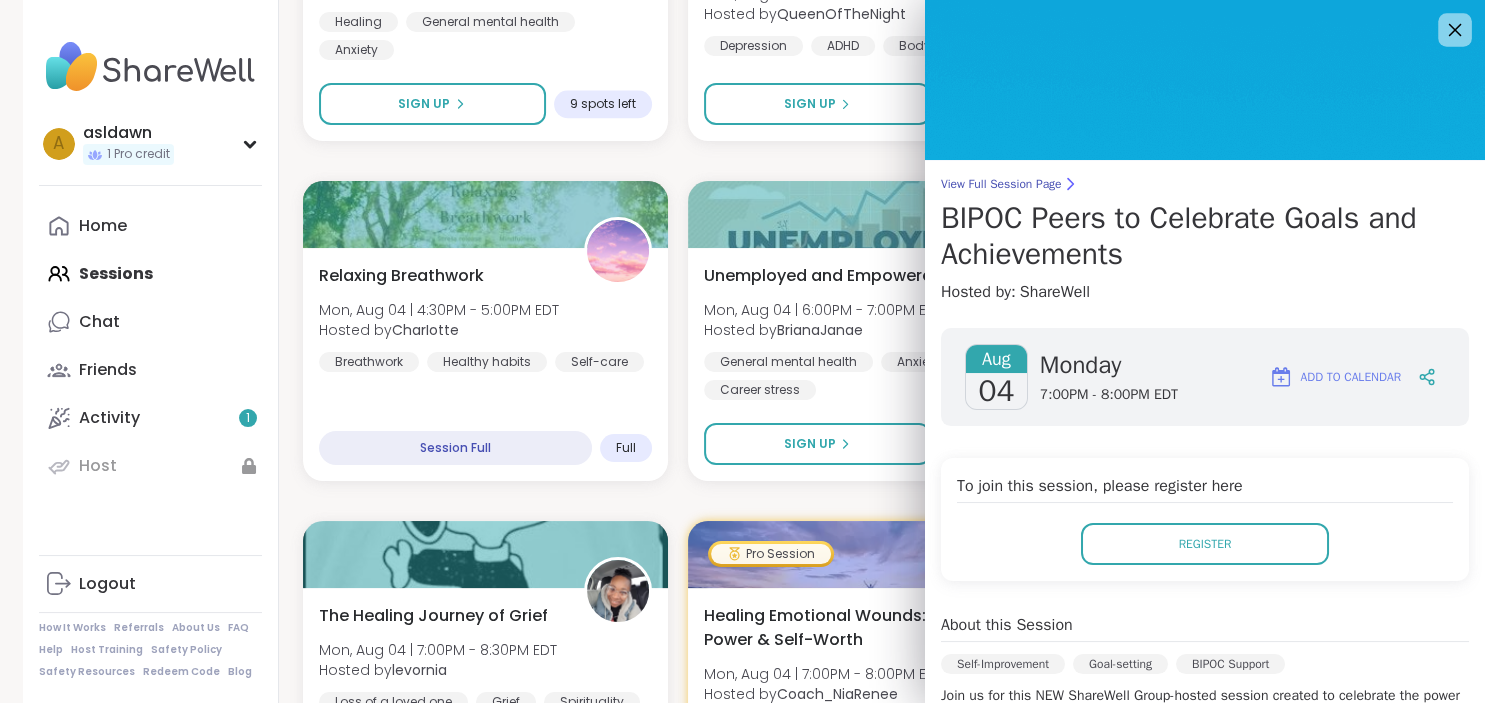click 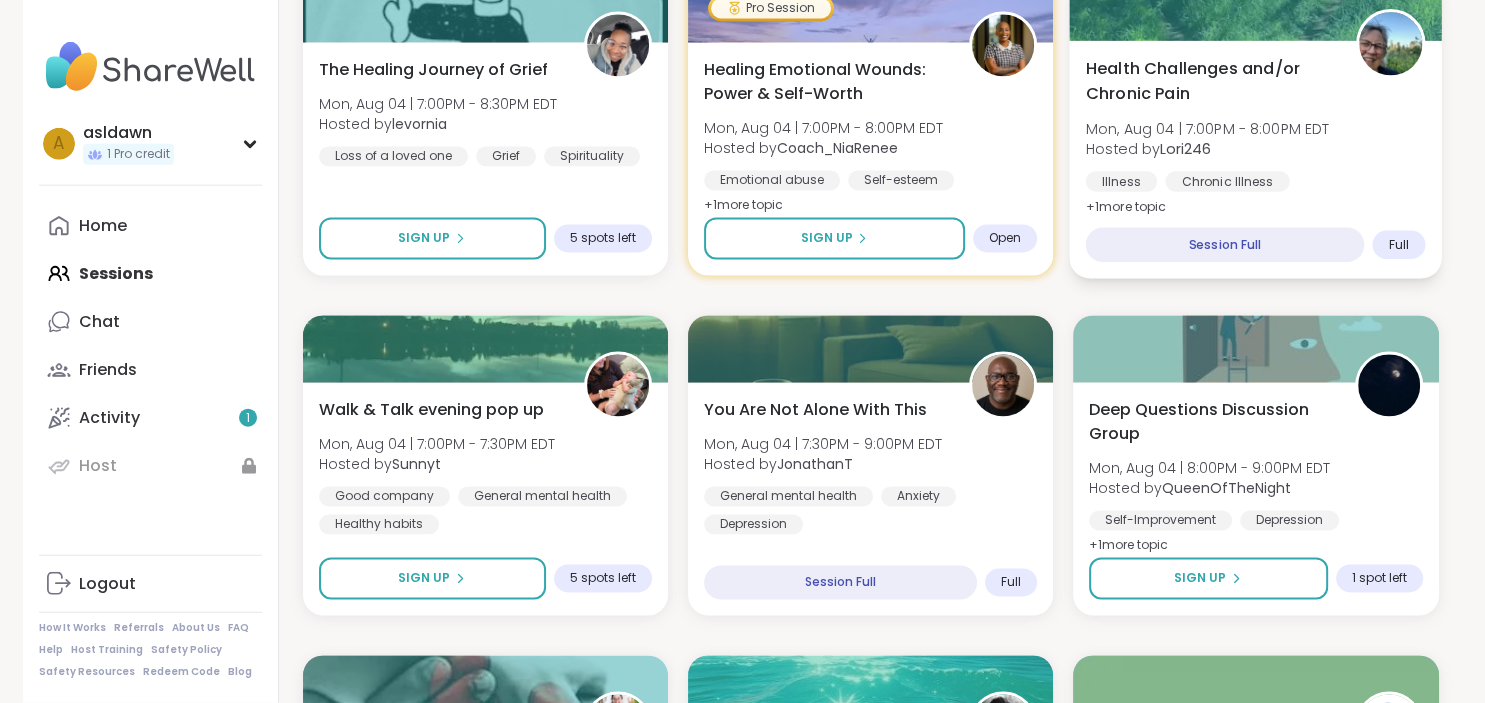 scroll, scrollTop: 2820, scrollLeft: 0, axis: vertical 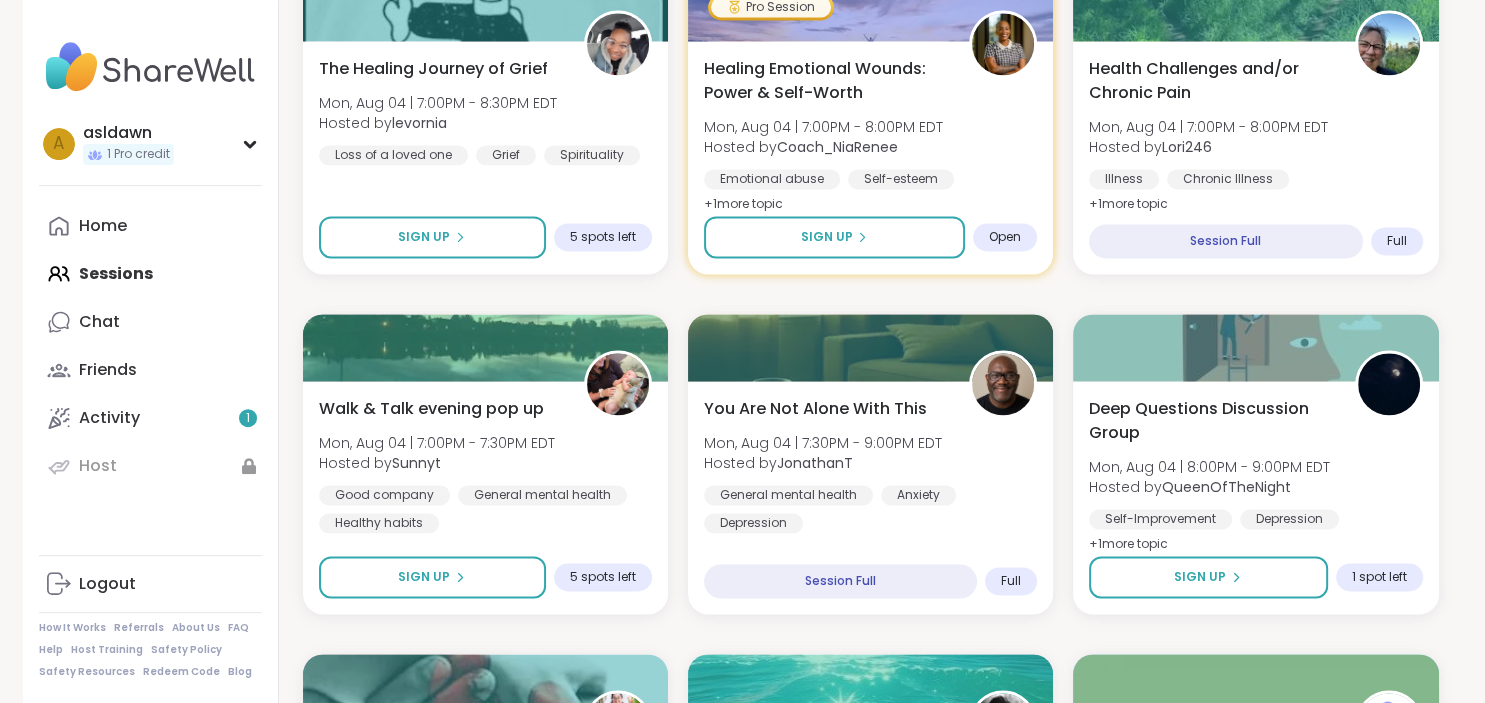 click on "Monday Coffee, Tea or Hot chocolate and Milk Club Mon, [DATE] | 11:00AM - 12:00PM EDT Hosted by [FIRST] Loneliness General mental health Self-care + 1 more topic SESSION LIVE 🫂 Body Double and Chill 🧼 Mon, [DATE] | 11:00AM - 12:00PM EDT Hosted by [FIRST] Loneliness Body doubling Abandonment SESSION LIVE New Host! 🎉 Healing from the inside out Mon, [DATE] | 11:00AM - 12:00PM EDT Hosted by [FIRST] PTSD Childhood trauma CPTSD SESSION LIVE Aftermath of Cheating Mon, [DATE] | 12:00PM - 1:00PM EDT This session is Group-hosted Cheating Relationship struggles Infidelity Sign Up 12 spots left EFT Tapping Morning Practice Mon, [DATE] | 12:00PM - 12:45PM EDT Hosted by [FIRST] Self-care Healthy habits Anxiety Session Full Full New Host! 🎉 The Parent pod Mon, [DATE] | 12:00PM - 1:00PM EDT Hosted by [FIRST] Parenting challenges Anxiety Healthy love Sign Up 10 spots left Good Morning Body Doubling For Productivity Mon, [DATE] | 12:00PM - 1:00PM EDT Hosted by [FIRST] + 1 +" at bounding box center (871, -386) 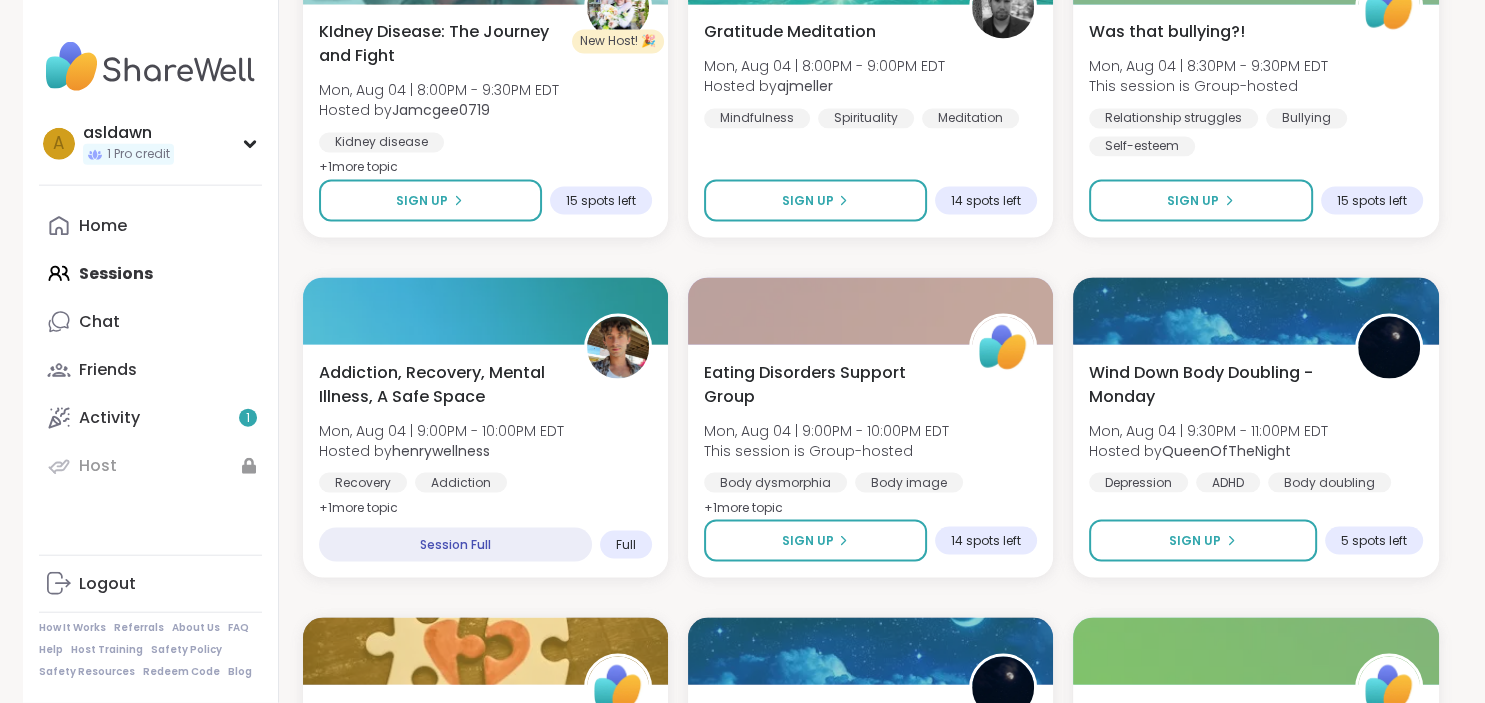 scroll, scrollTop: 3537, scrollLeft: 0, axis: vertical 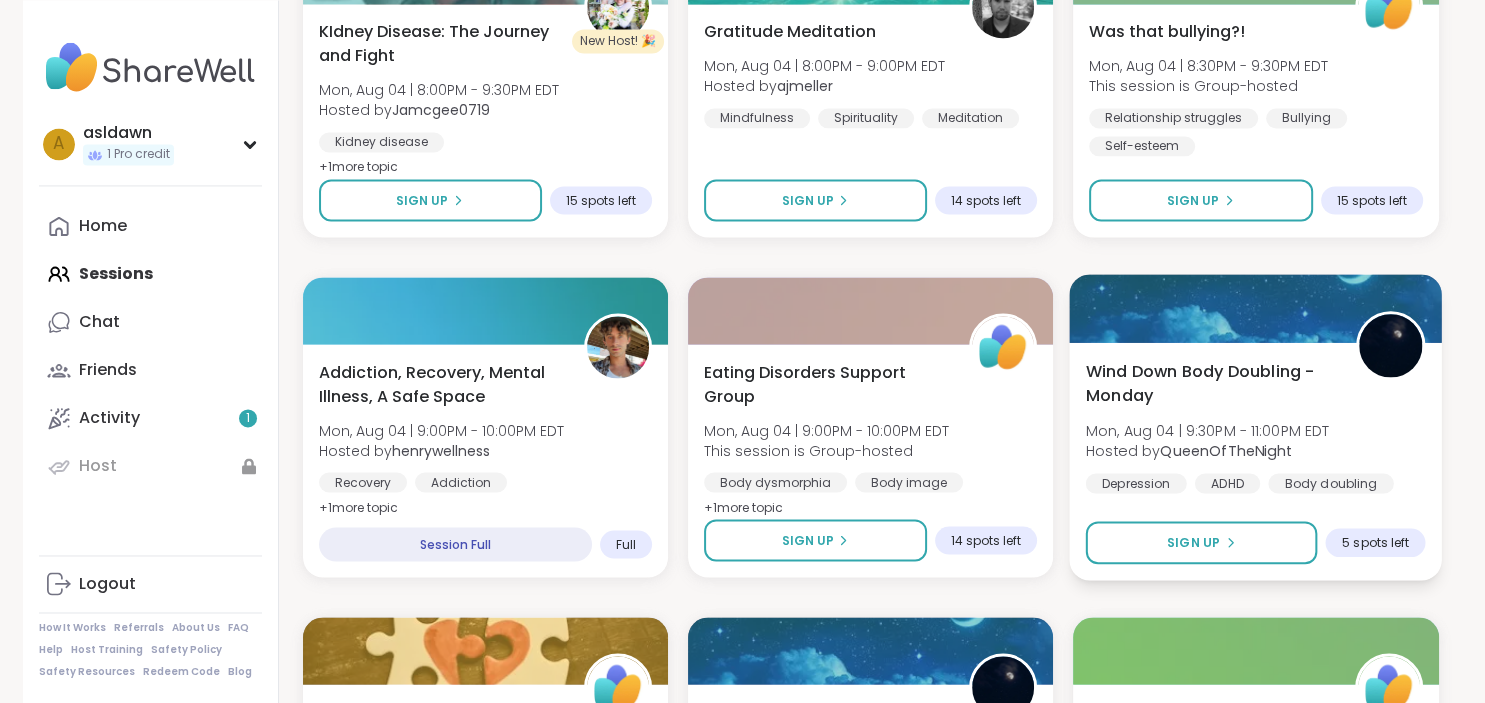 click on "Wind Down Body Doubling - Monday" at bounding box center [1210, 382] 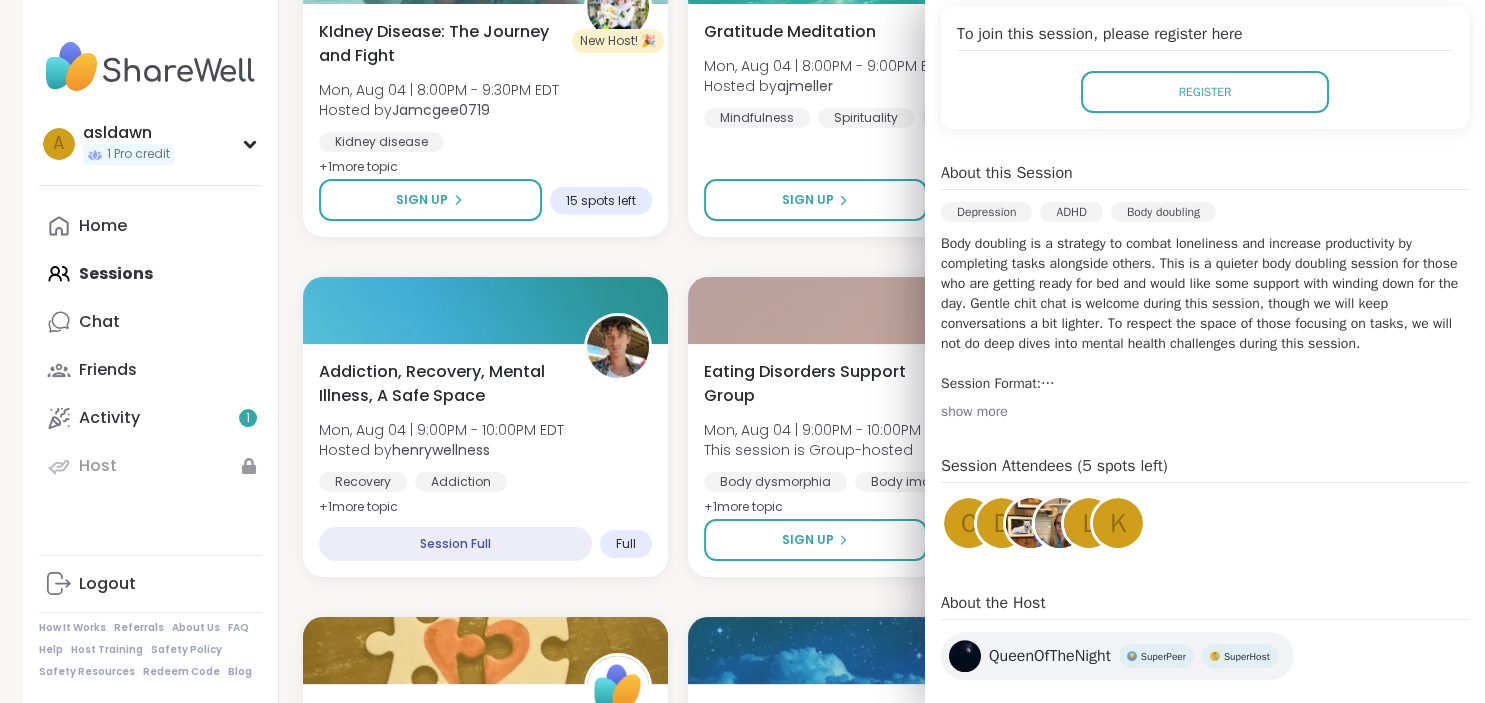 scroll, scrollTop: 436, scrollLeft: 0, axis: vertical 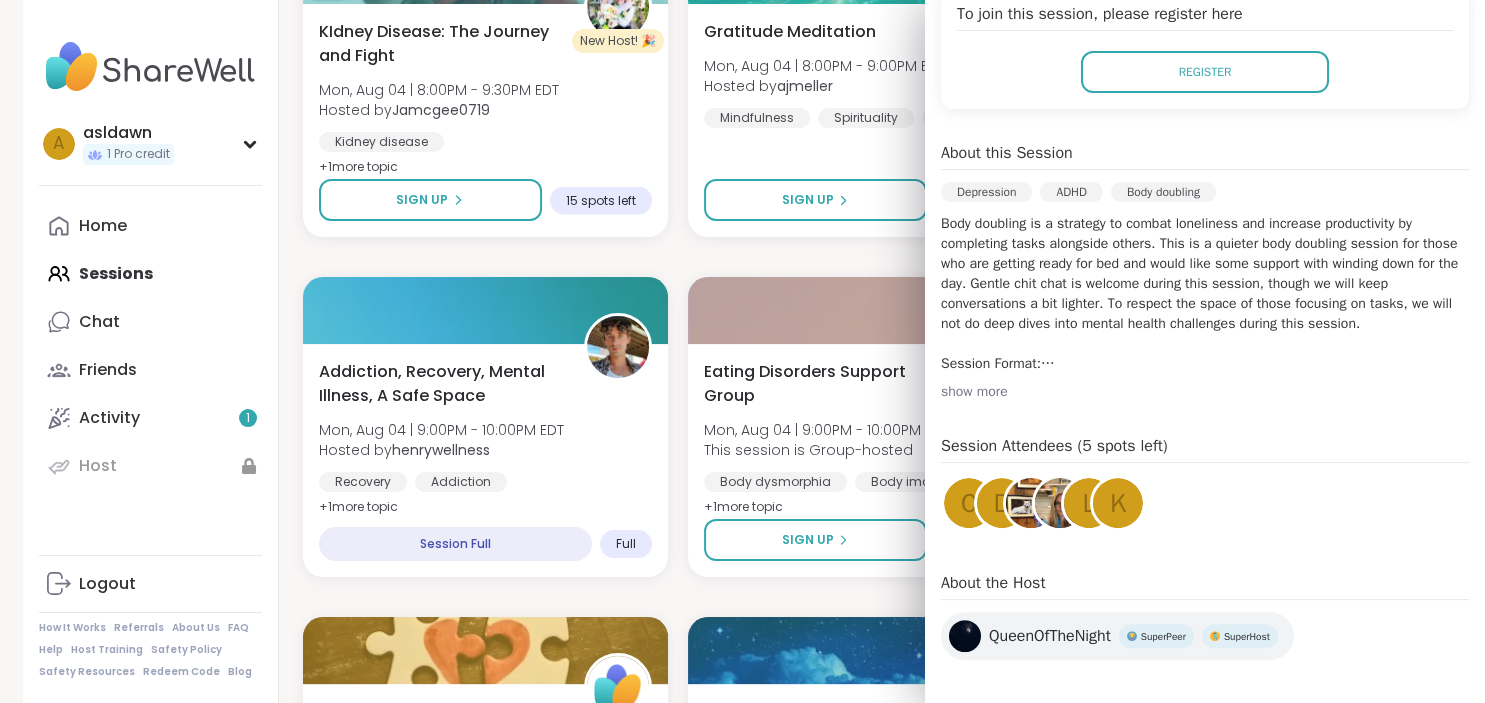 click on "show more" at bounding box center (1205, 392) 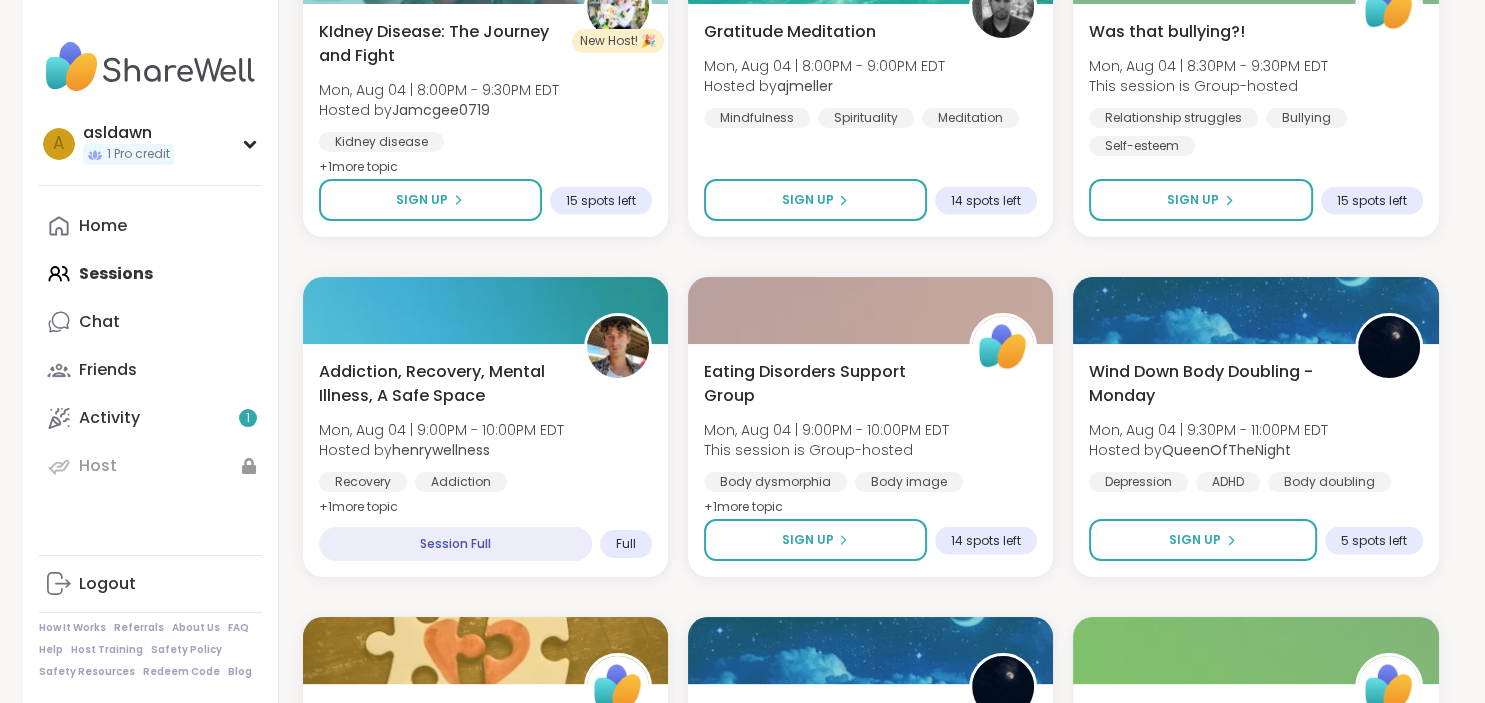 click on "Monday Coffee, Tea or Hot chocolate and Milk Club Mon, [DATE] | 11:00AM - 12:00PM EDT Hosted by [FIRST] Loneliness General mental health Self-care + 1 more topic SESSION LIVE 🫂 Body Double and Chill 🧼 Mon, [DATE] | 11:00AM - 12:00PM EDT Hosted by [FIRST] Loneliness Body doubling Abandonment SESSION LIVE New Host! 🎉 Healing from the inside out Mon, [DATE] | 11:00AM - 12:00PM EDT Hosted by [FIRST] PTSD Childhood trauma CPTSD SESSION LIVE Aftermath of Cheating Mon, [DATE] | 12:00PM - 1:00PM EDT This session is Group-hosted Cheating Relationship struggles Infidelity Sign Up 12 spots left EFT Tapping Morning Practice Mon, [DATE] | 12:00PM - 12:45PM EDT Hosted by [FIRST] Self-care Healthy habits Anxiety Session Full Full New Host! 🎉 The Parent pod Mon, [DATE] | 12:00PM - 1:00PM EDT Hosted by [FIRST] Parenting challenges Anxiety Healthy love Sign Up 10 spots left Good Morning Body Doubling For Productivity Mon, [DATE] | 12:00PM - 1:00PM EDT Hosted by [FIRST] + 1 +" at bounding box center [871, -1103] 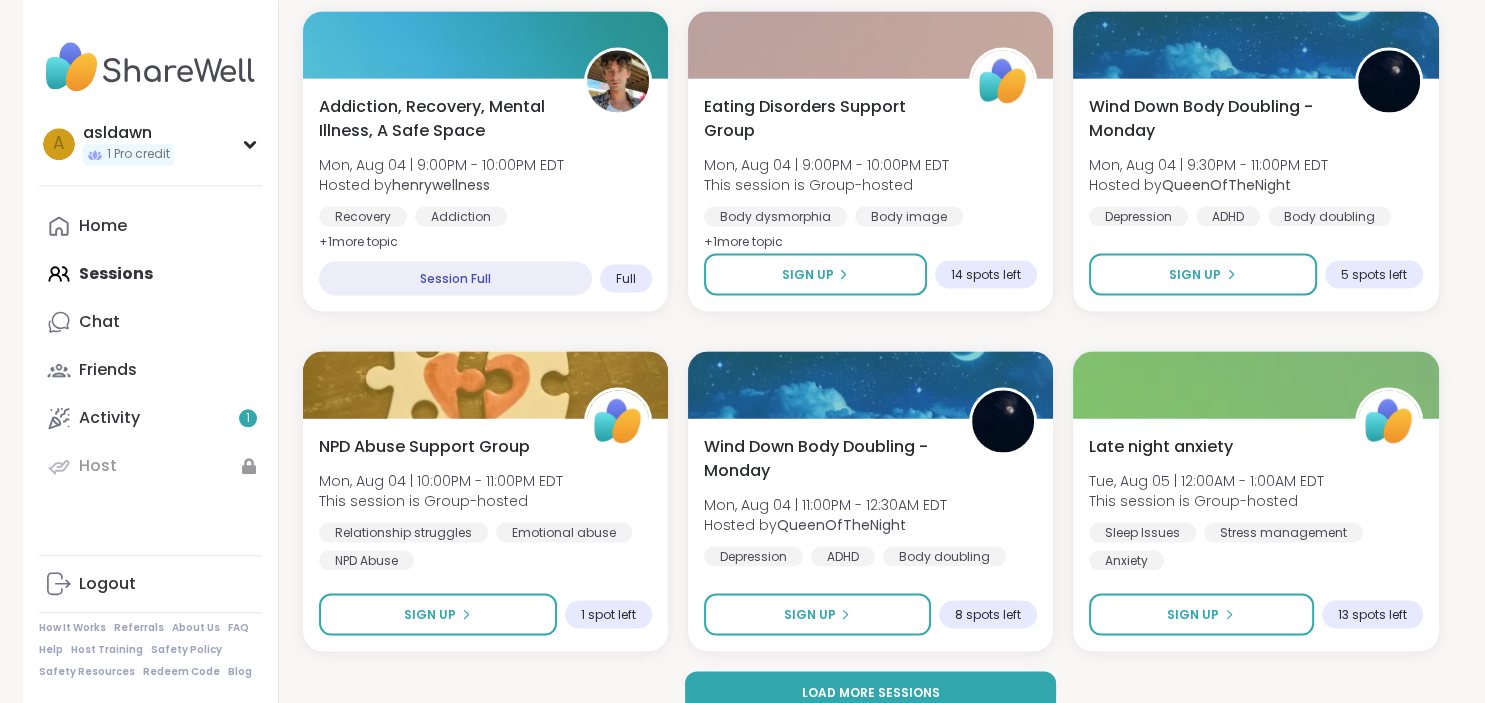 scroll, scrollTop: 3832, scrollLeft: 0, axis: vertical 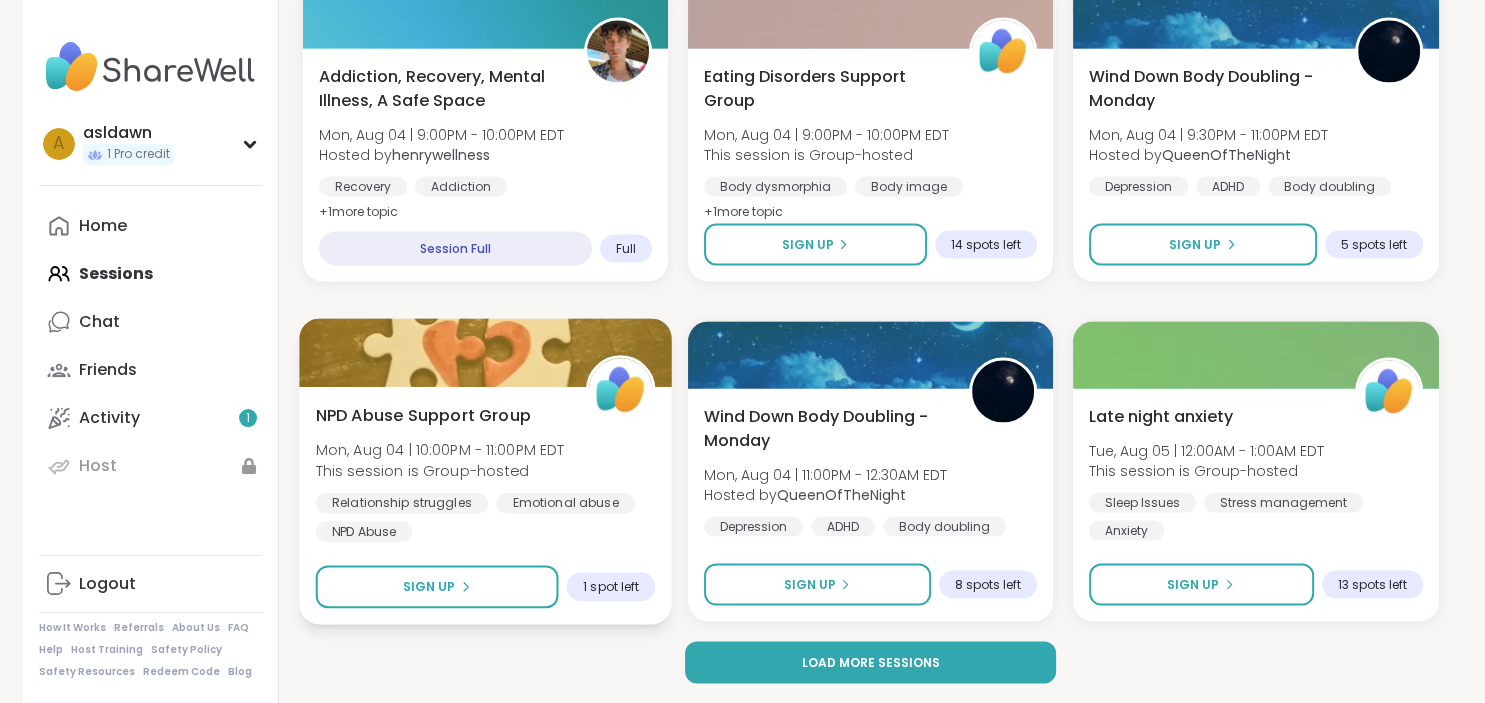click at bounding box center (485, 353) 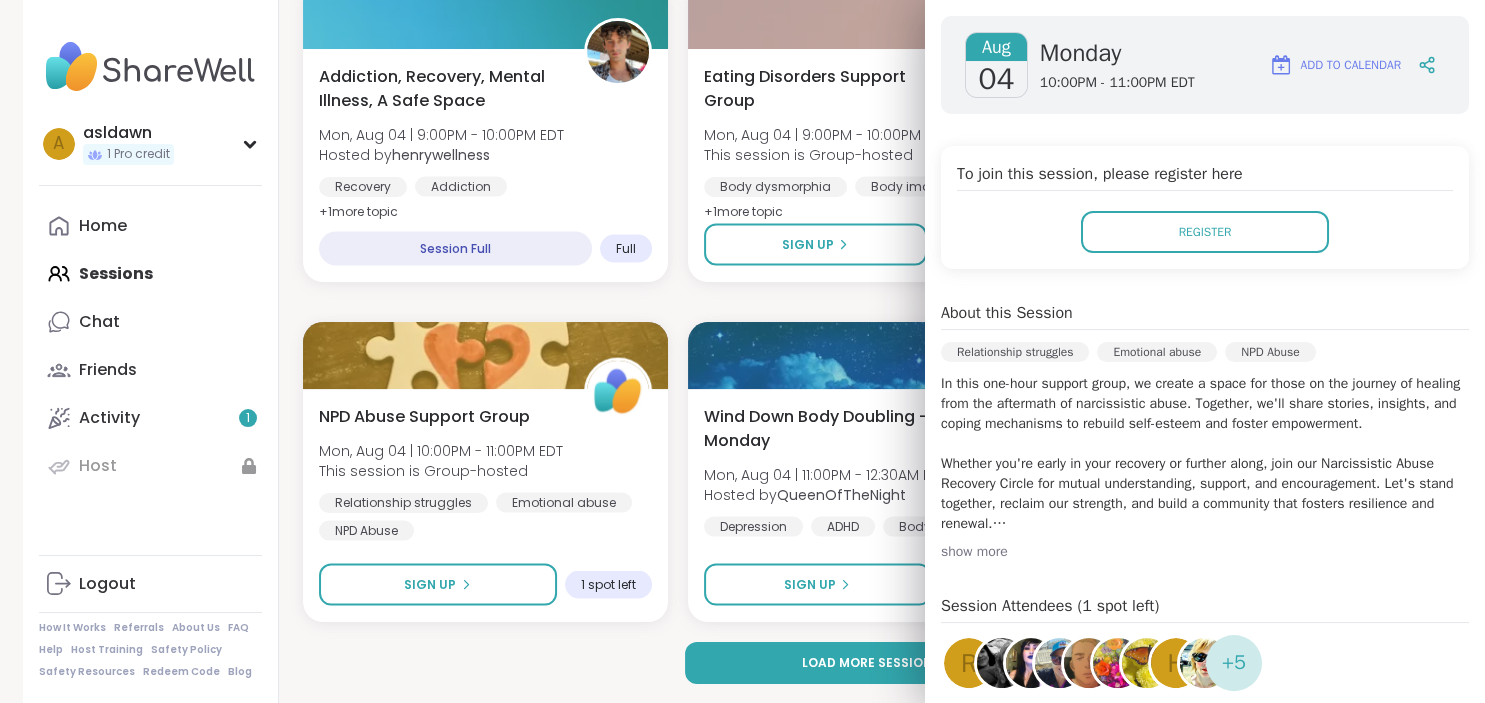 scroll, scrollTop: 277, scrollLeft: 0, axis: vertical 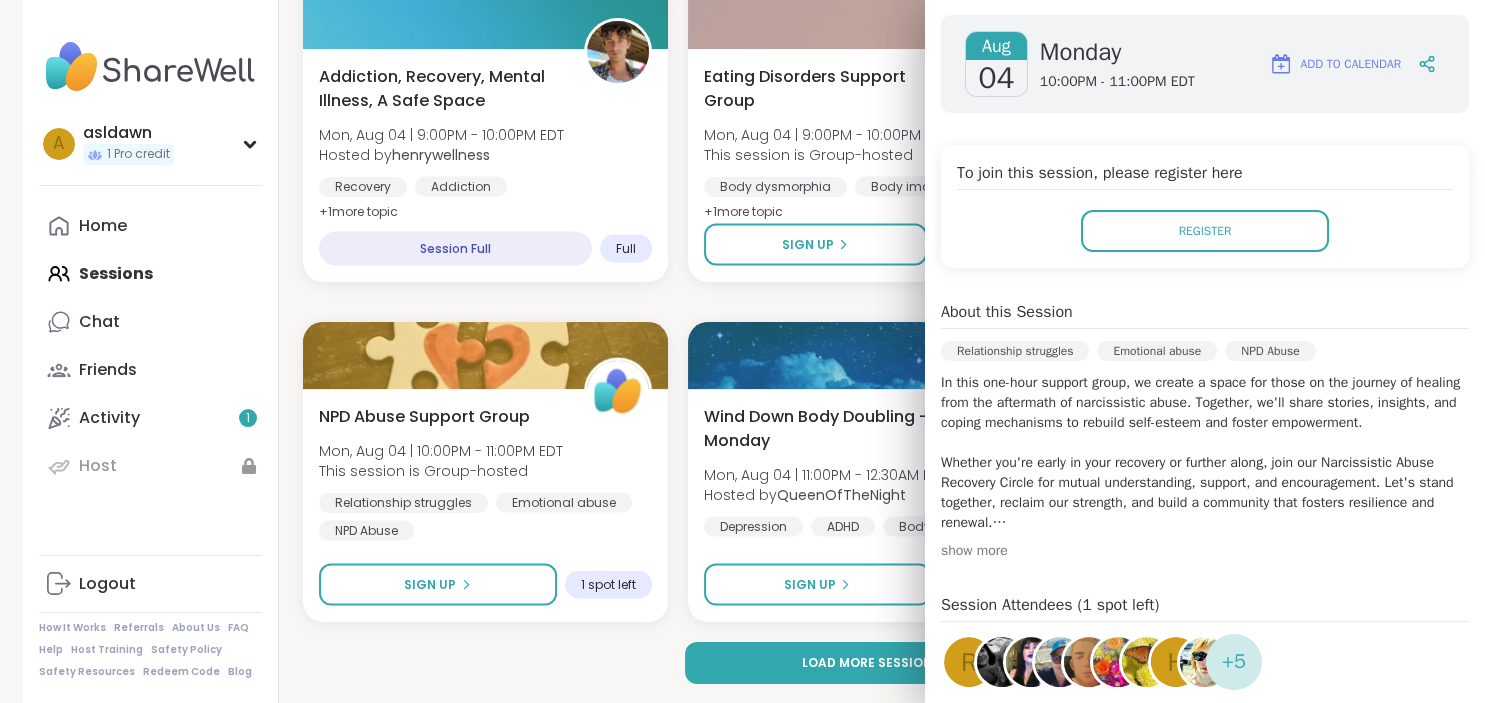 click on "show more" at bounding box center [1205, 551] 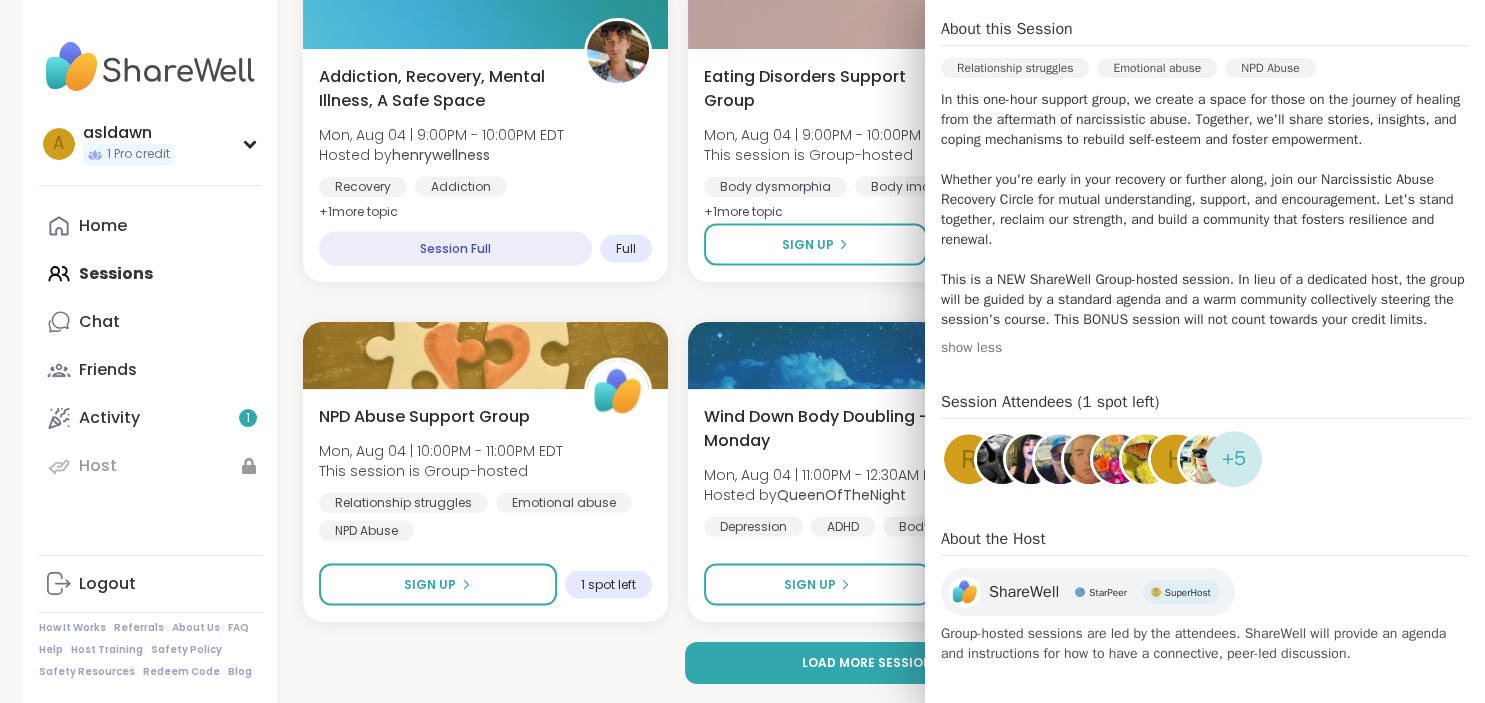 scroll, scrollTop: 568, scrollLeft: 0, axis: vertical 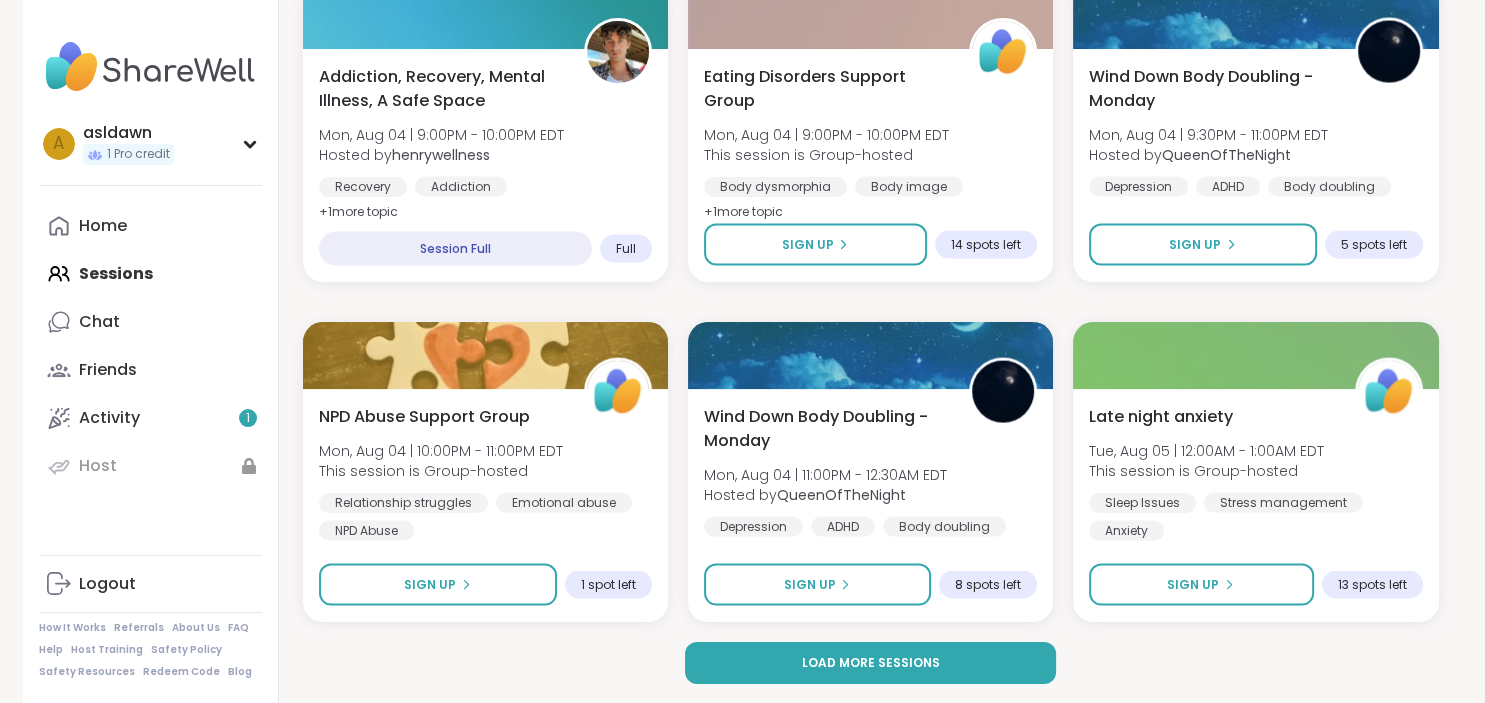 click on "Monday Coffee, Tea or Hot chocolate and Milk Club Mon, [DATE] | 11:00AM - 12:00PM EDT Hosted by [FIRST] Loneliness General mental health Self-care + 1 more topic SESSION LIVE 🫂 Body Double and Chill 🧼 Mon, [DATE] | 11:00AM - 12:00PM EDT Hosted by [FIRST] Loneliness Body doubling Abandonment SESSION LIVE New Host! 🎉 Healing from the inside out Mon, [DATE] | 11:00AM - 12:00PM EDT Hosted by [FIRST] PTSD Childhood trauma CPTSD SESSION LIVE Aftermath of Cheating Mon, [DATE] | 12:00PM - 1:00PM EDT This session is Group-hosted Cheating Relationship struggles Infidelity Sign Up 12 spots left EFT Tapping Morning Practice Mon, [DATE] | 12:00PM - 12:45PM EDT Hosted by [FIRST] Self-care Healthy habits Anxiety Session Full Full New Host! 🎉 The Parent pod Mon, [DATE] | 12:00PM - 1:00PM EDT Hosted by [FIRST] Parenting challenges Anxiety Healthy love Sign Up 10 spots left Good Morning Body Doubling For Productivity Mon, [DATE] | 12:00PM - 1:00PM EDT Hosted by [FIRST] + 1 +" at bounding box center [871, -1398] 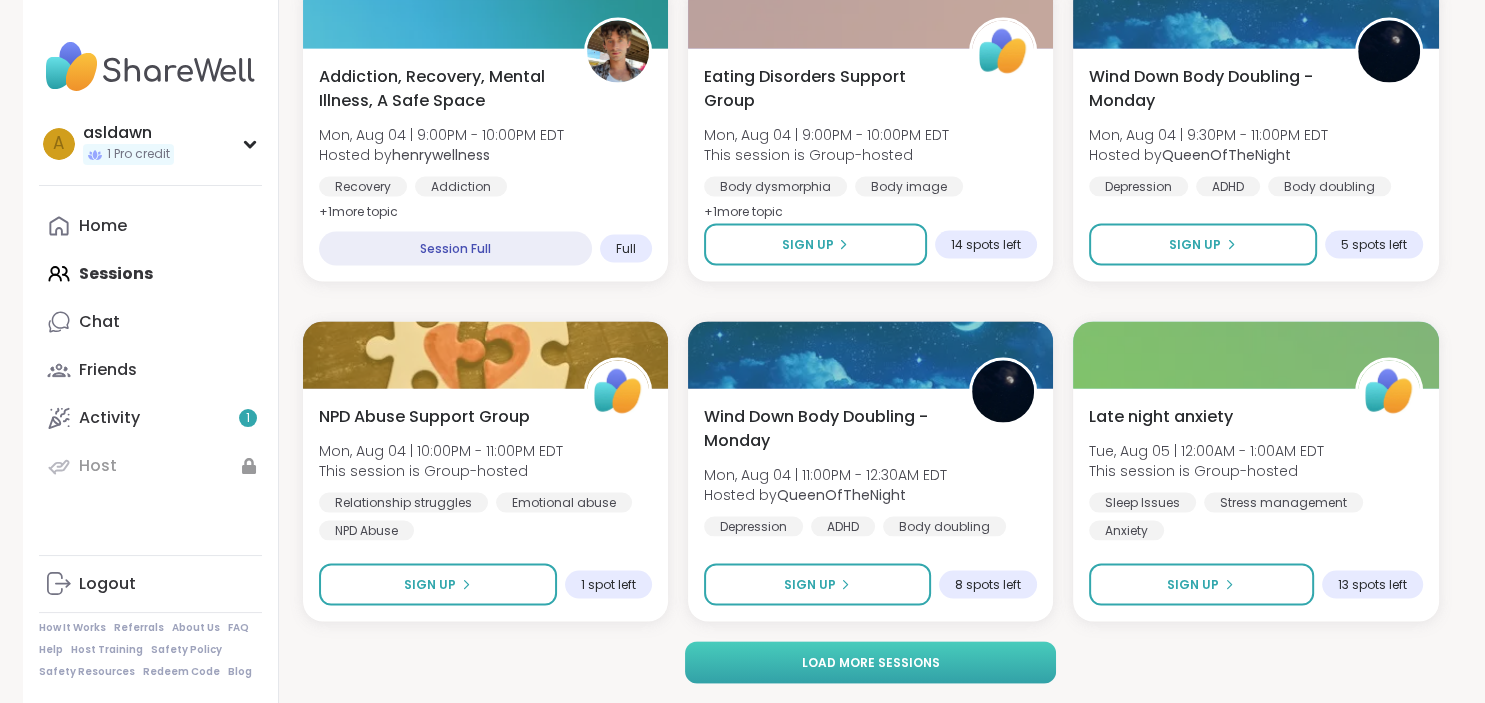 click on "Load more sessions" at bounding box center [870, 663] 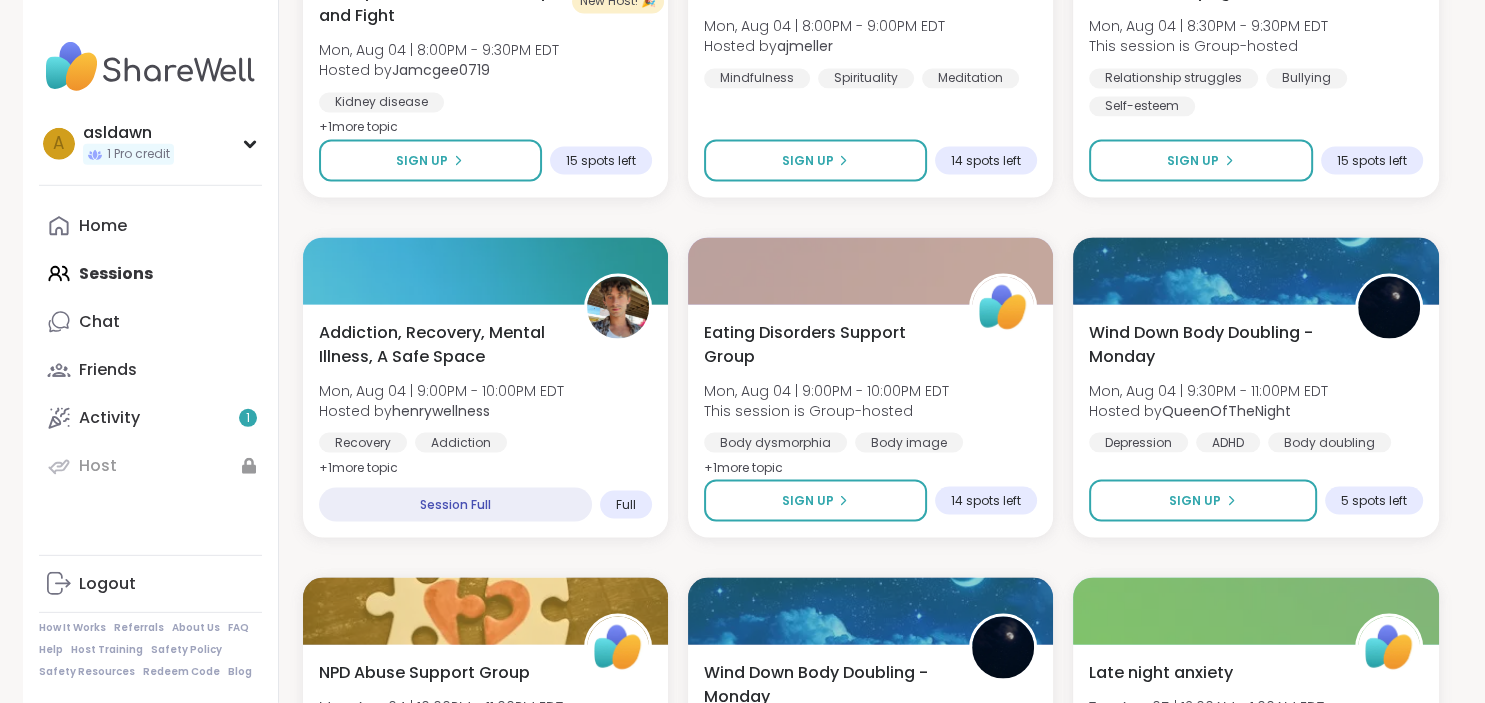 scroll, scrollTop: 3572, scrollLeft: 0, axis: vertical 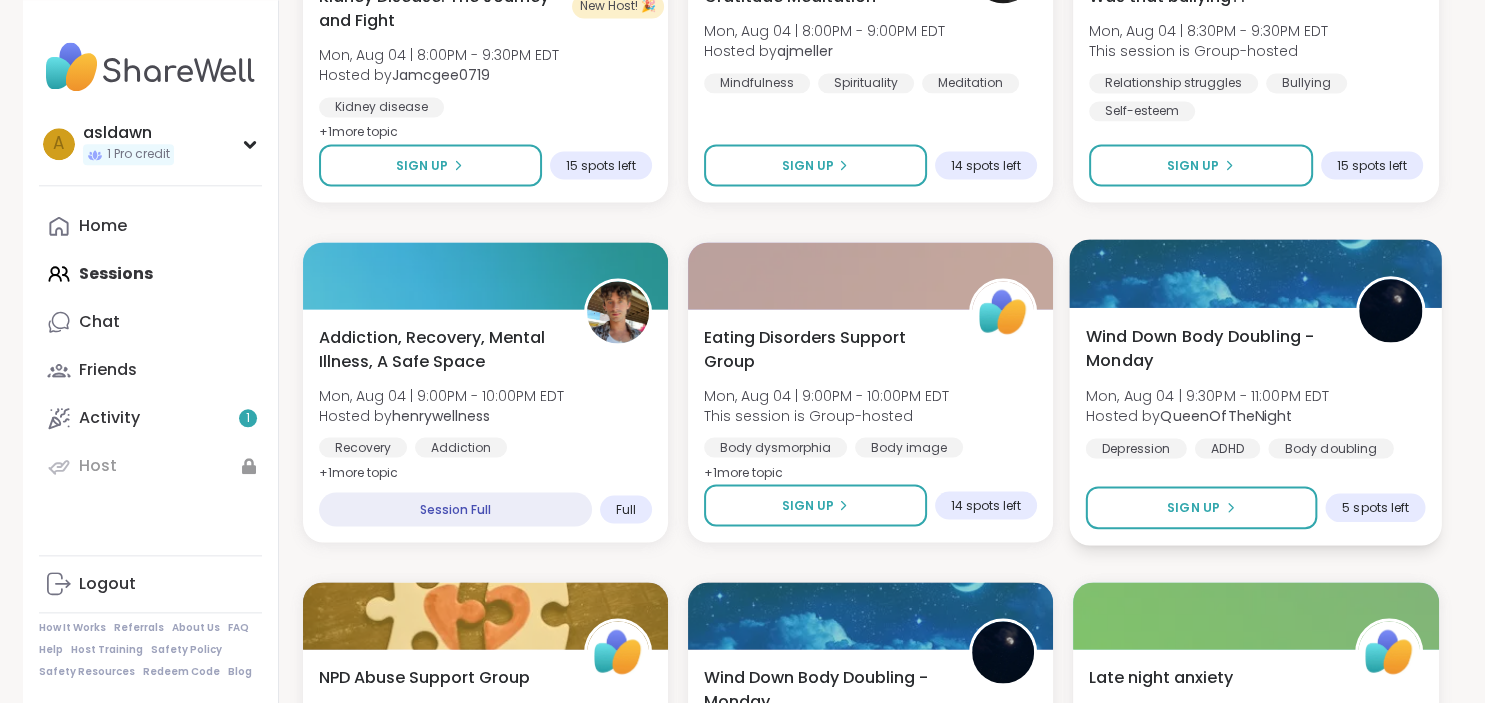 click on "Wind Down Body Doubling - Monday" at bounding box center [1210, 347] 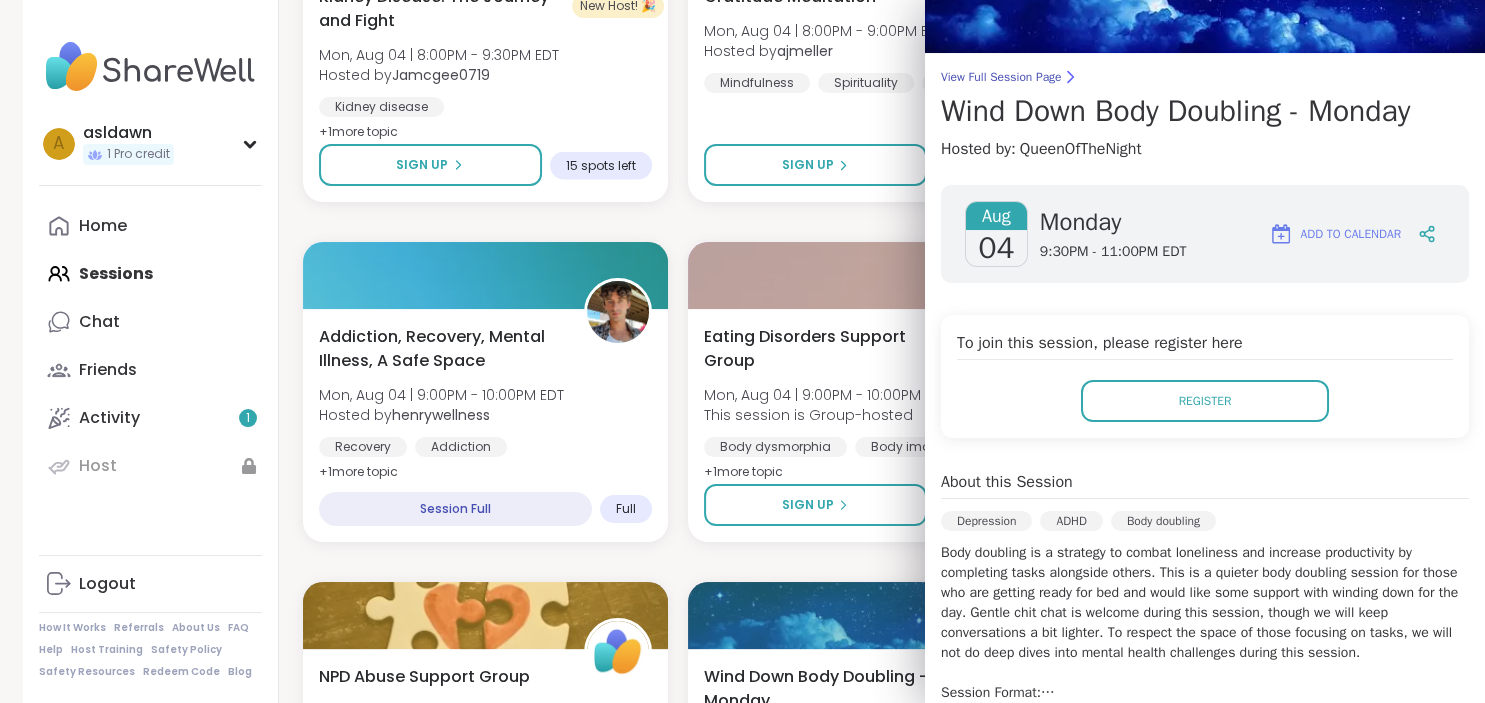 scroll, scrollTop: 108, scrollLeft: 0, axis: vertical 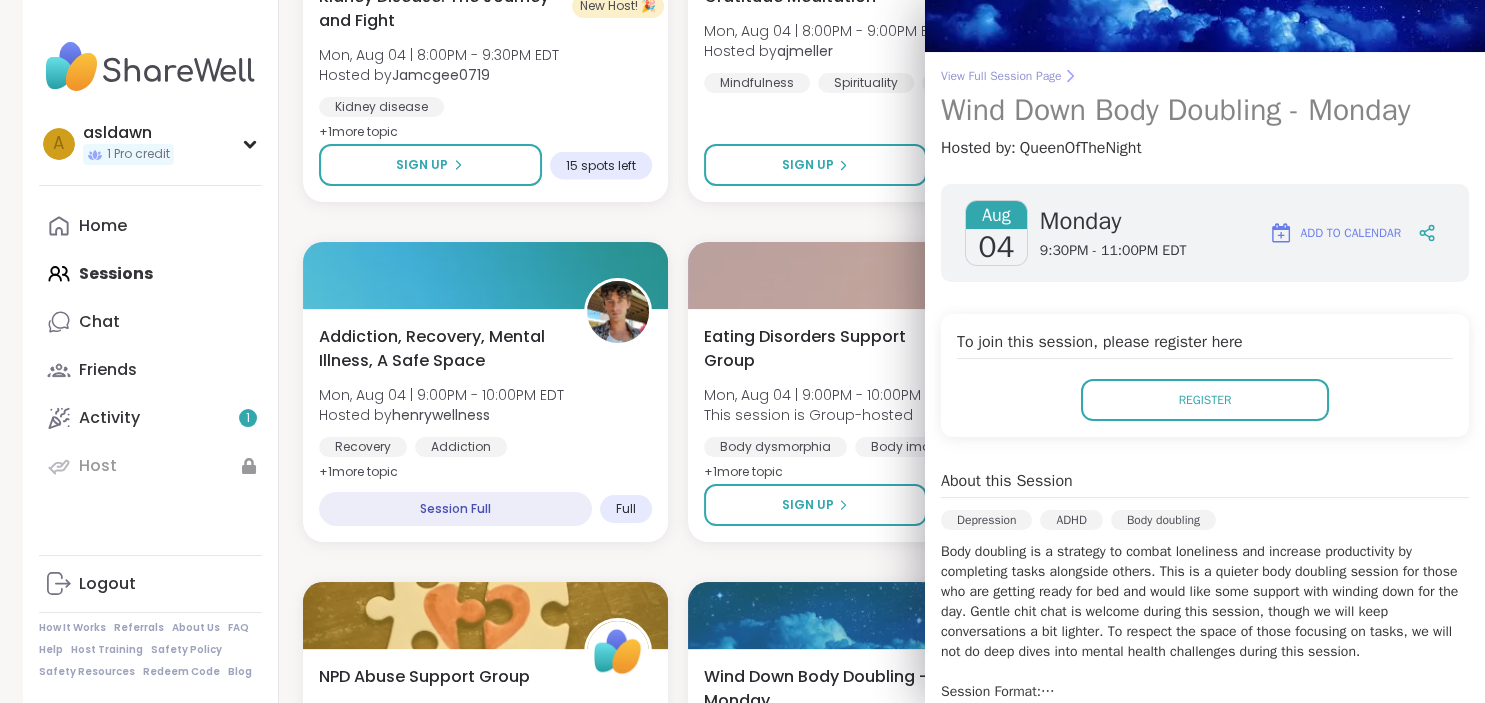 click on "View Full Session Page" at bounding box center (1205, 76) 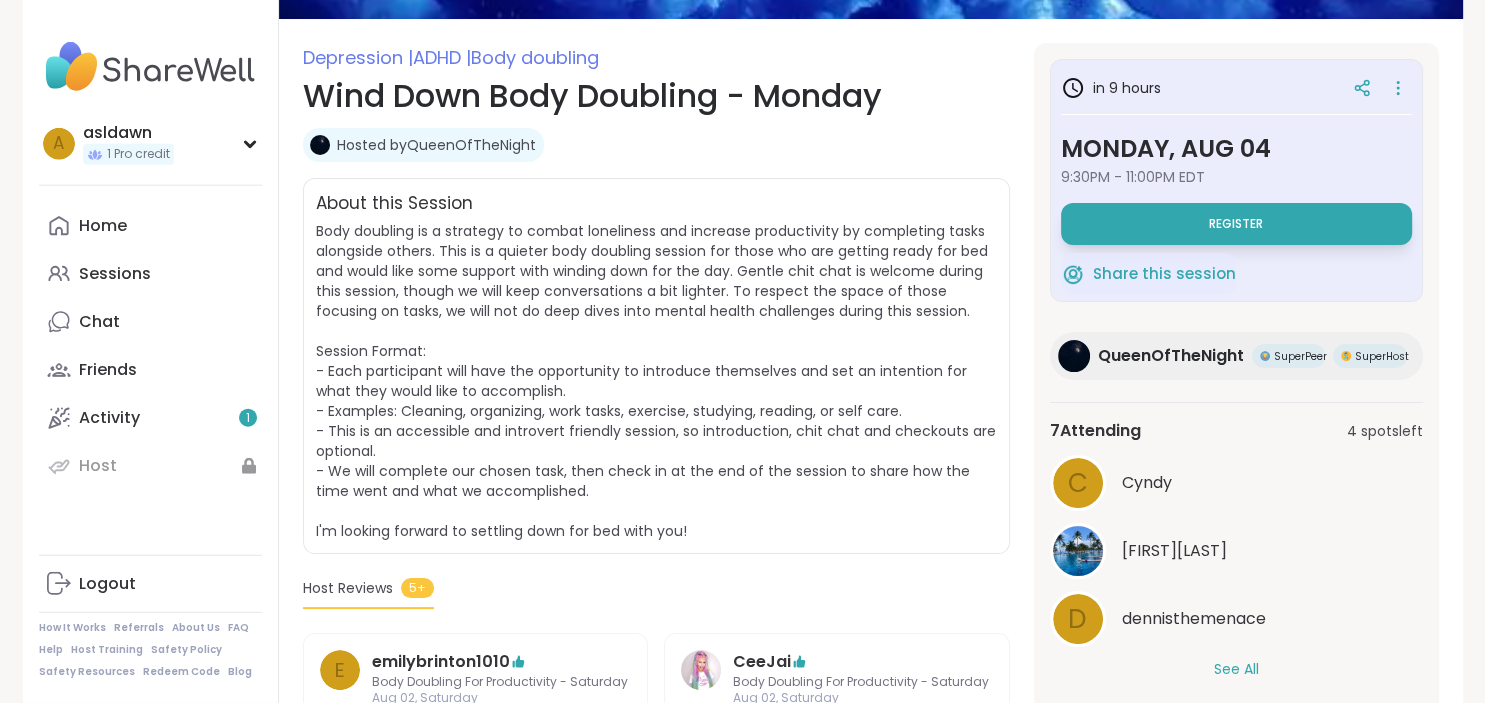 scroll, scrollTop: 244, scrollLeft: 0, axis: vertical 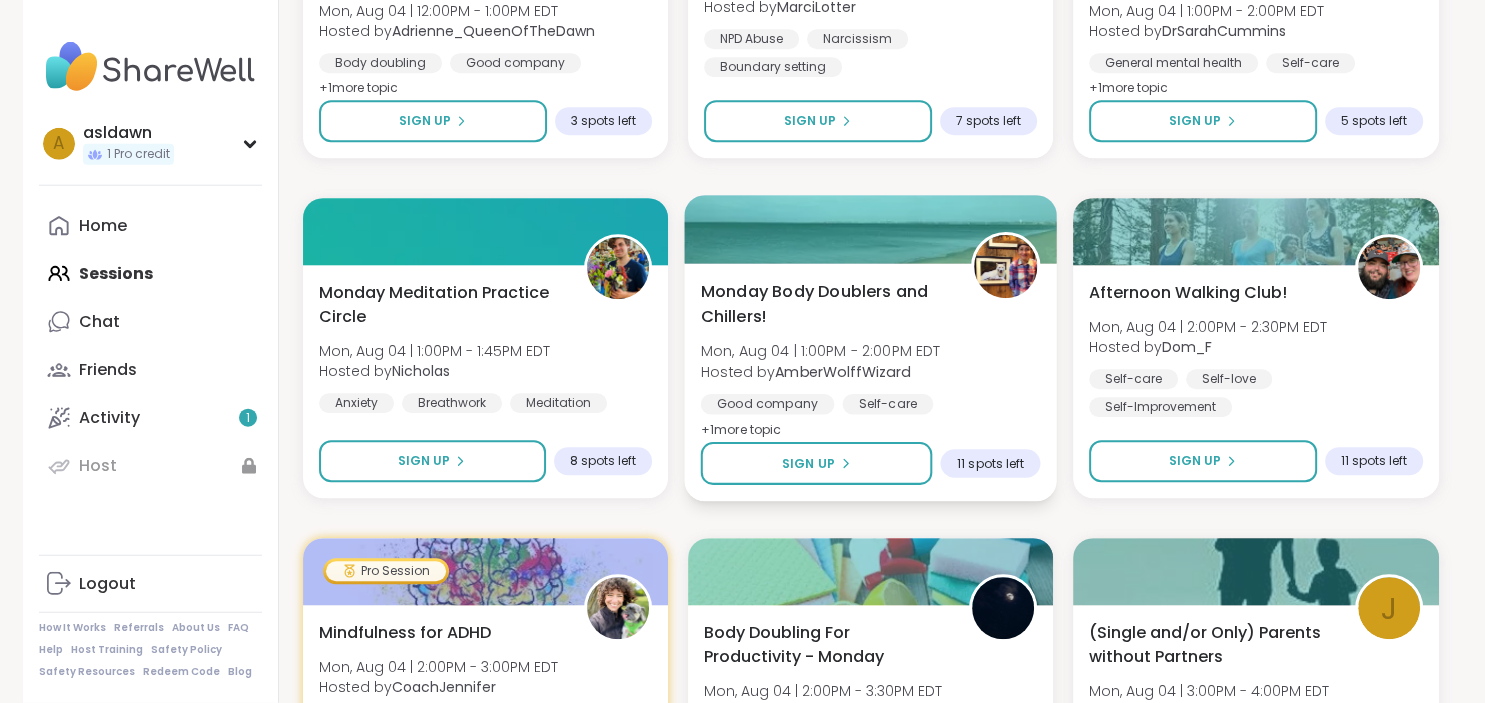 click on "Monday Body Doublers and Chillers!" at bounding box center (824, 303) 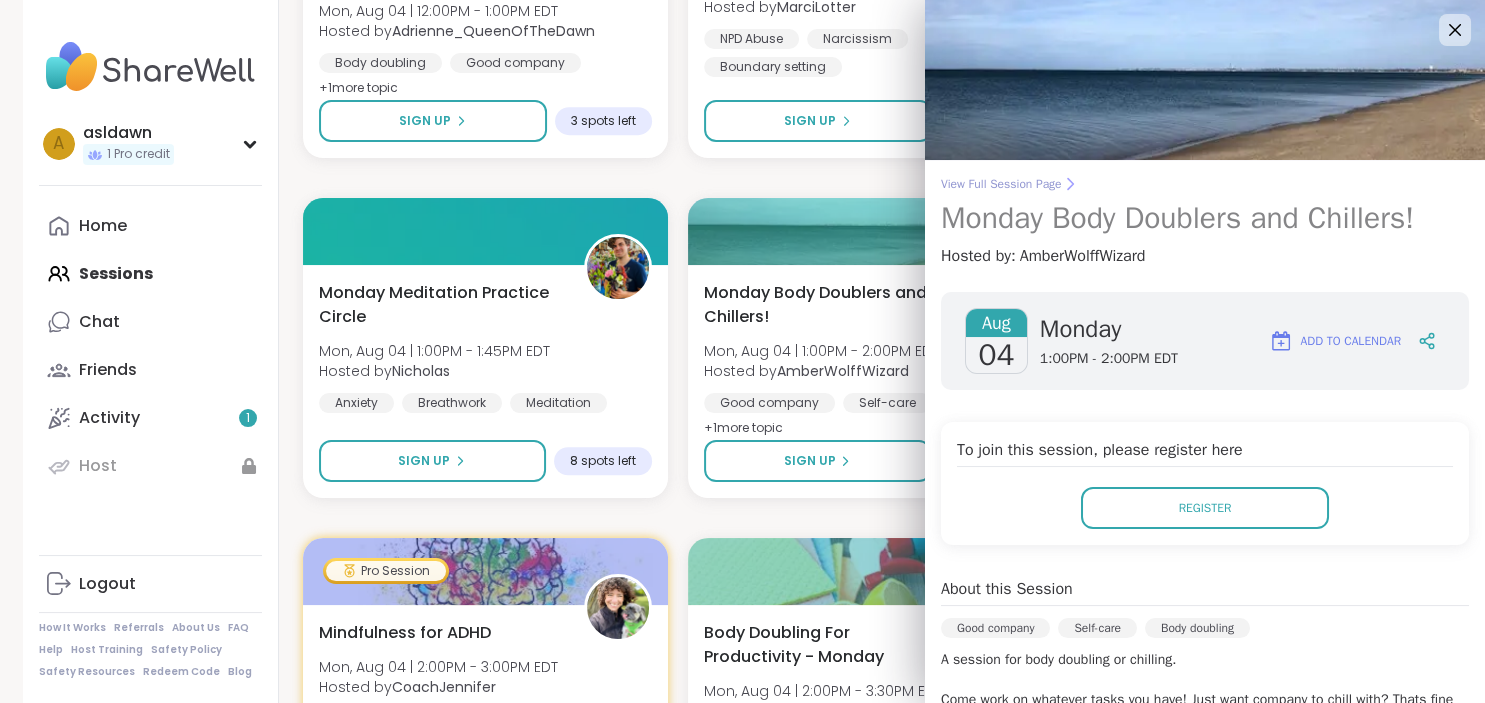click on "View Full Session Page" at bounding box center [1205, 184] 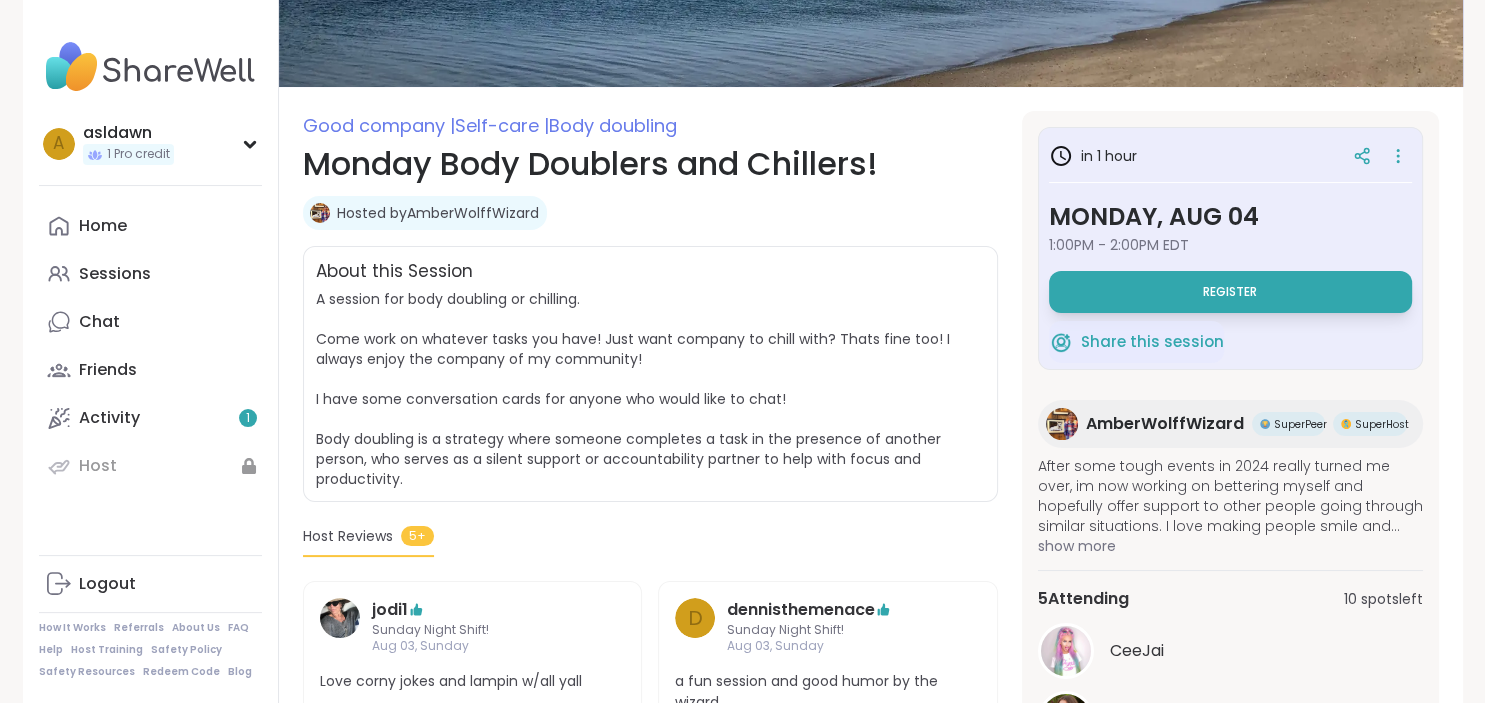 scroll, scrollTop: 176, scrollLeft: 0, axis: vertical 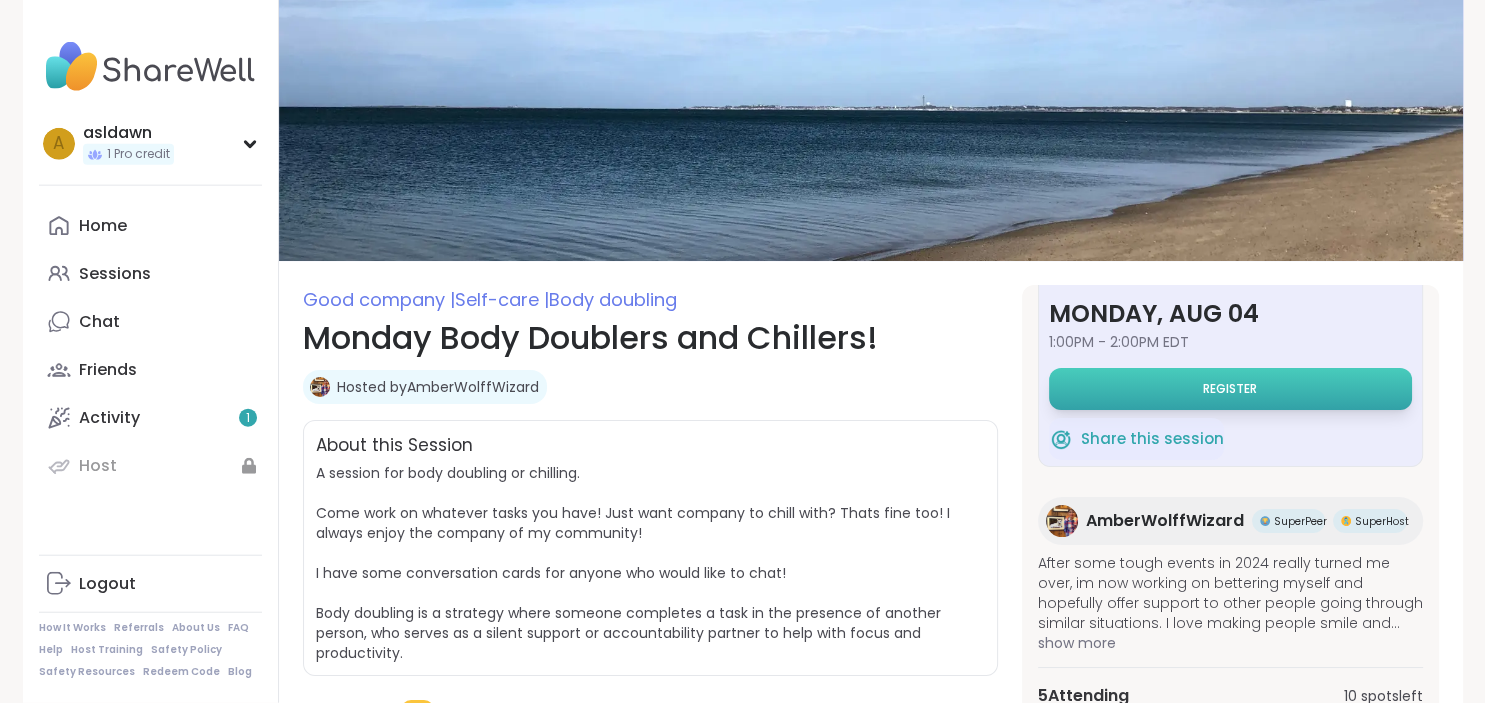 click on "Register" at bounding box center [1230, 389] 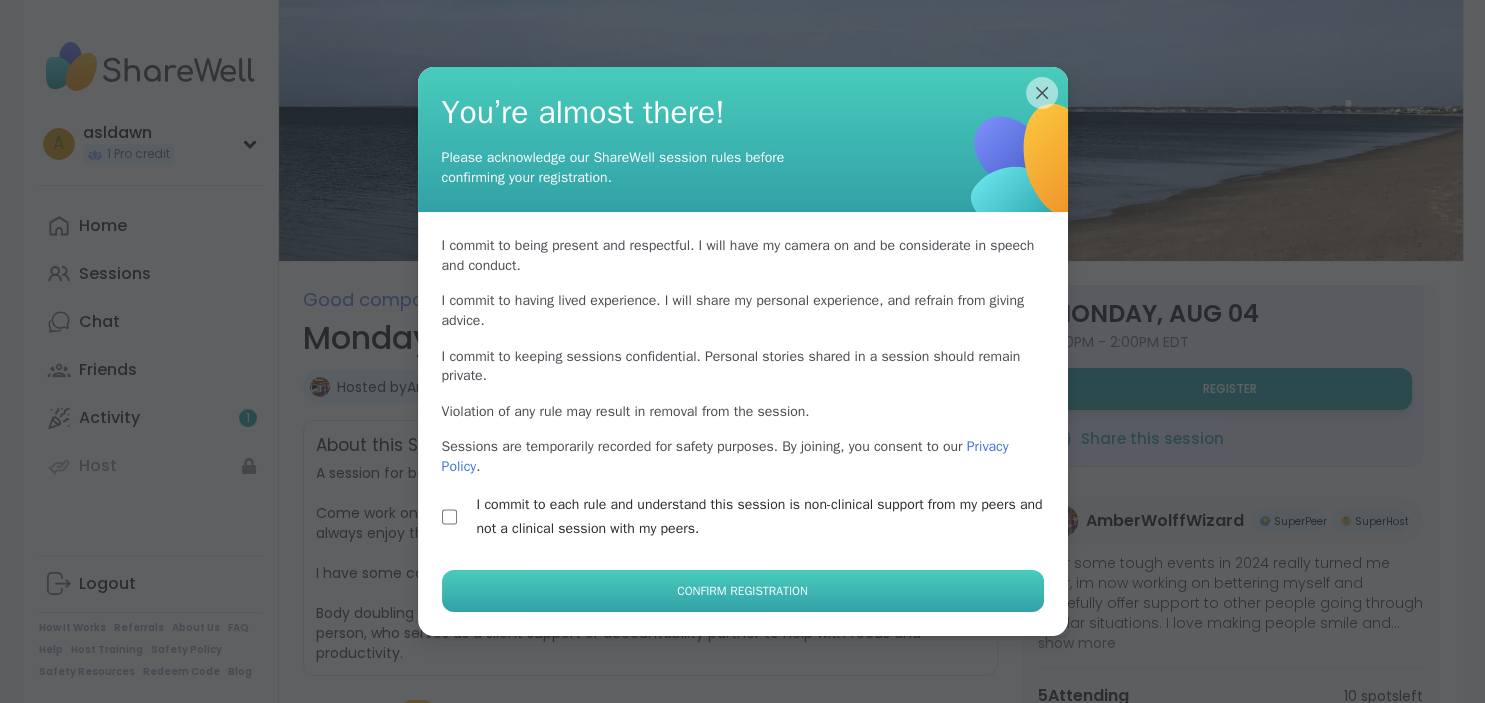 click on "Confirm Registration" at bounding box center (743, 591) 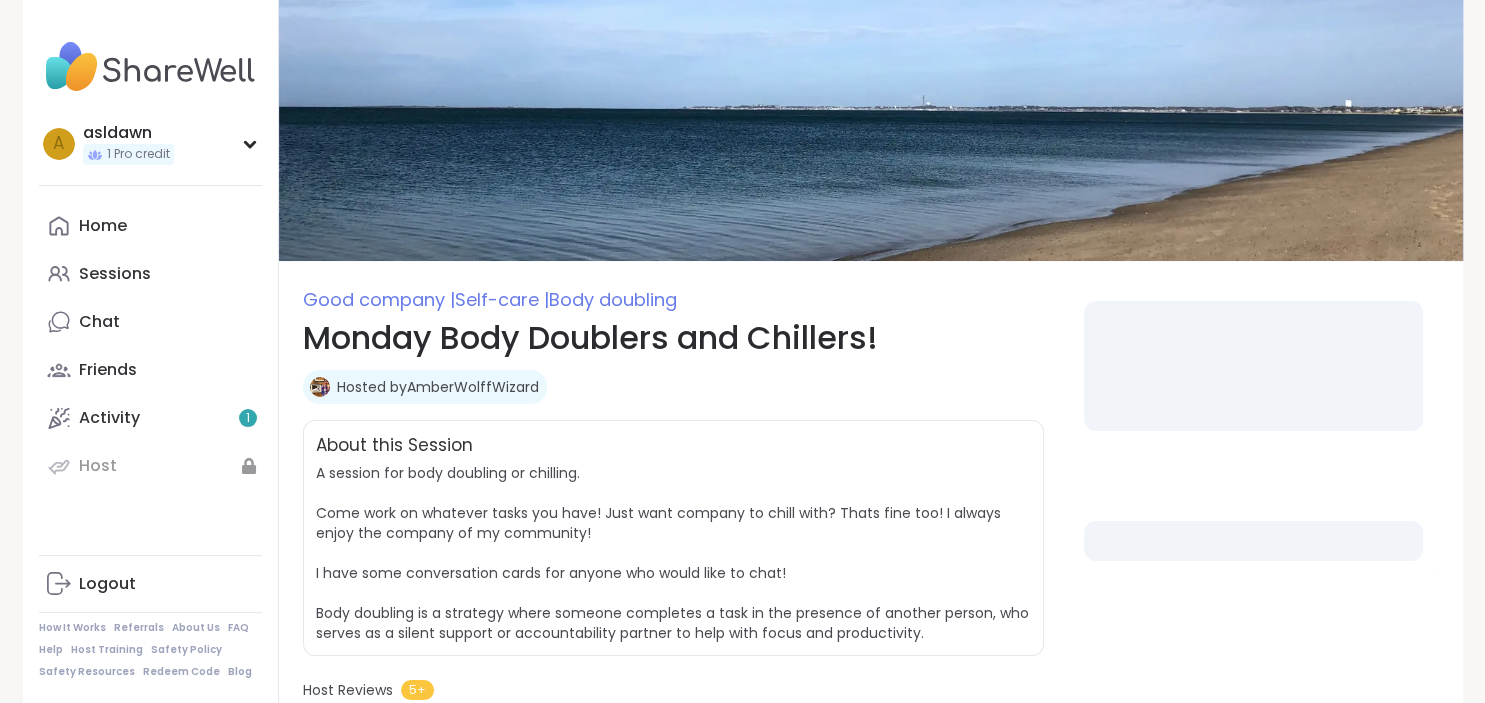 select on "**" 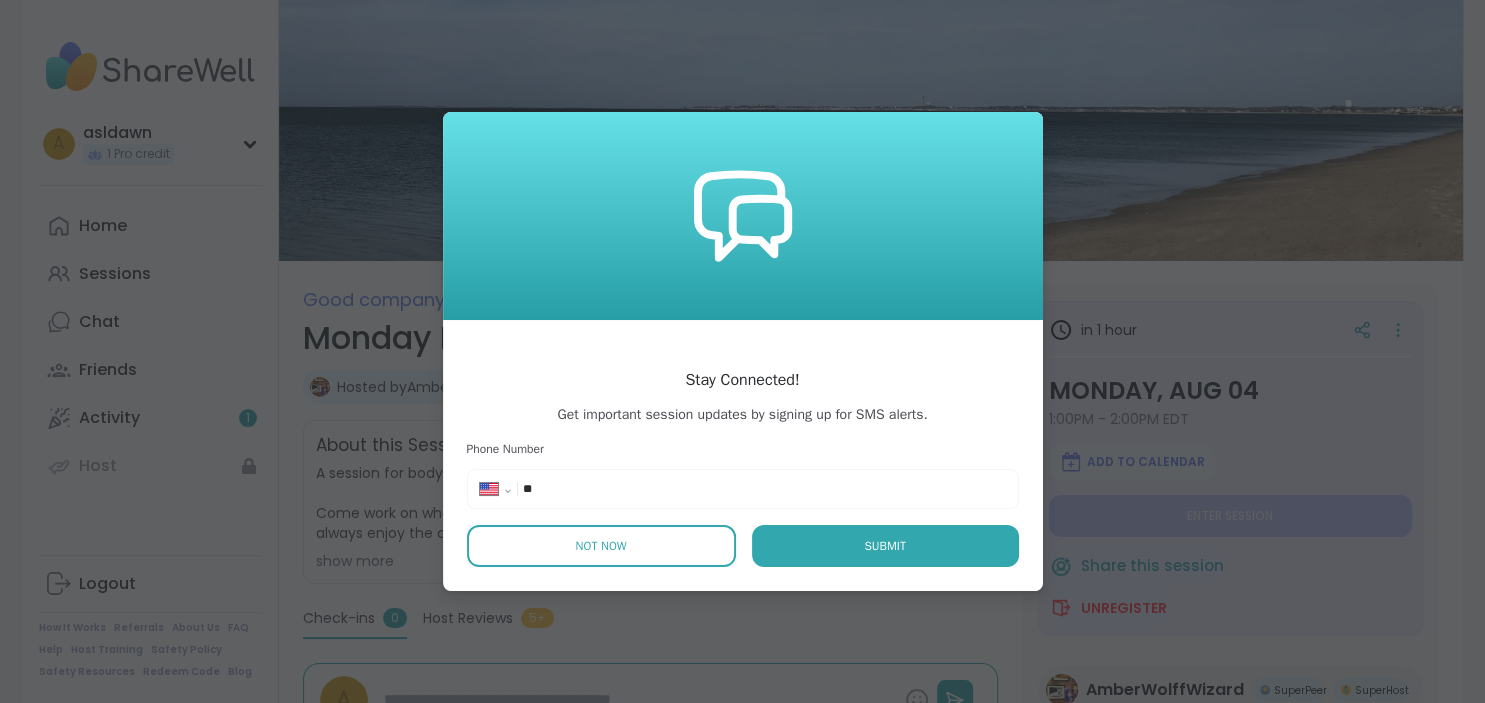 click on "Not Now" at bounding box center (601, 546) 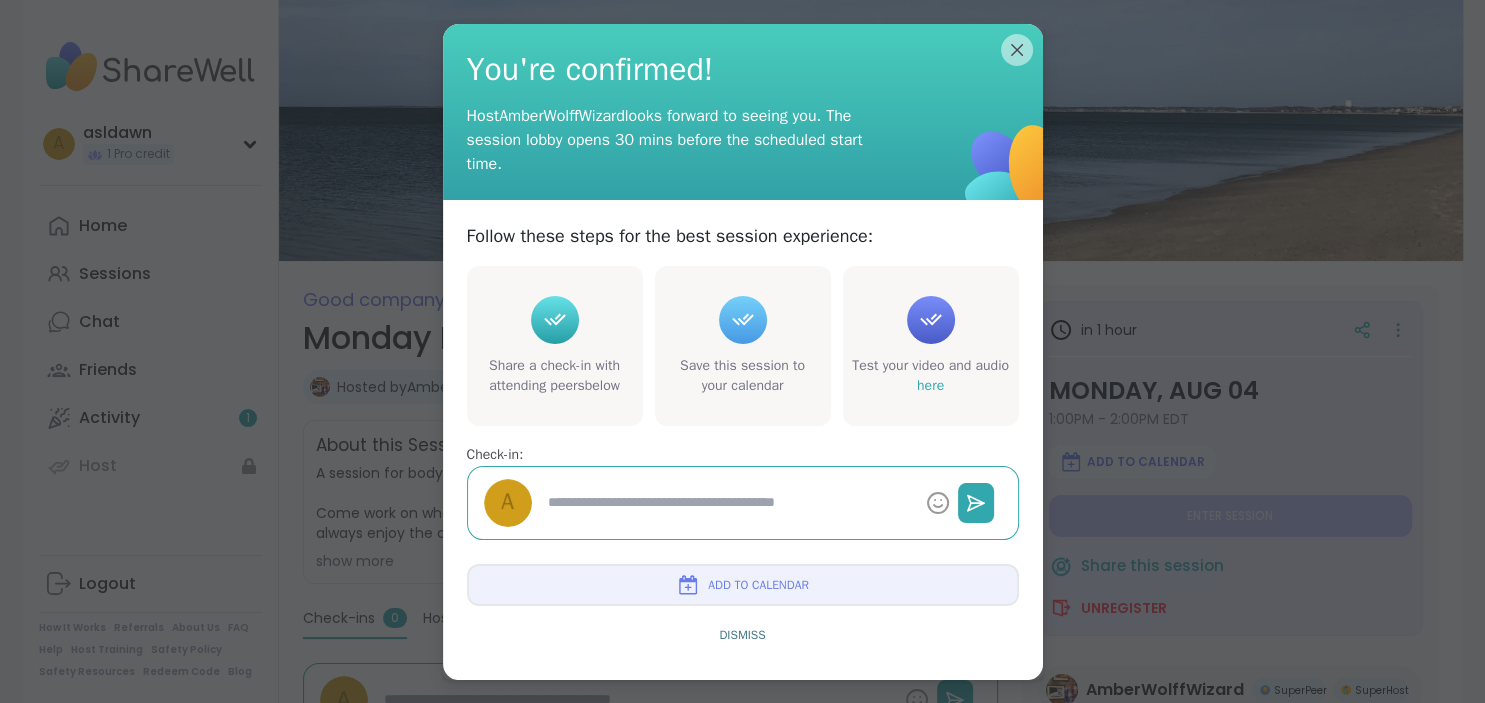 click at bounding box center (729, 502) 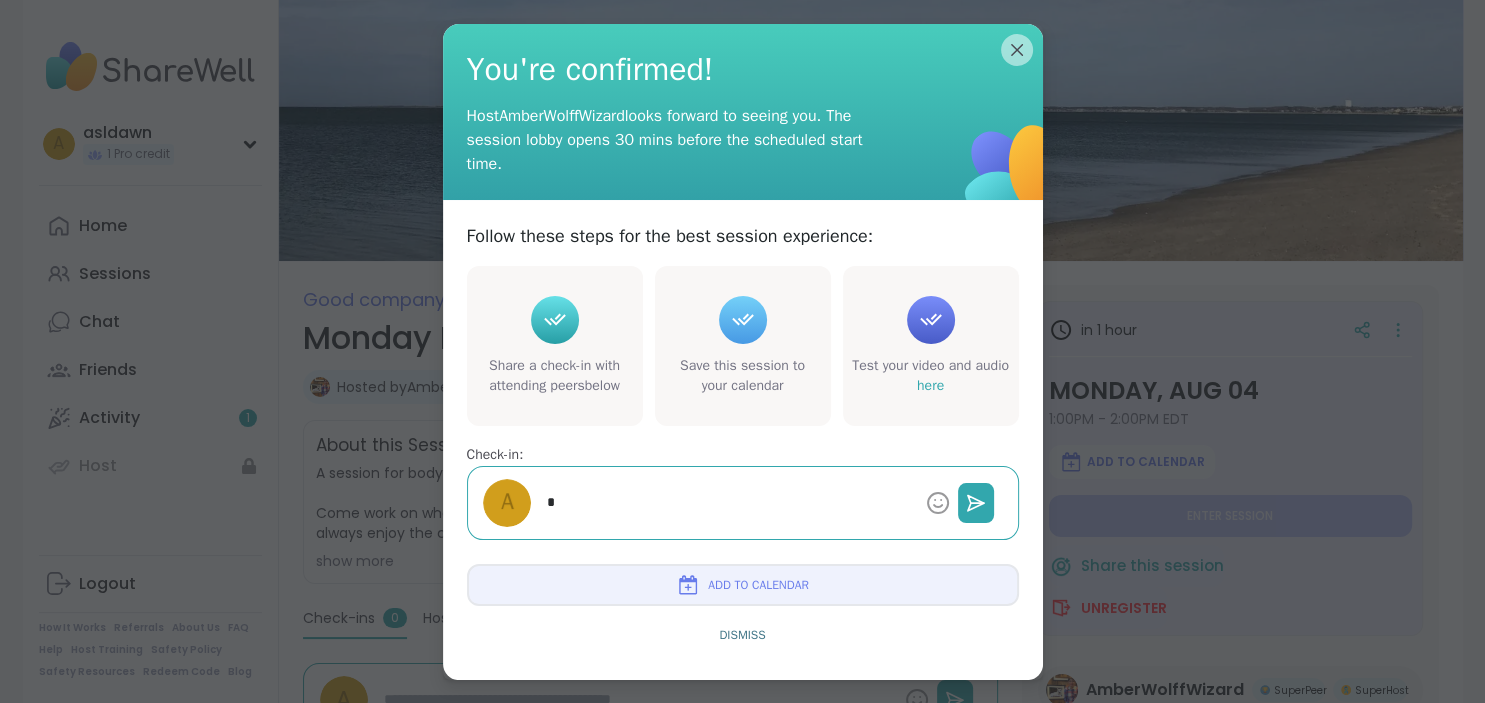type on "*" 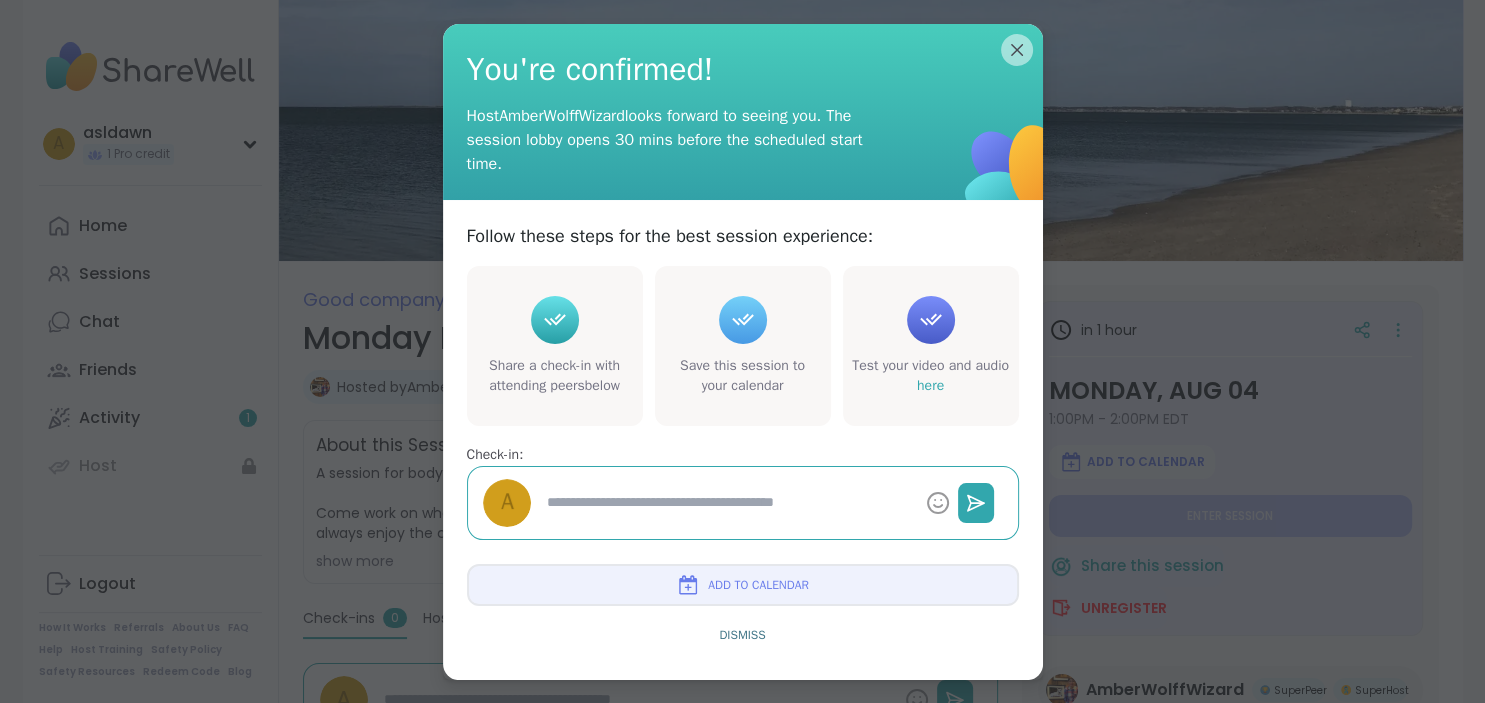 type on "*" 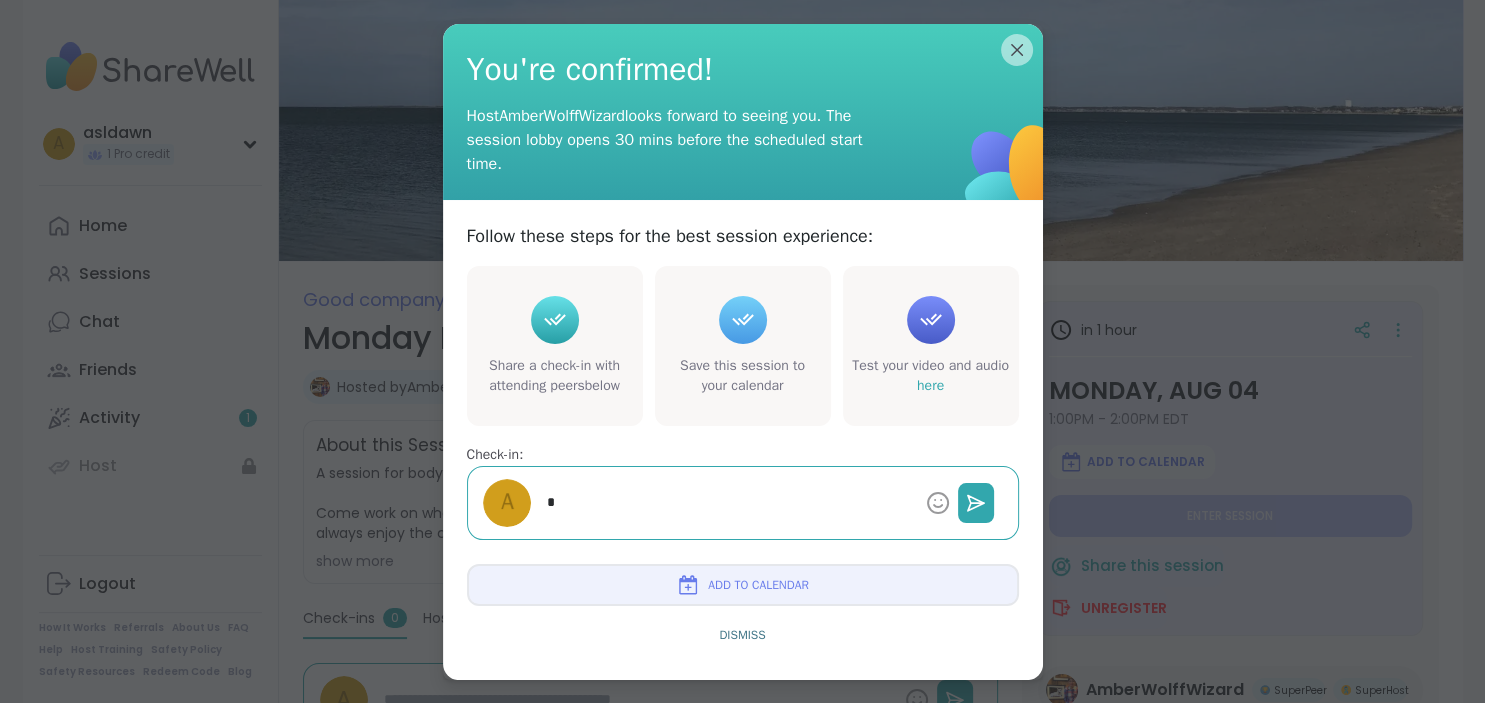 type on "*" 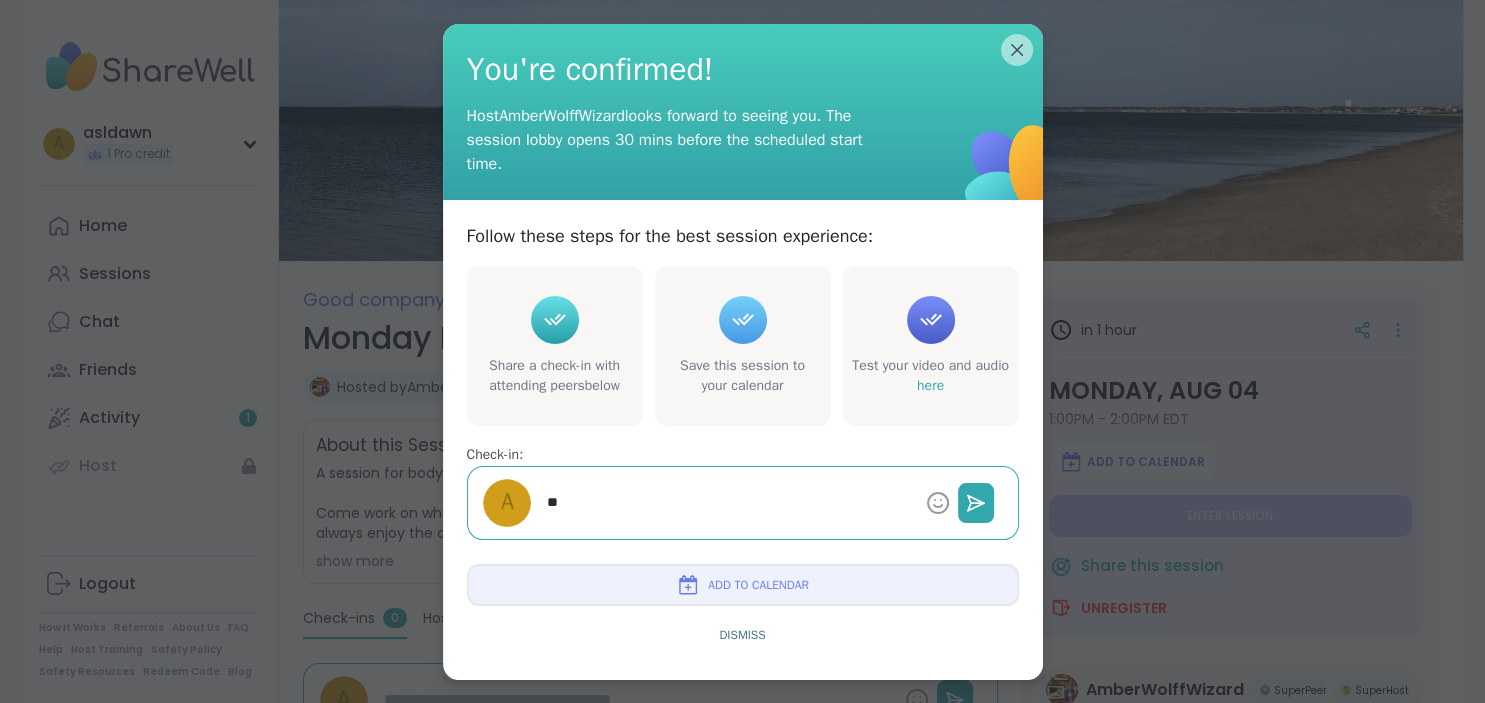 type on "*" 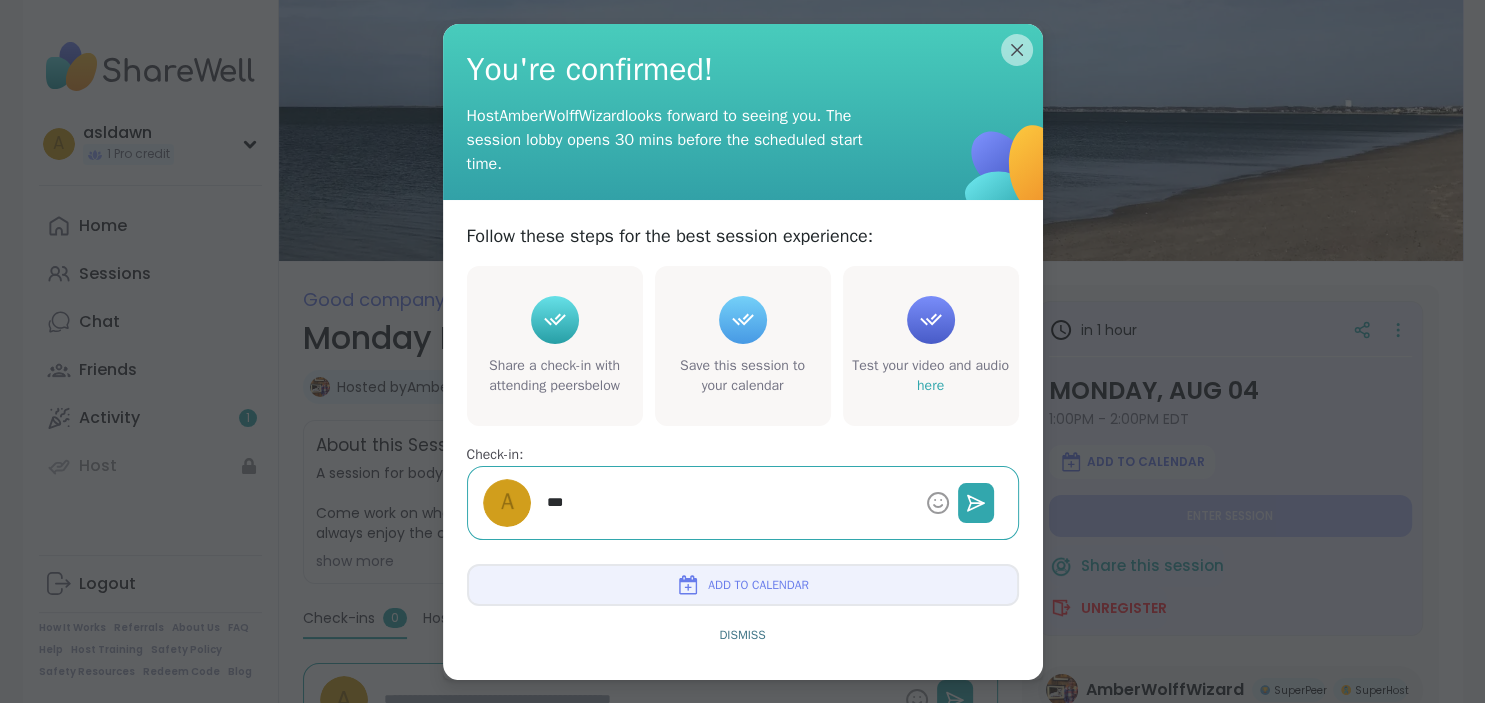type on "*" 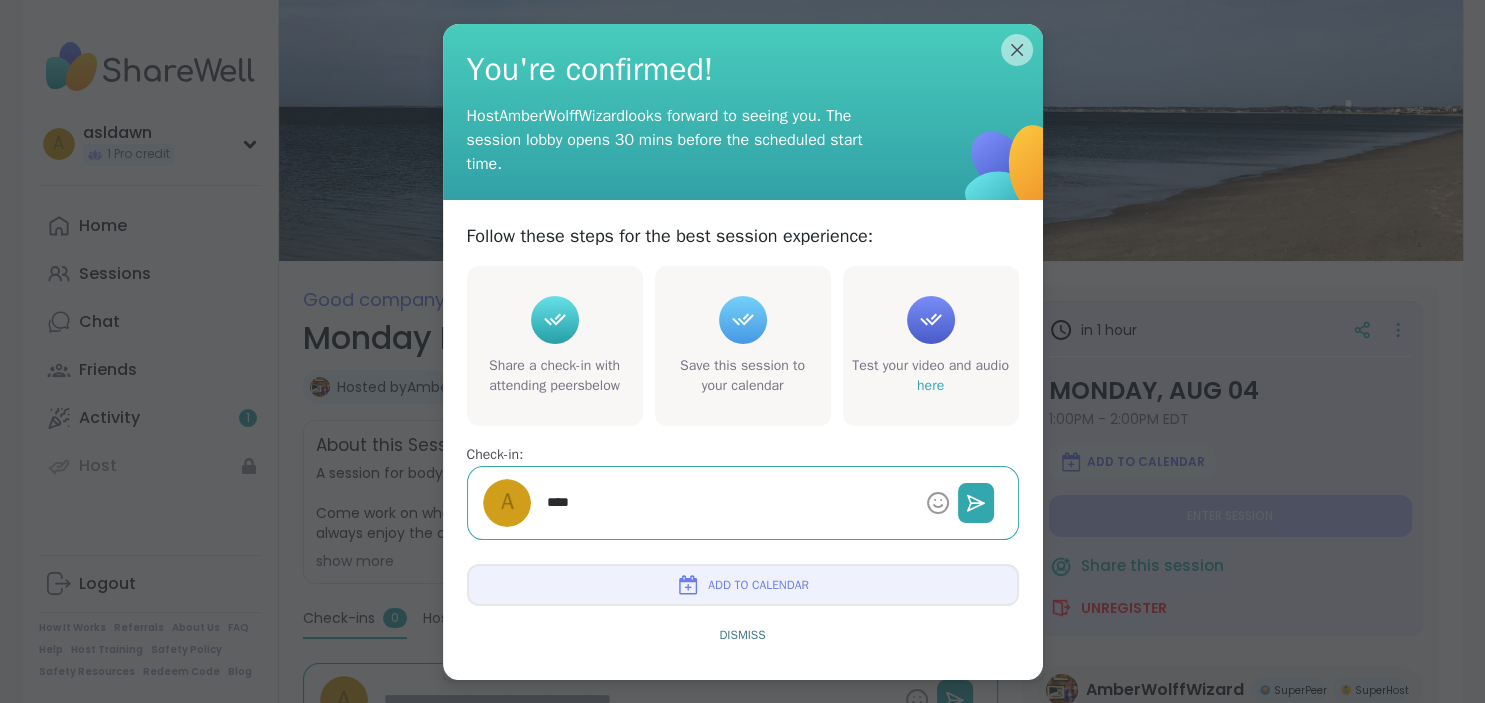 type on "*" 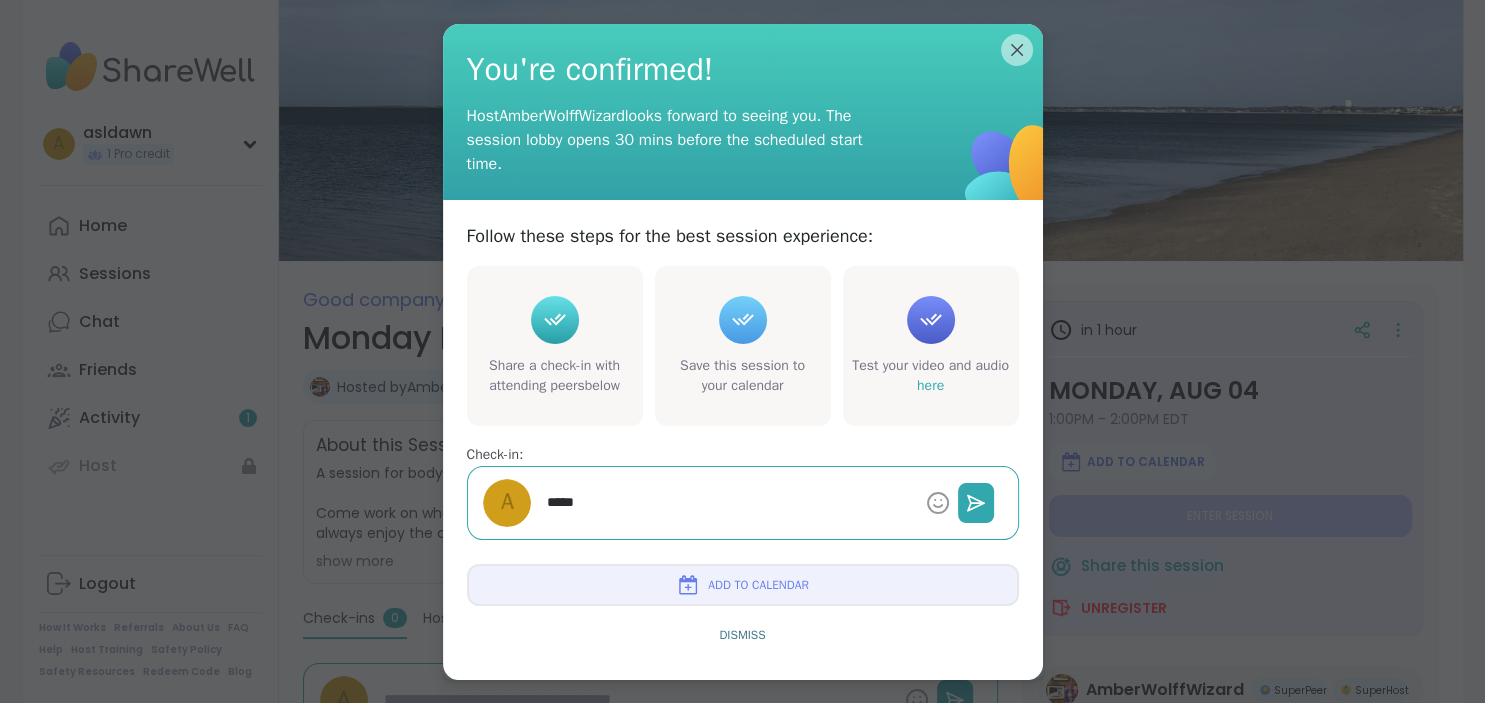 type on "*" 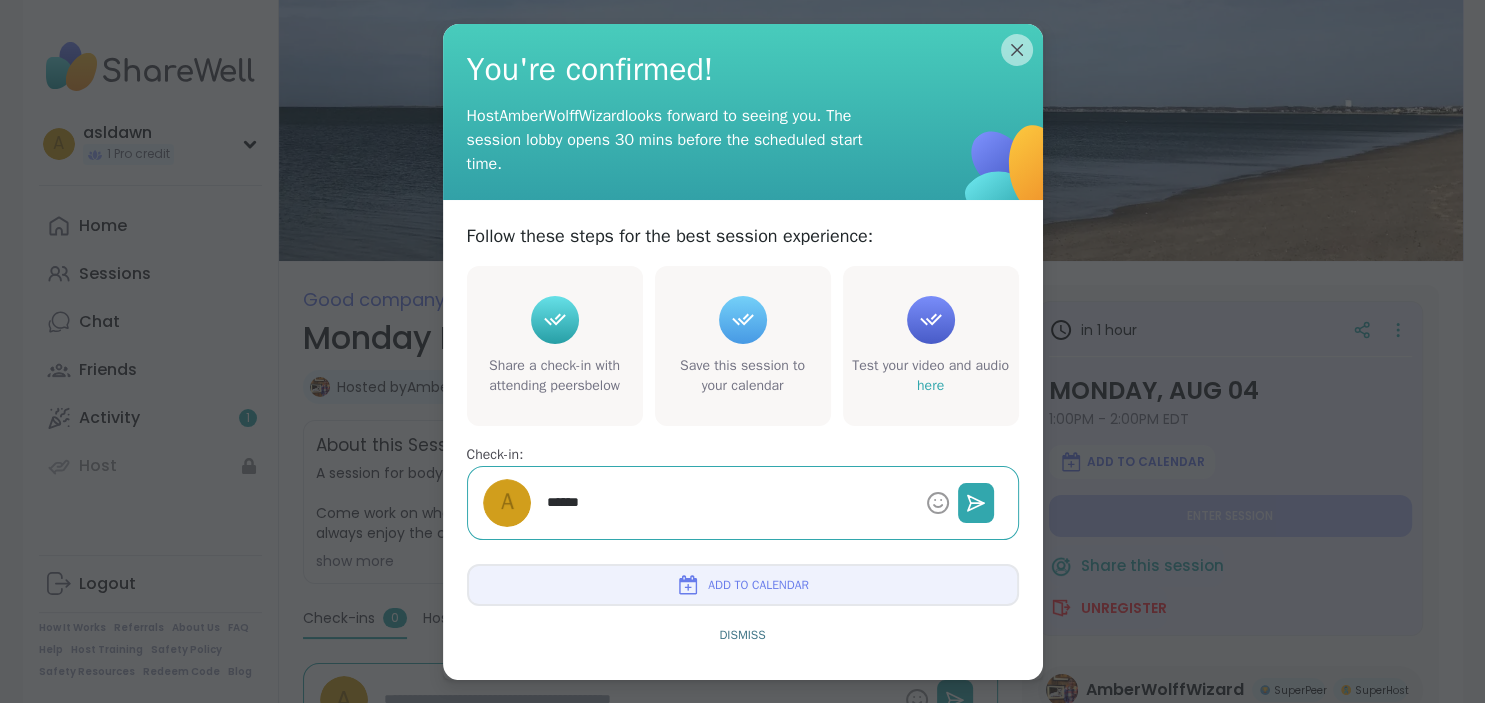 type on "*" 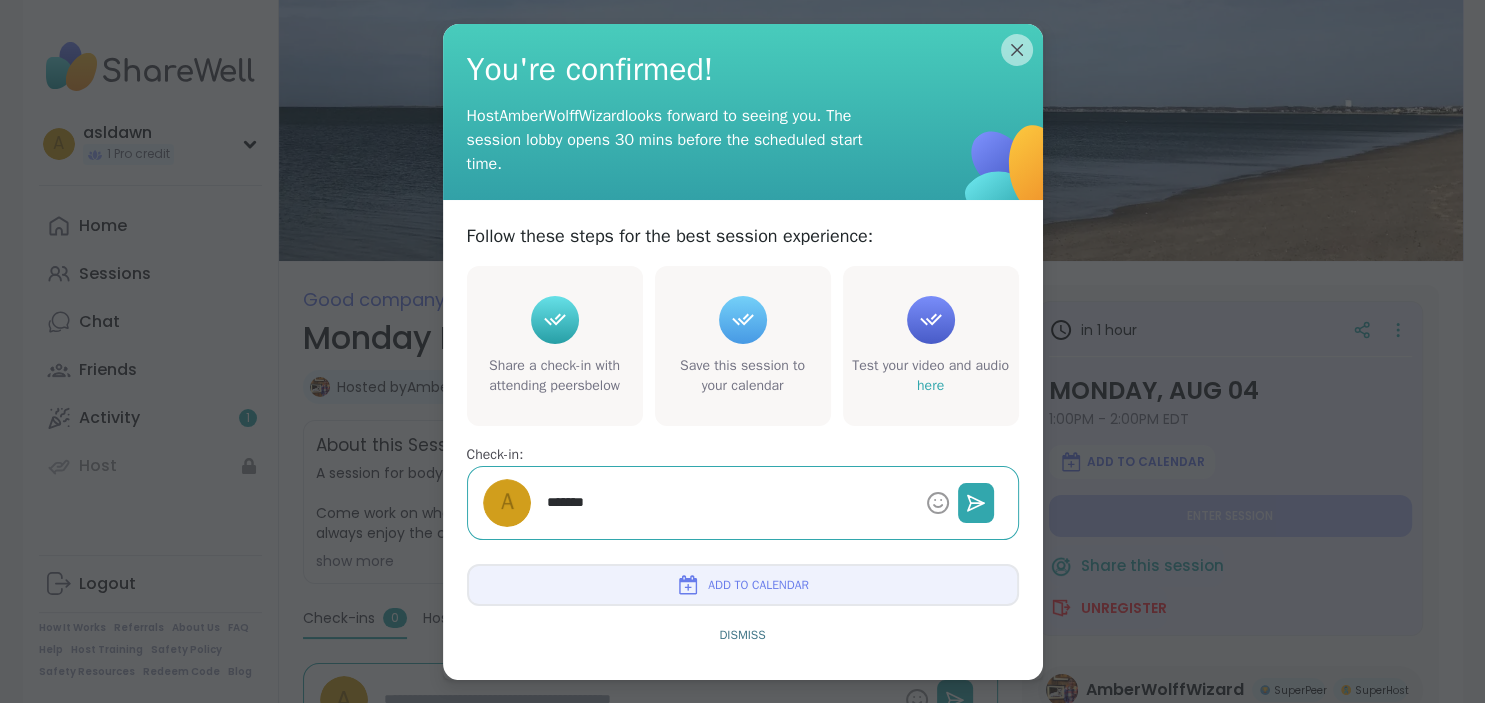 type on "*" 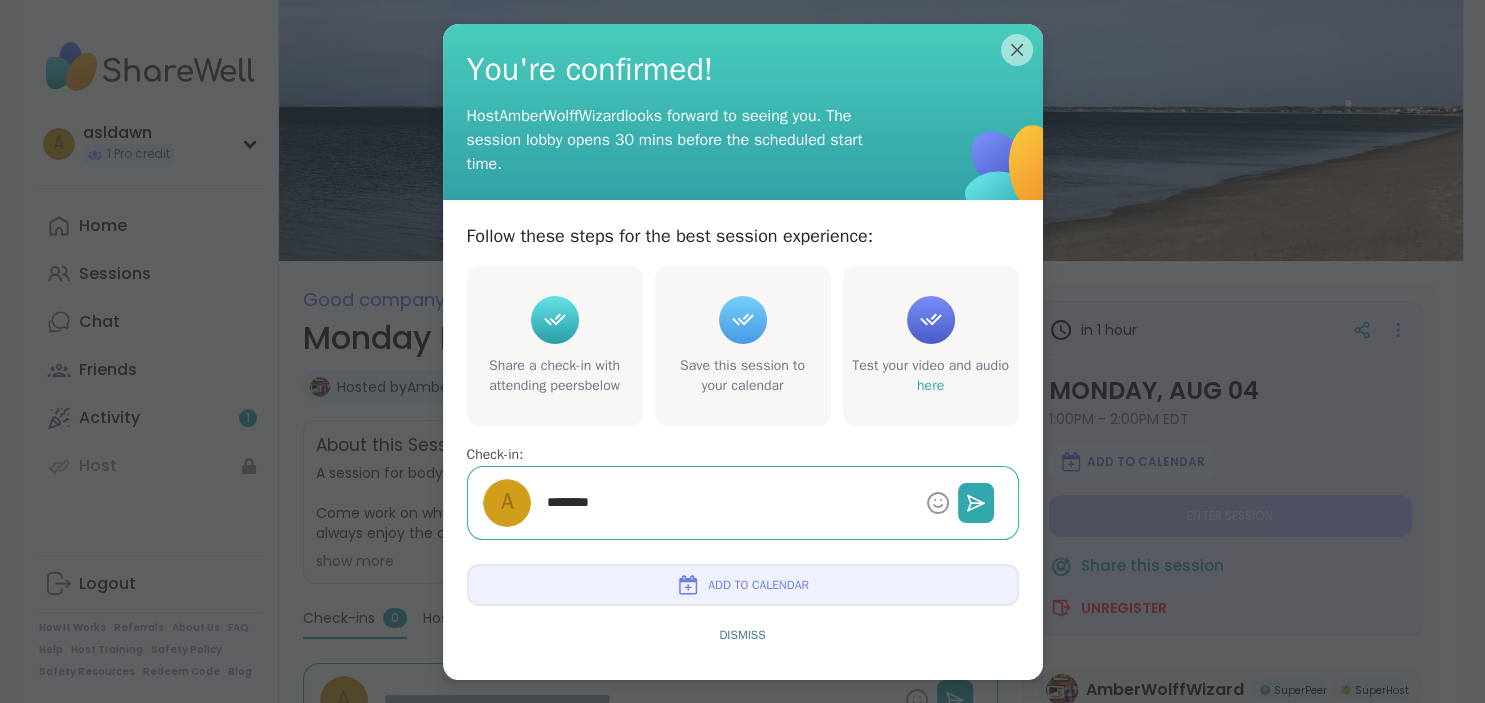 type on "*" 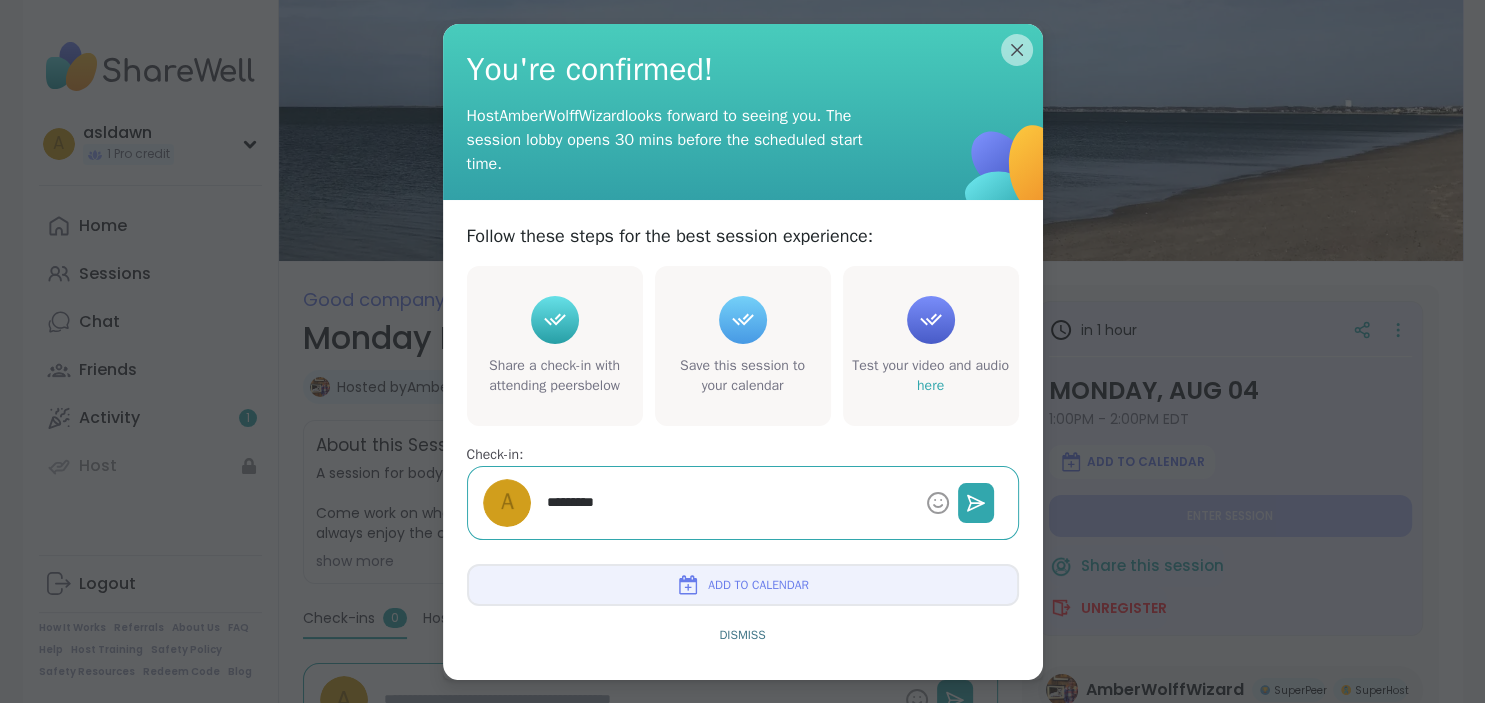 type on "*" 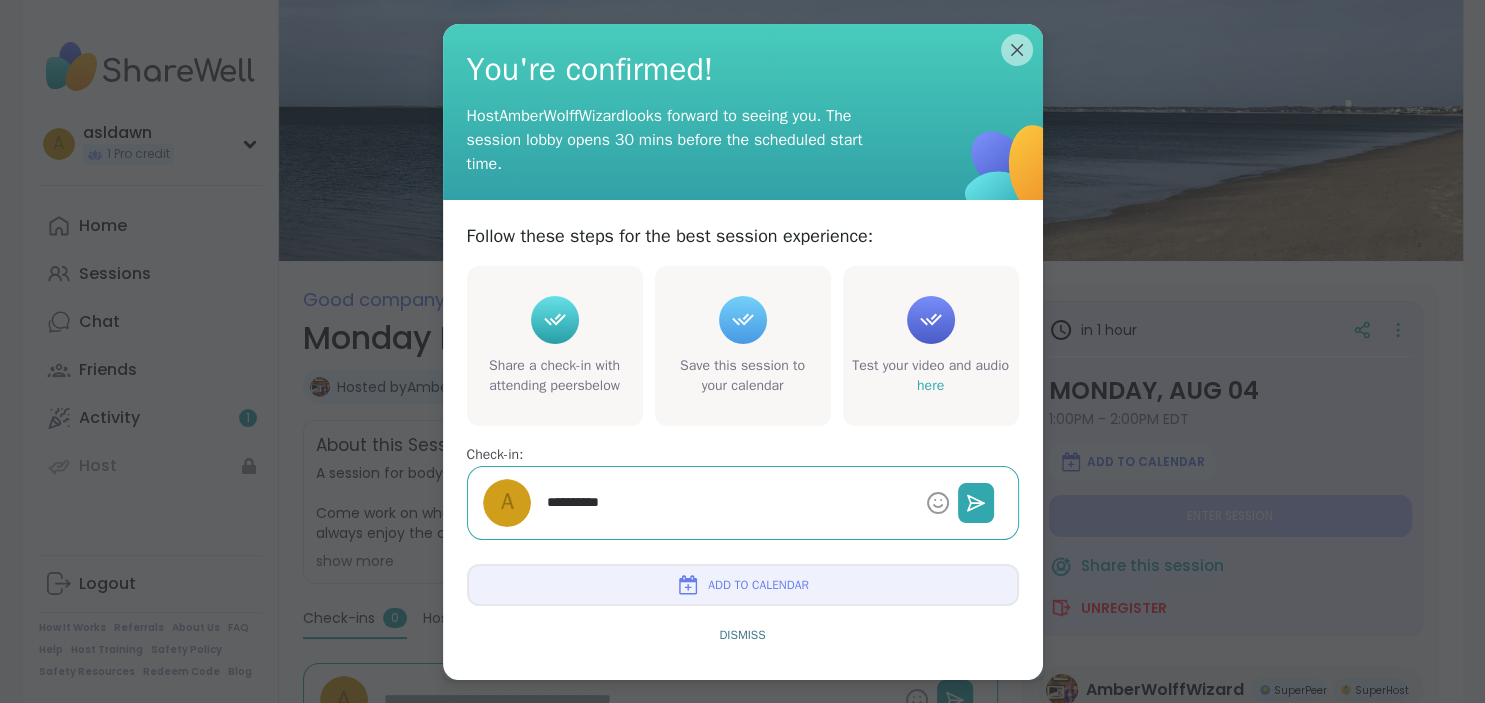 type on "*" 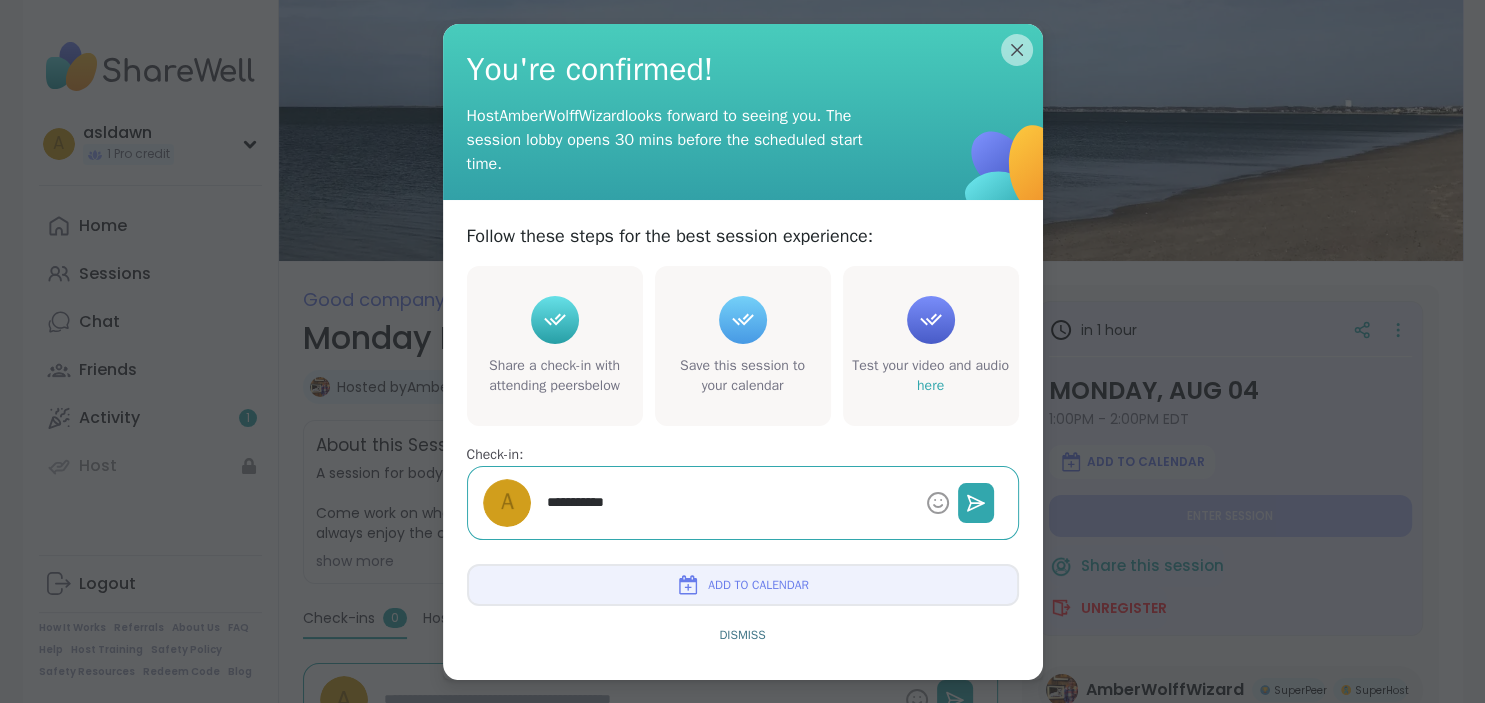 type on "*" 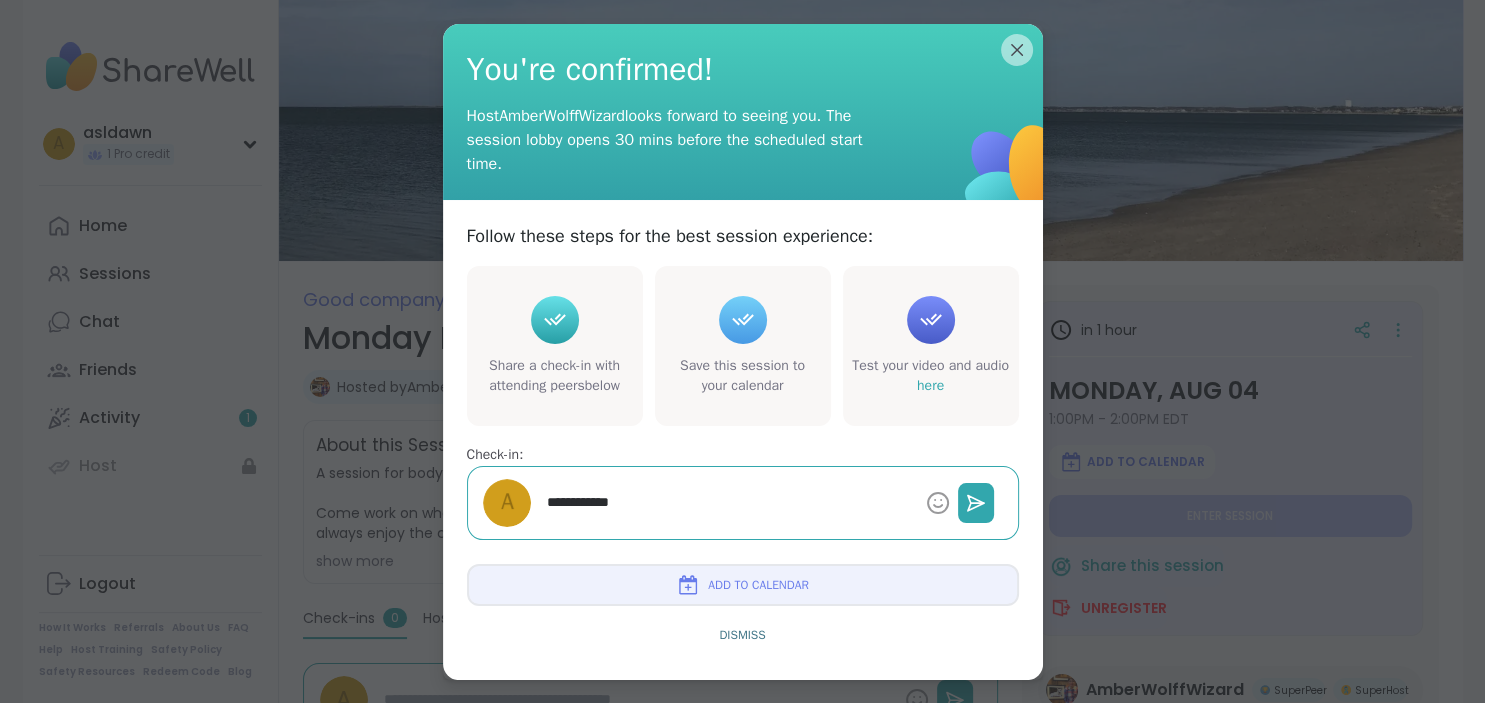 type on "*" 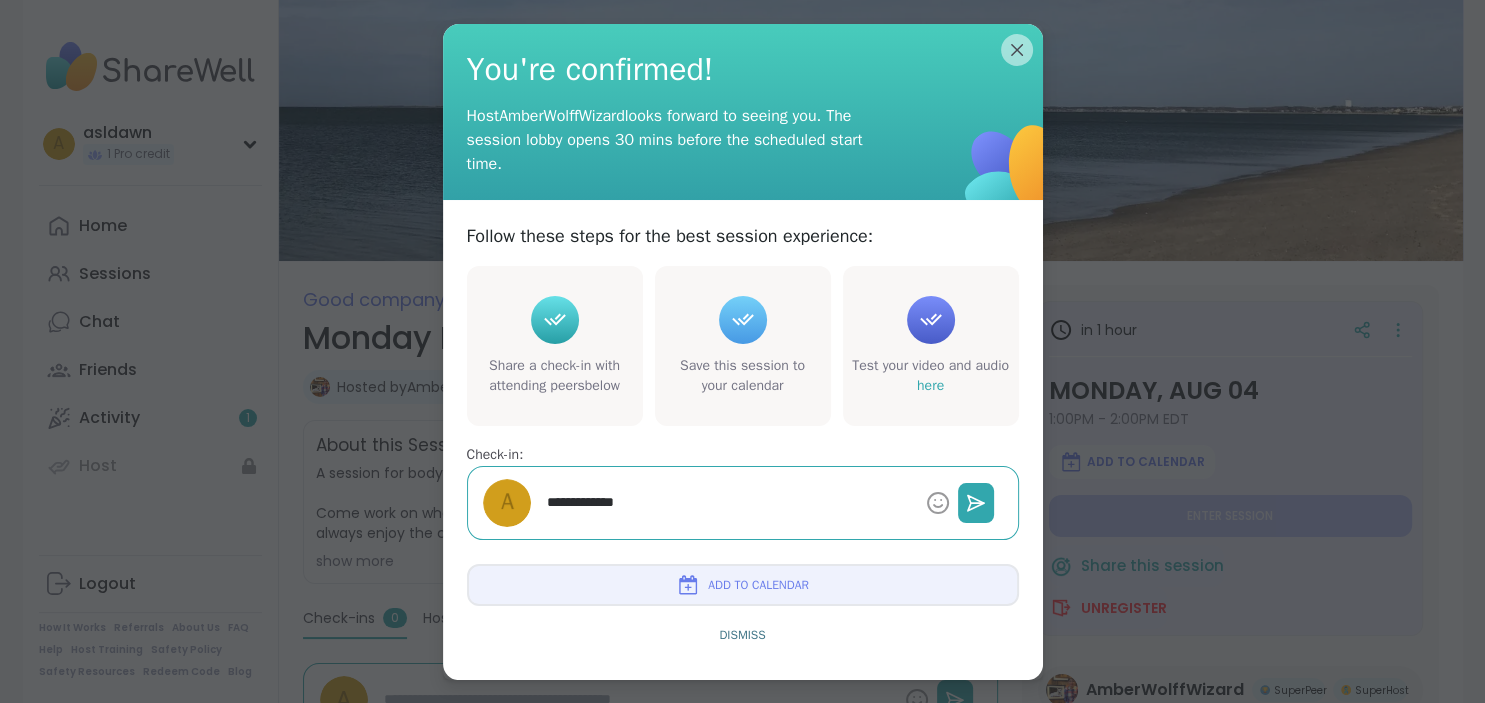 type on "*" 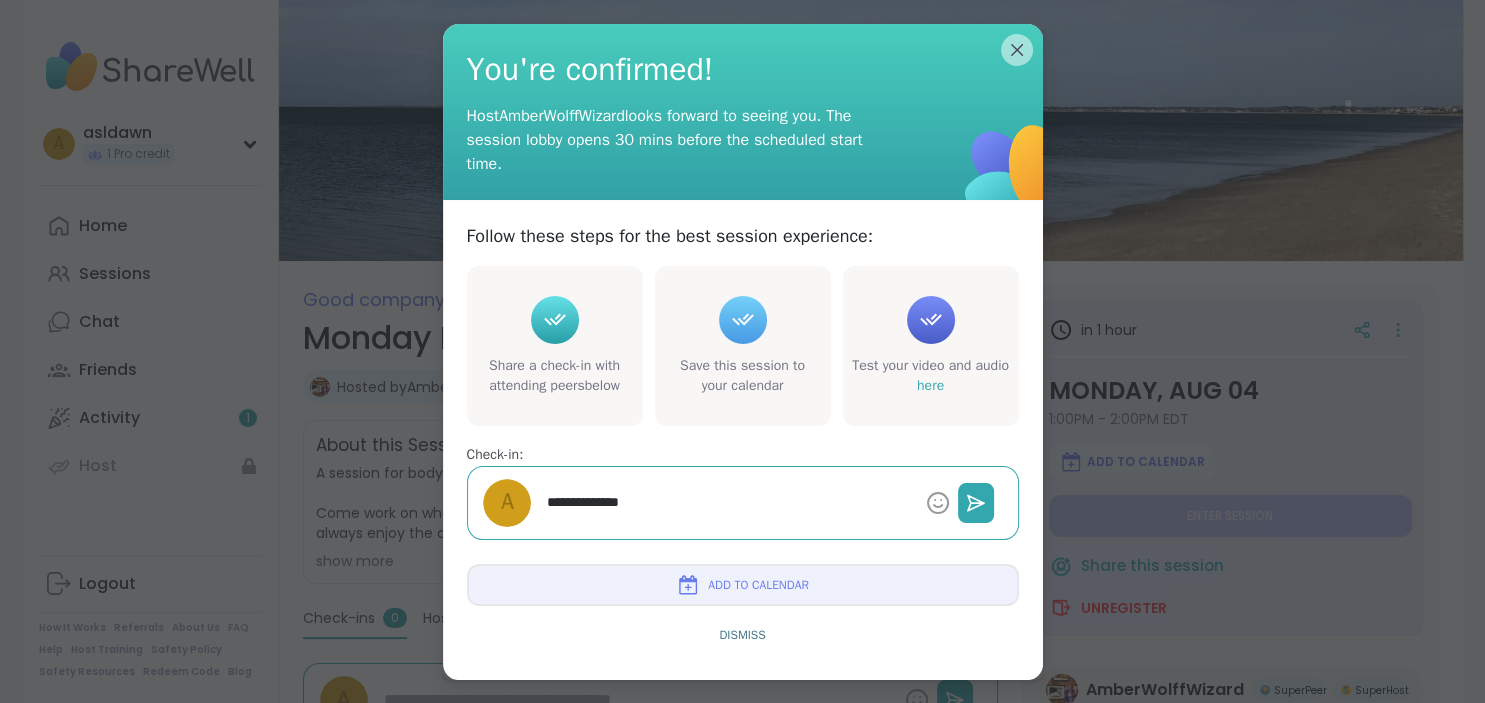 type on "*" 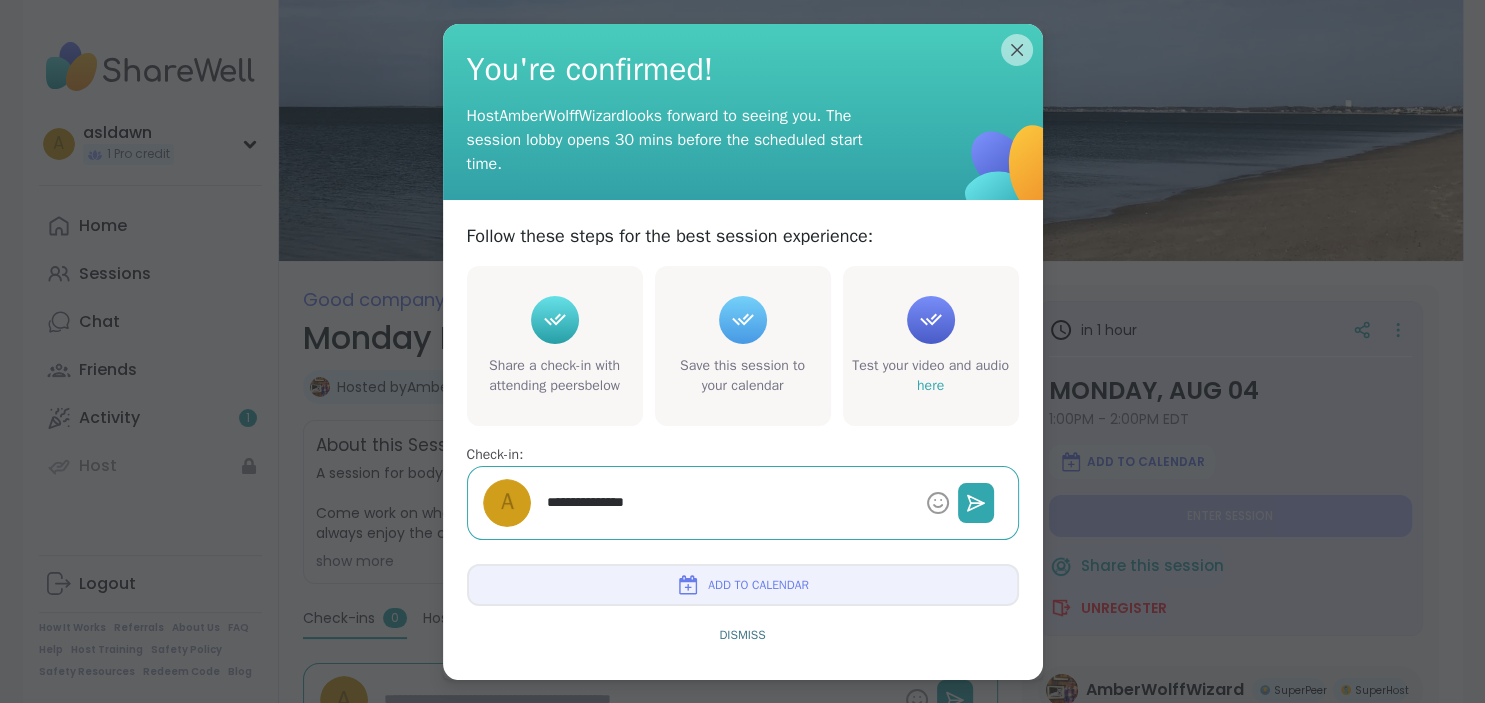 type on "*" 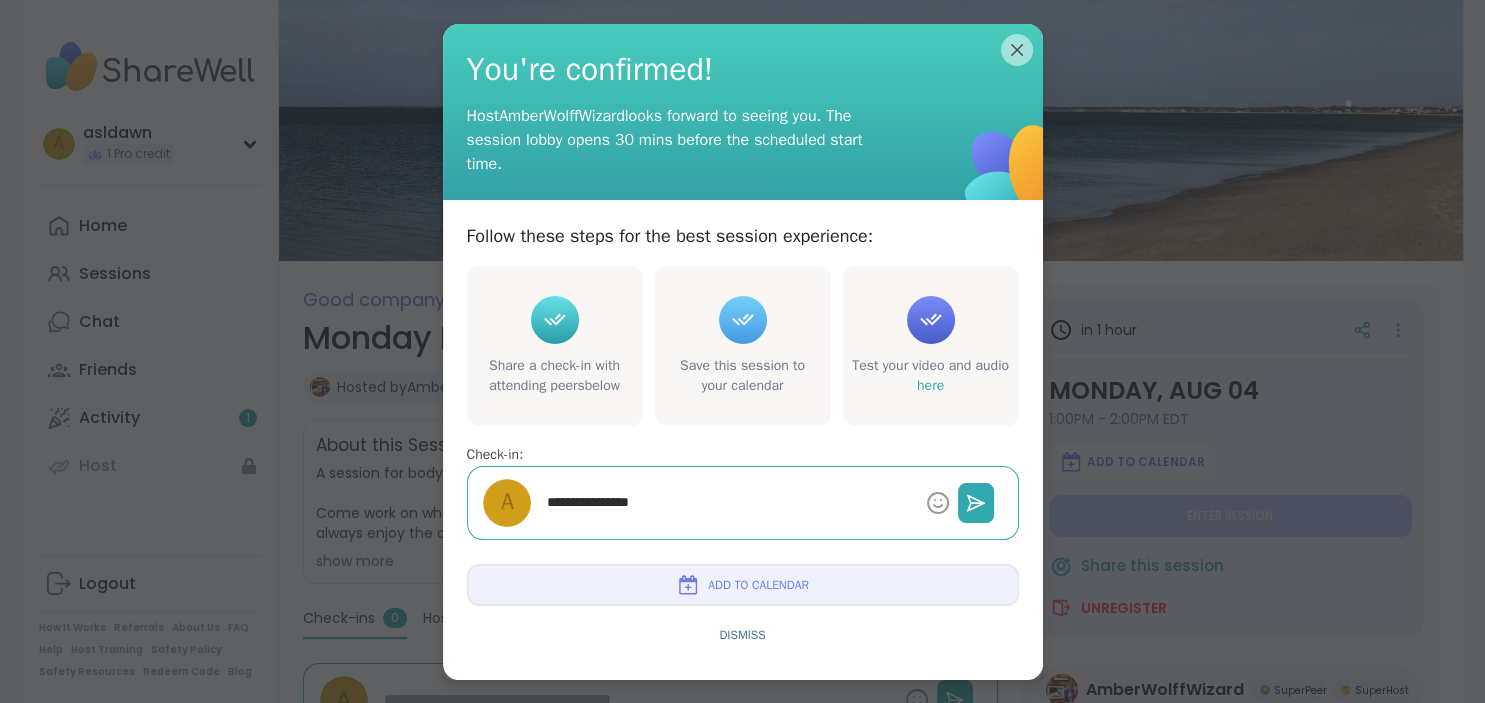 type on "*" 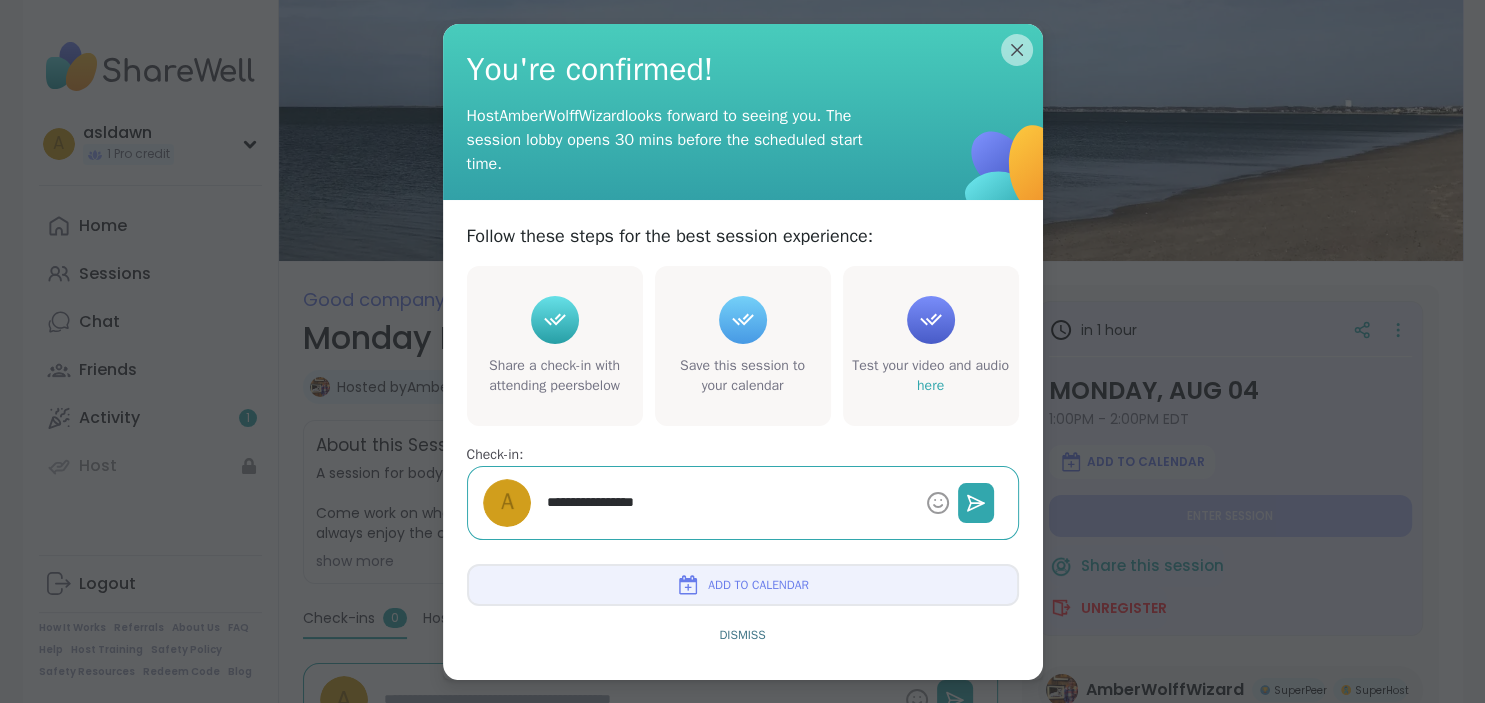 type on "*" 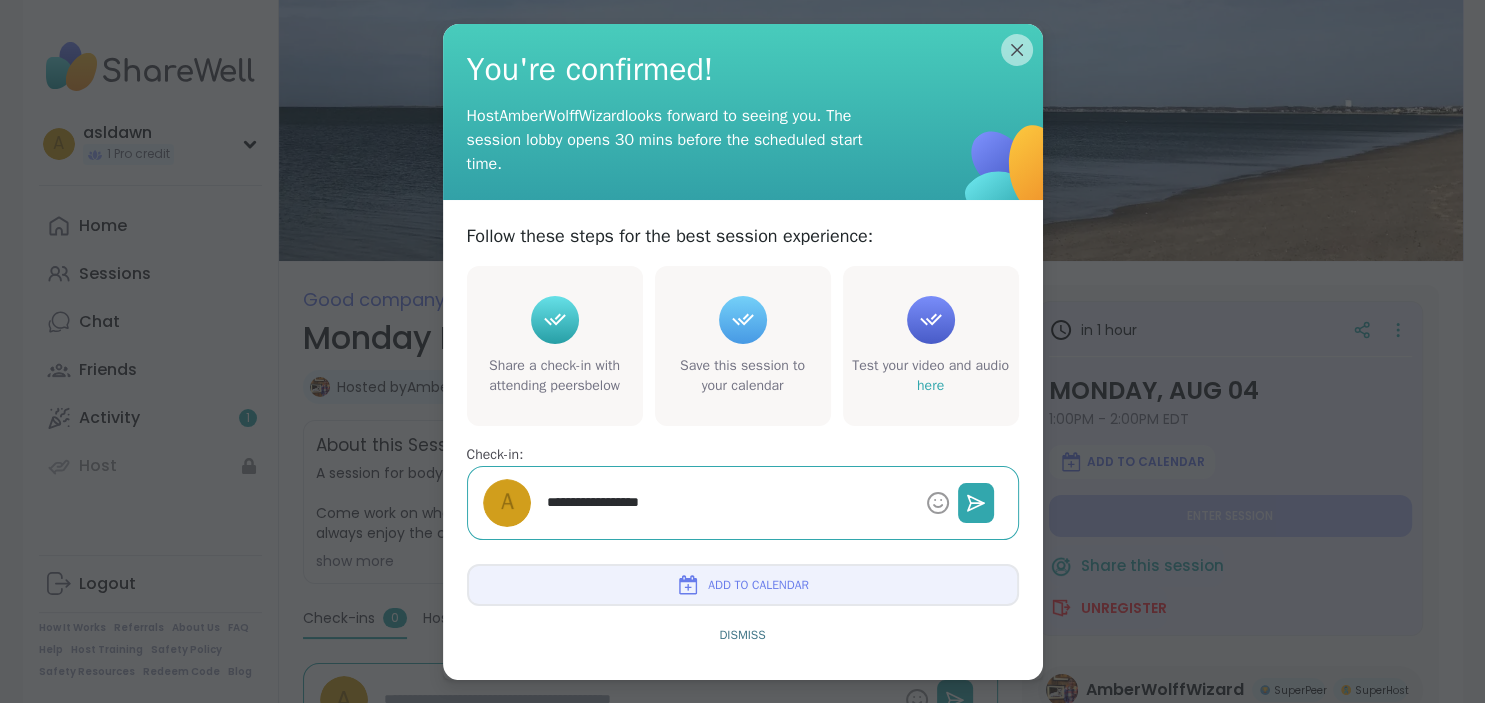 type on "*" 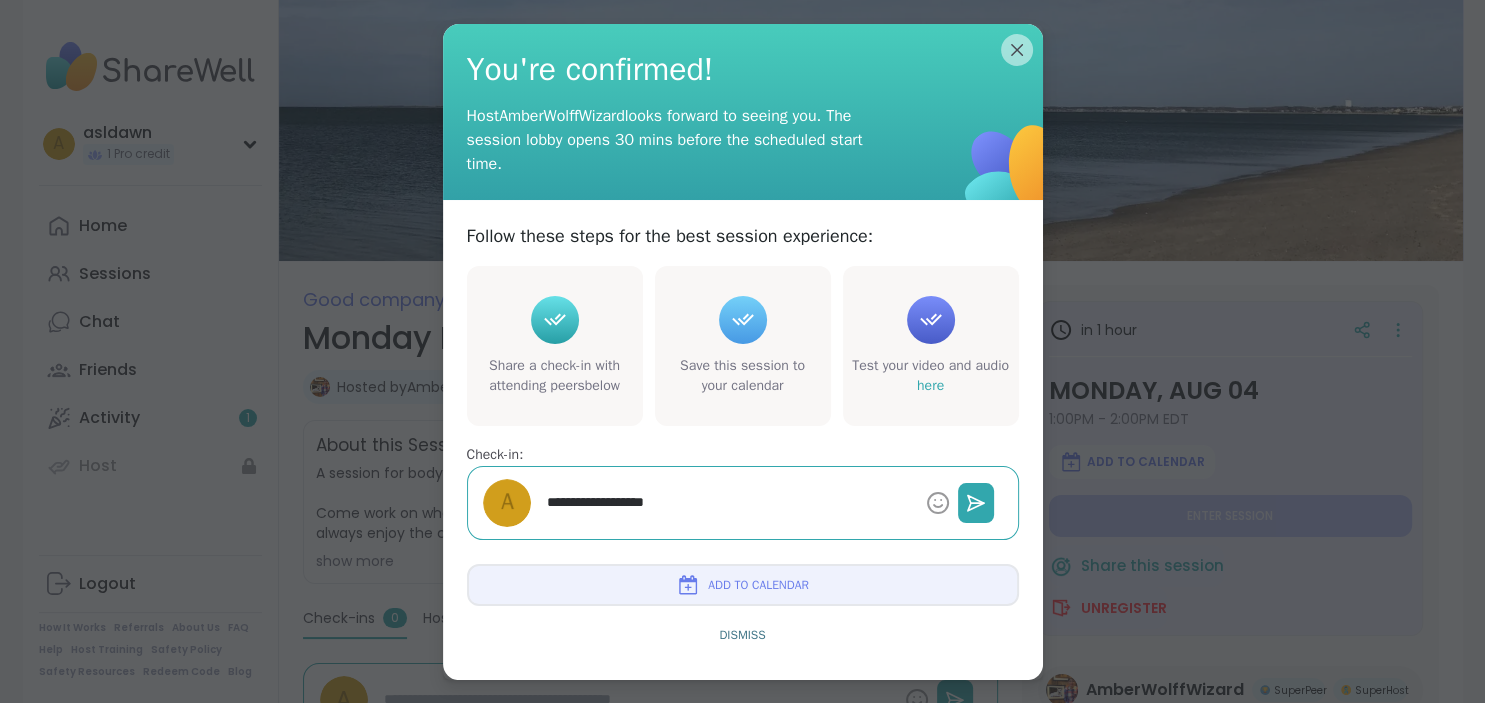 type on "*" 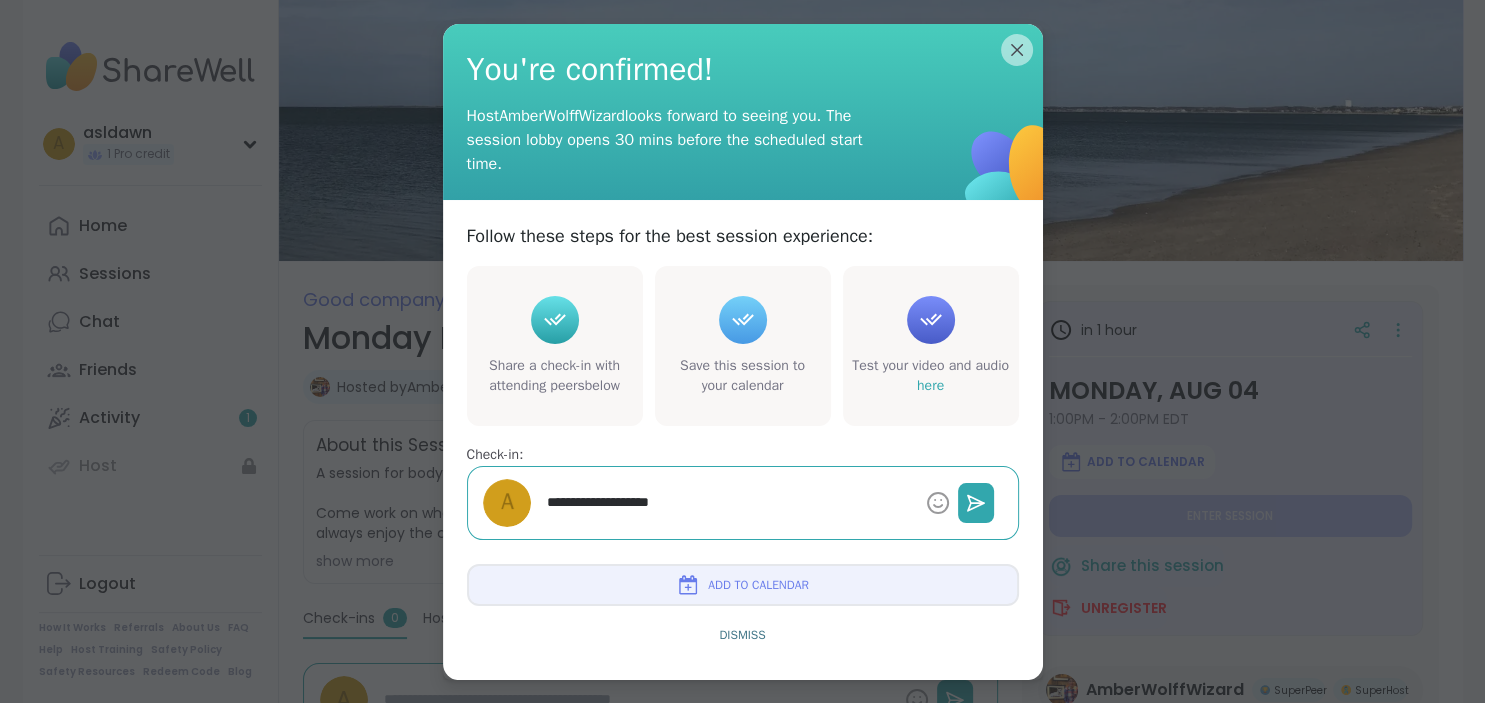 type on "*" 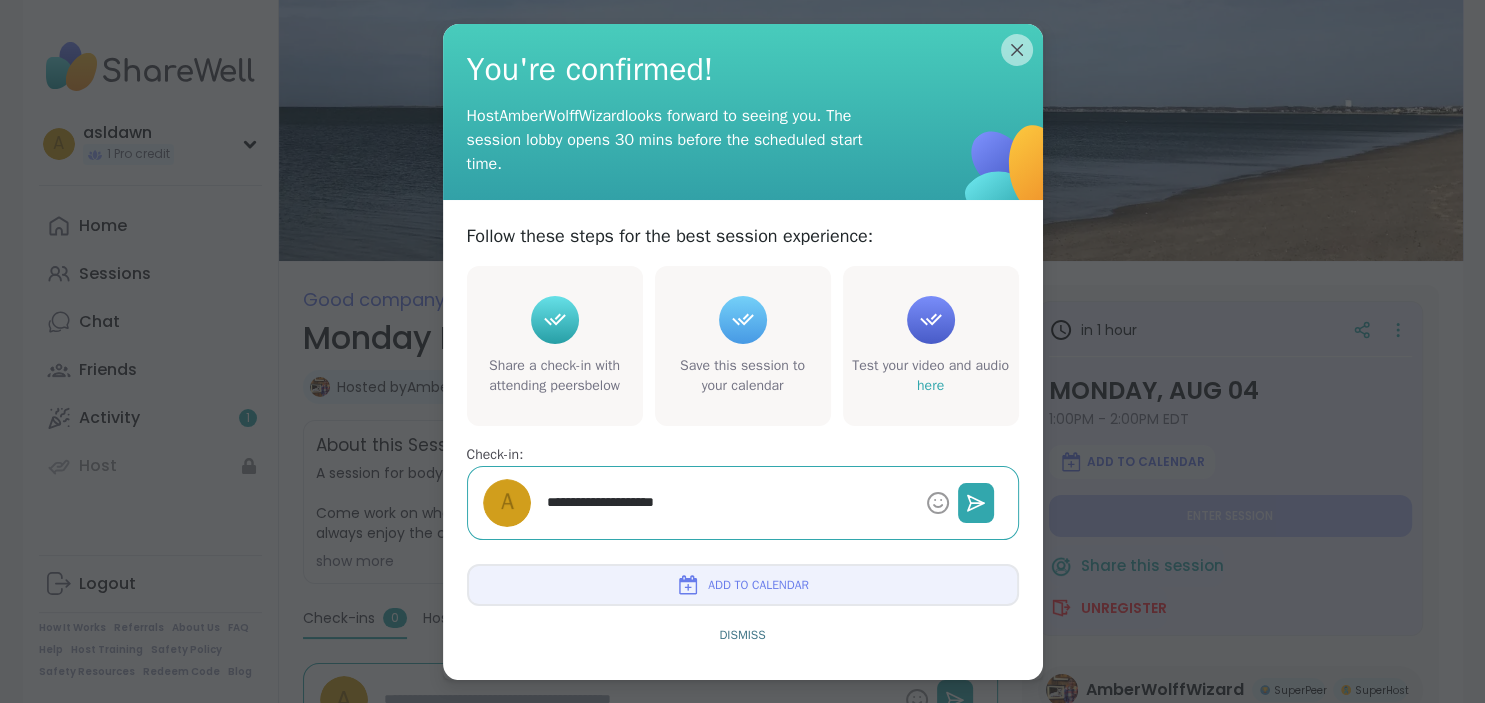 type on "*" 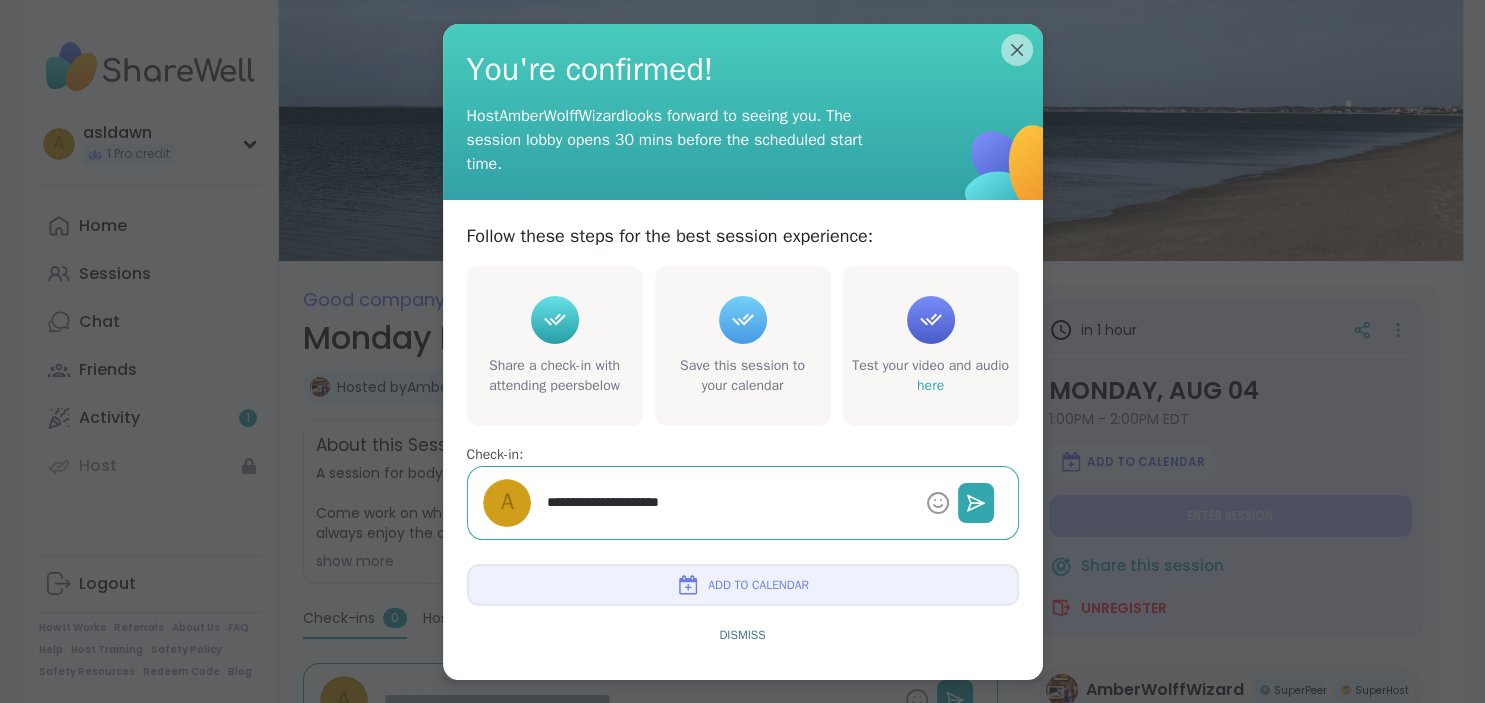 type on "*" 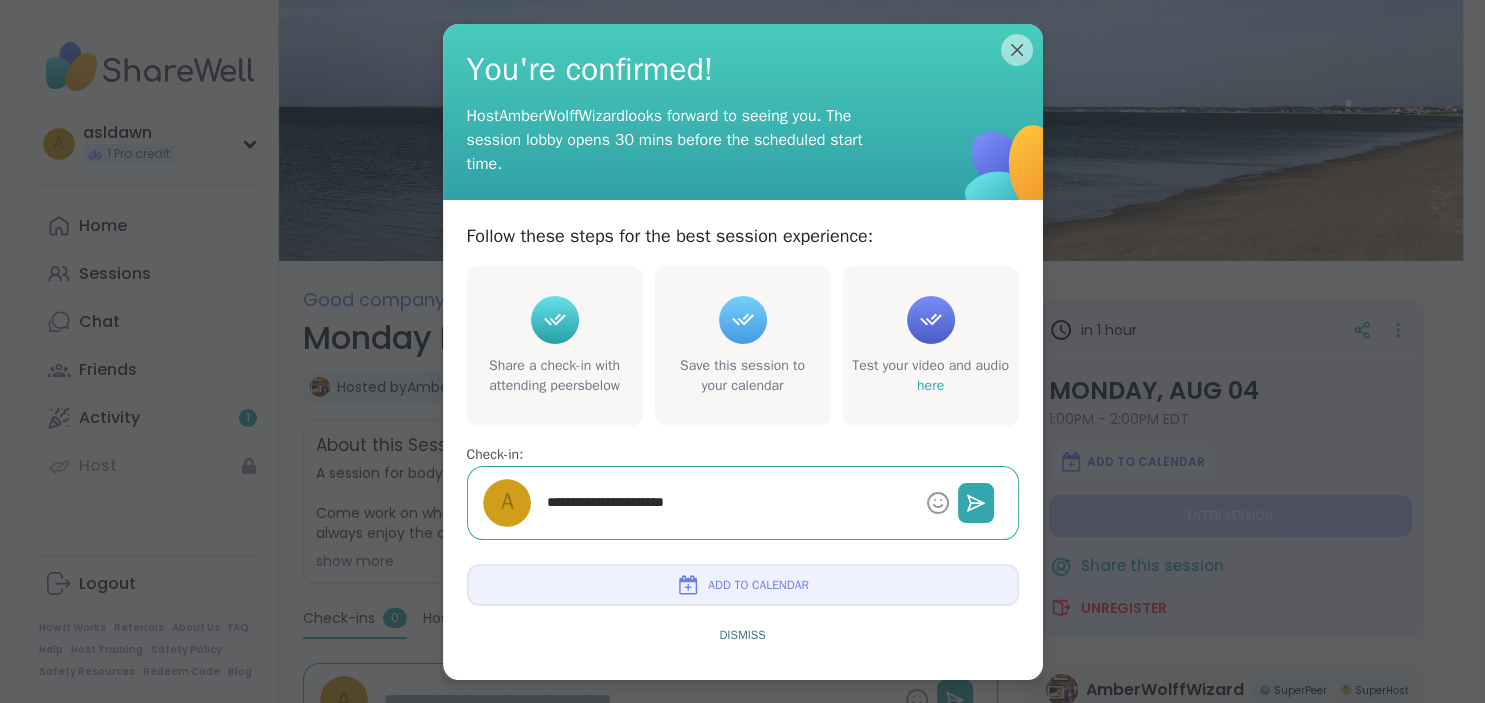 type on "*" 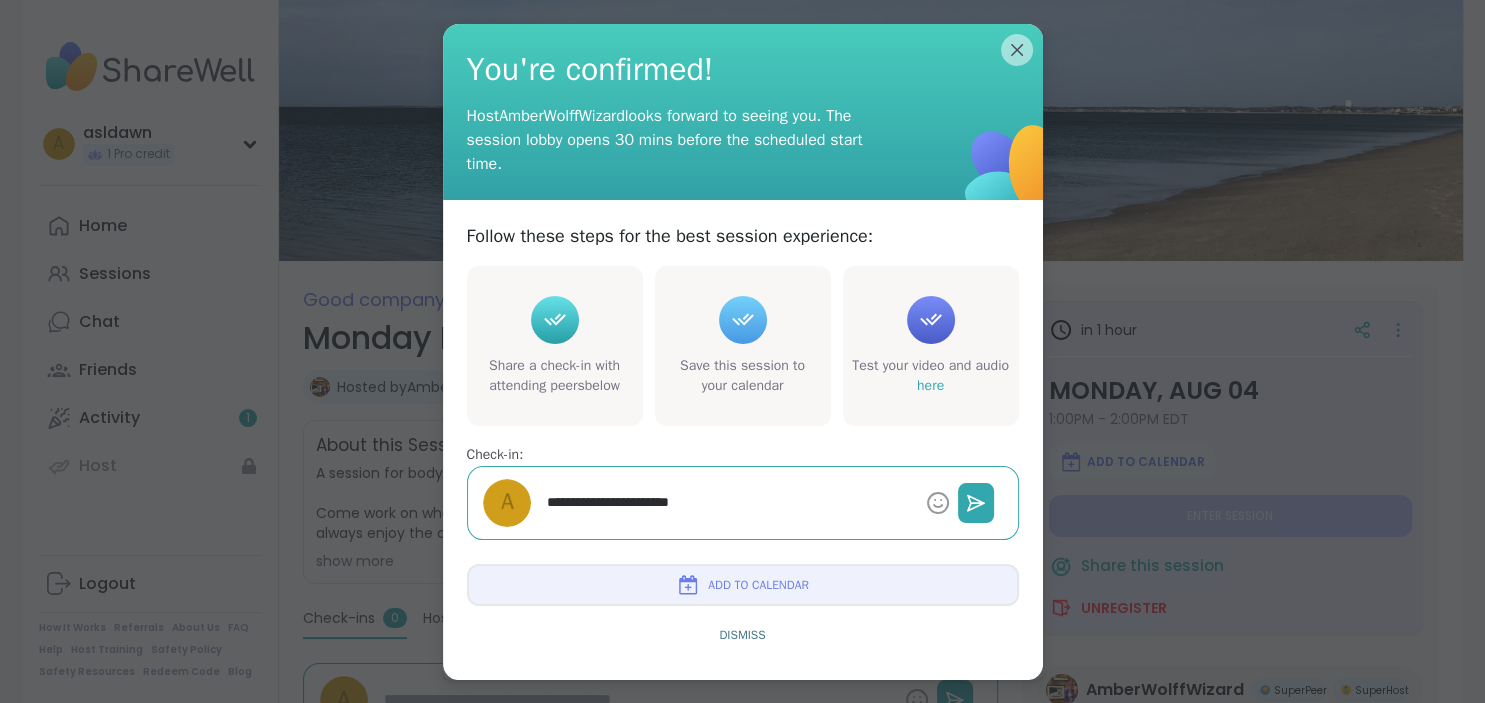 type on "*" 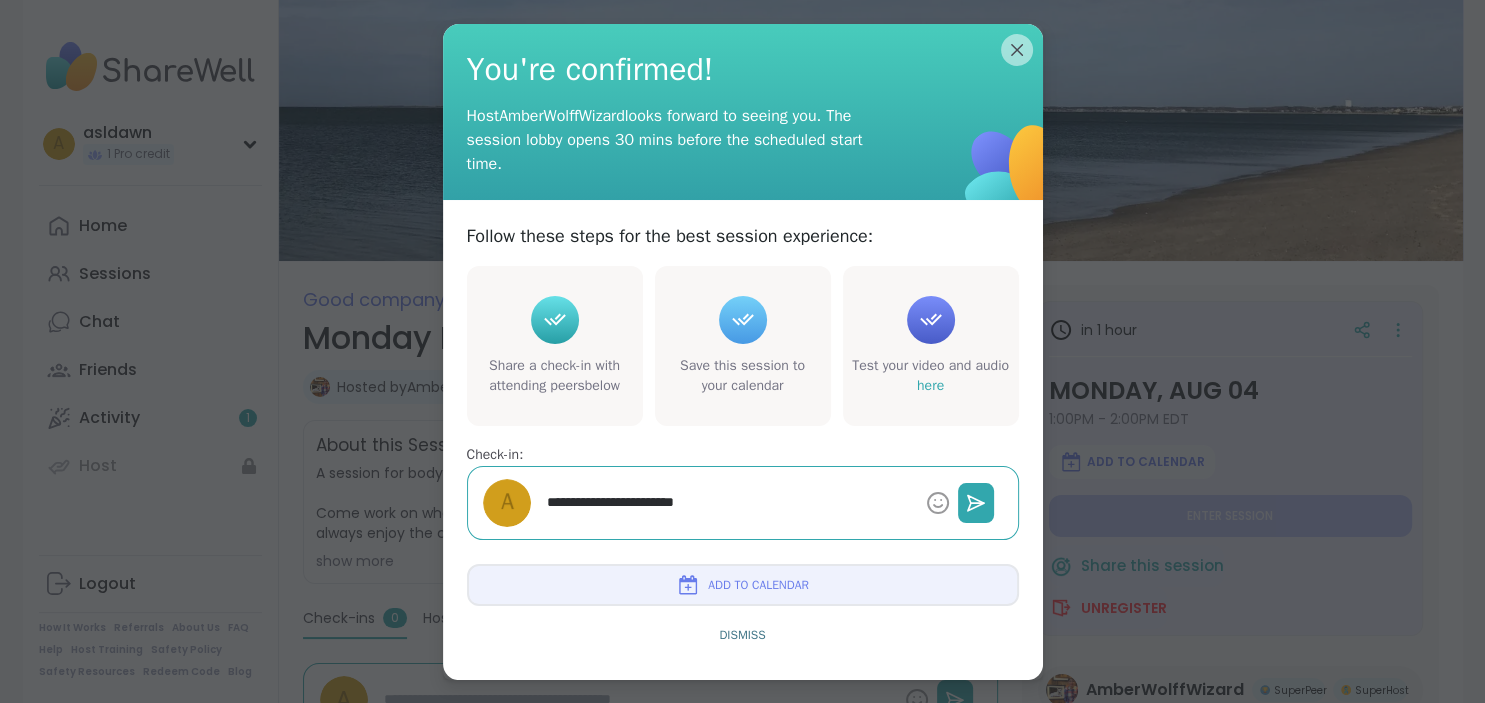type on "*" 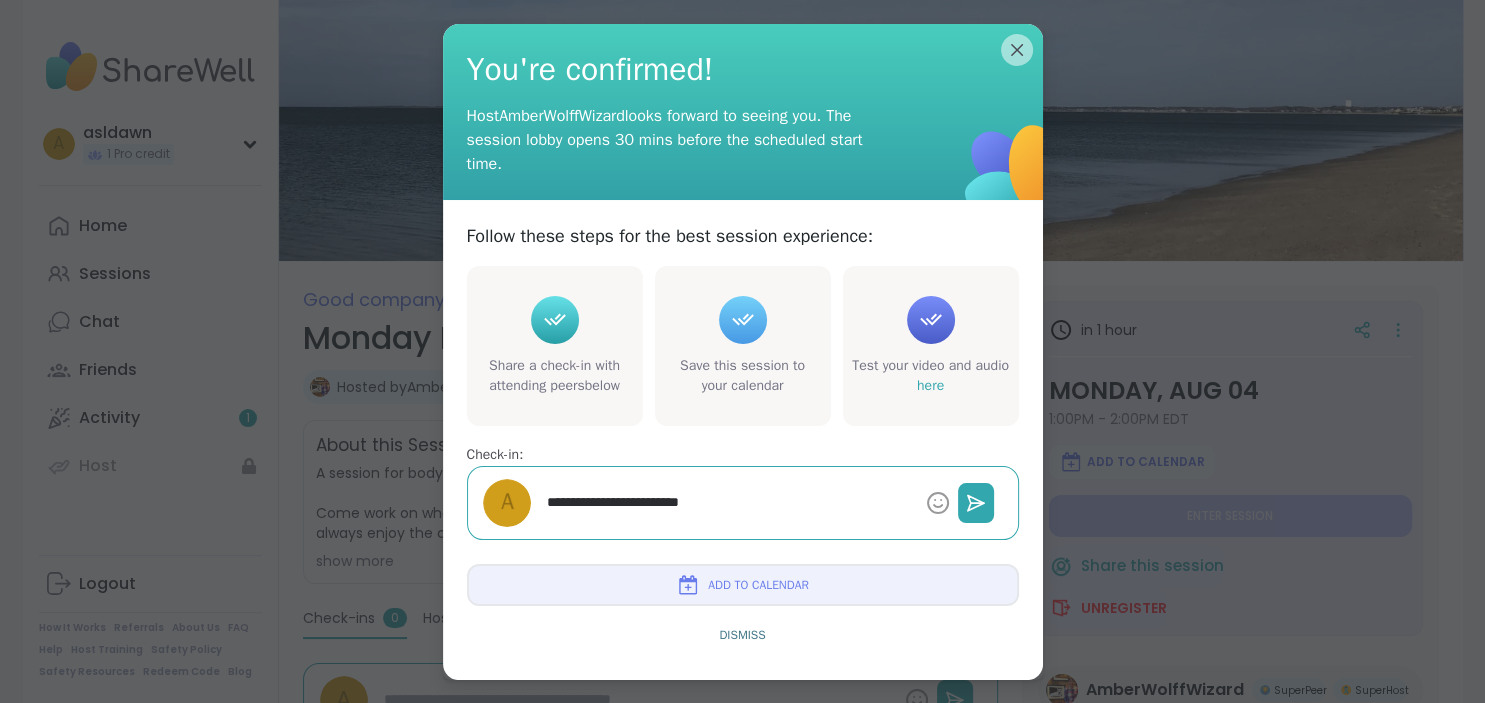 type on "*" 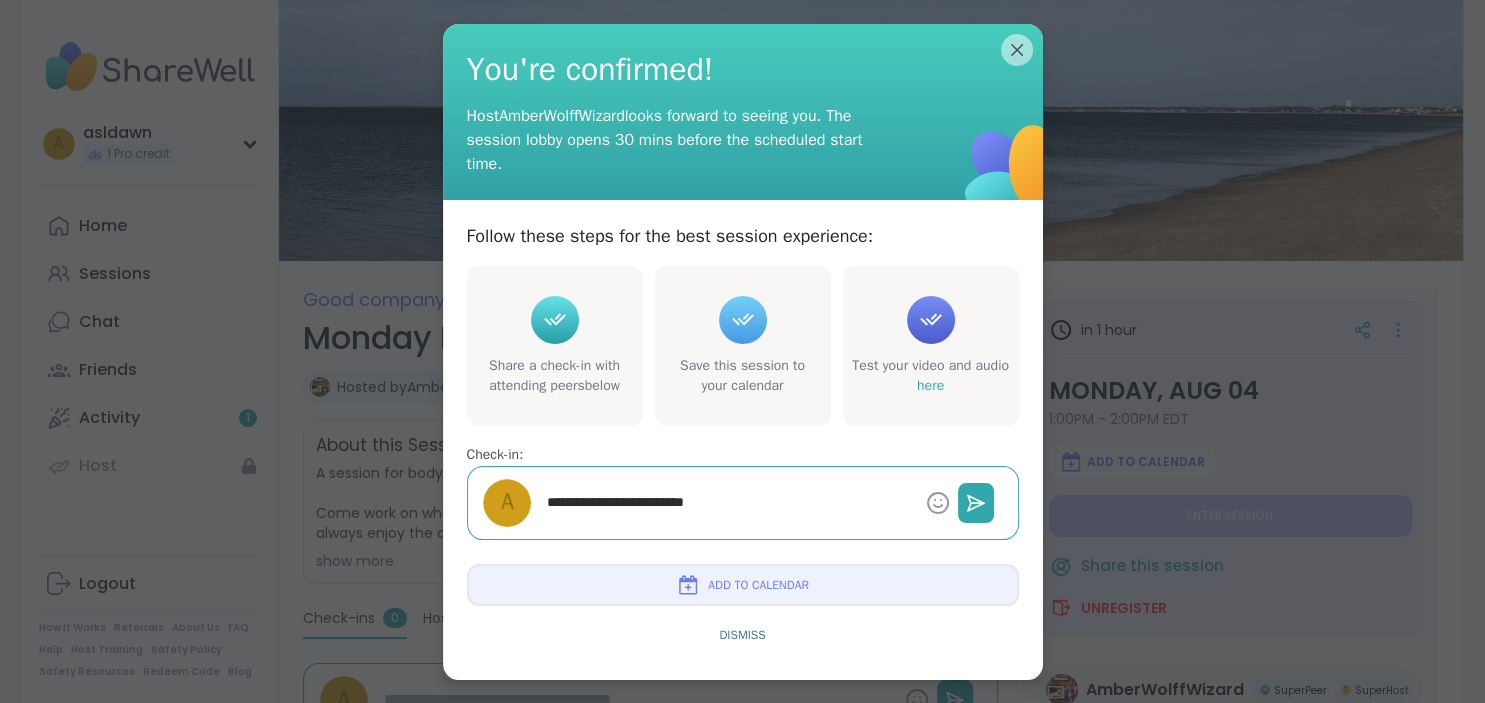type on "*" 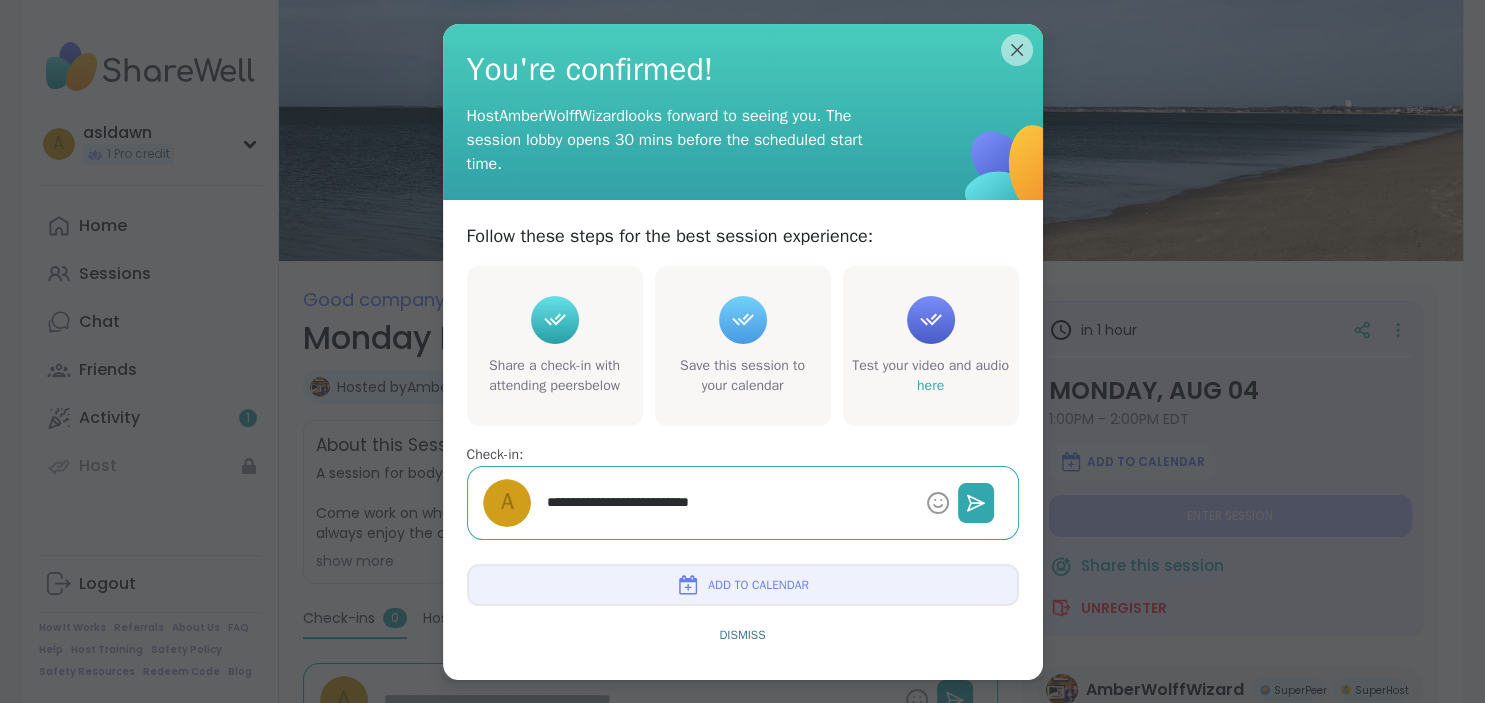 type on "*" 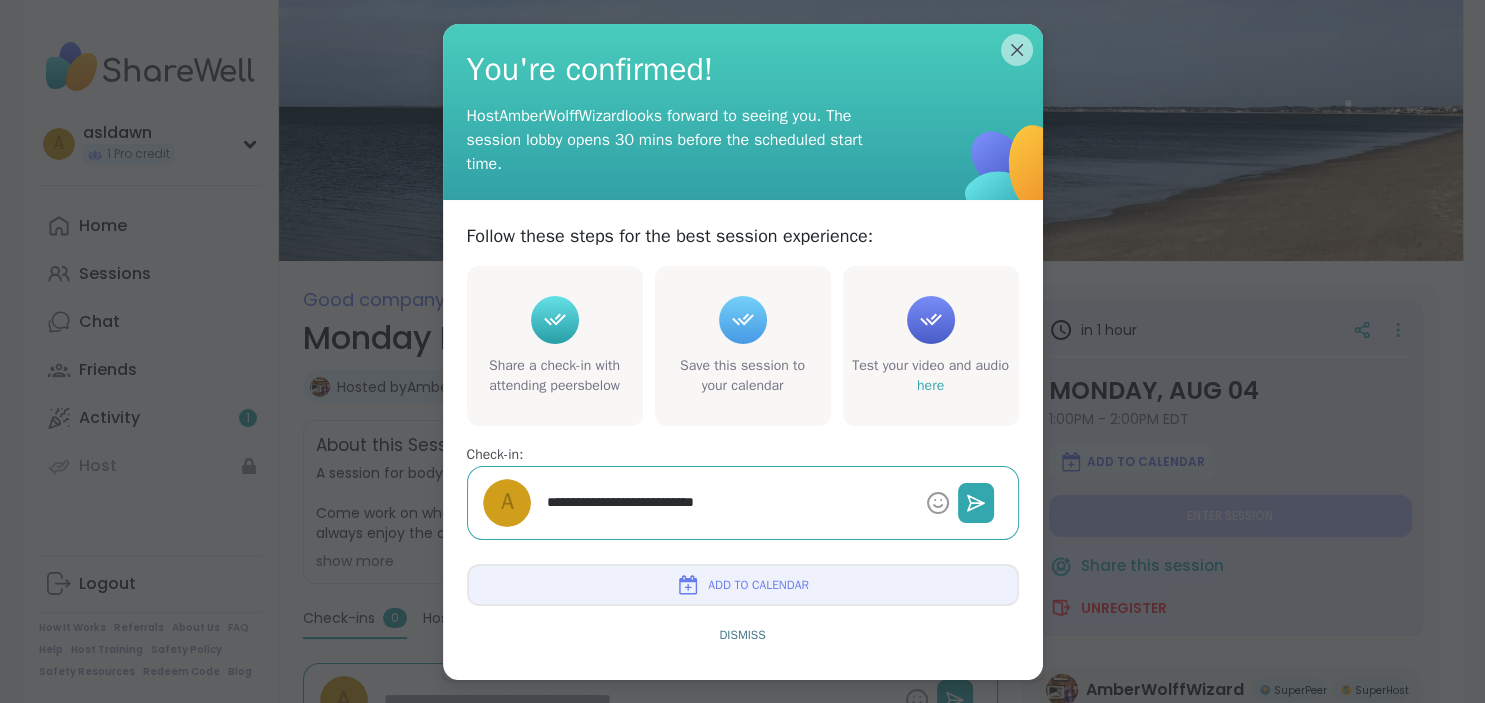 type on "*" 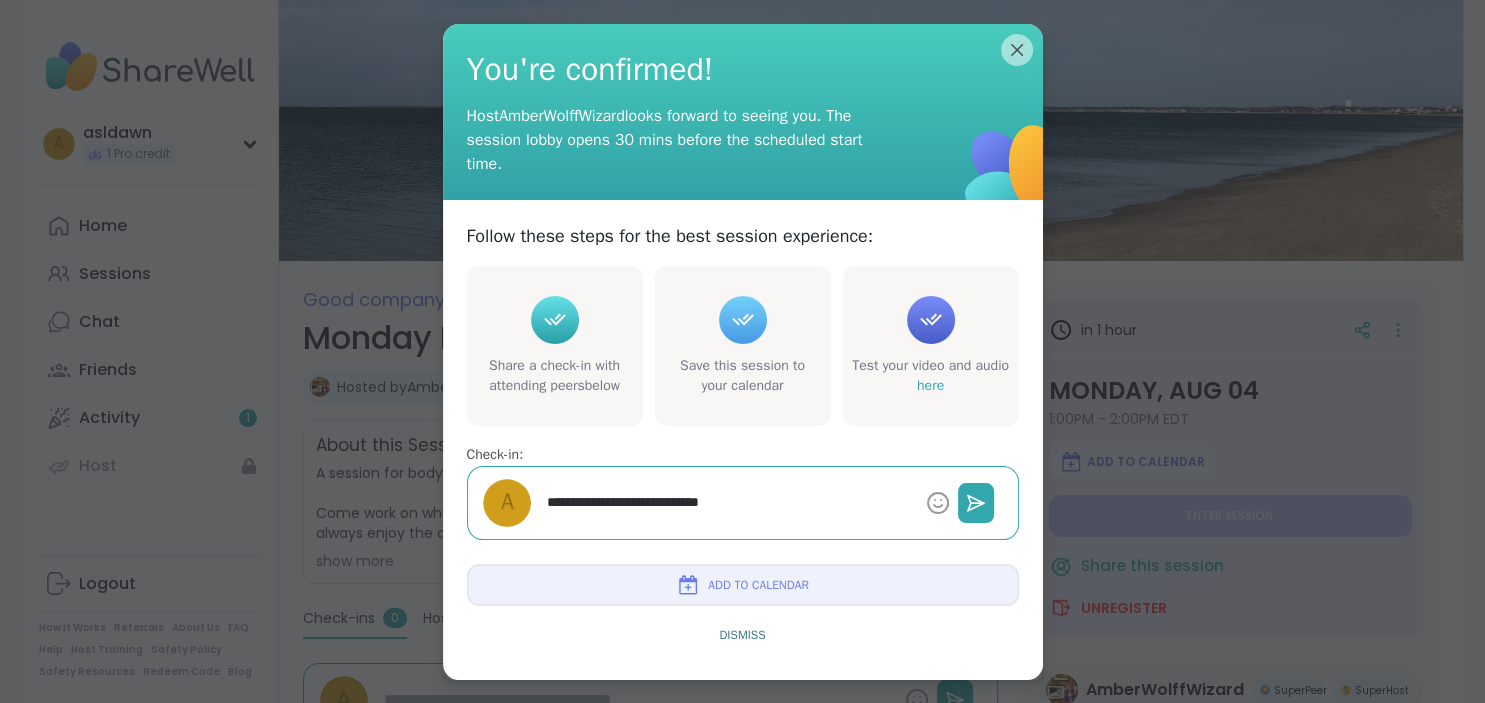 type on "*" 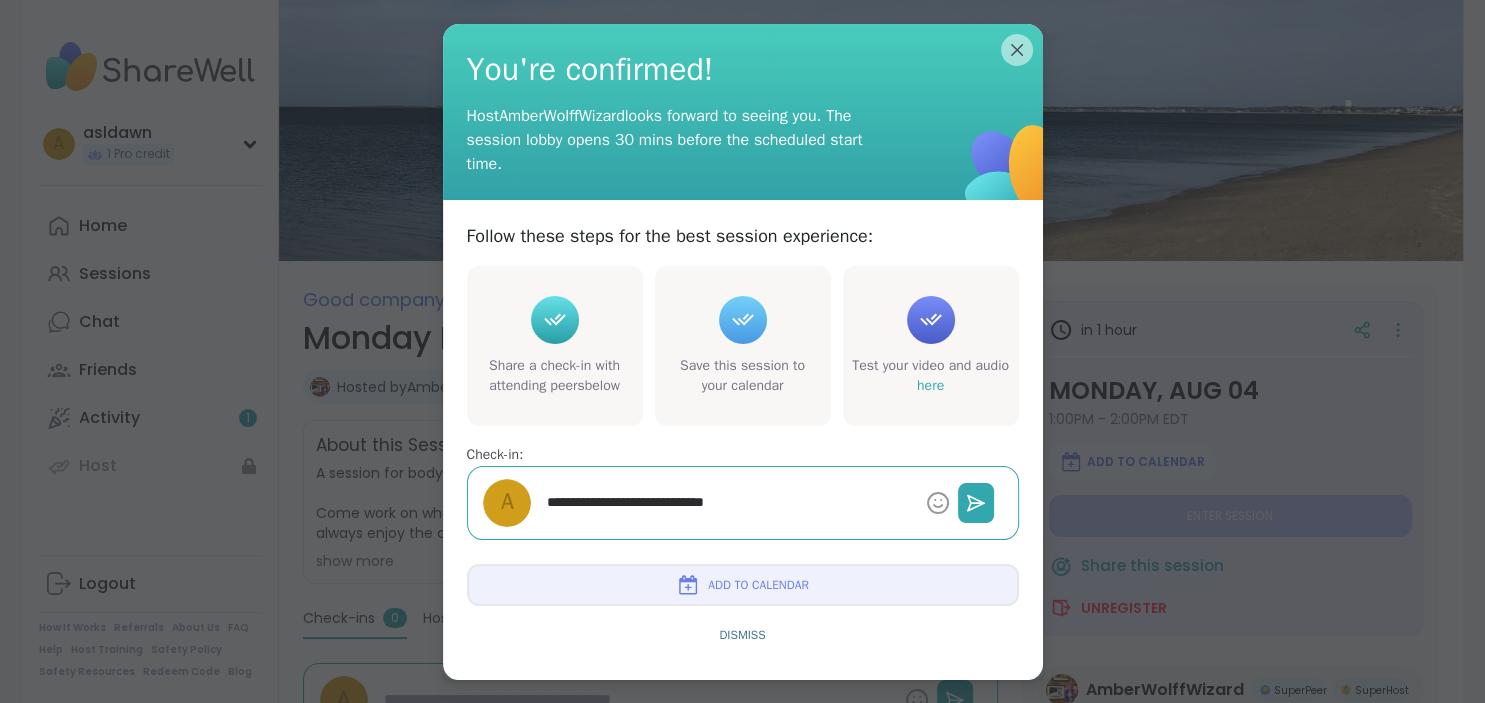 type on "*" 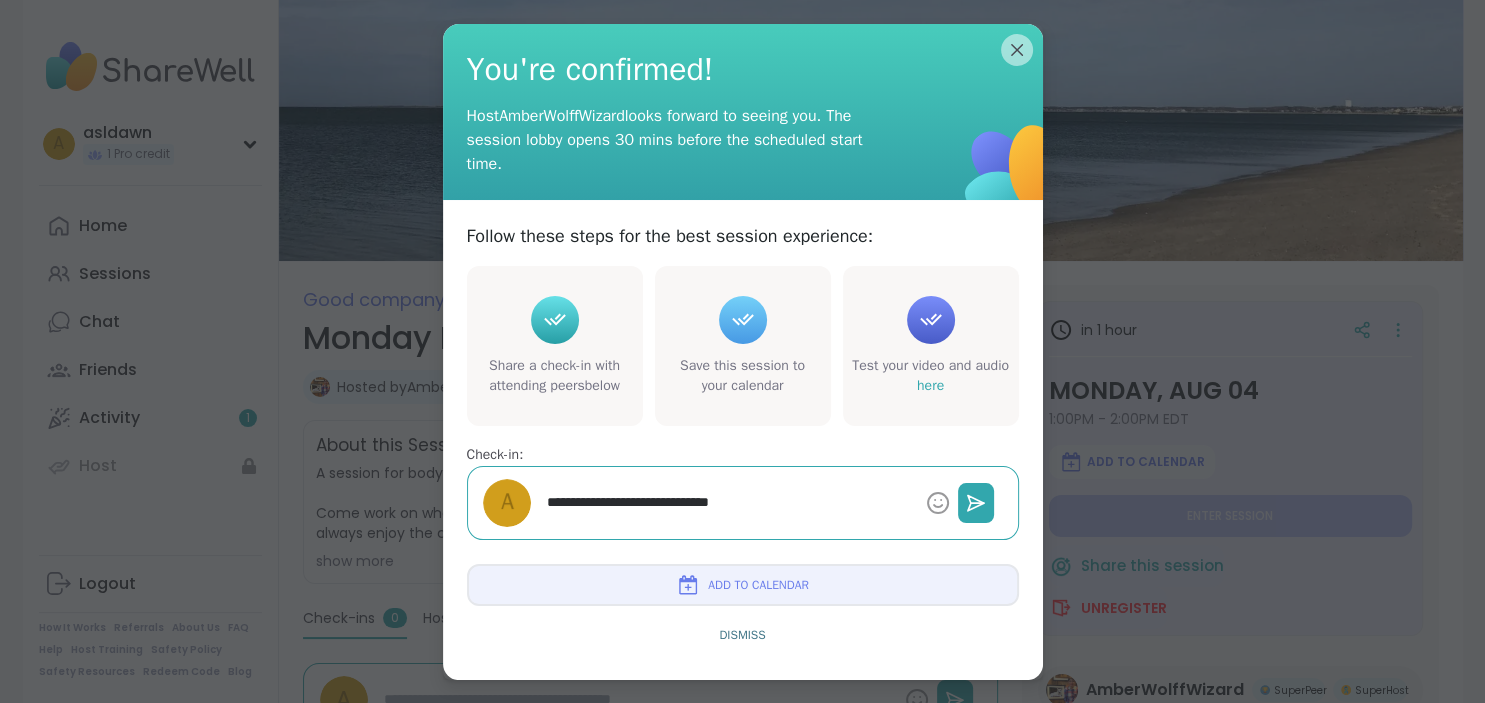 type on "*" 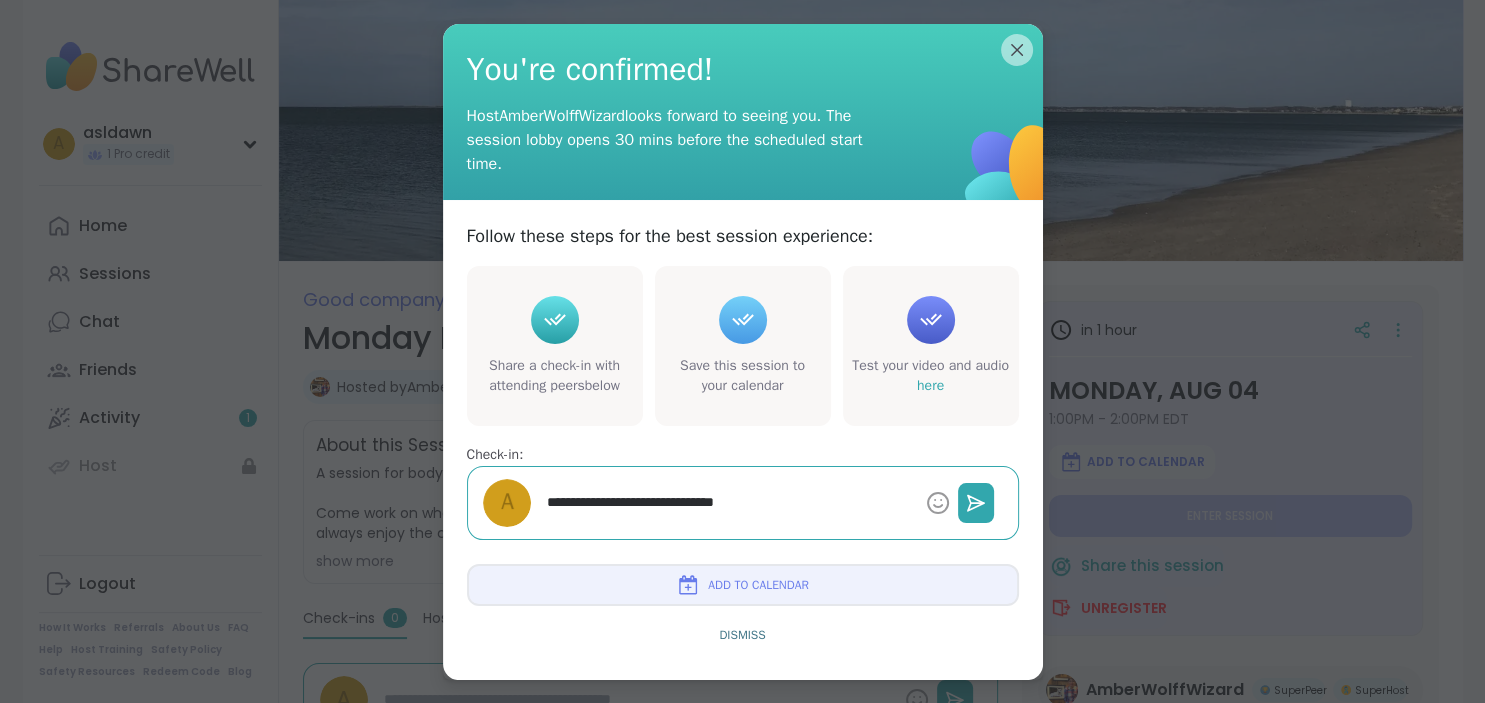 type on "*" 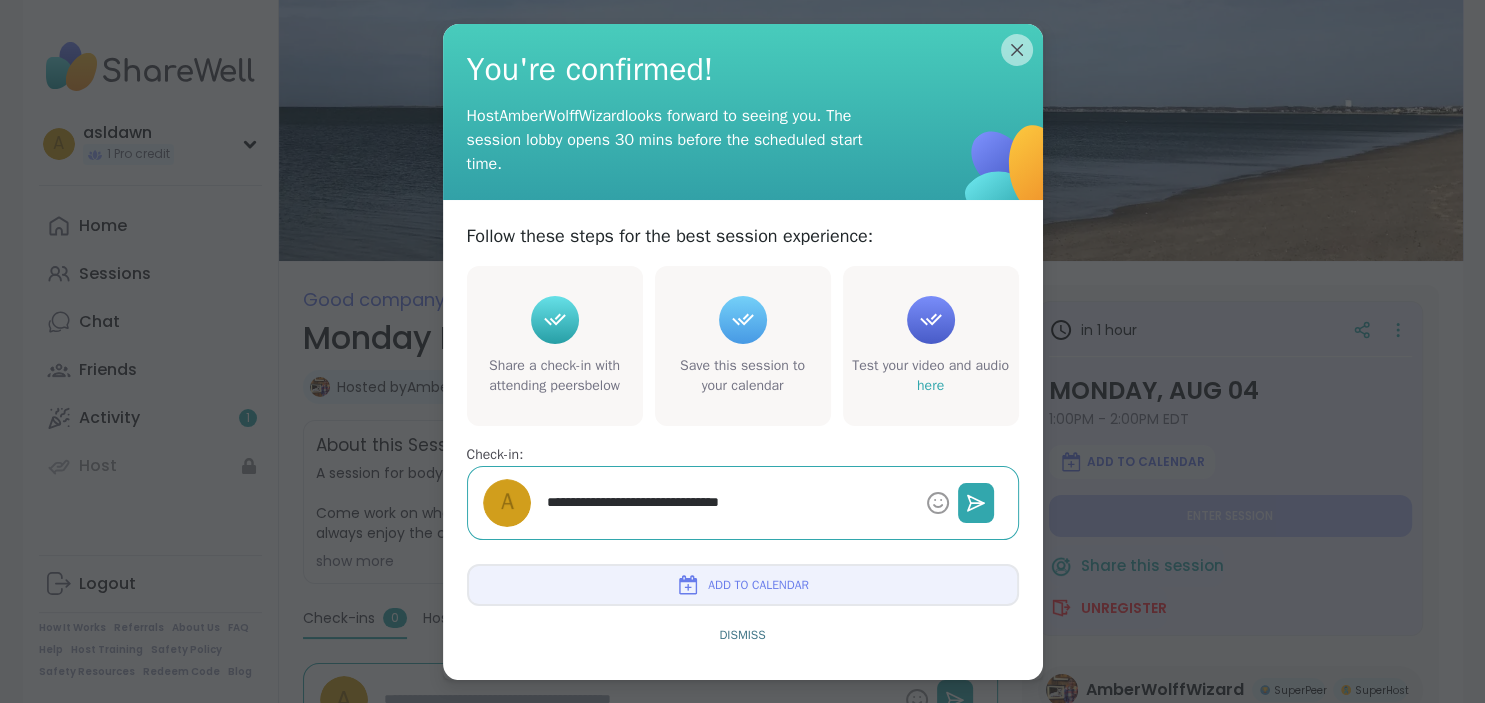 type on "*" 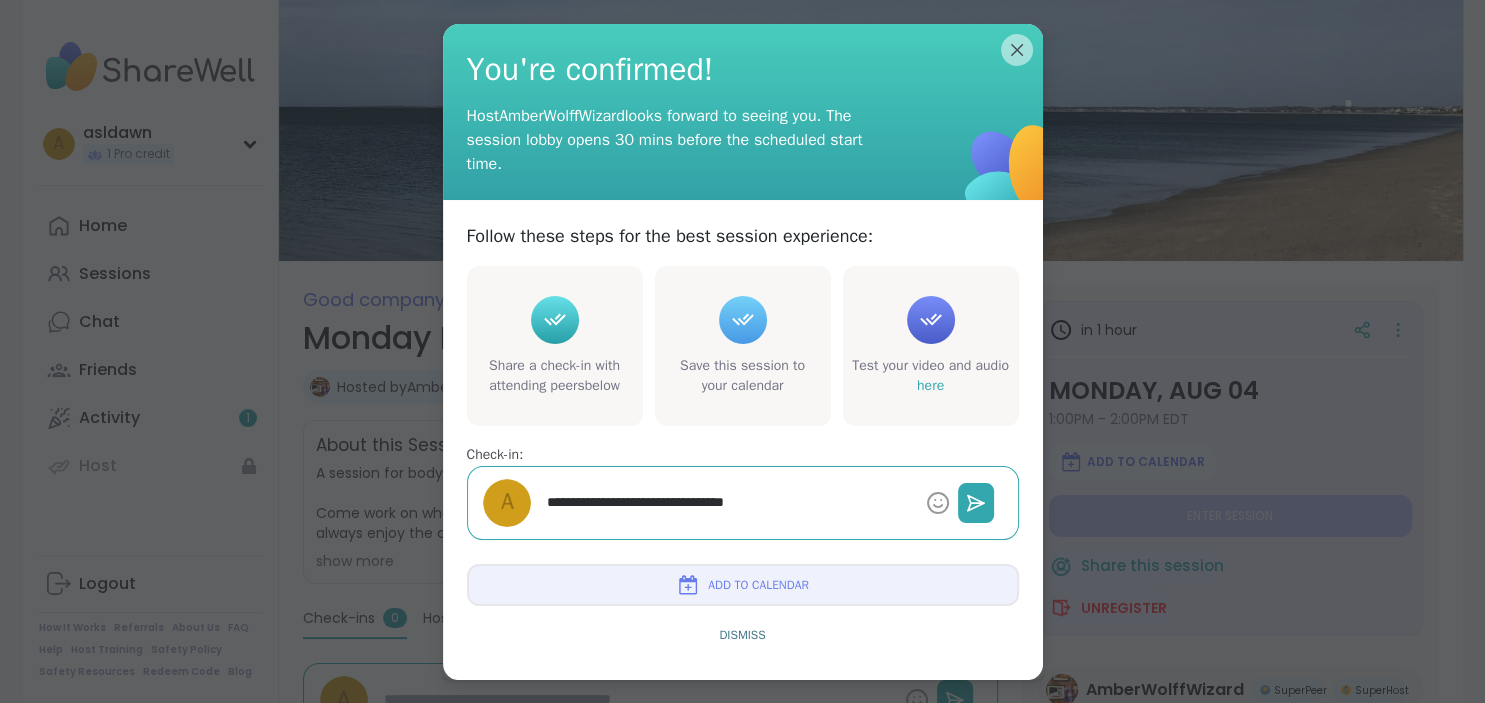 type on "*" 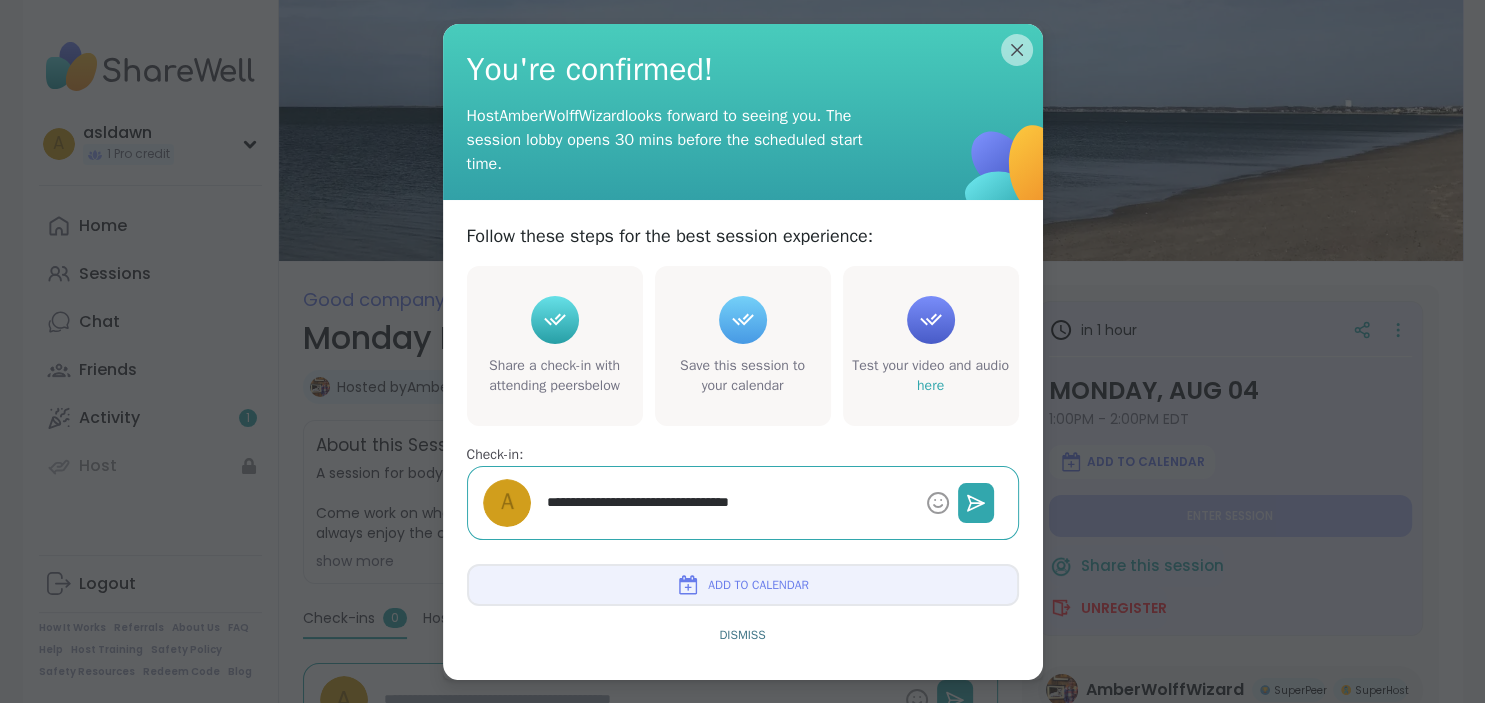 type on "*" 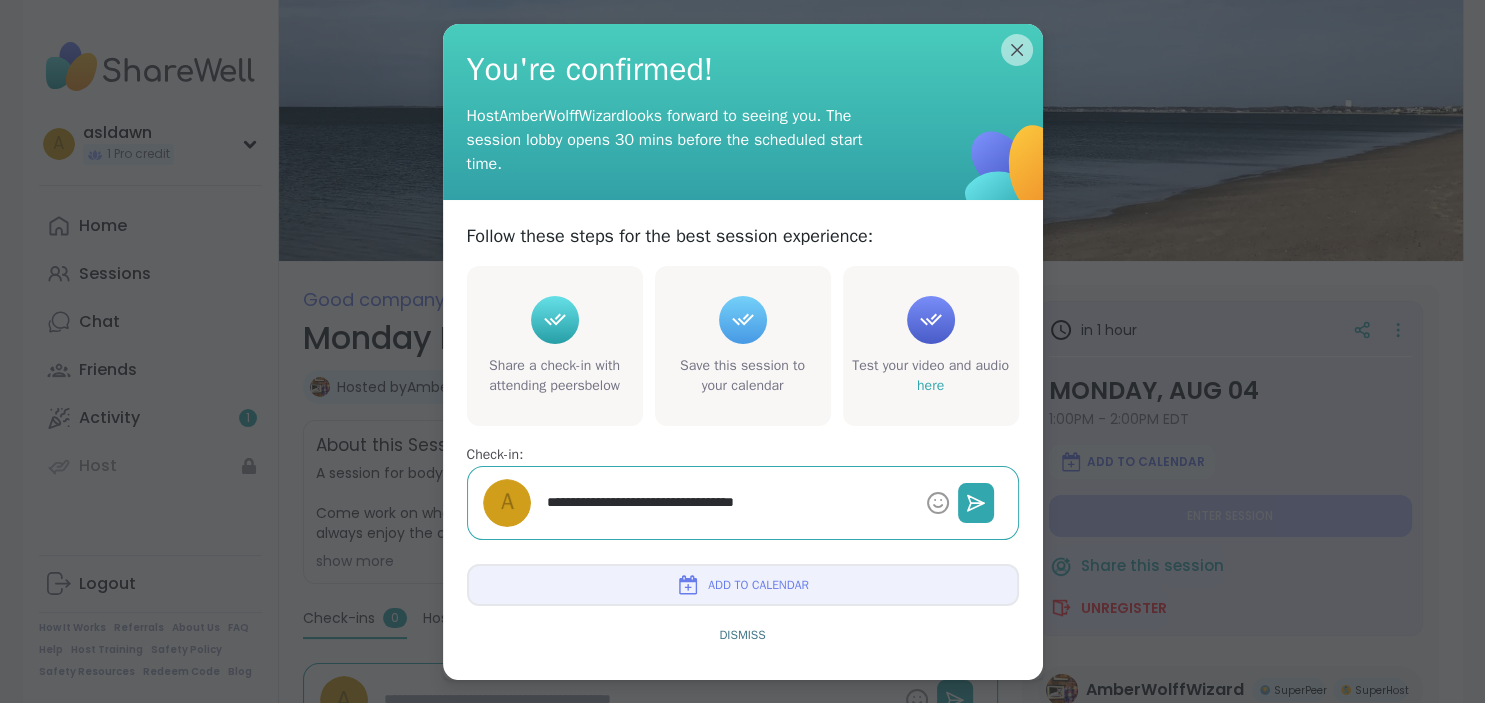 type on "*" 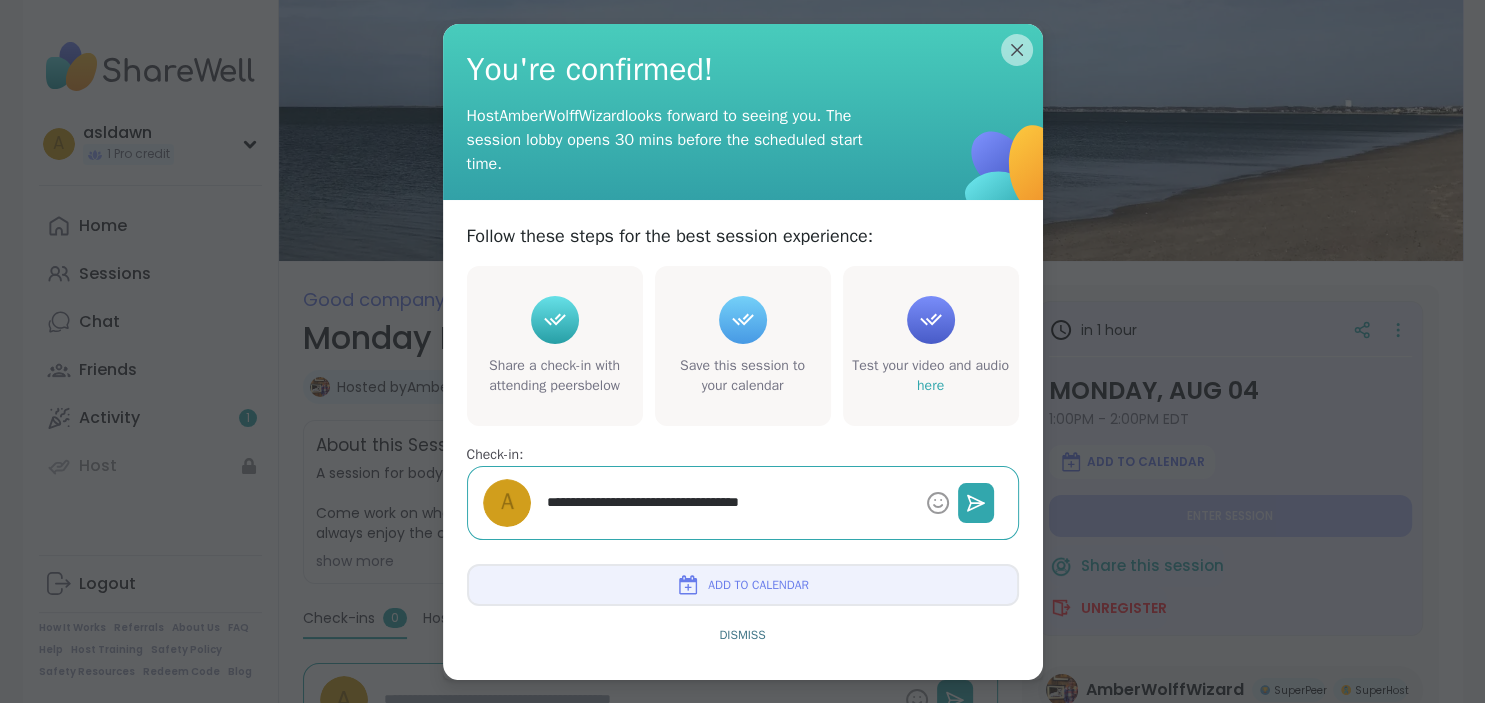 type on "*" 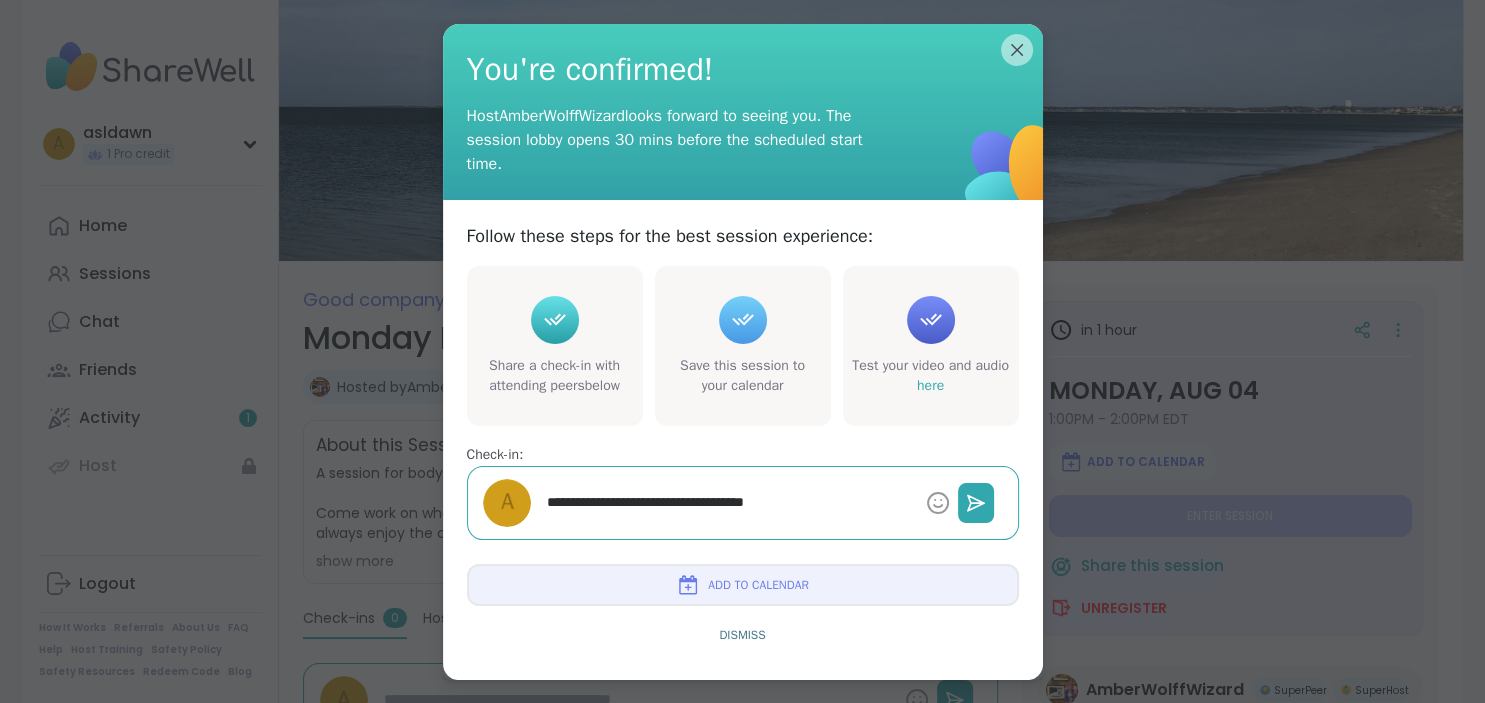 type on "*" 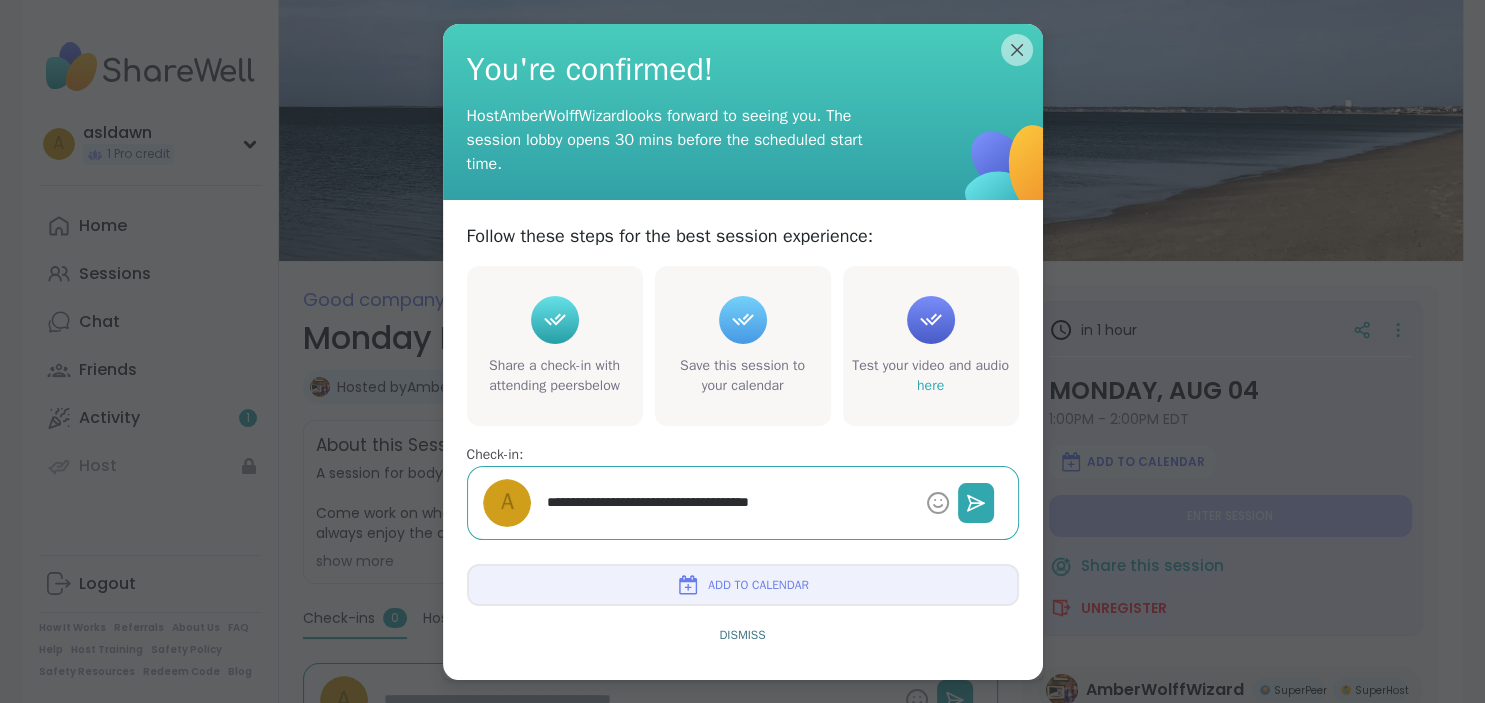 type on "*" 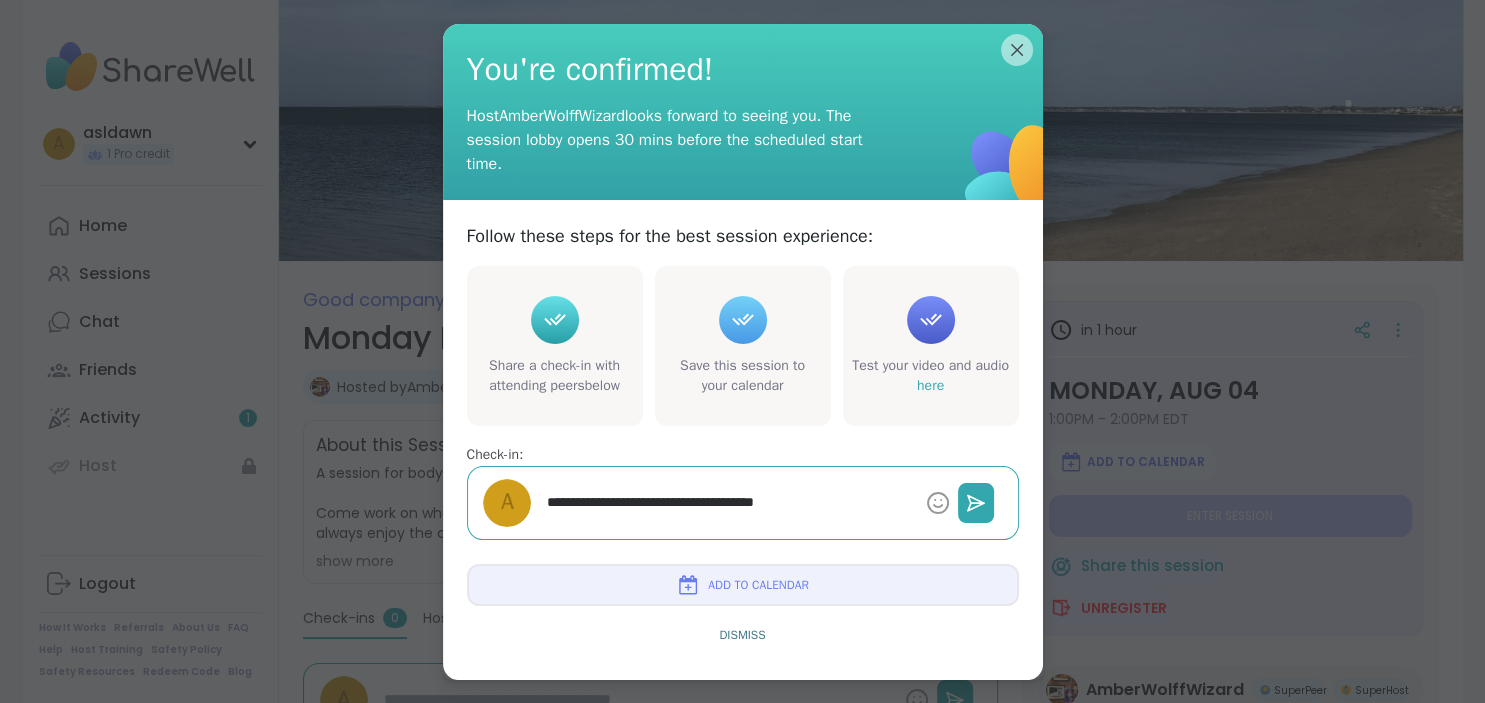 type on "*" 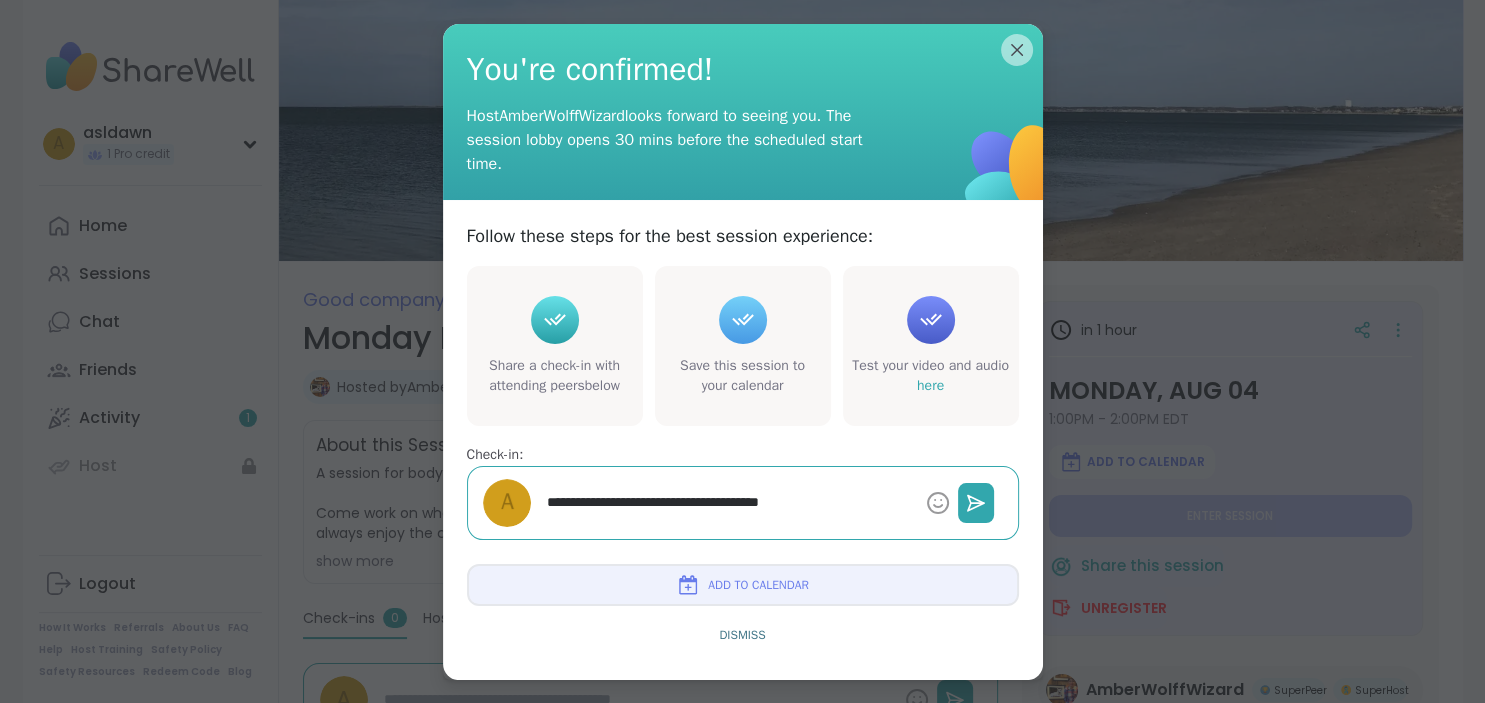 type on "*" 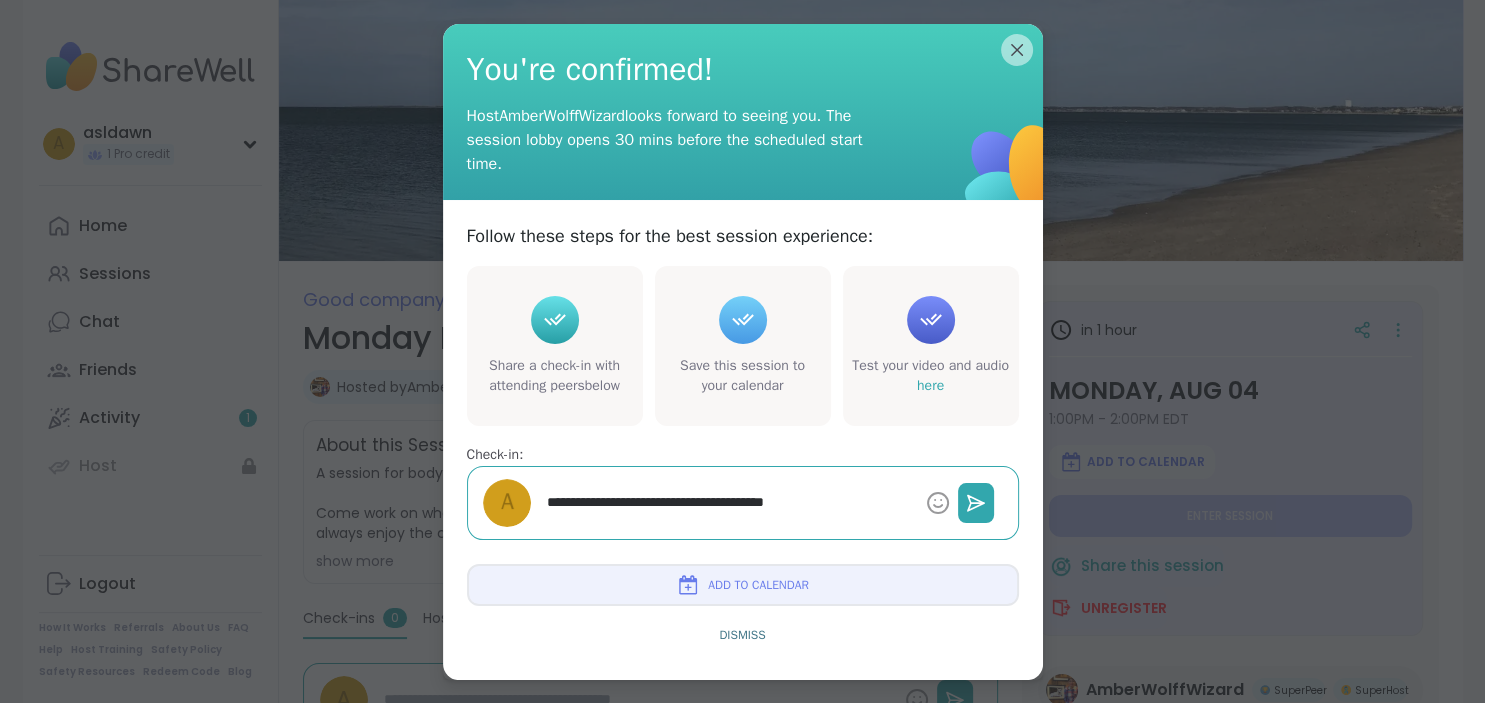 type on "*" 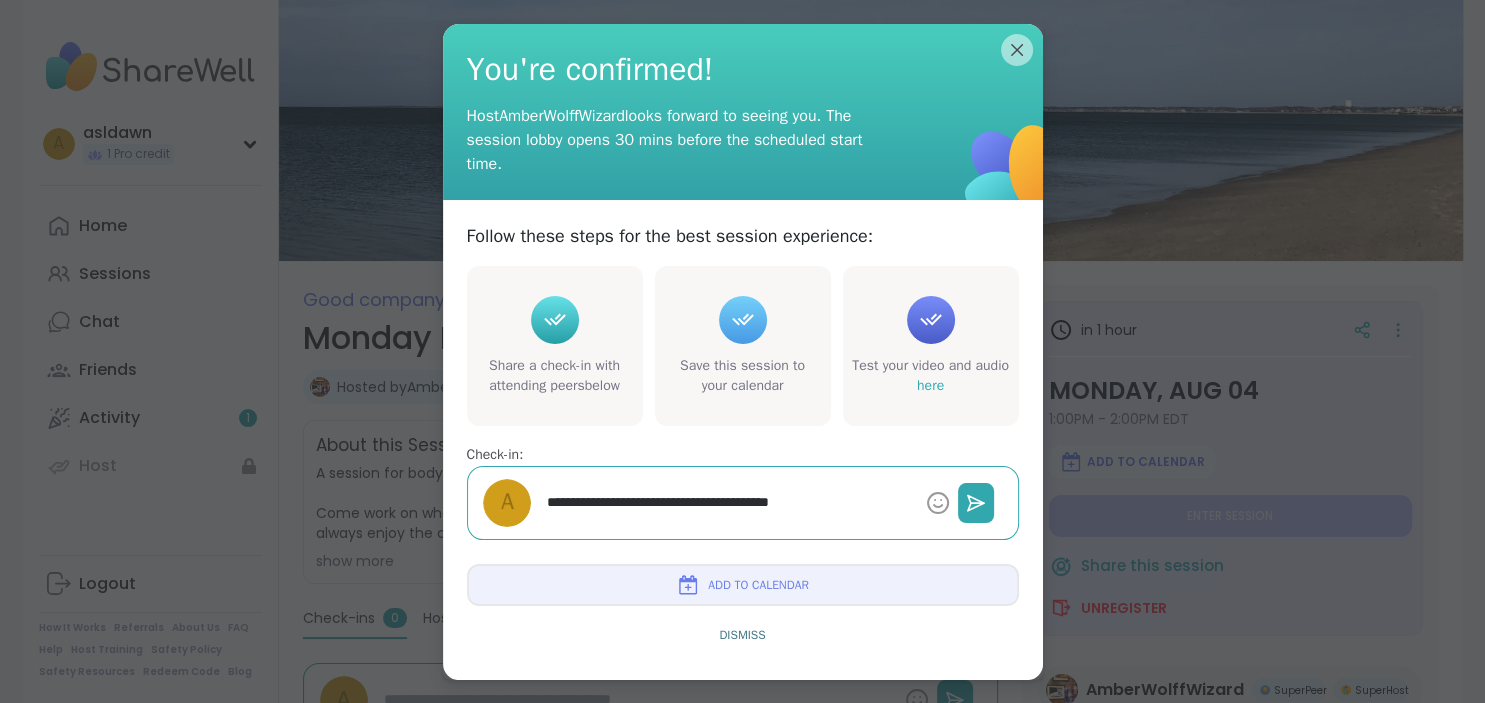 type on "*" 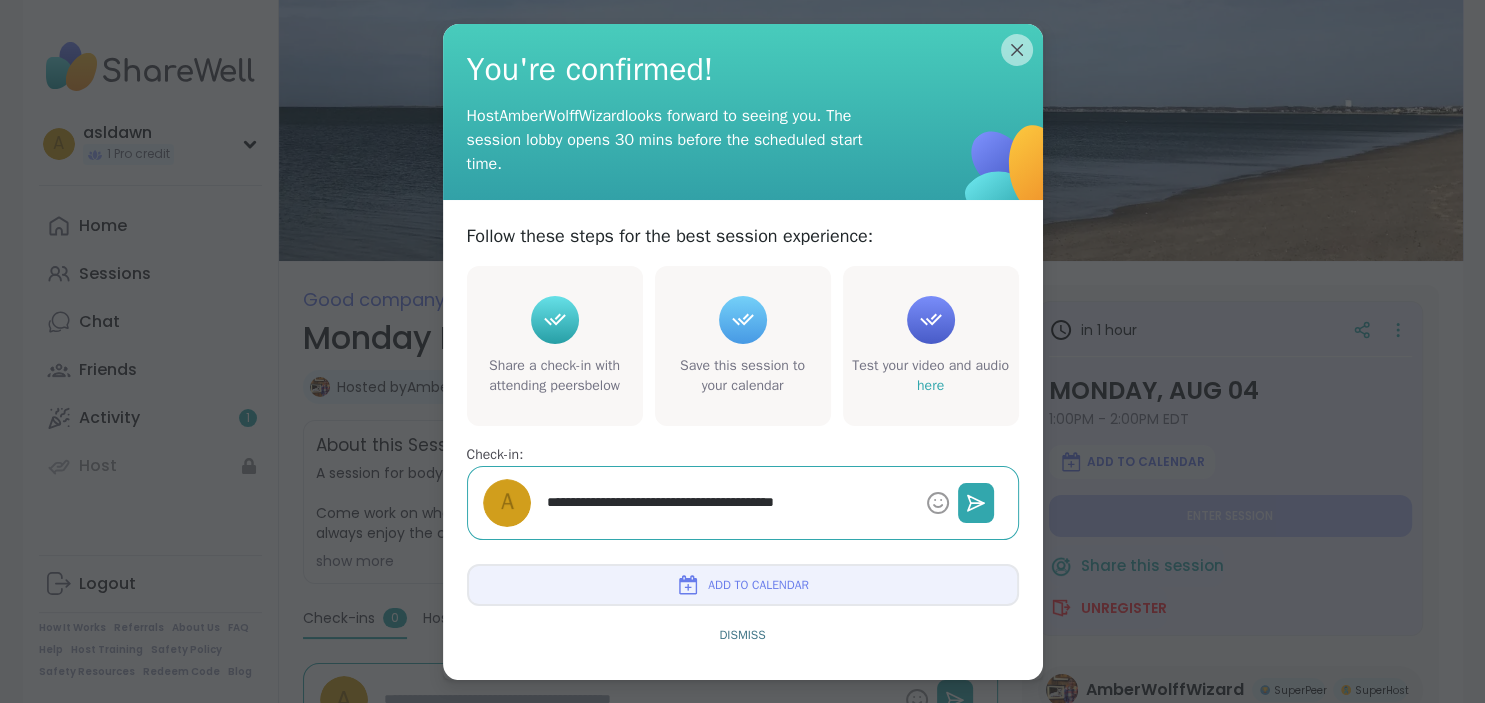 type on "*" 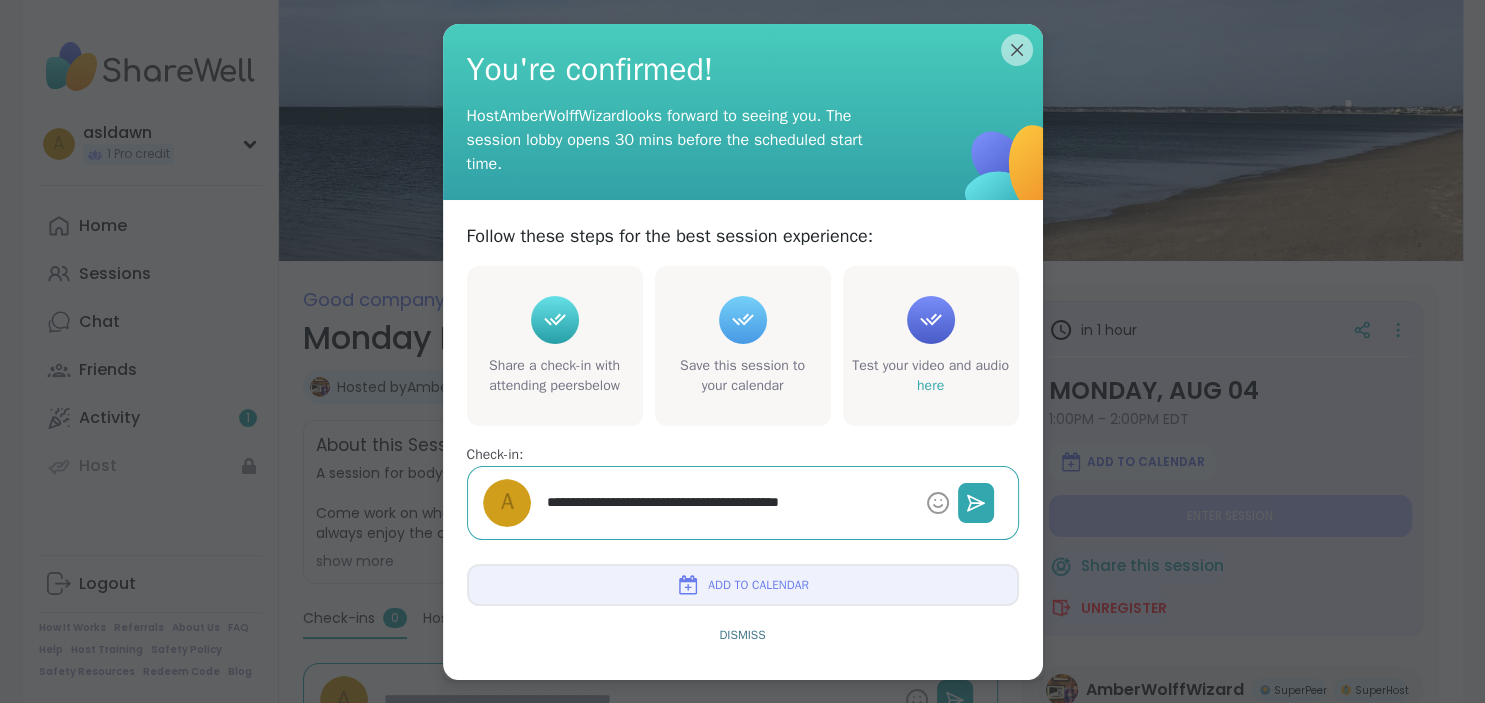 type on "*" 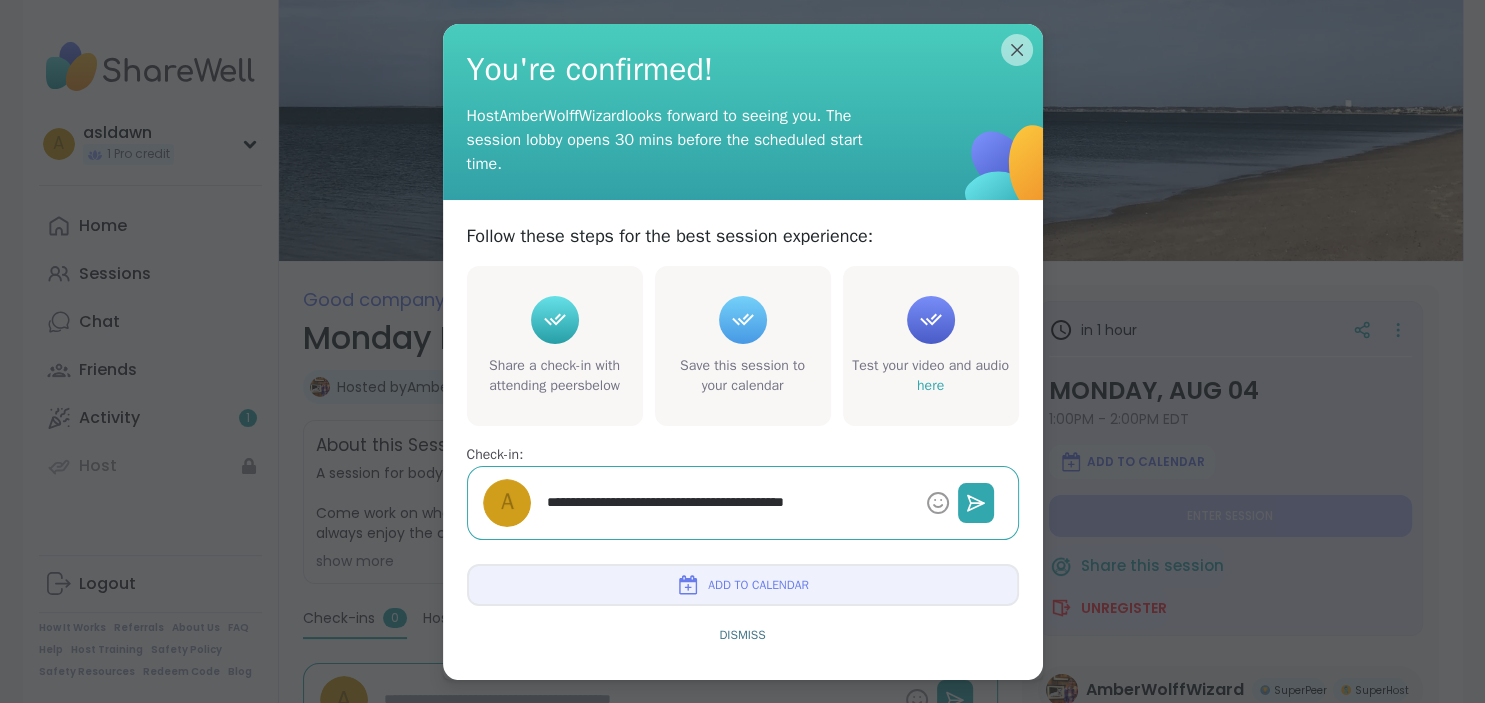 type on "*" 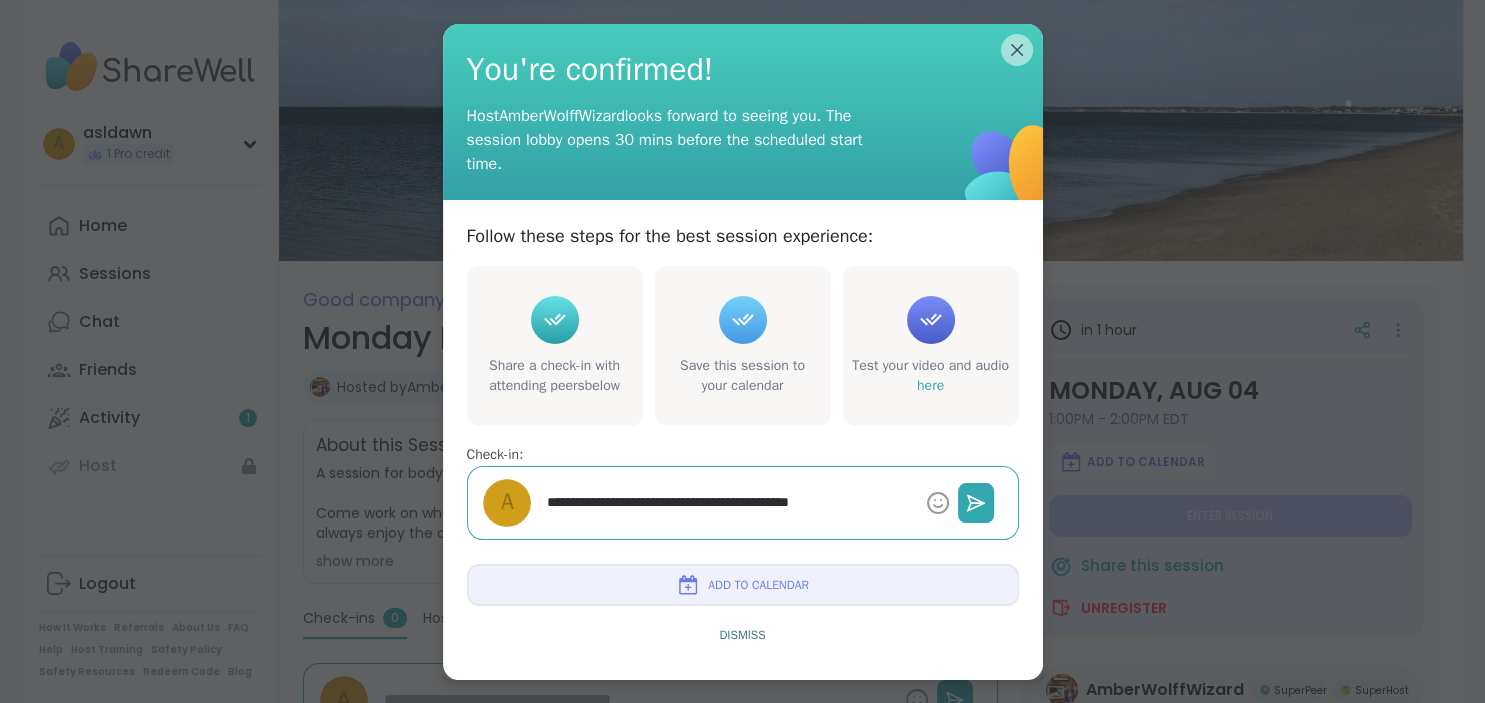 type on "*" 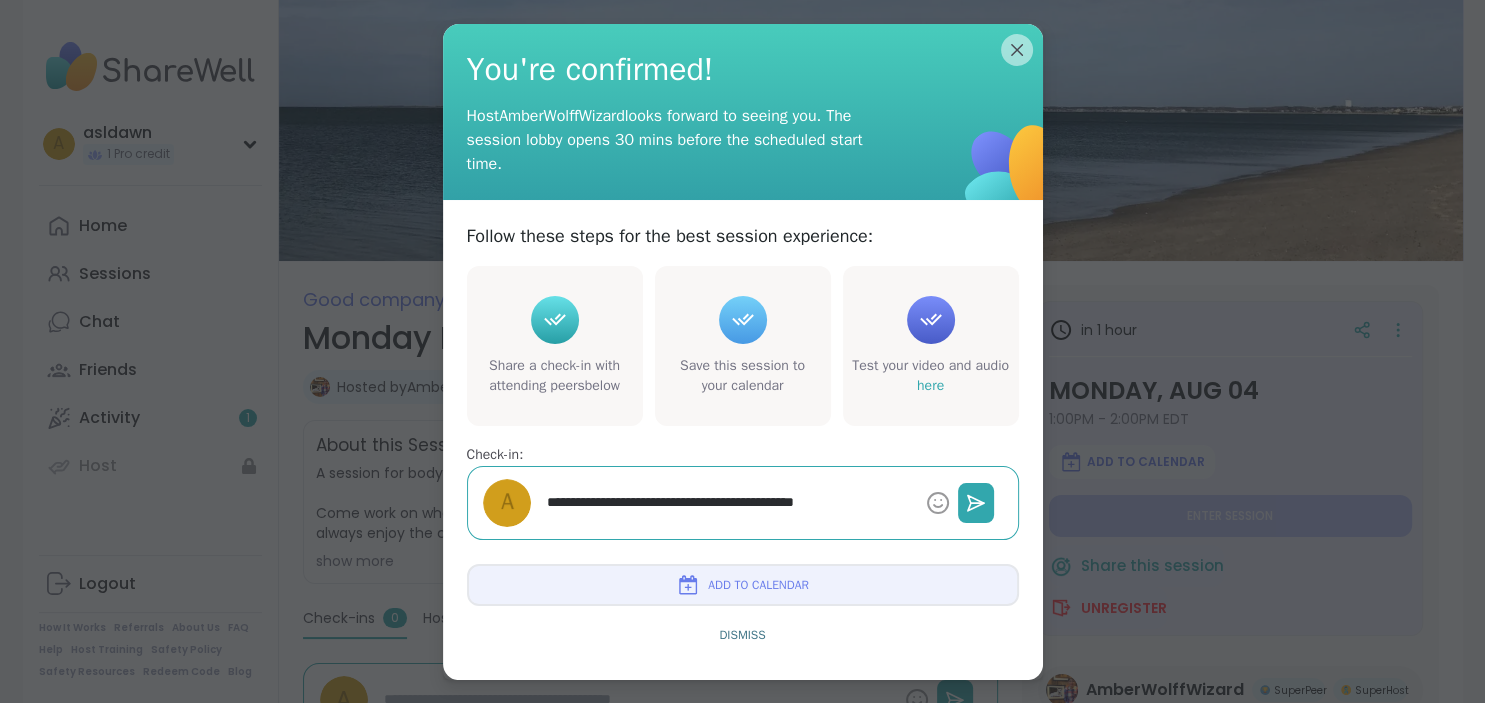 type on "*" 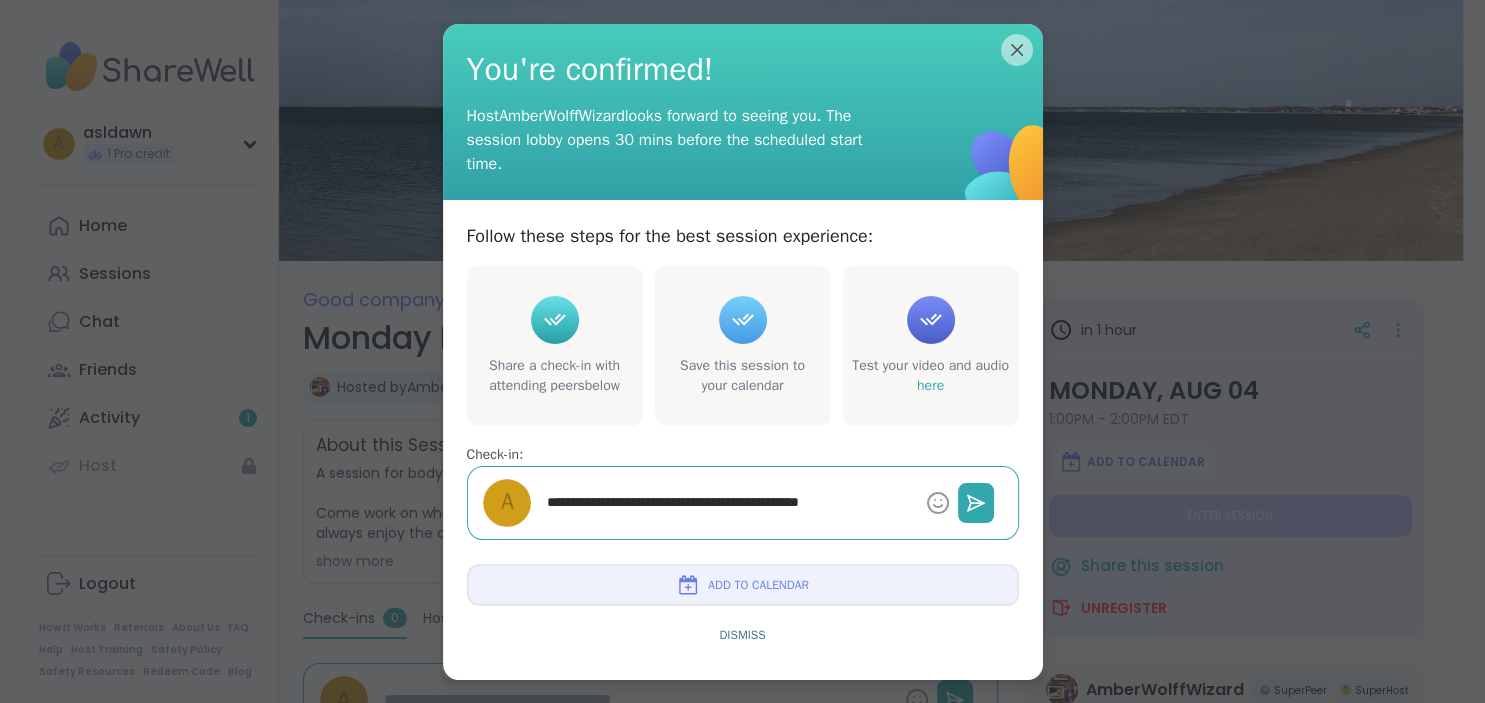 type on "*" 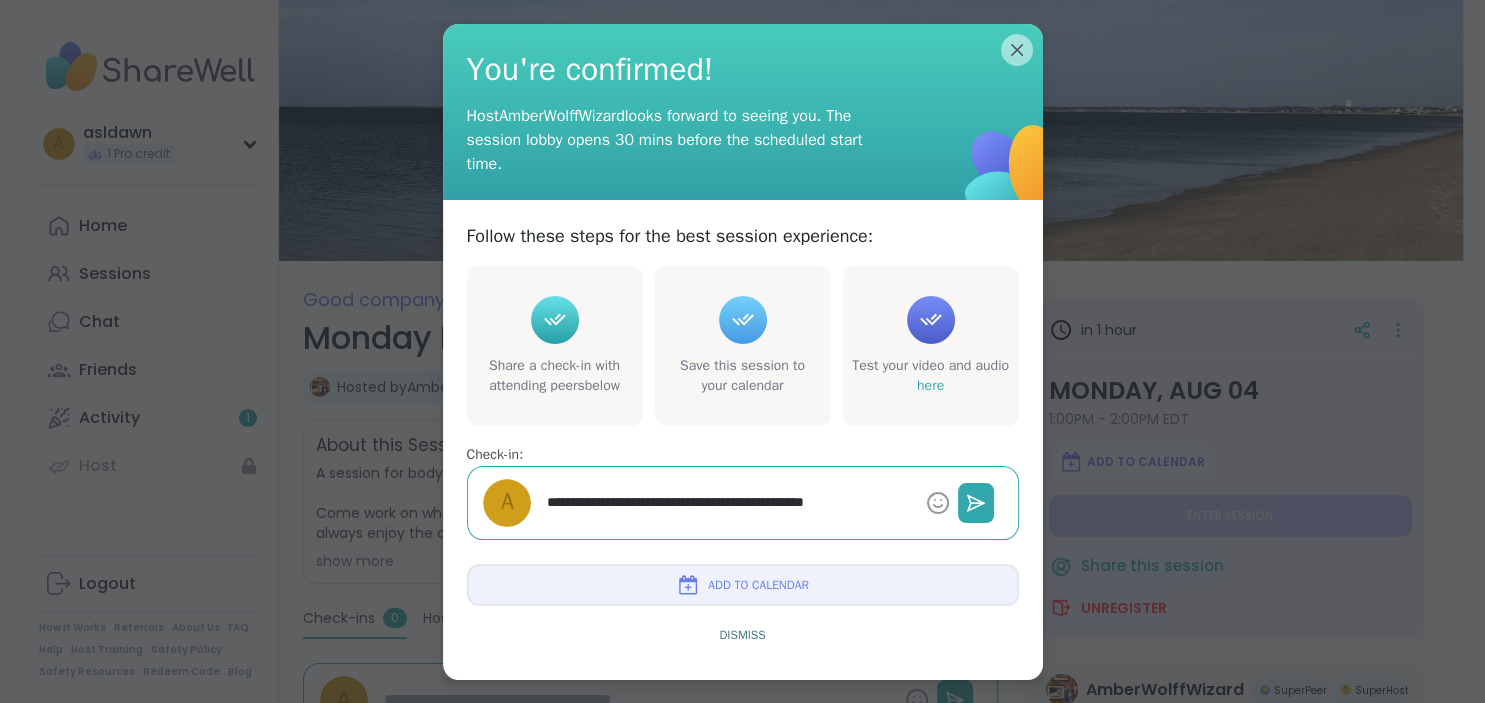 type on "*" 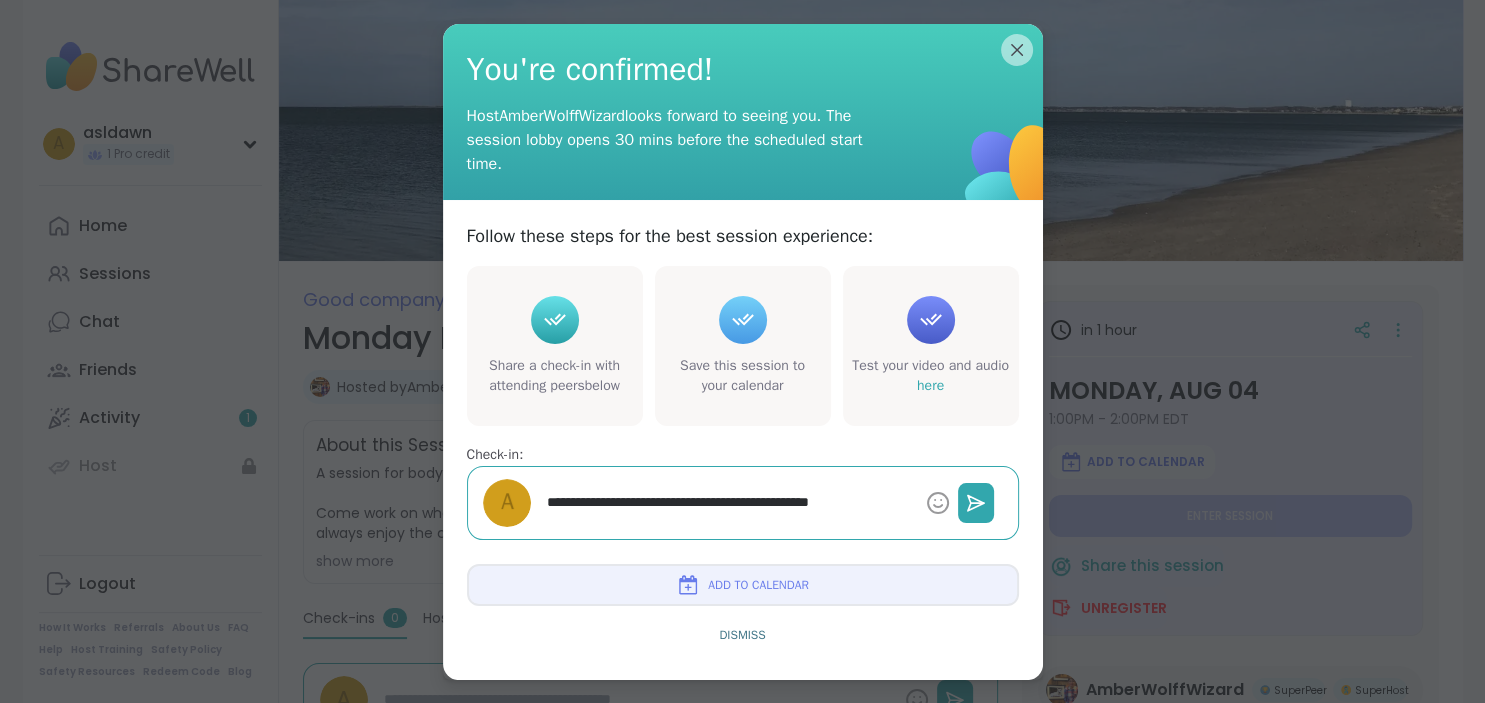 type on "*" 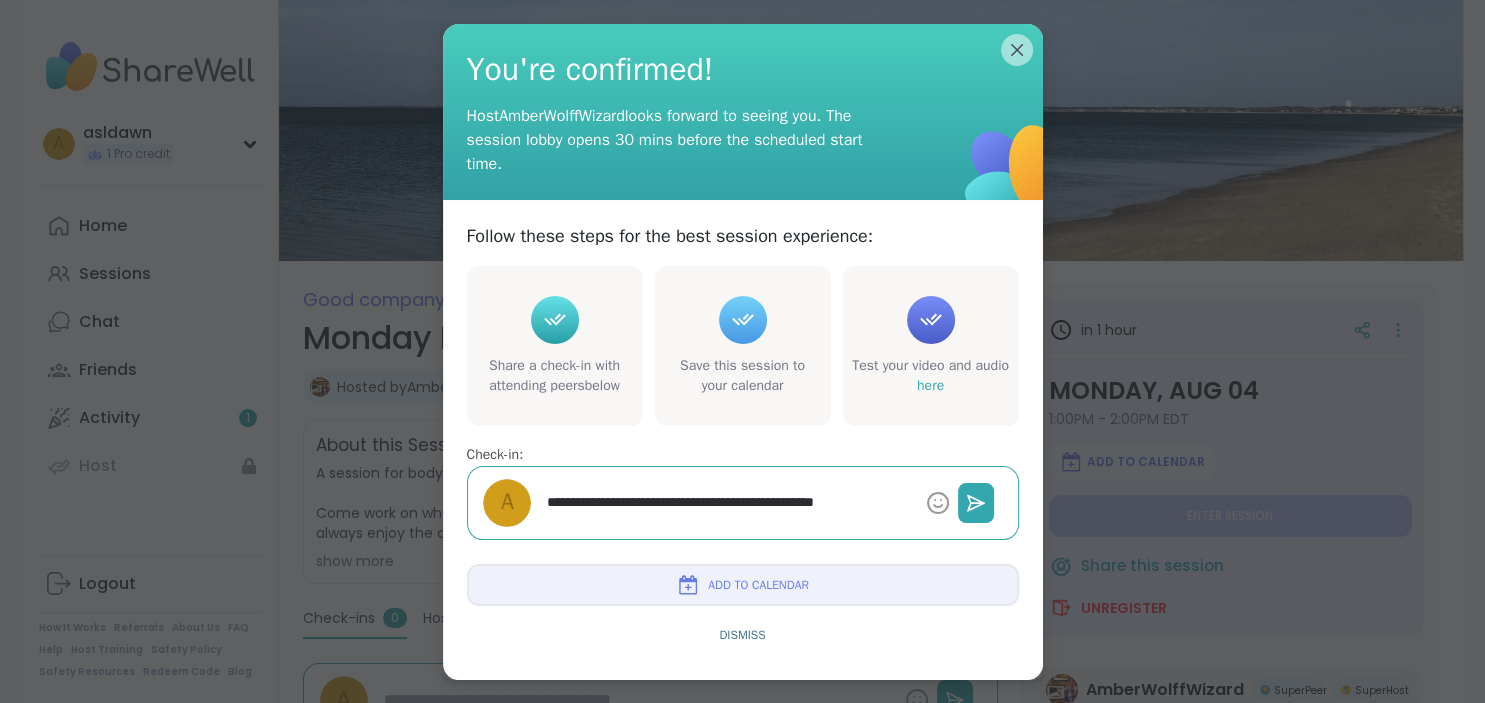 type on "**********" 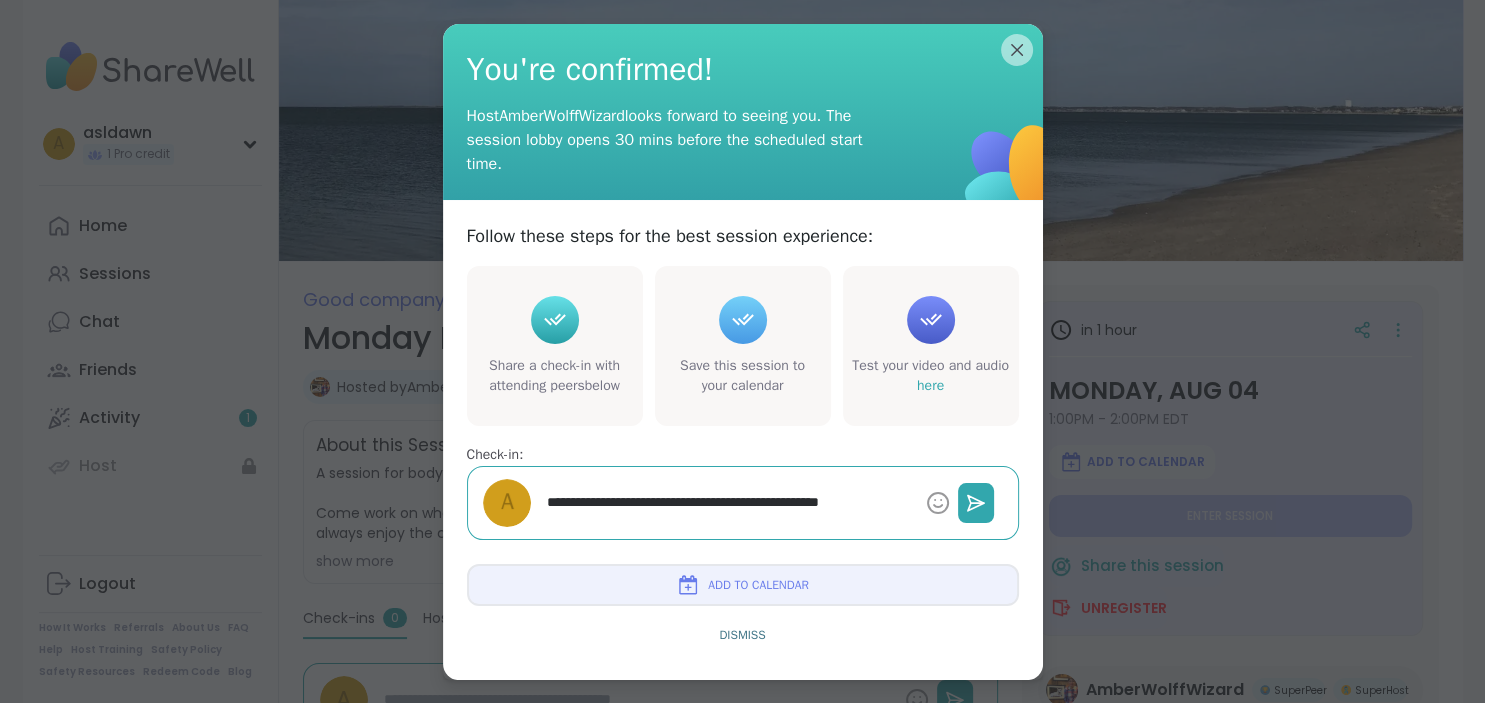 type on "*" 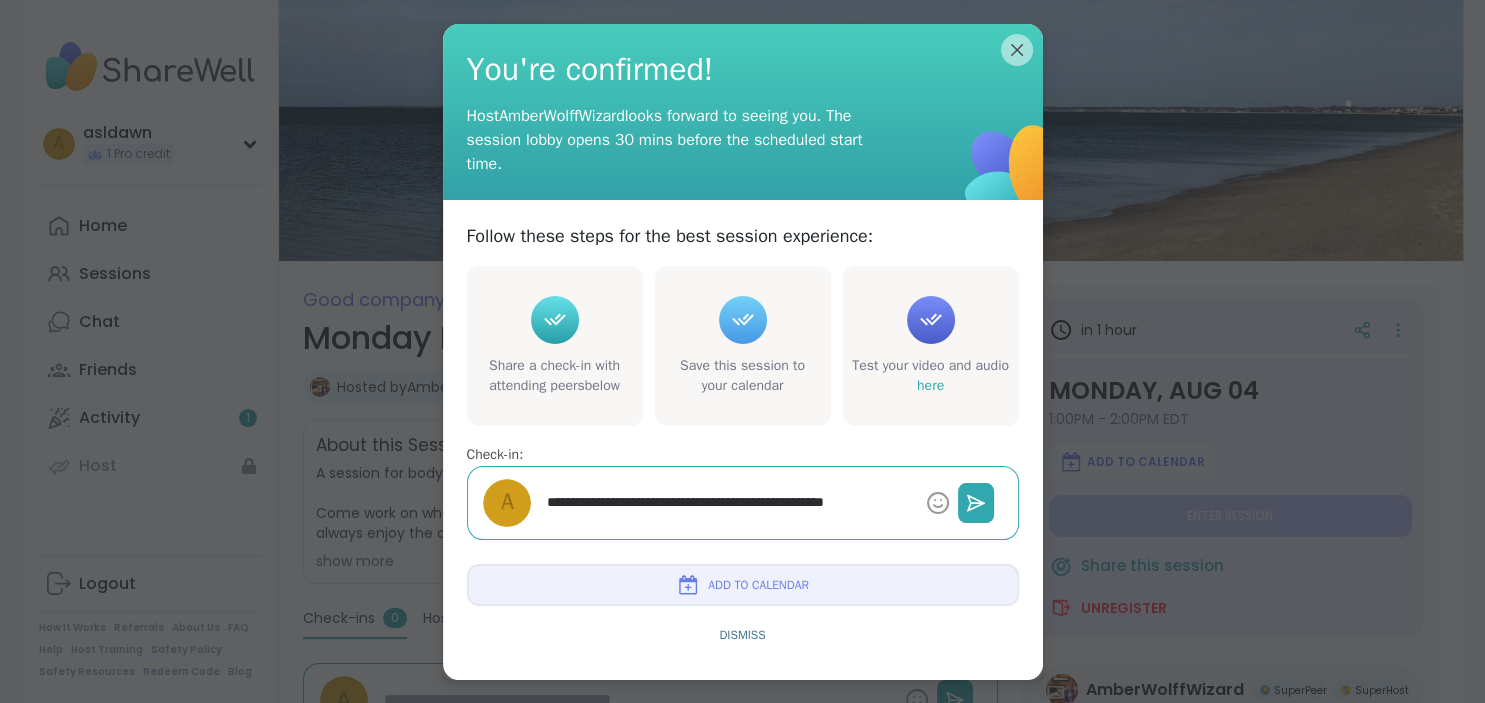 type on "*" 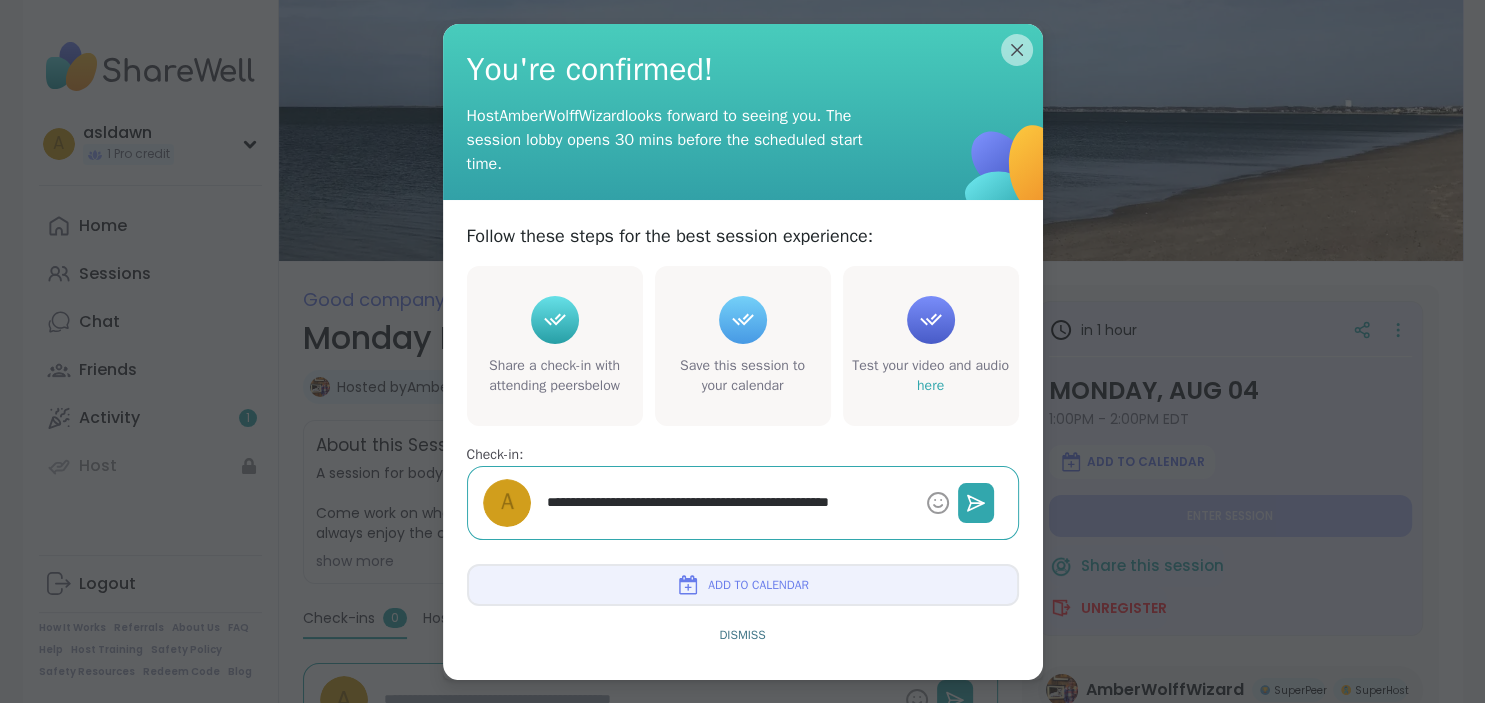 type on "*" 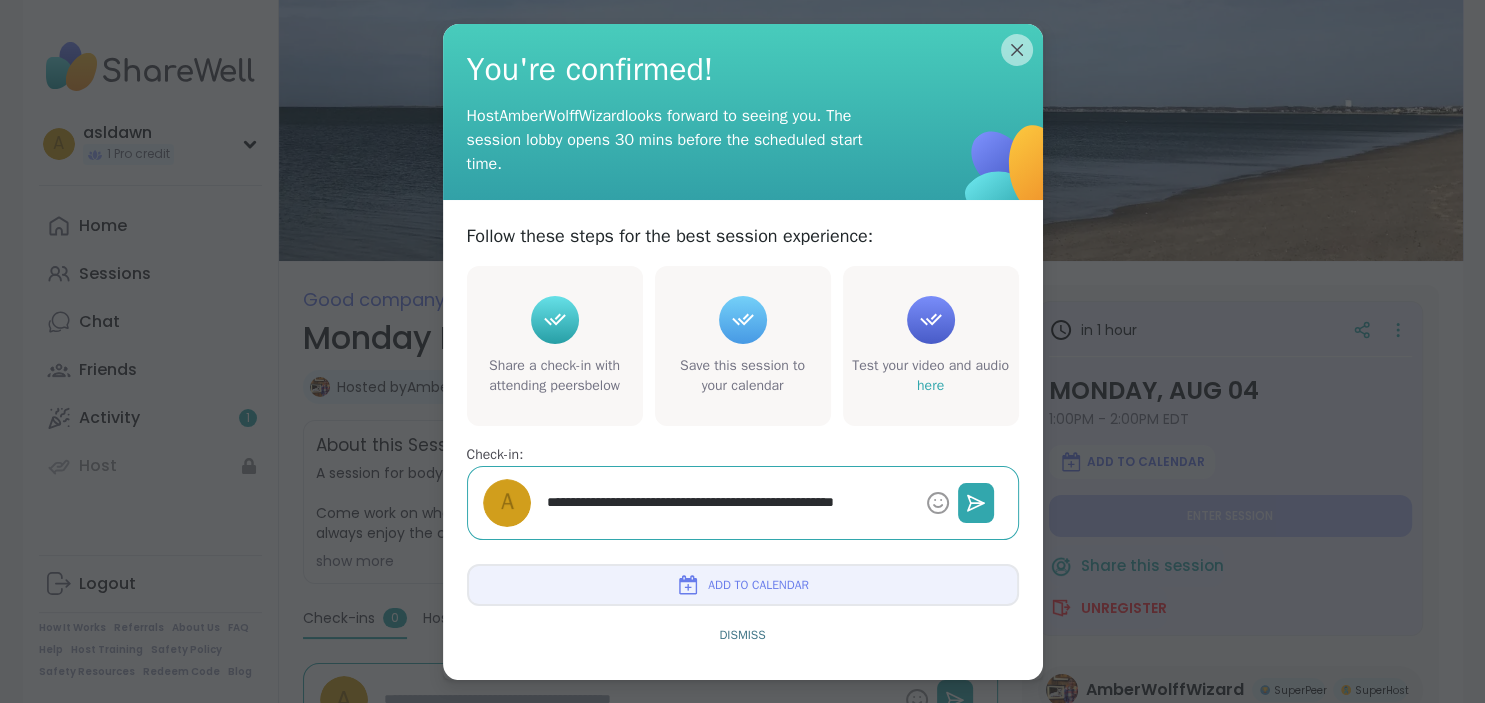type on "*" 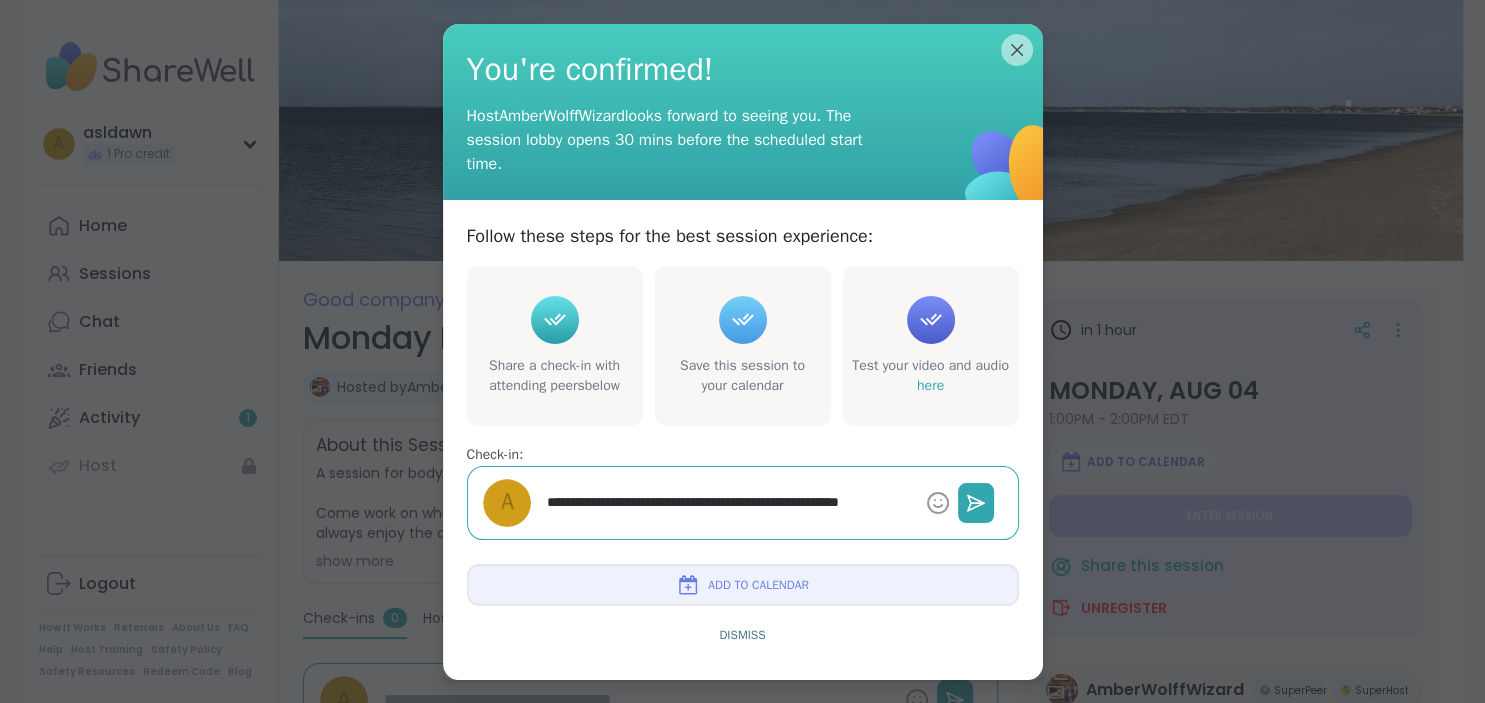 type on "*" 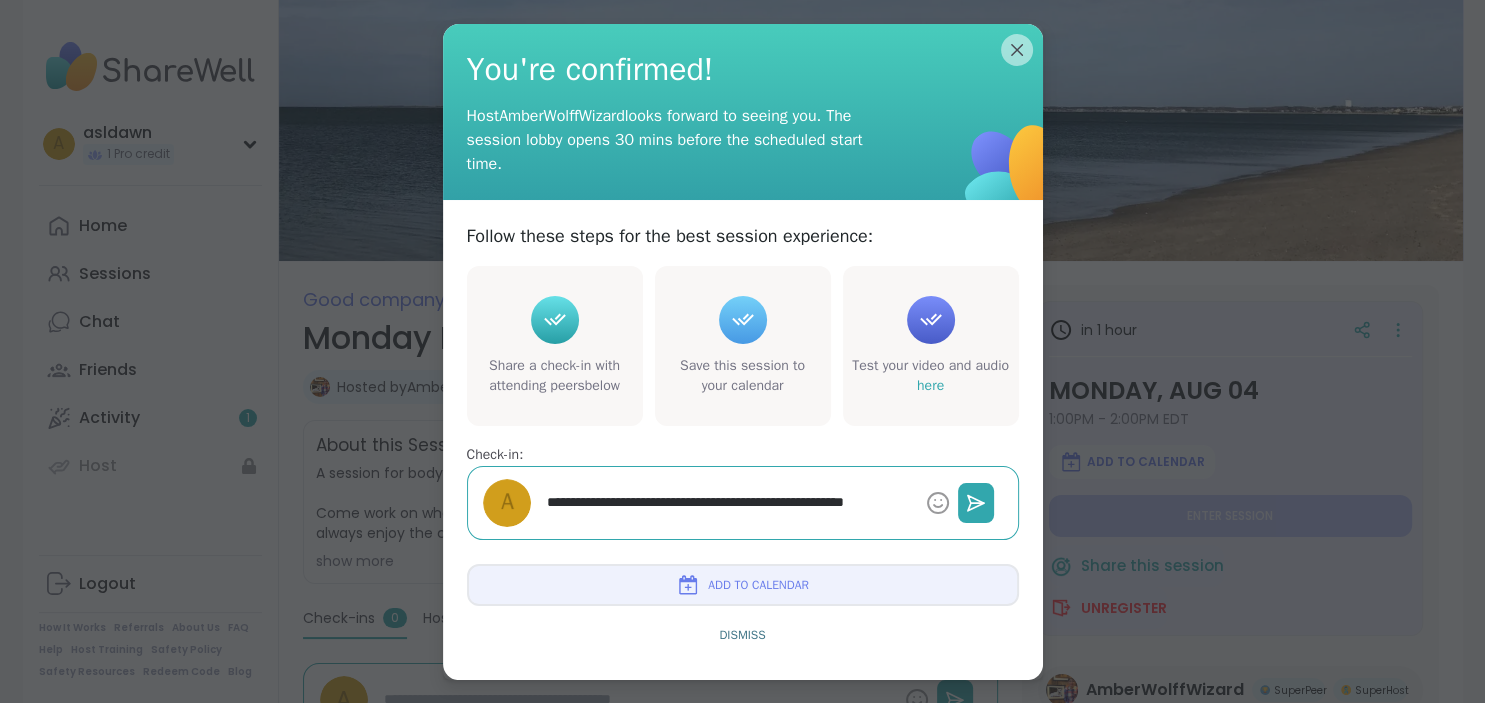type on "*" 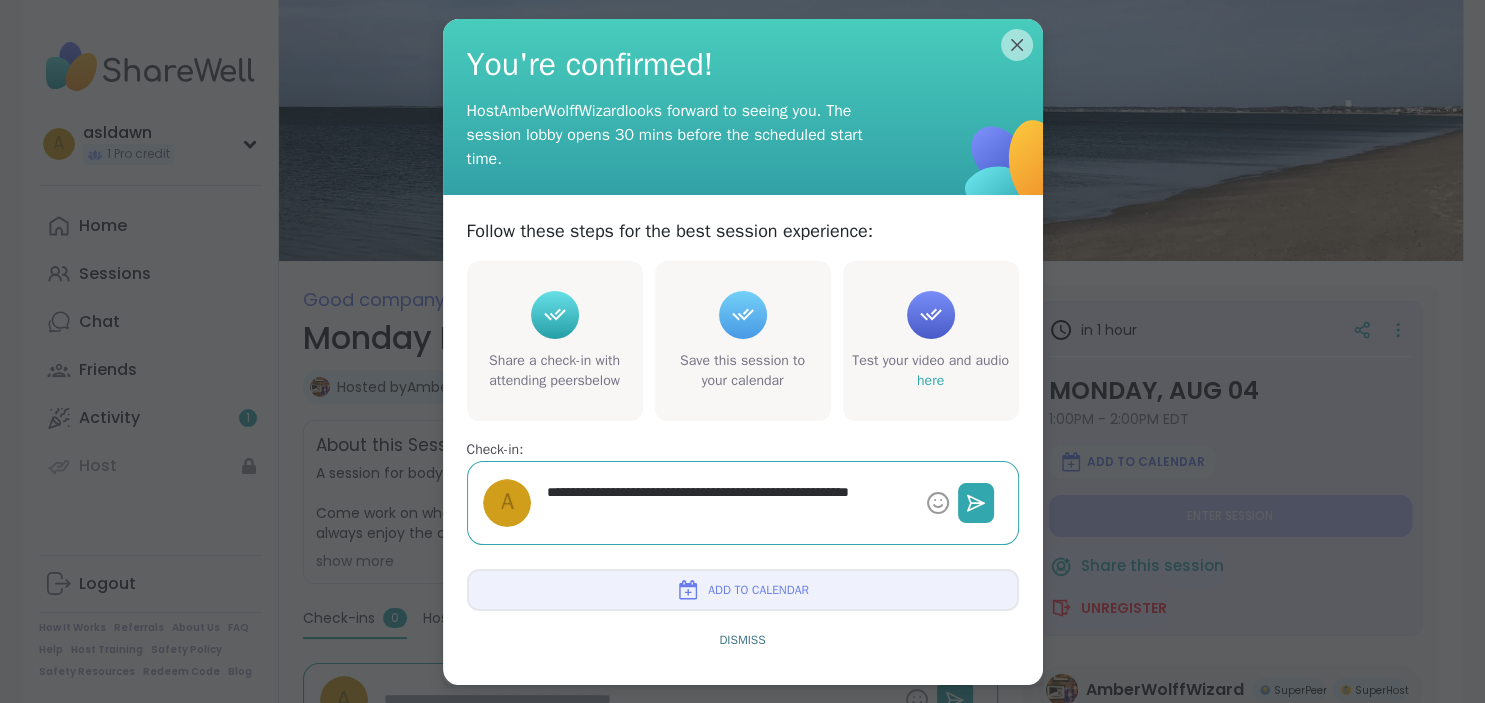 type on "*" 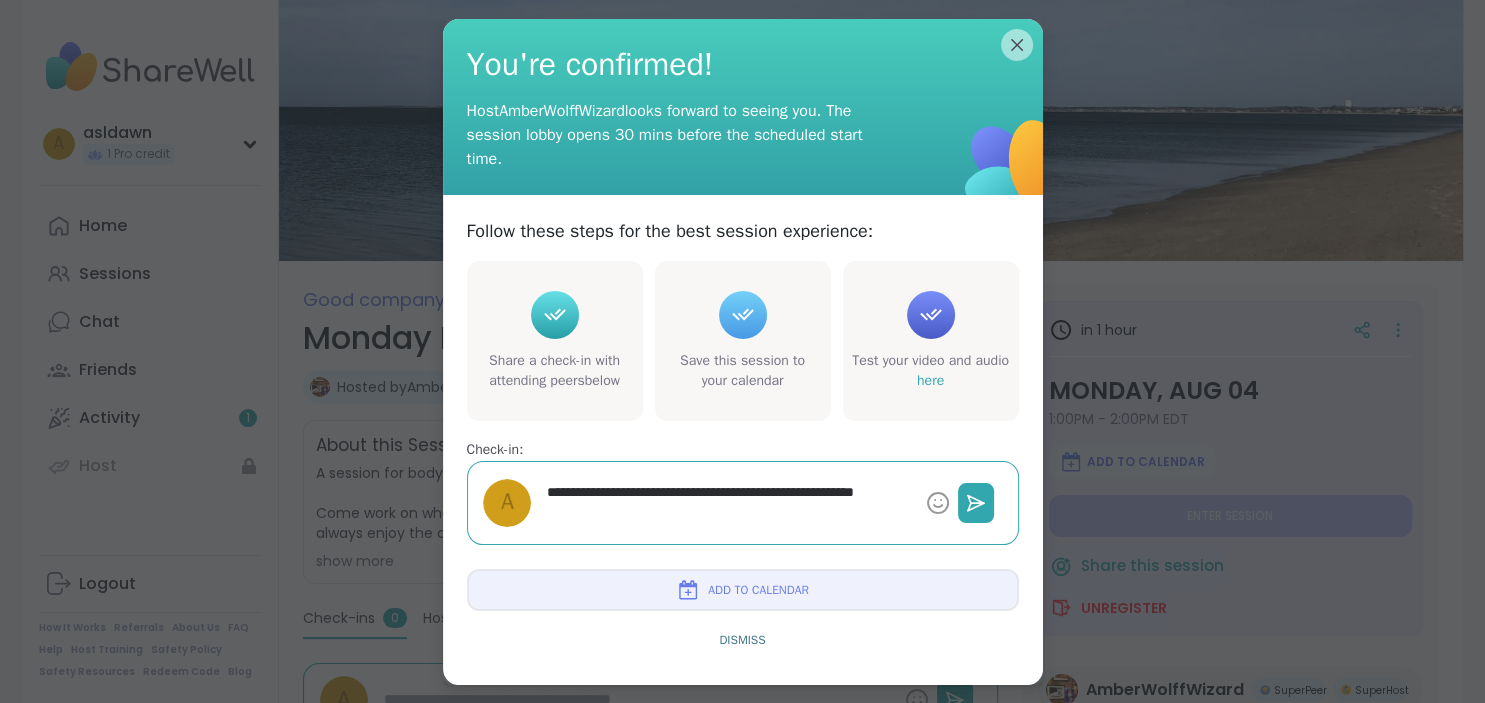 type on "*" 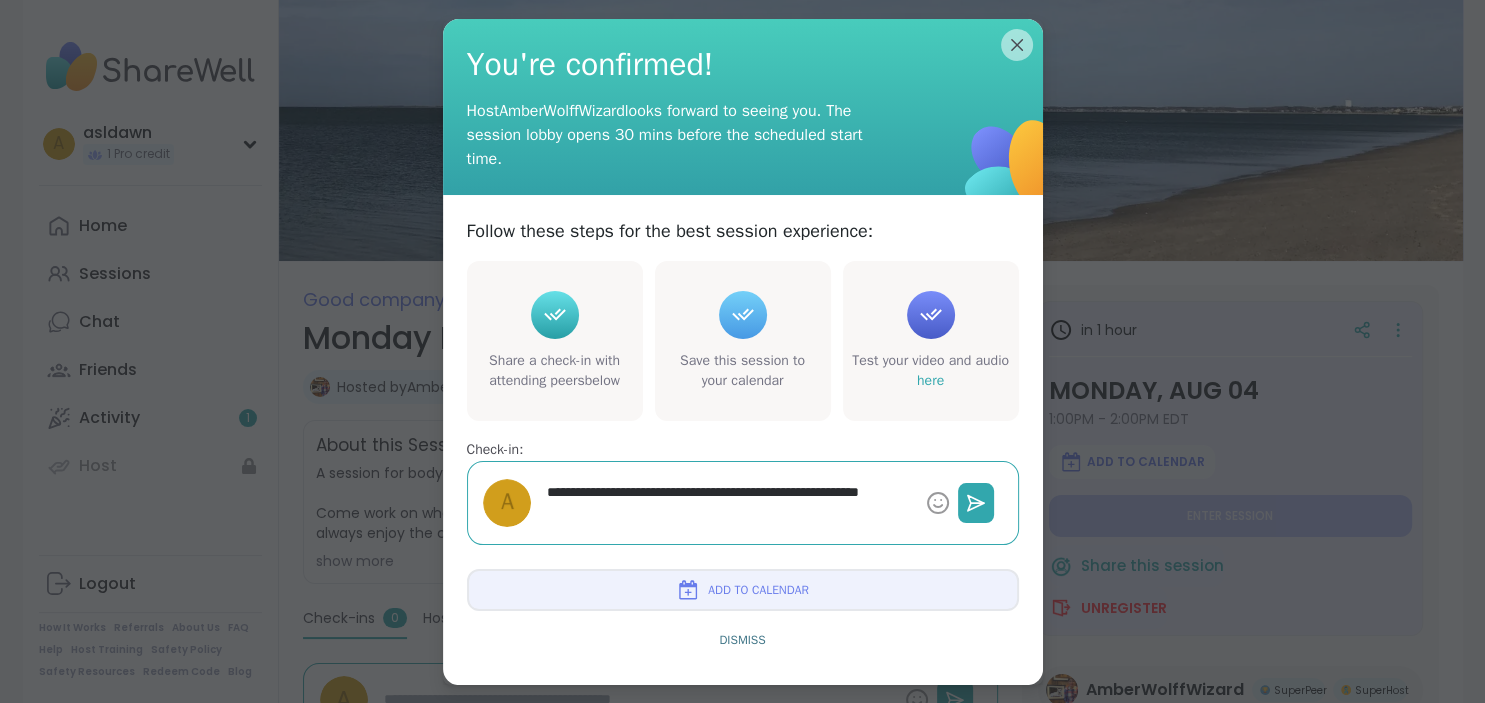 type on "*" 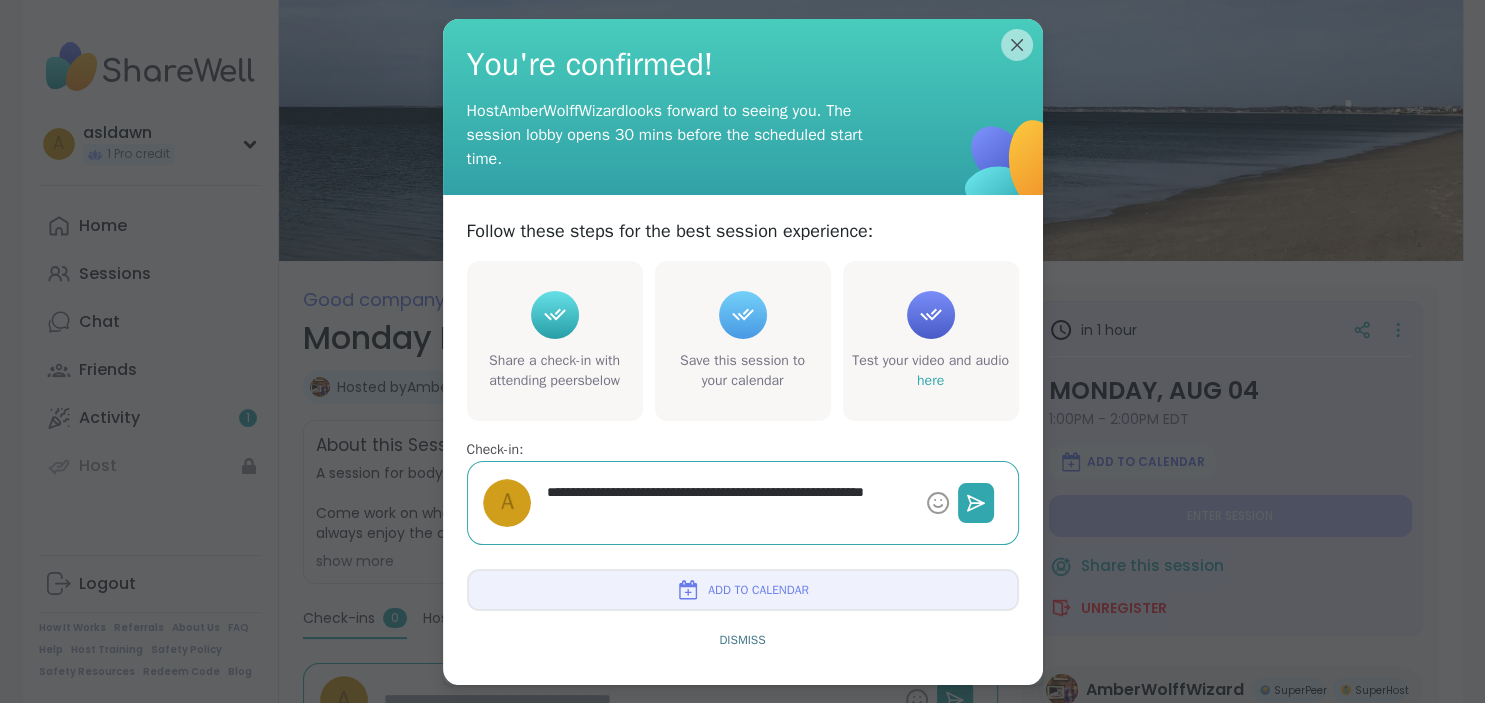type on "*" 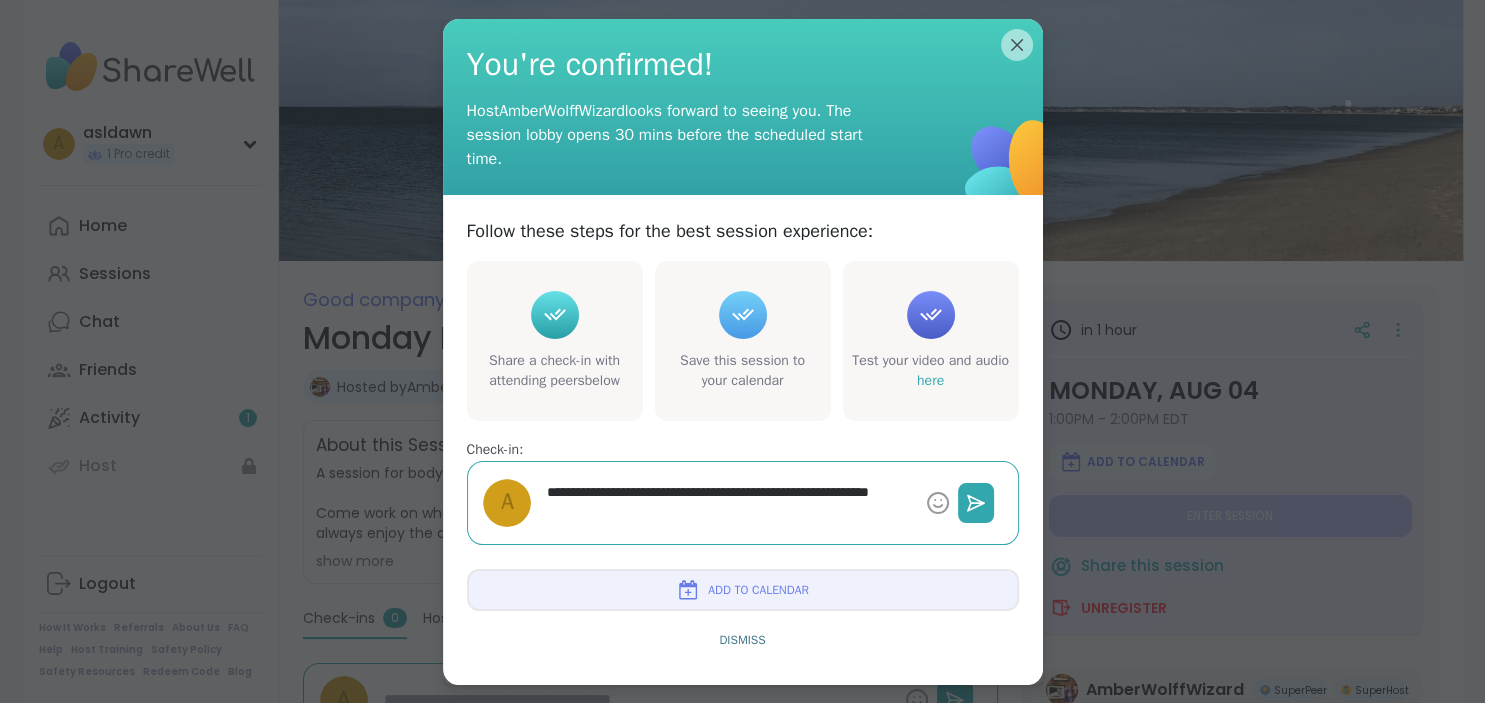 type on "*" 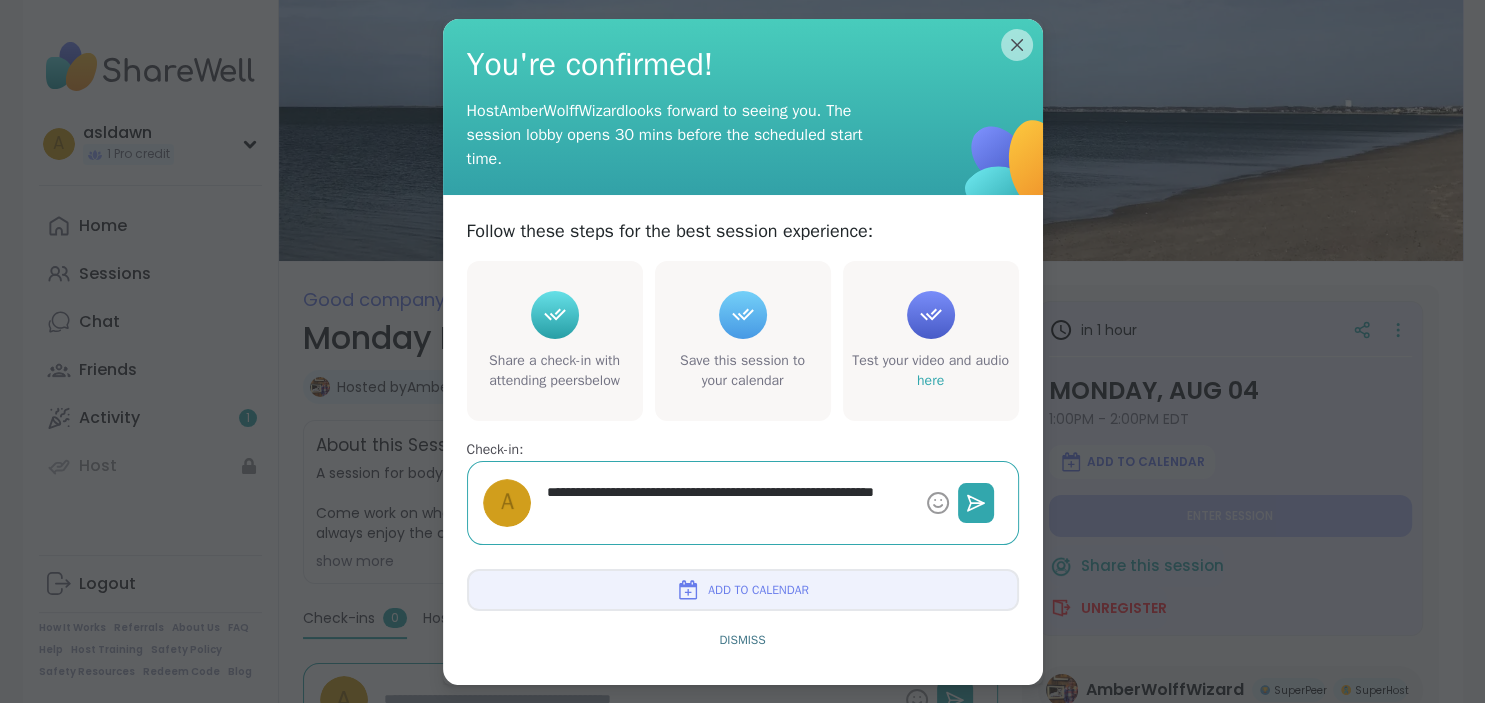 type on "*" 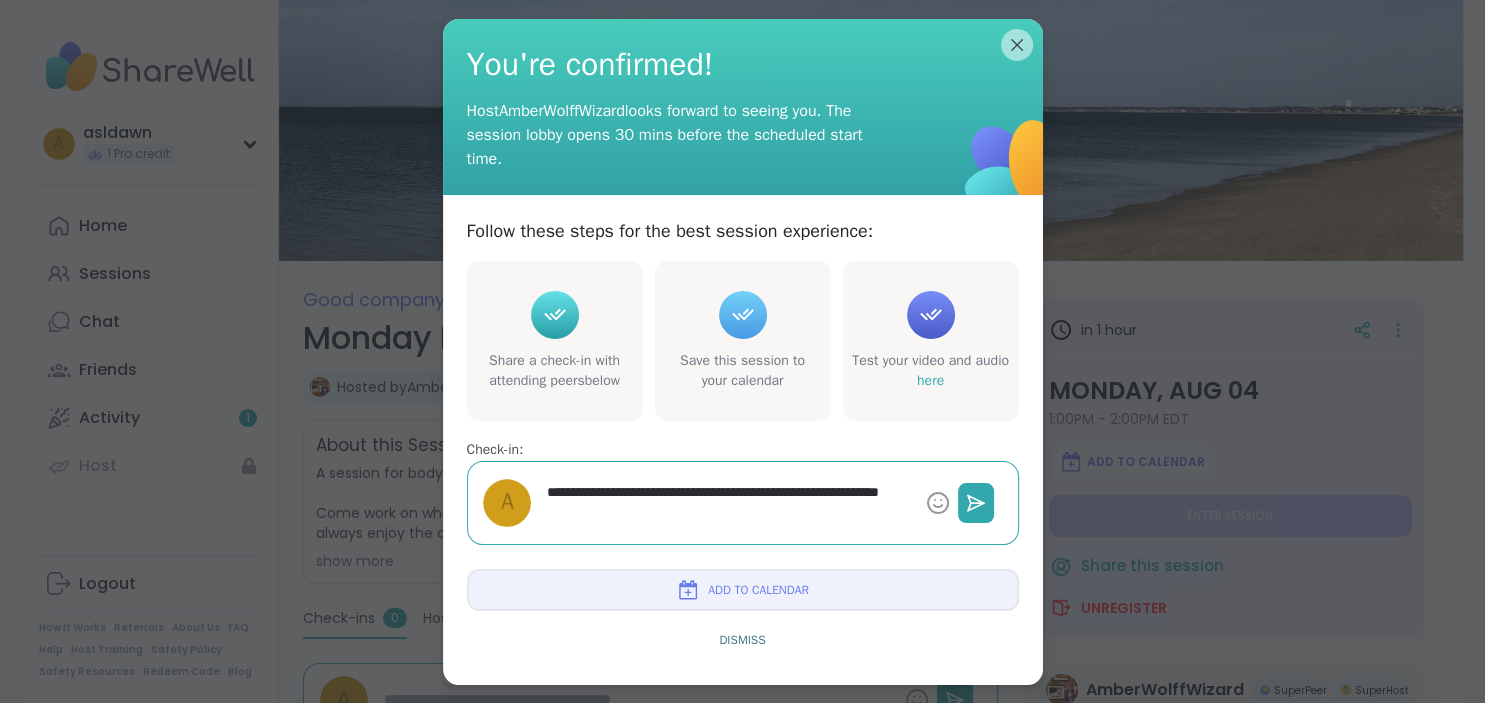 type on "*" 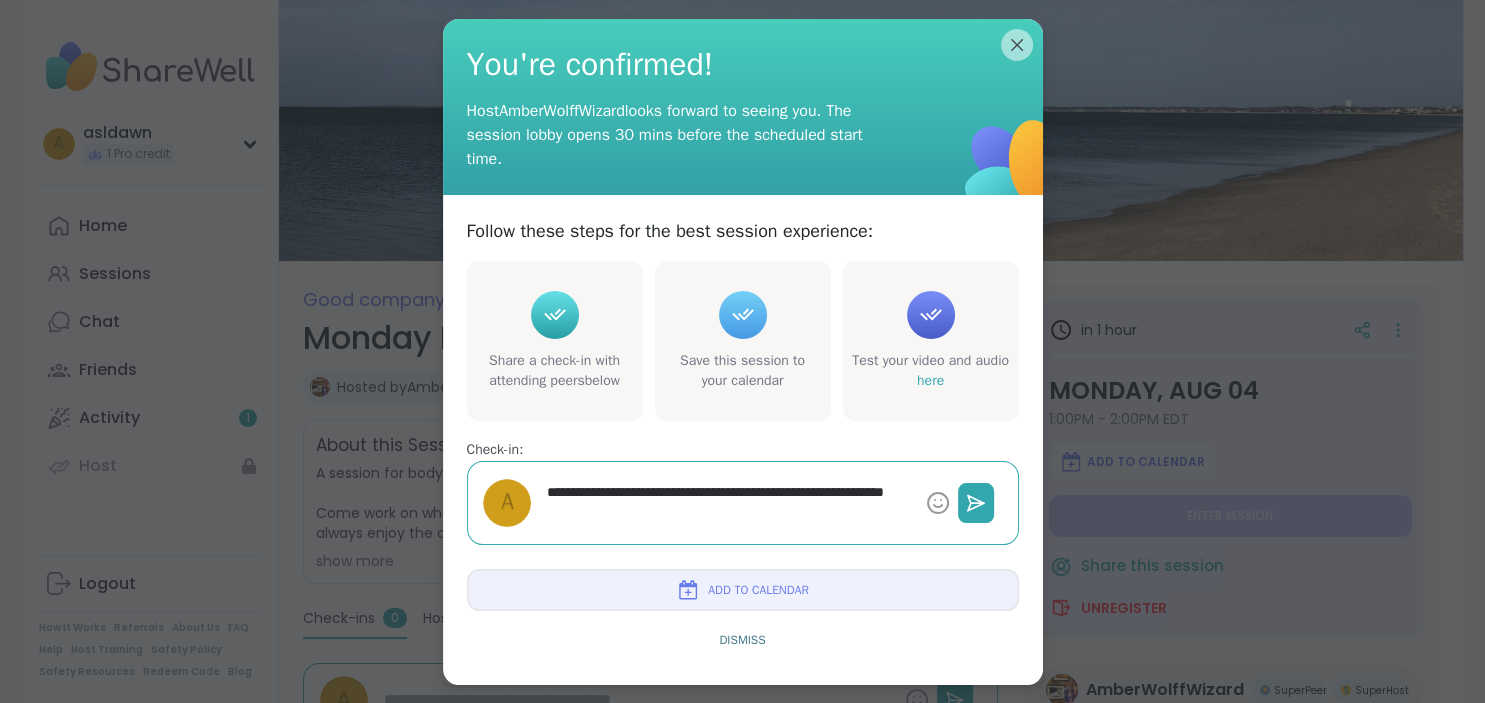 type on "*" 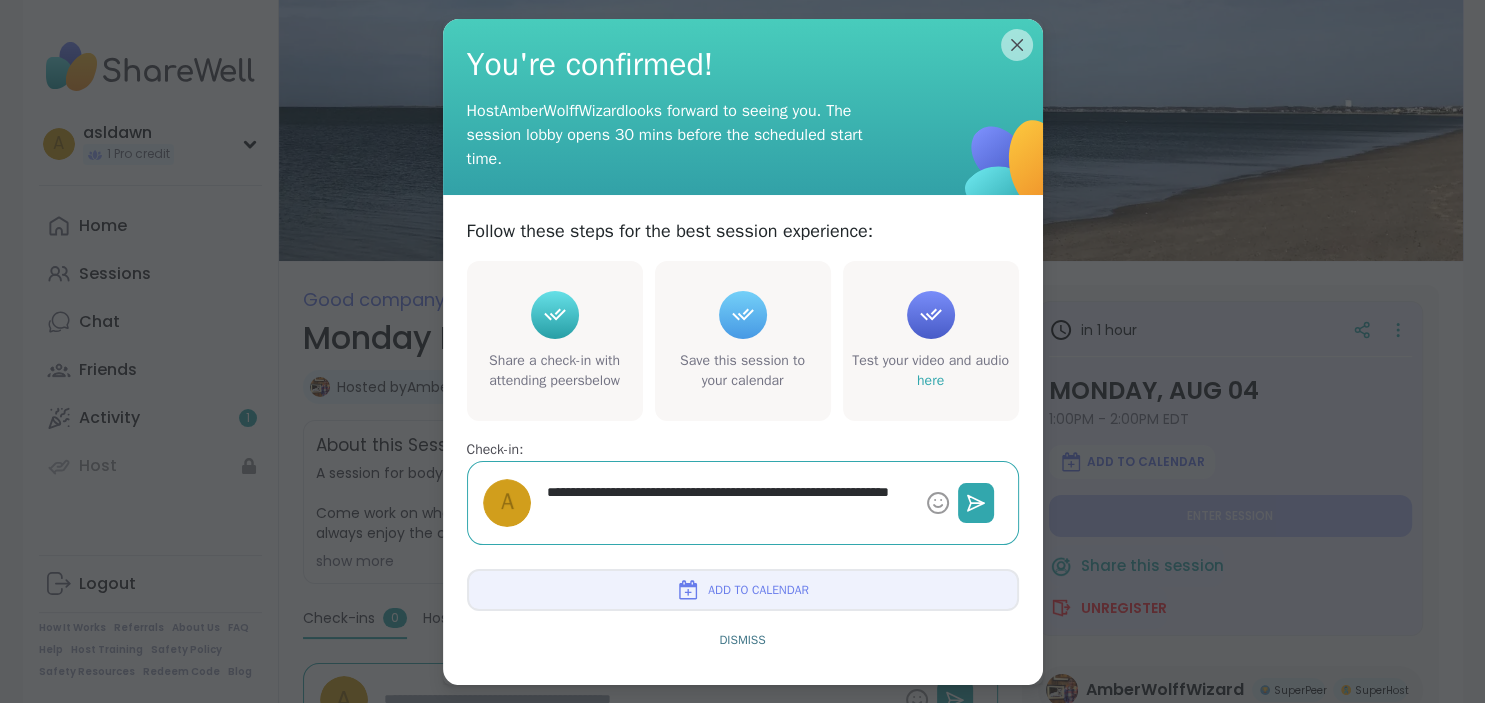 type on "*" 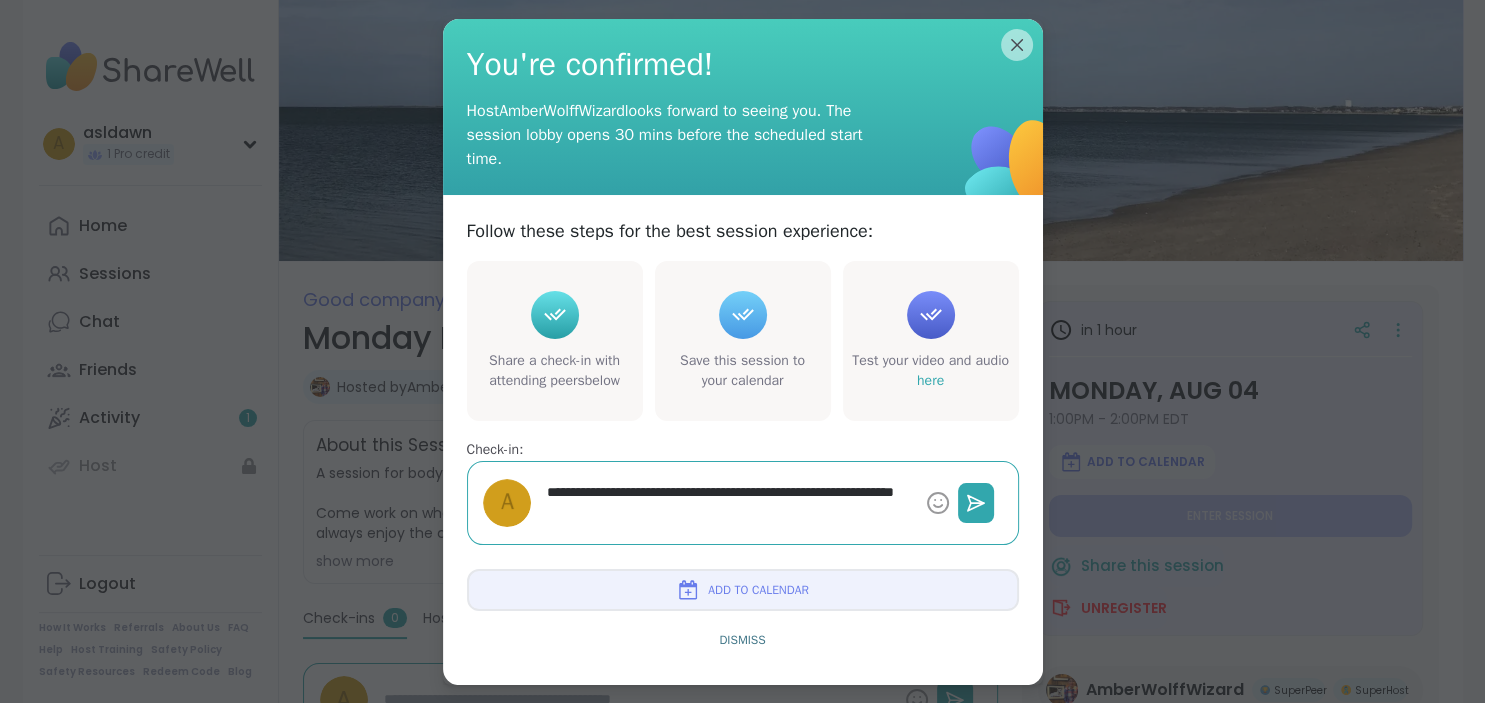 type on "*" 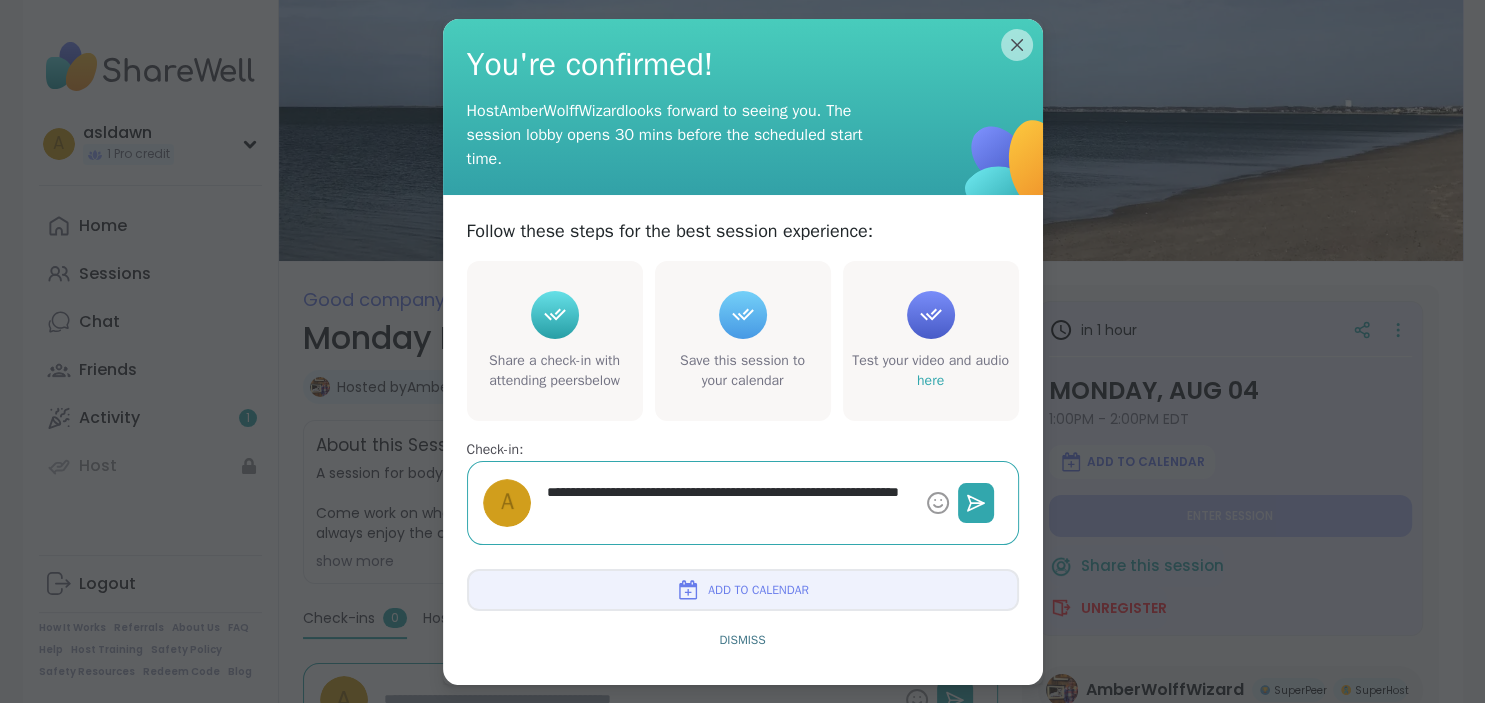 type on "*" 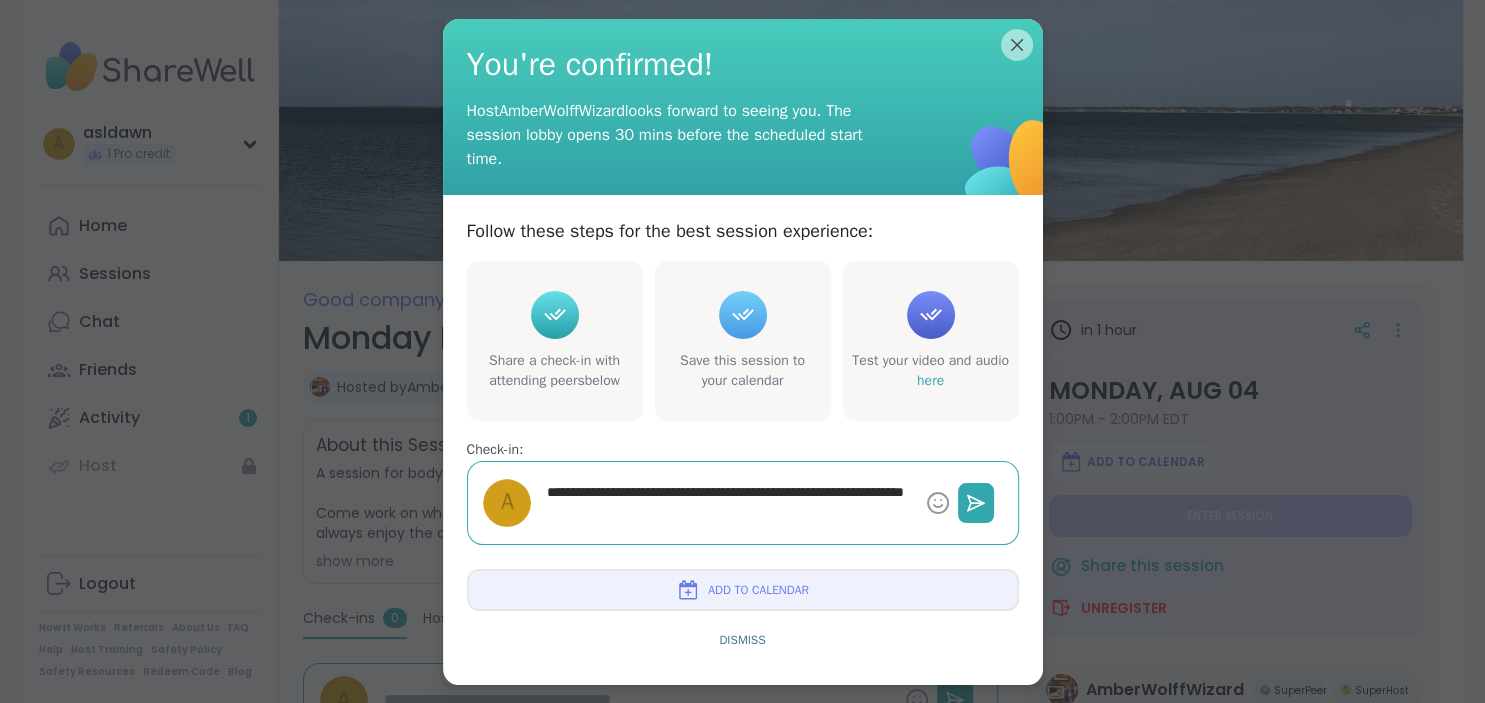 type on "*" 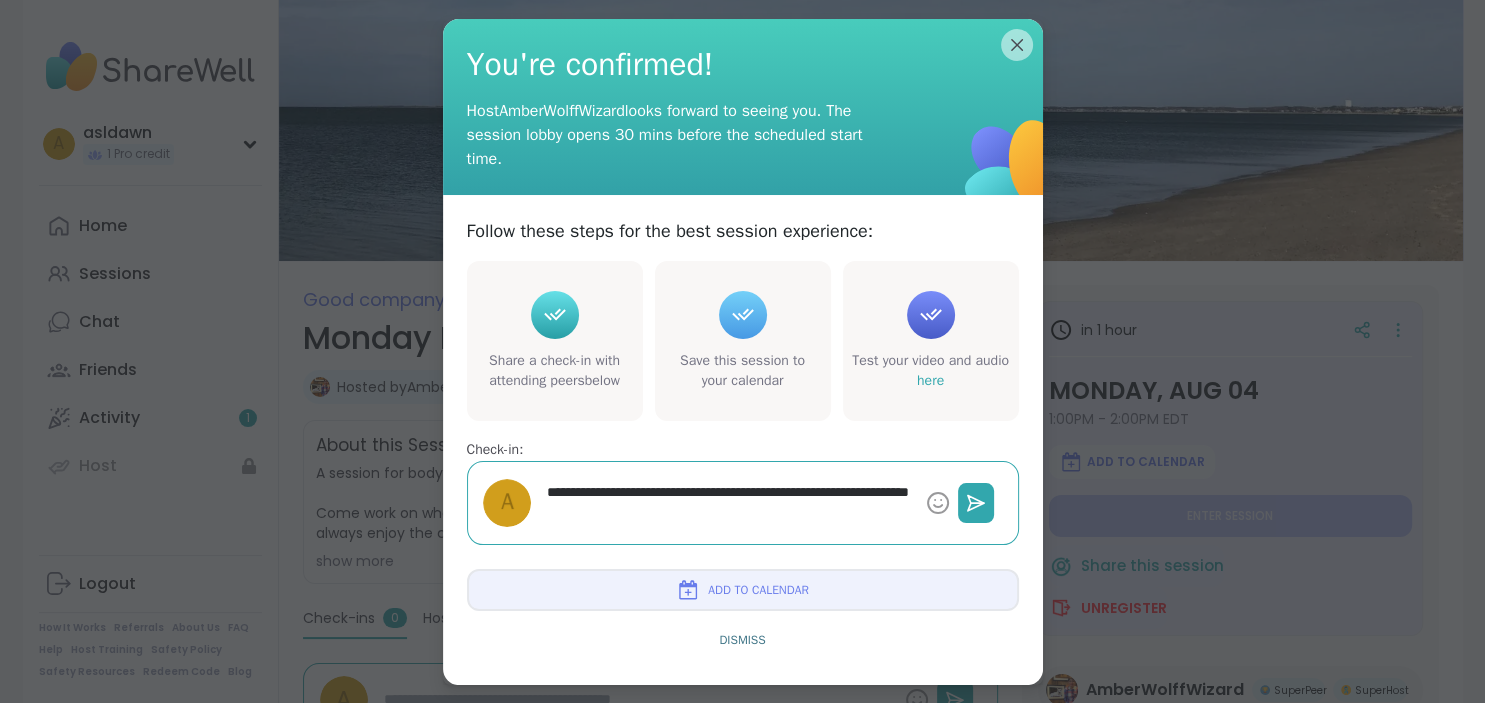 type on "*" 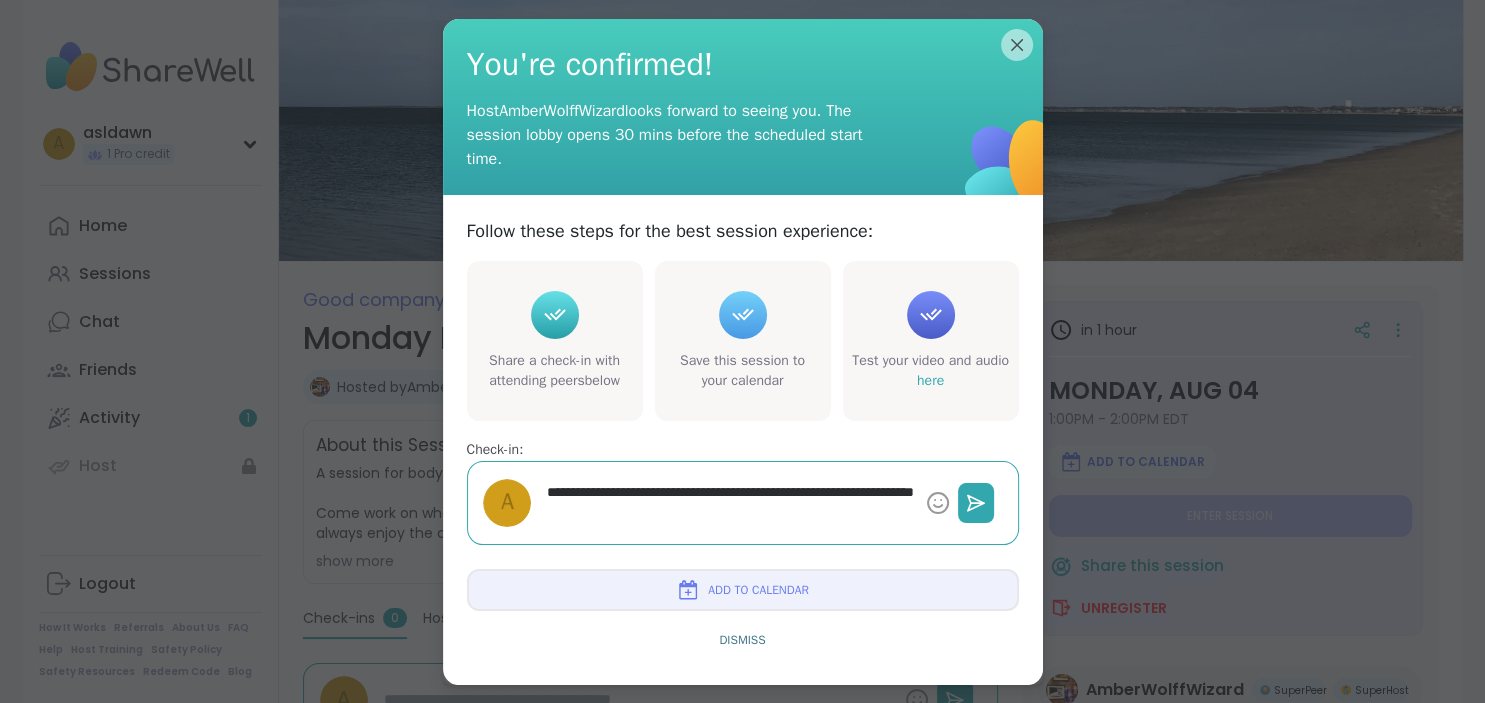 type on "*" 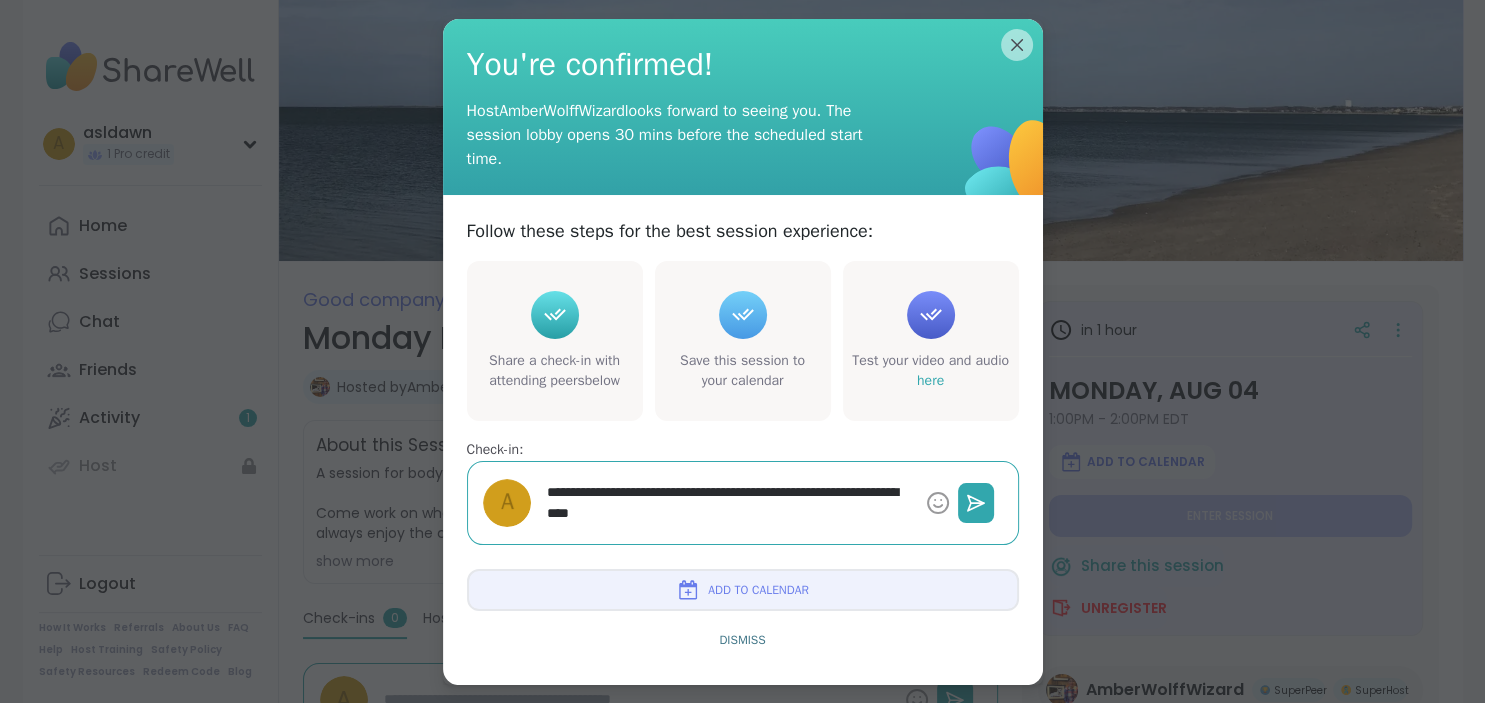 type on "*" 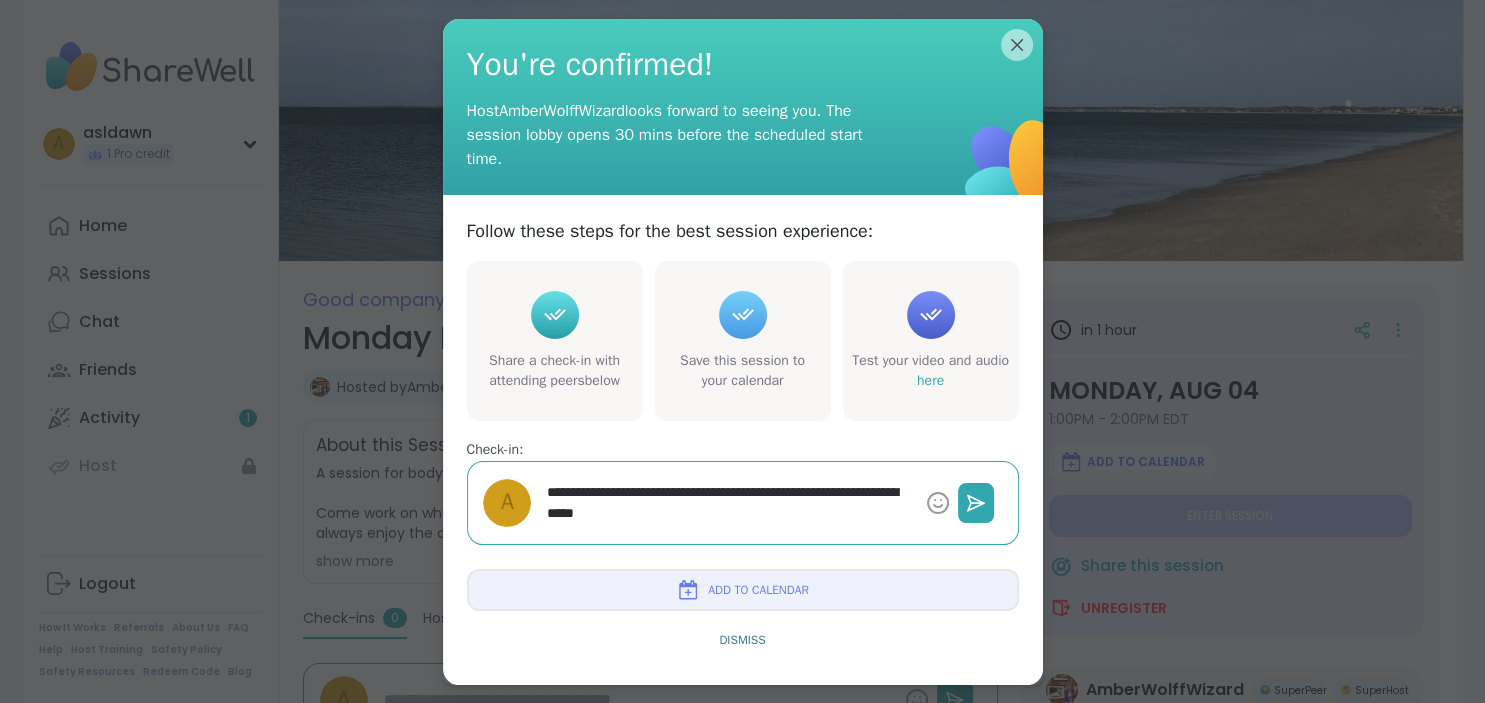 type on "*" 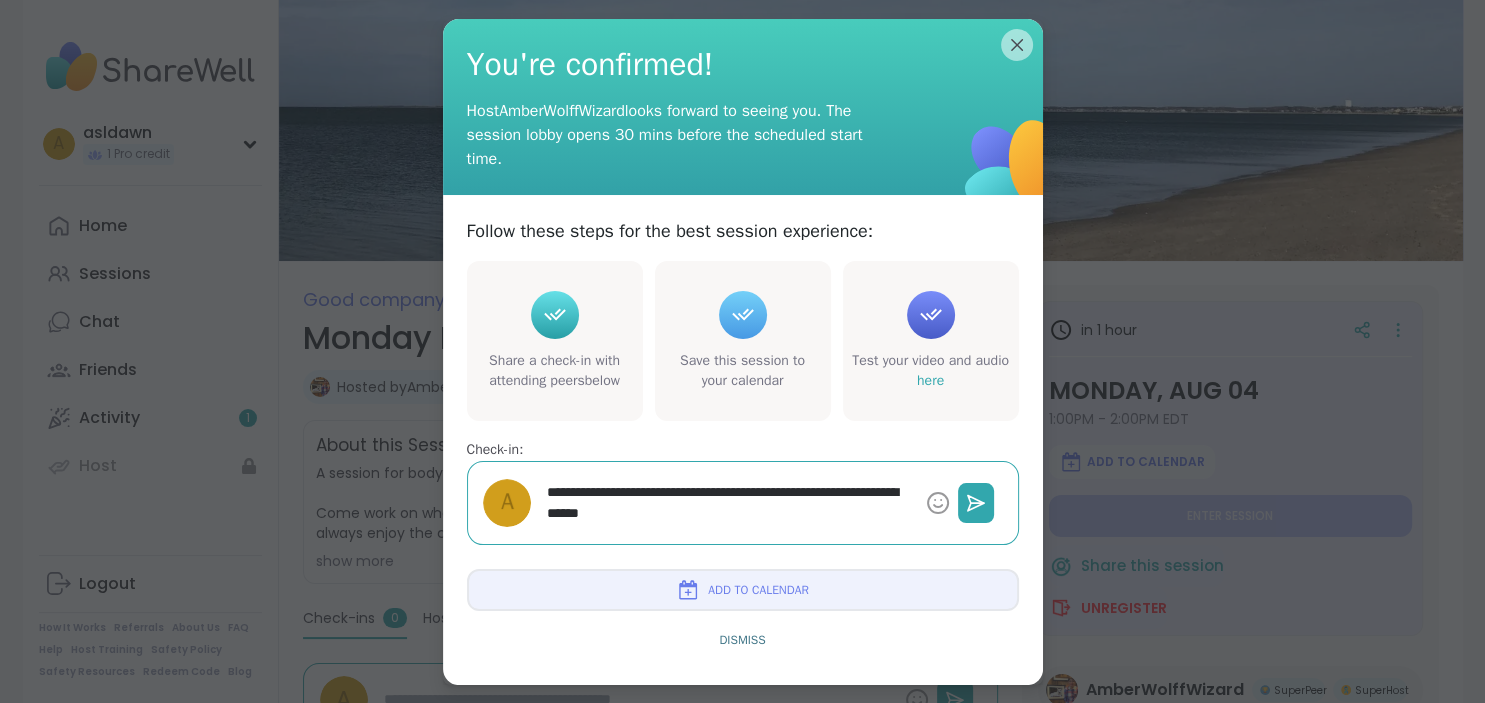 type on "*" 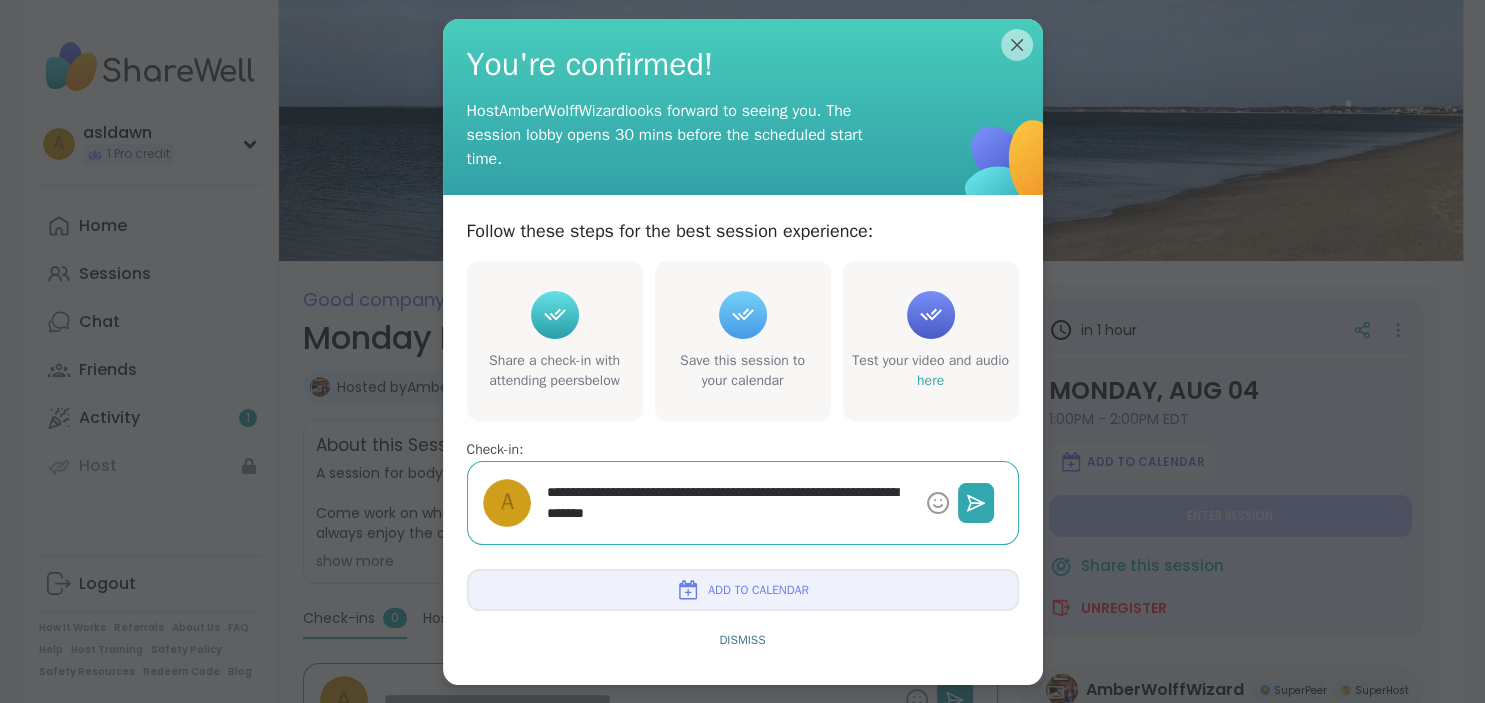 type on "*" 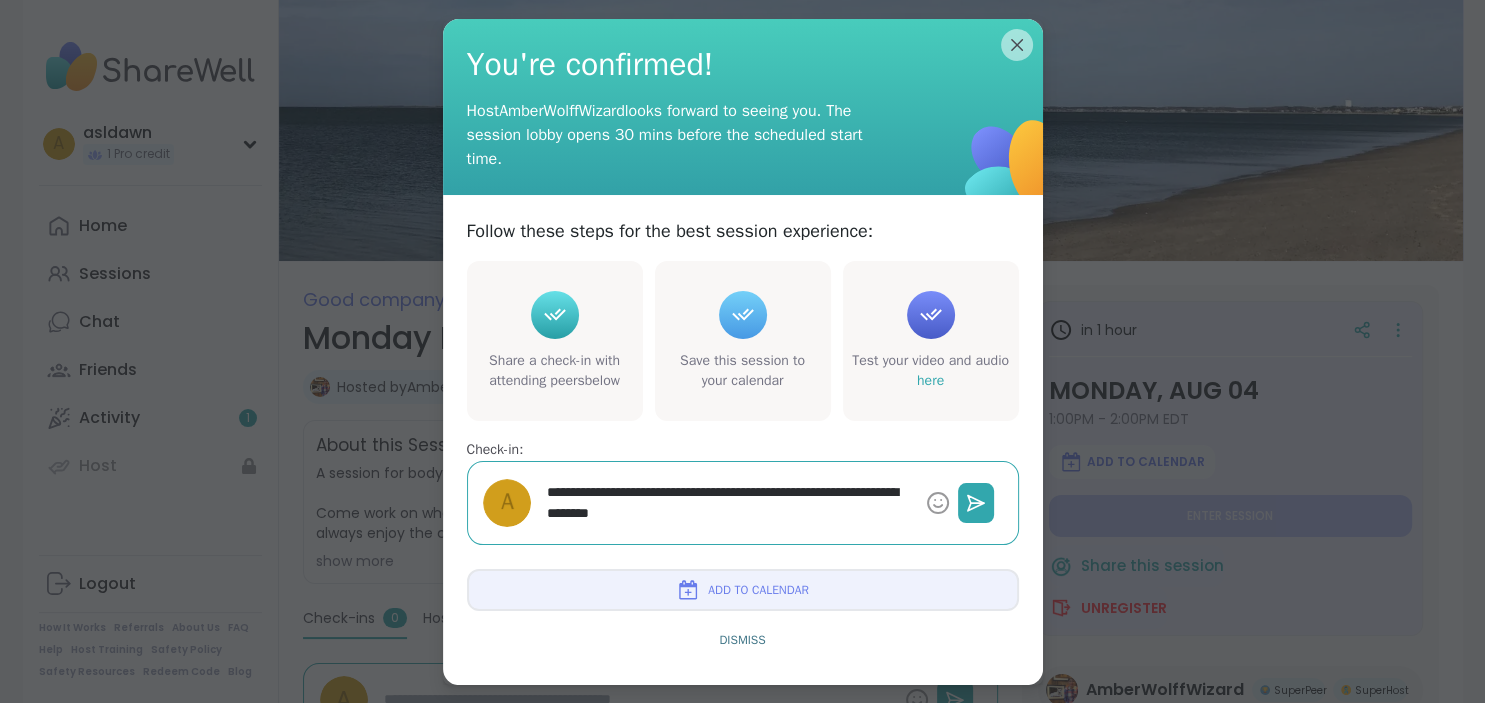 type on "*" 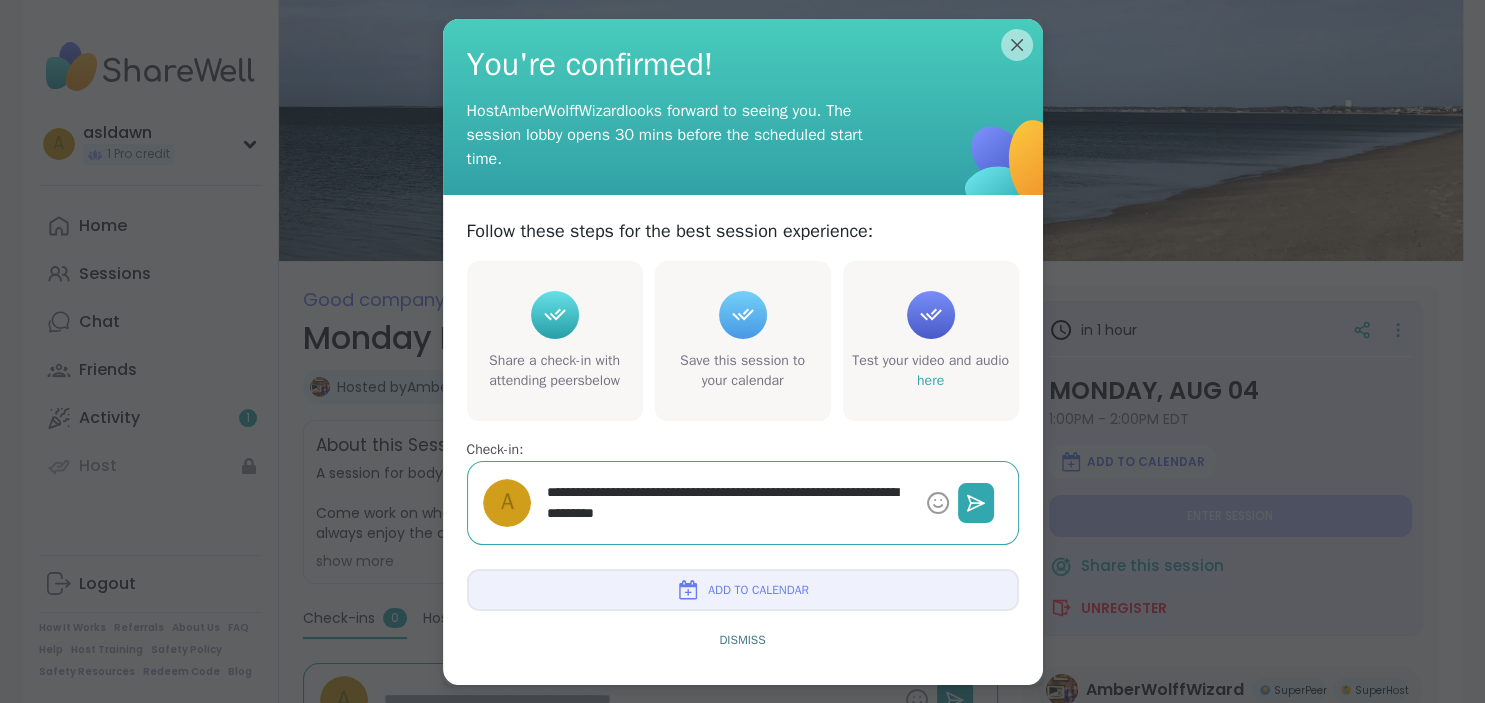 type on "*" 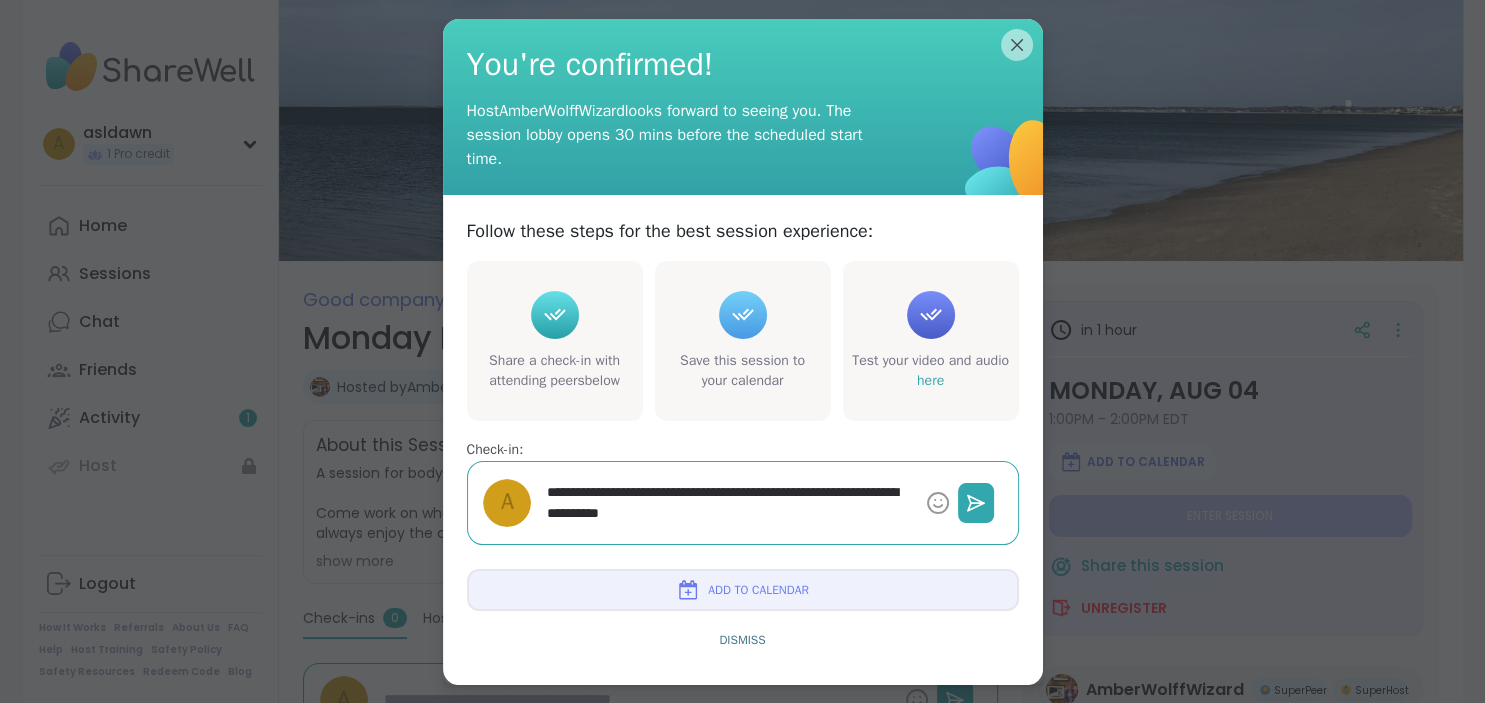 type on "*" 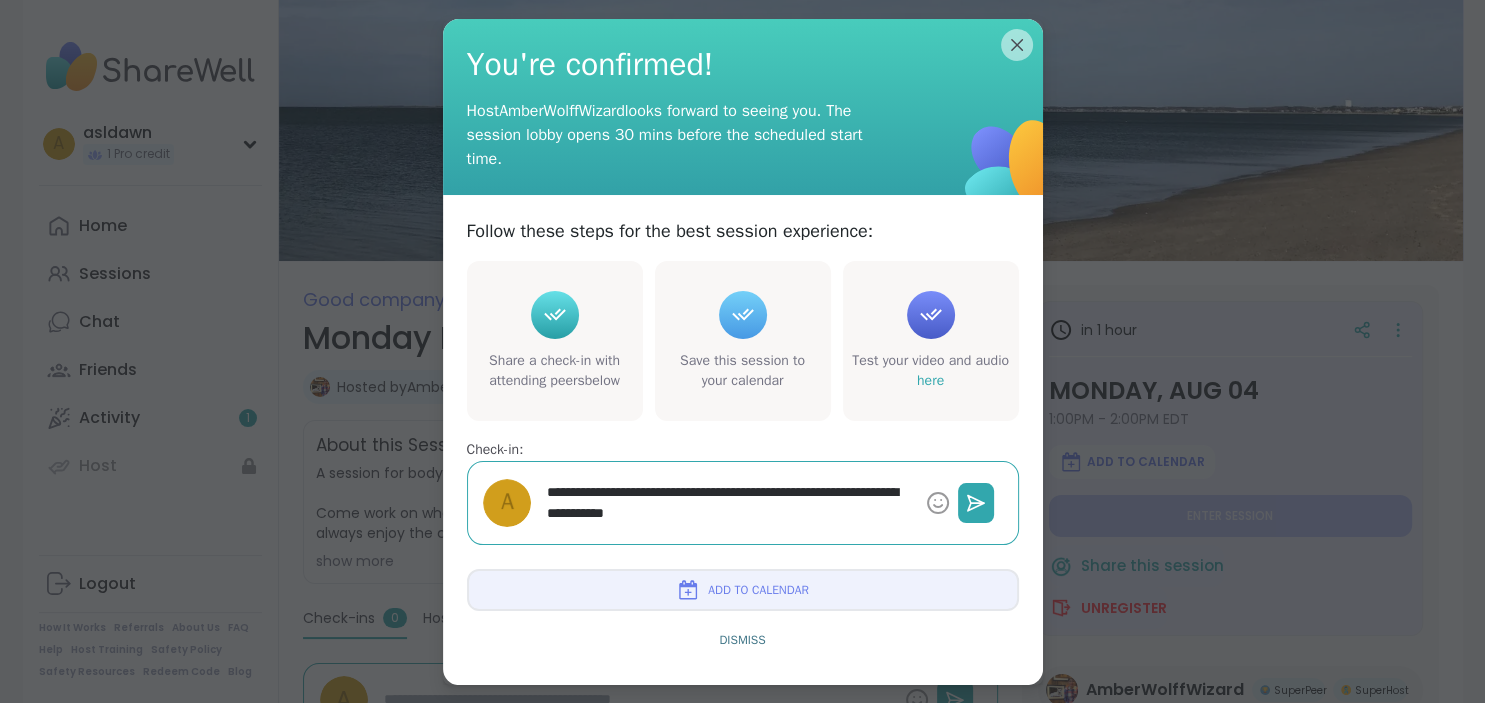 type on "*" 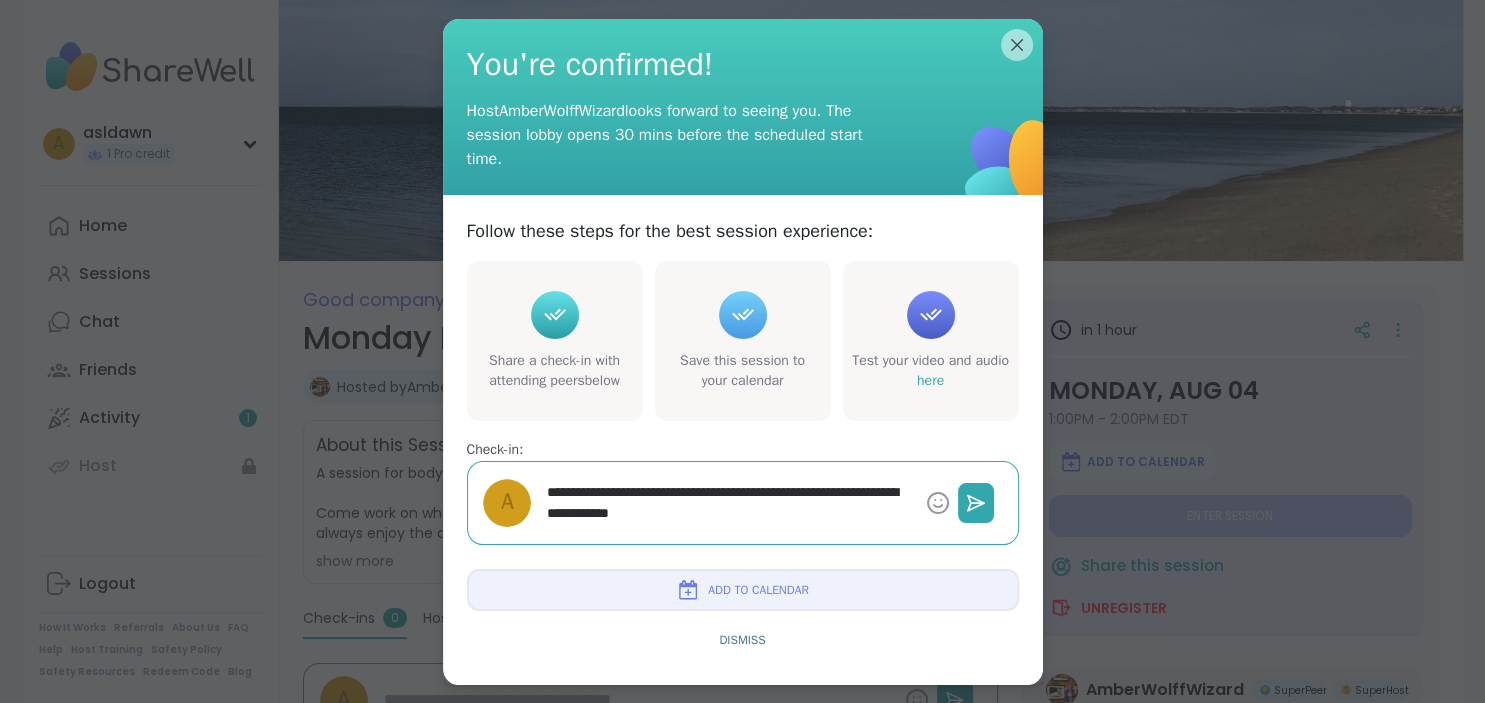 type on "*" 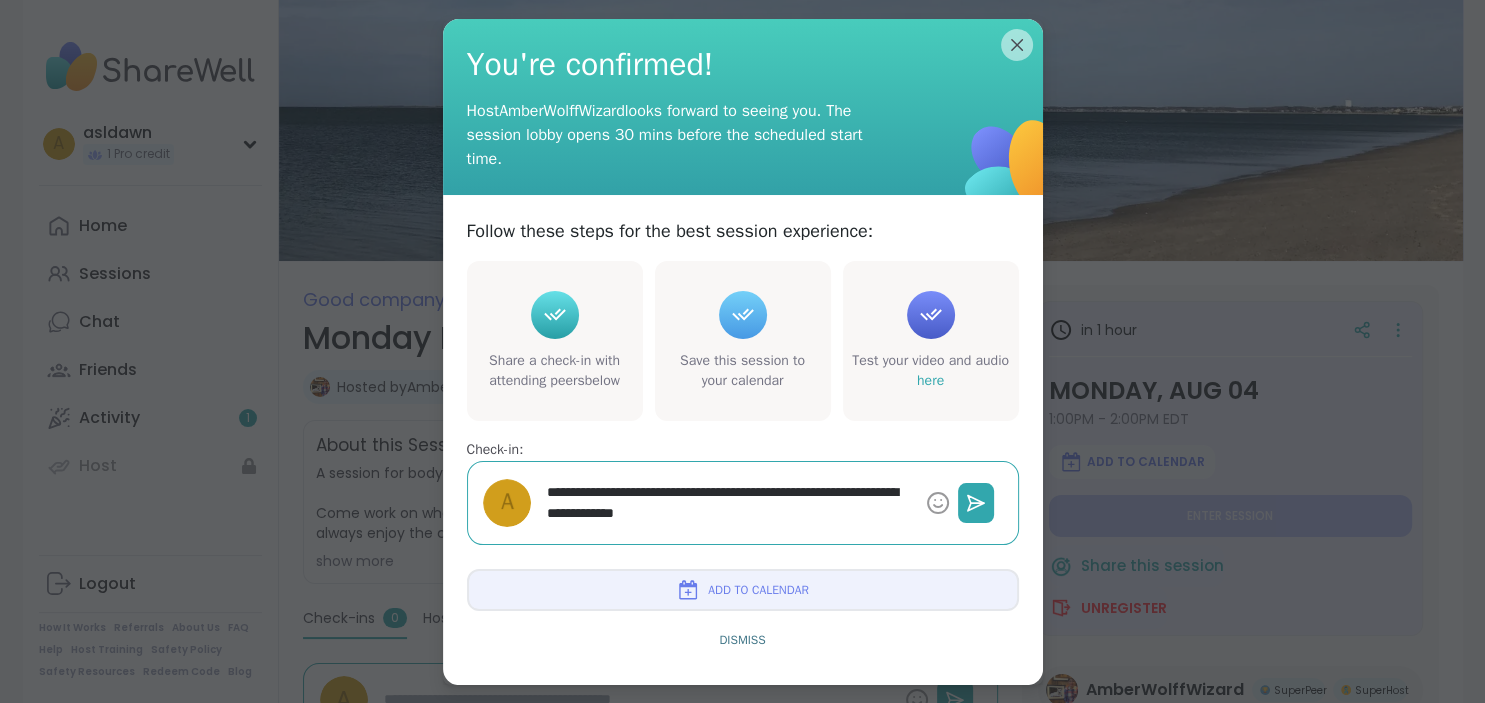 type on "*" 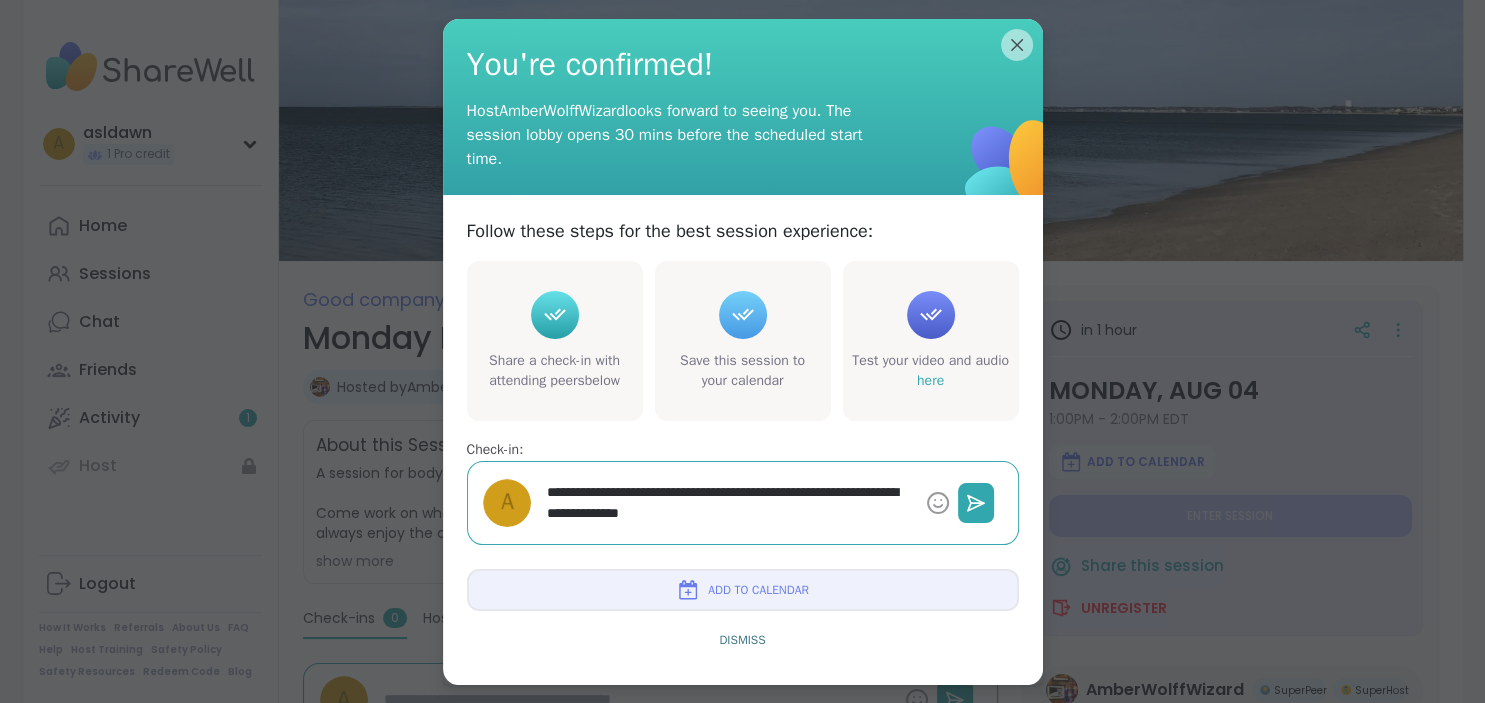type on "*" 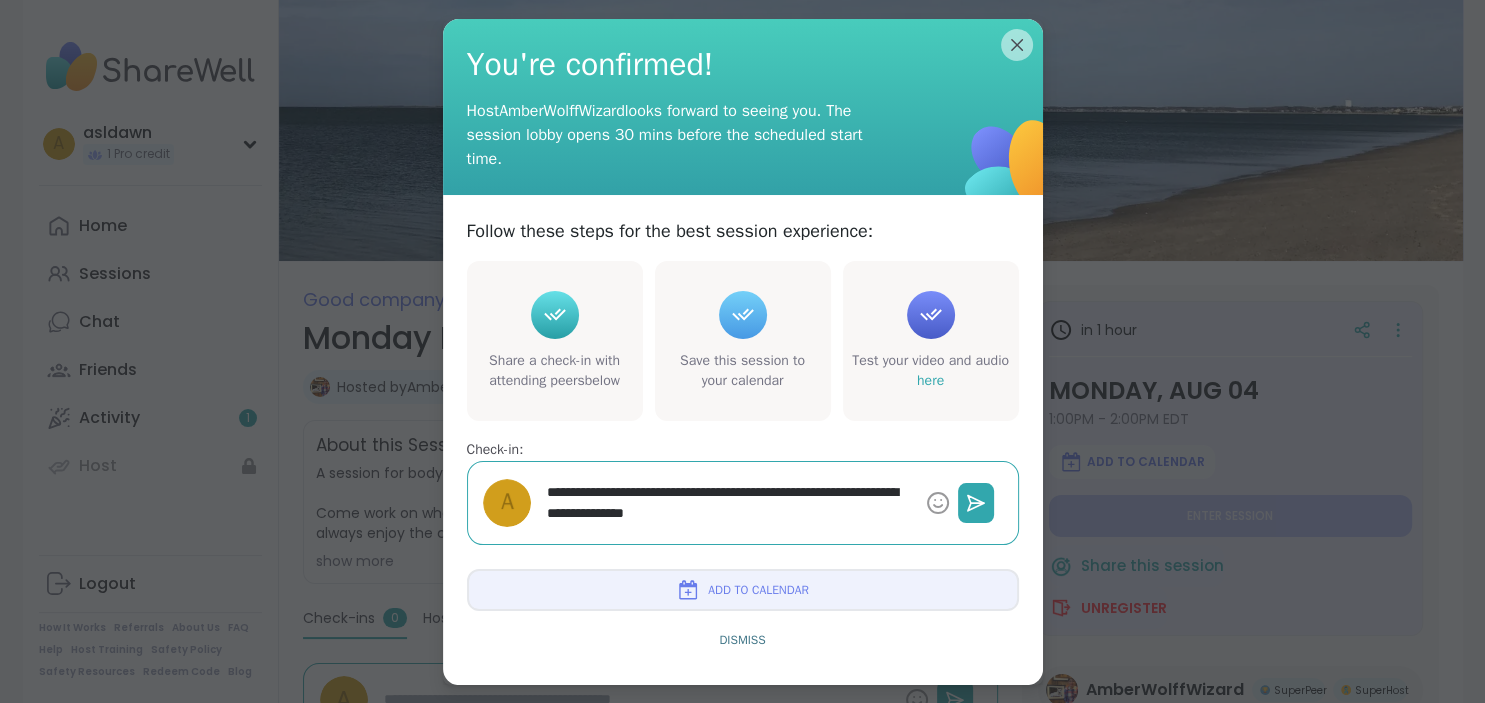 type on "*" 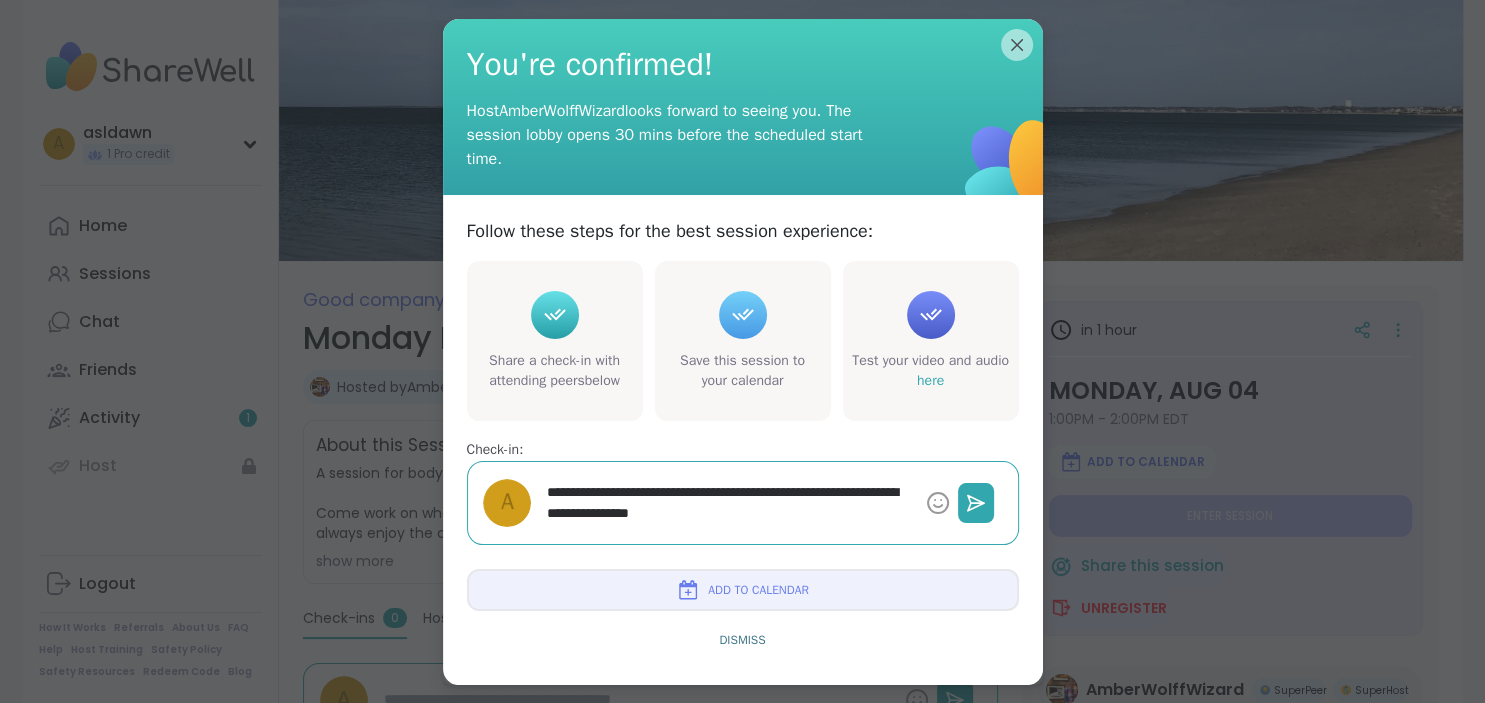 type on "*" 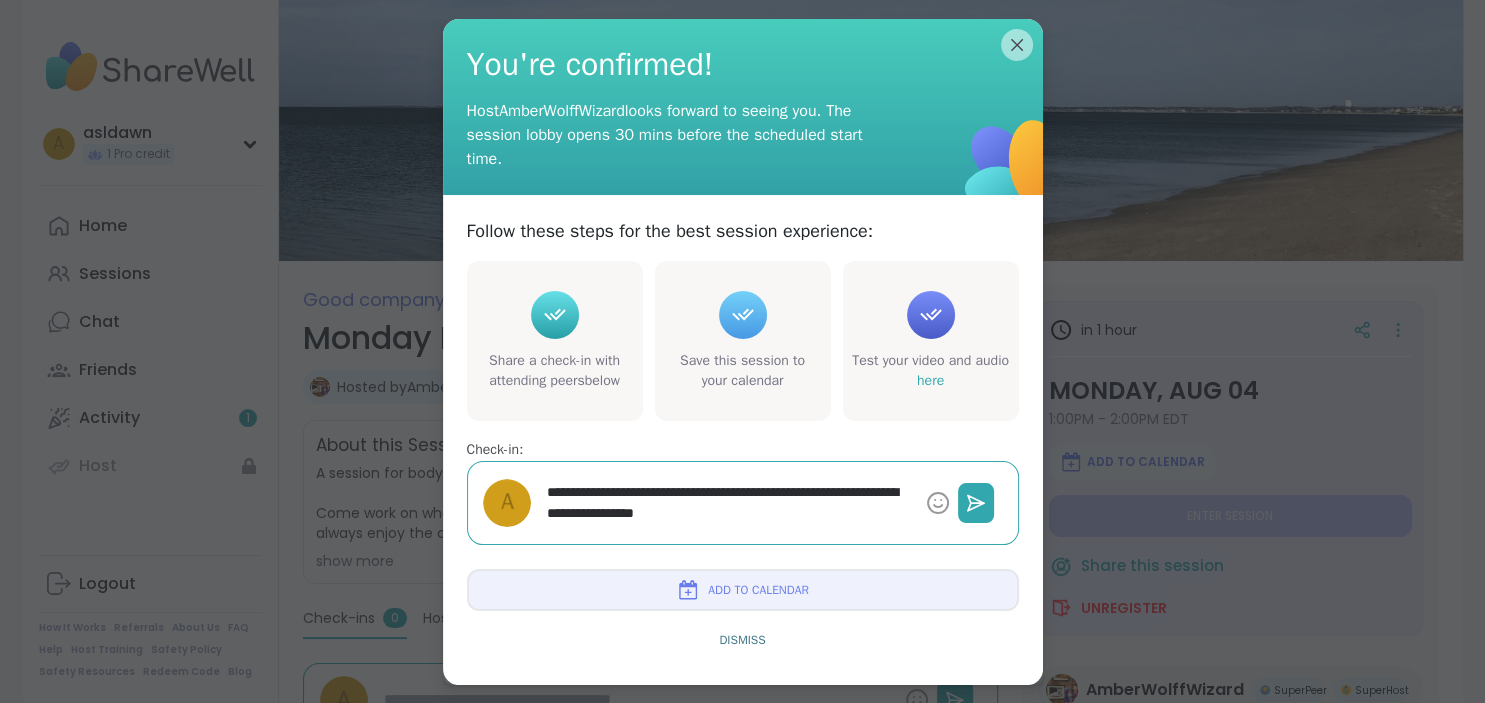 type on "*" 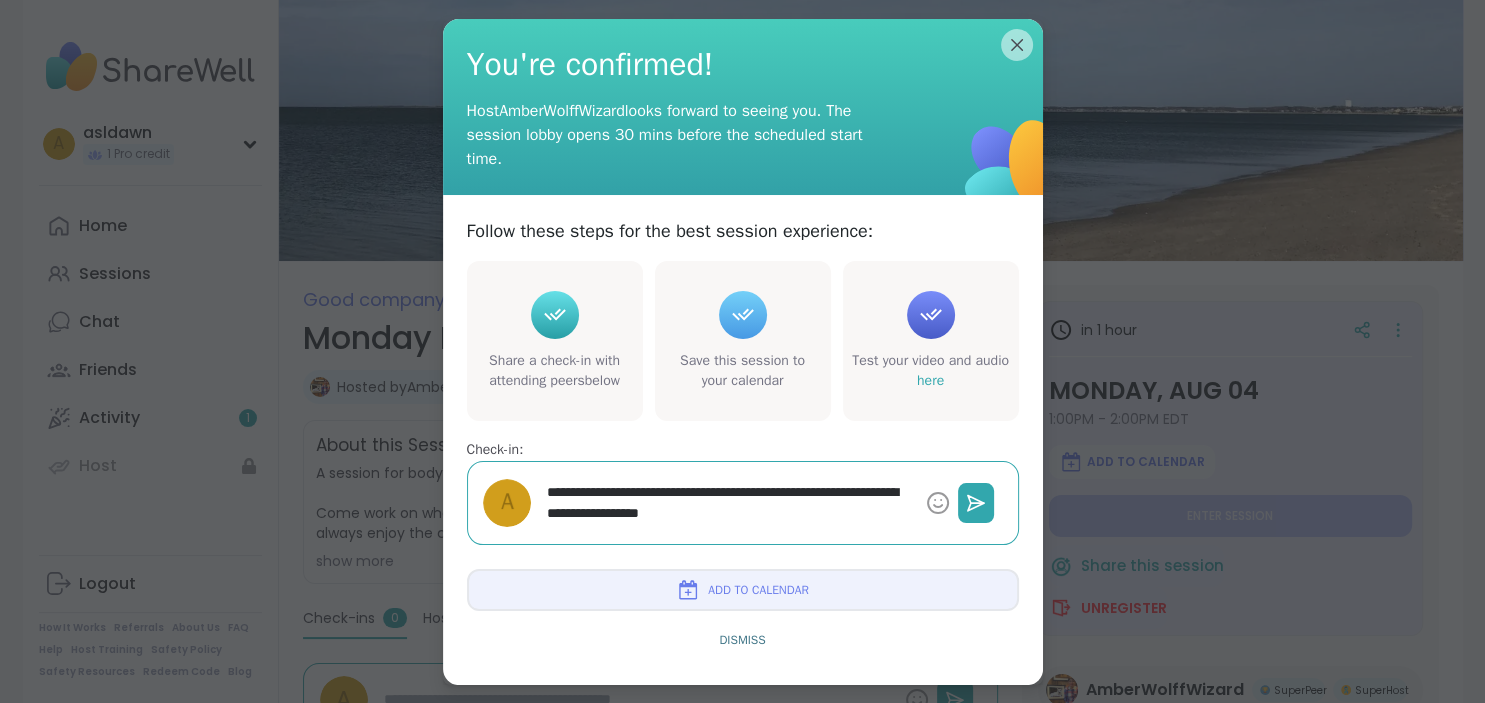 type on "*" 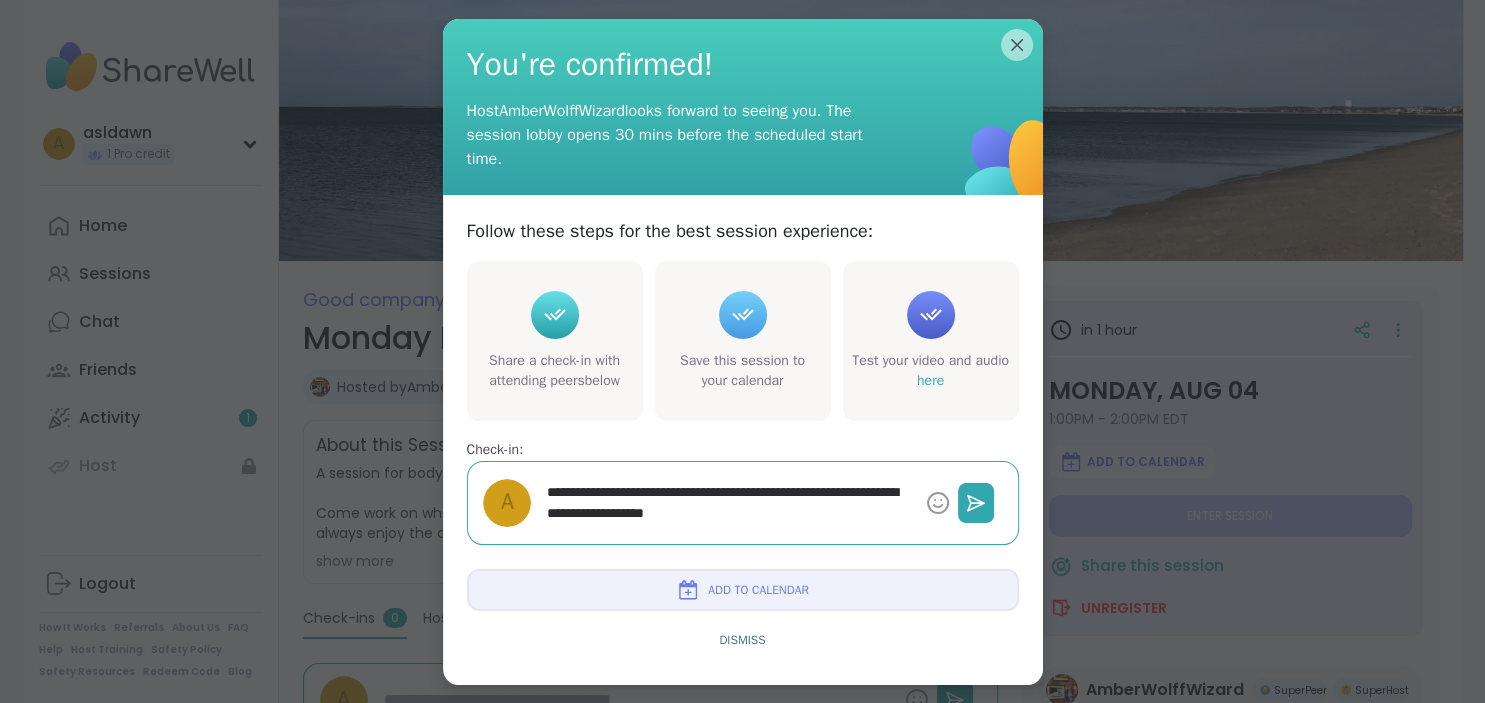 type on "*" 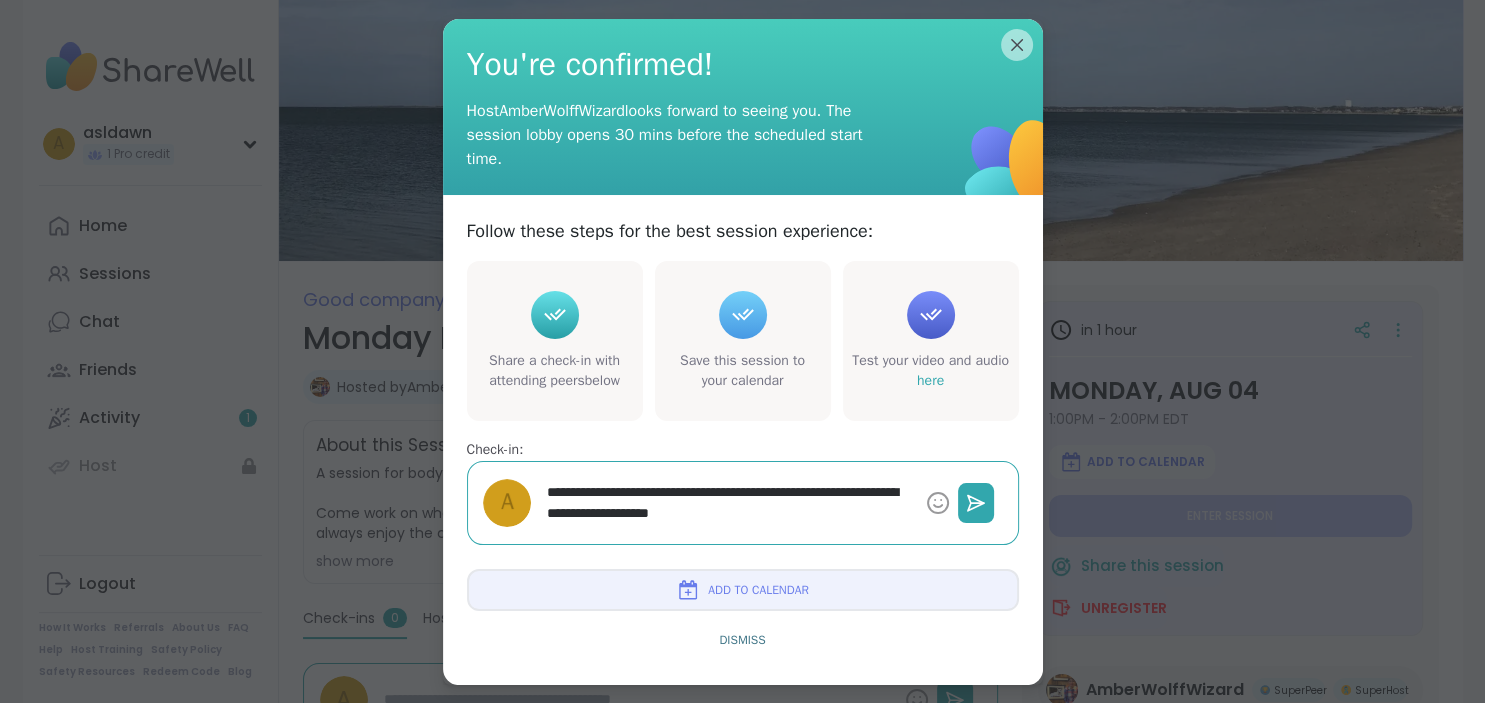 type on "*" 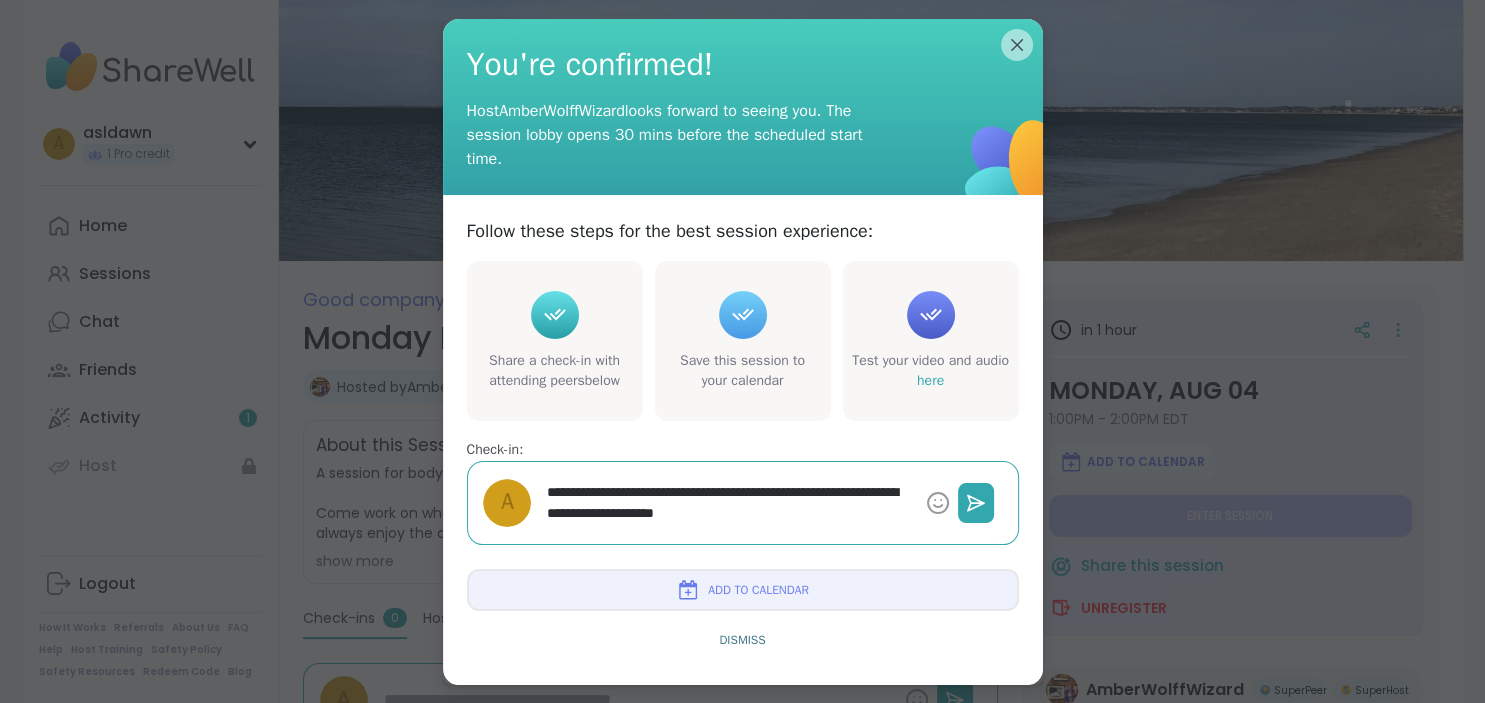 type on "*" 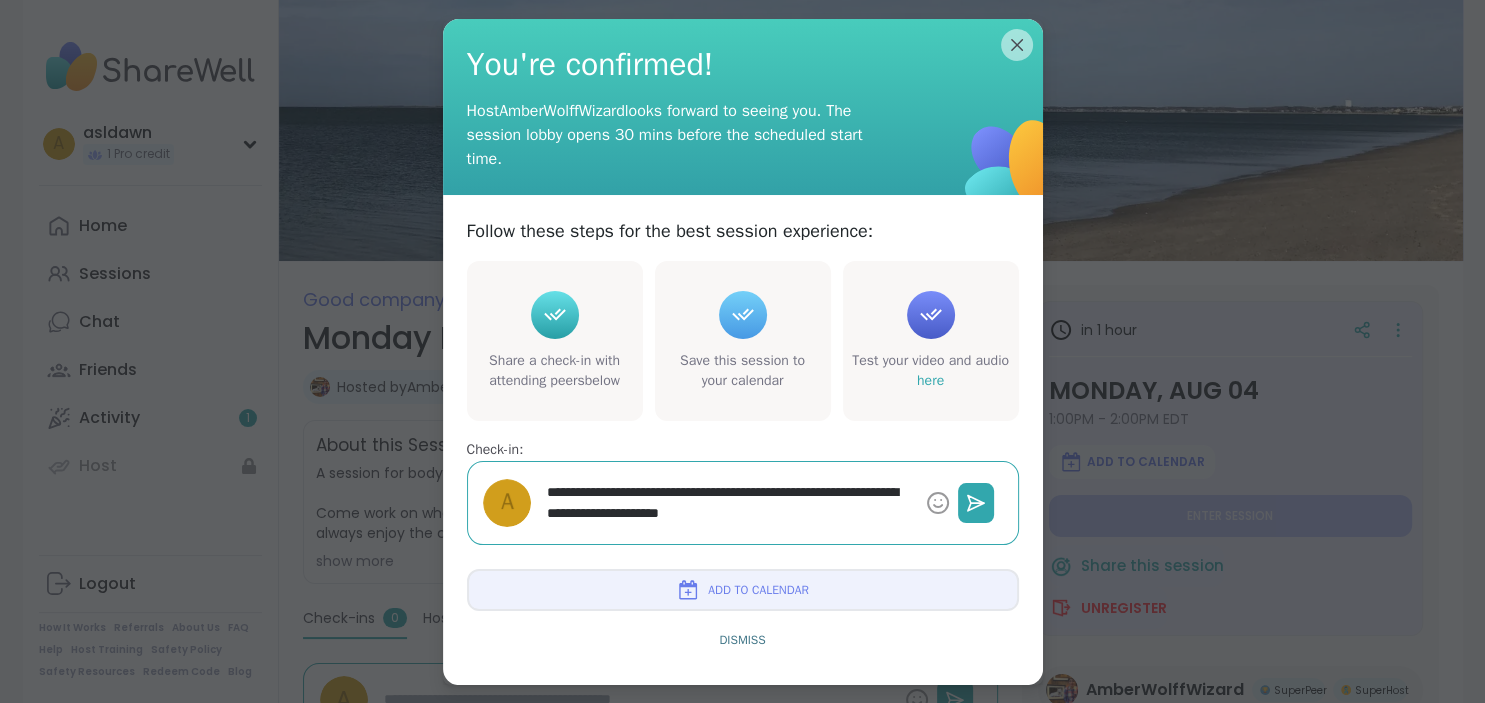 type on "*" 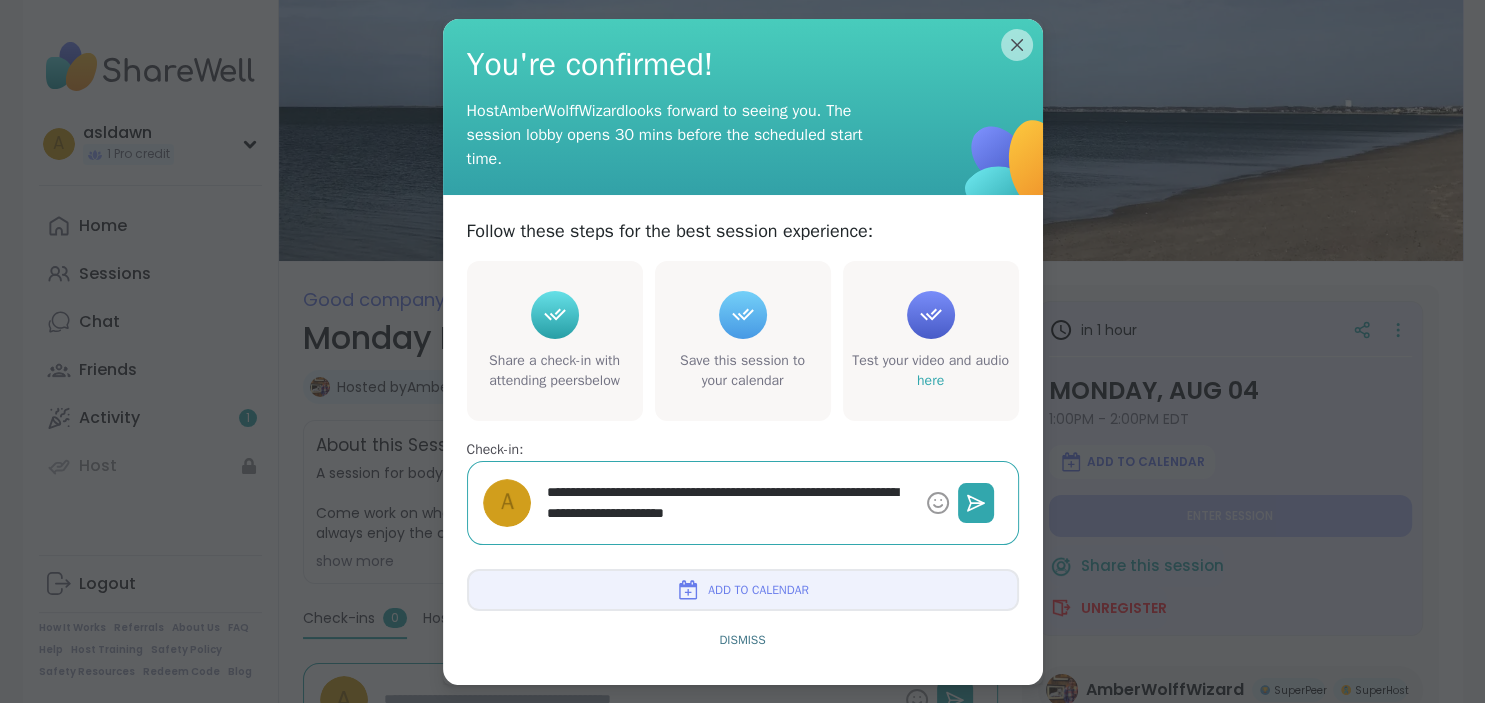 type on "*" 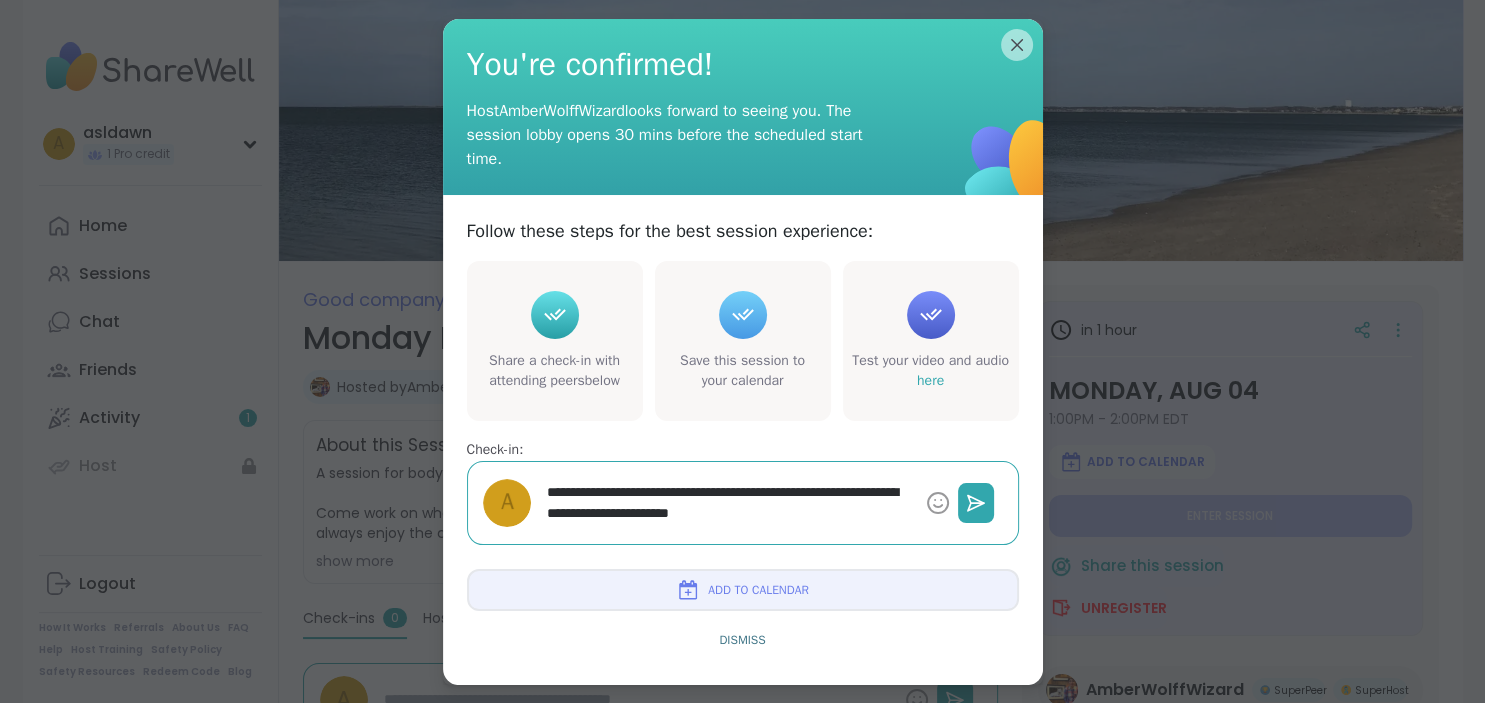 type on "*" 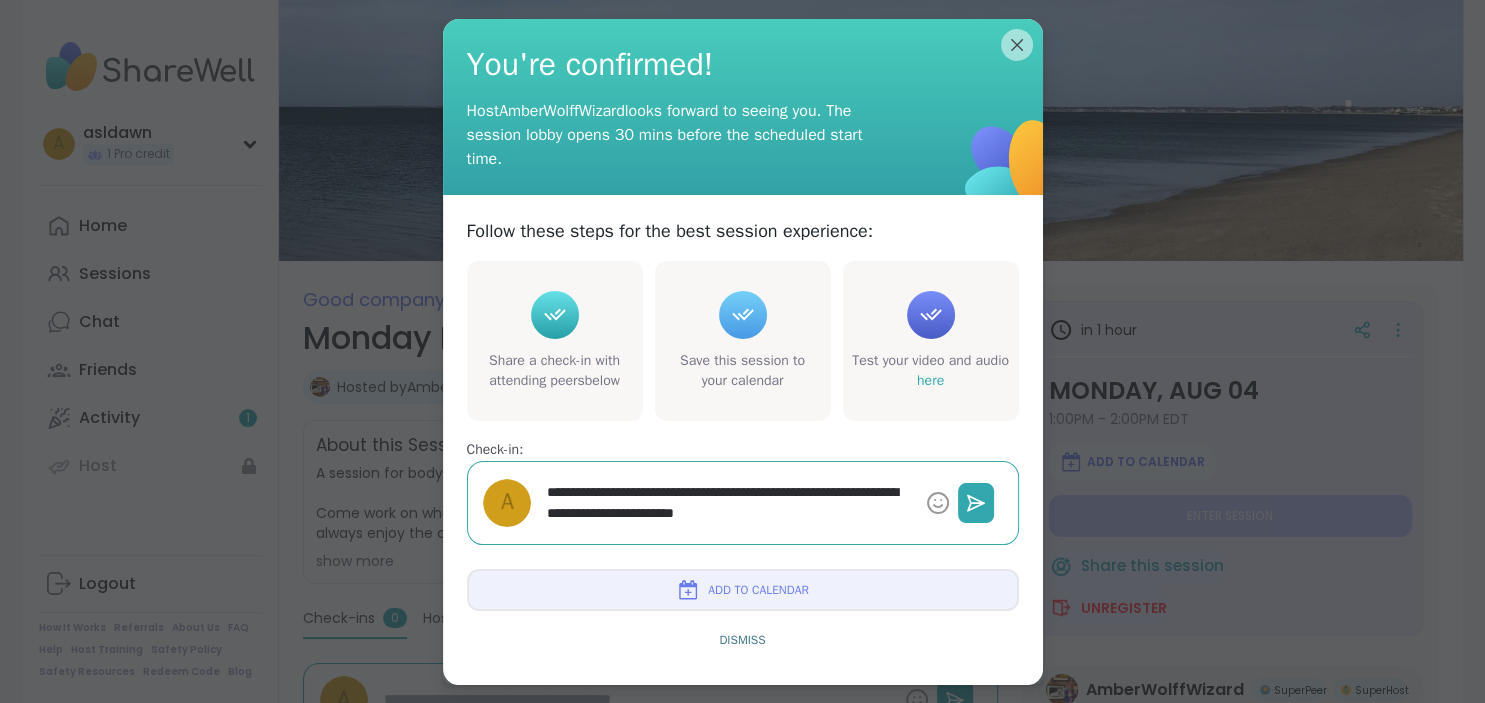 type on "*" 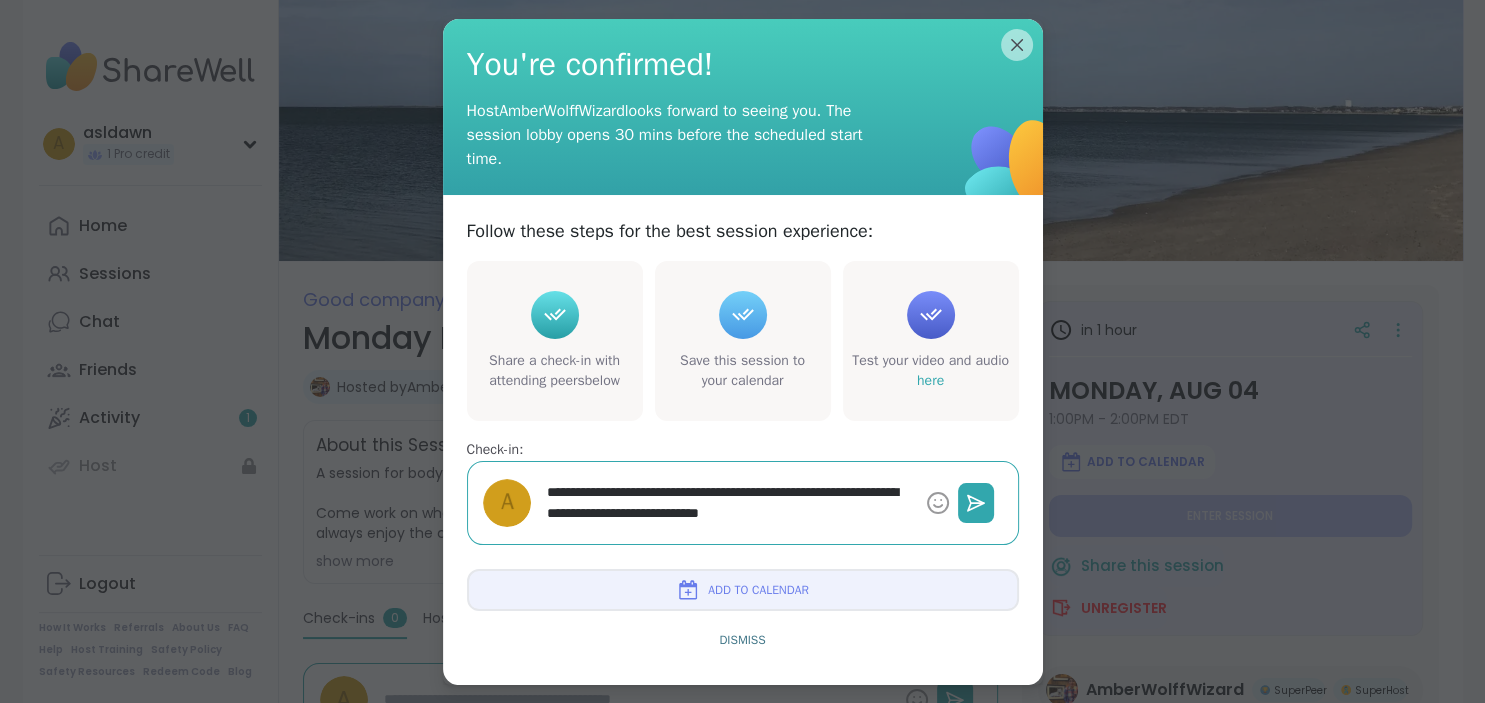 click on "**********" at bounding box center [728, 503] 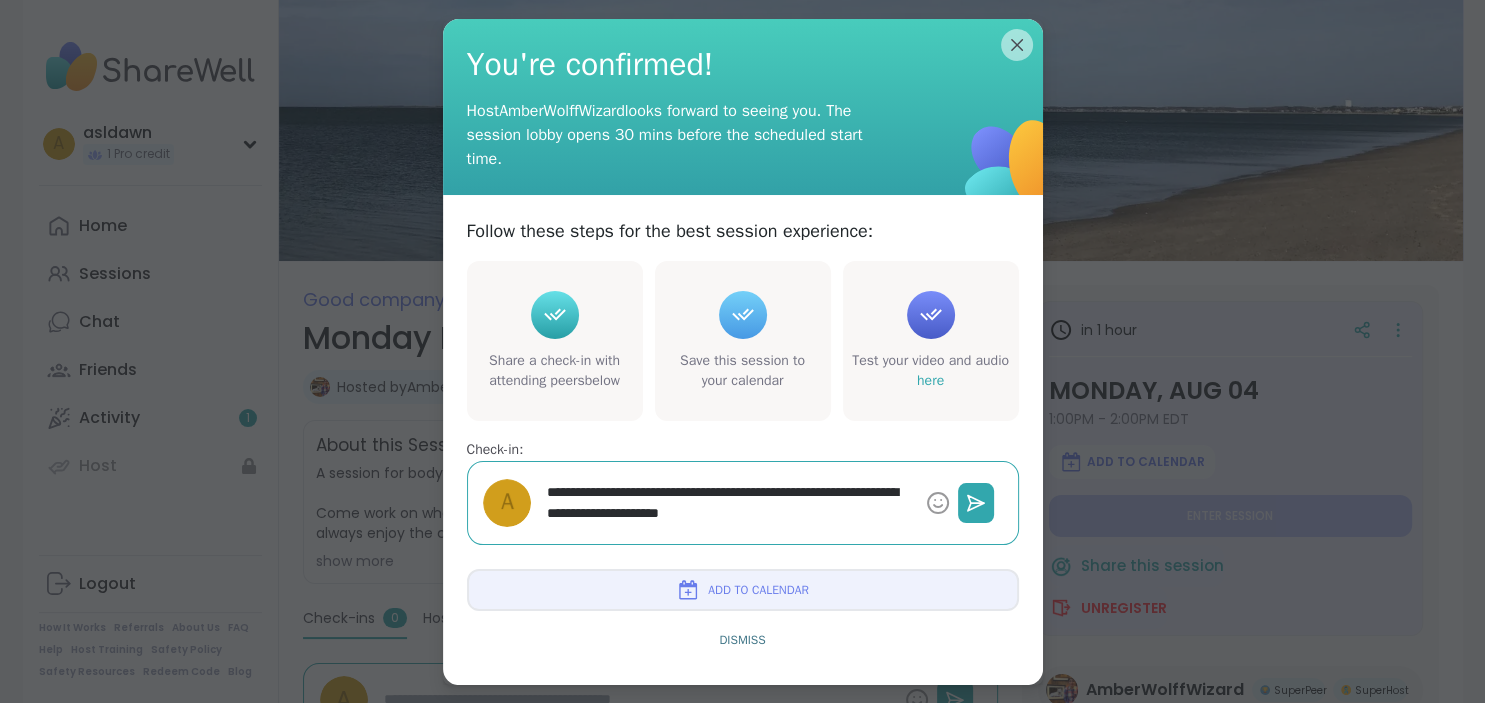 click on "**********" at bounding box center (728, 503) 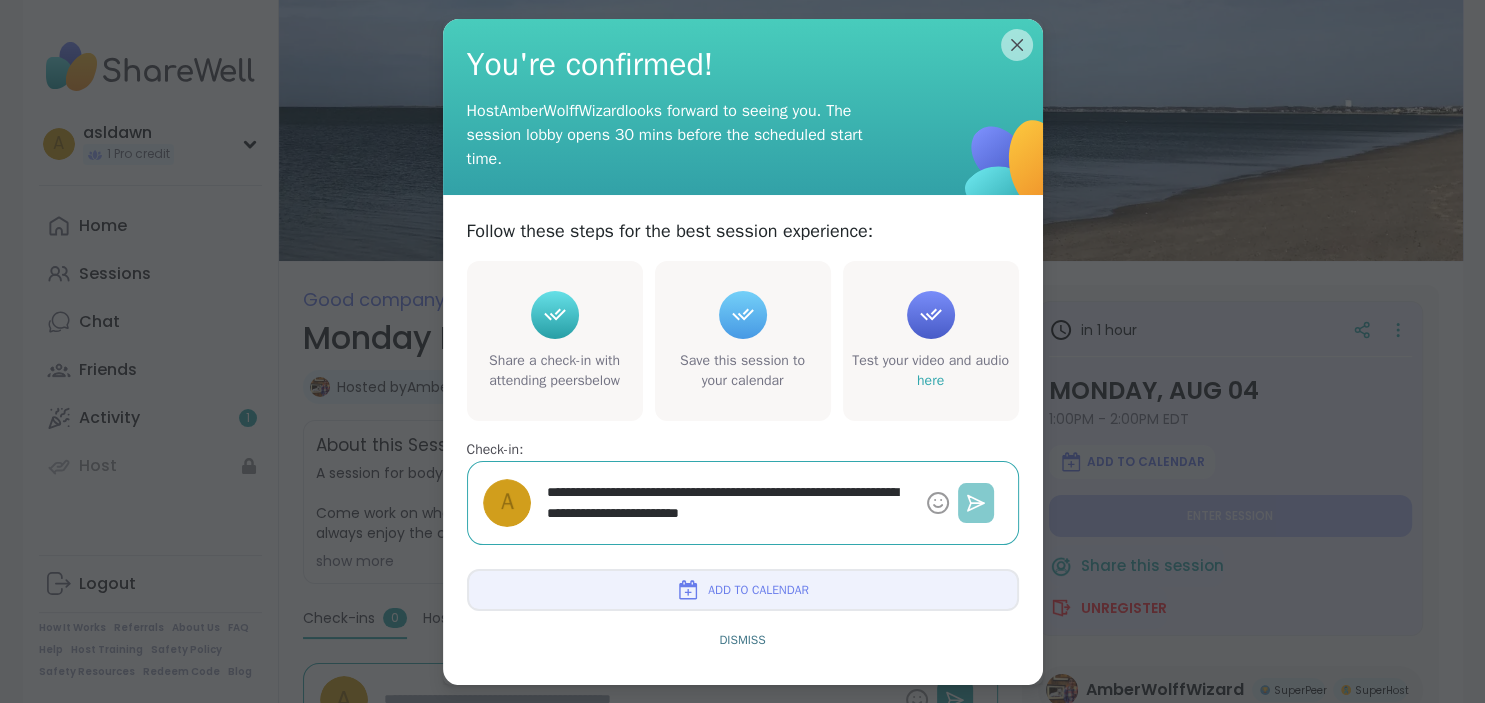 click 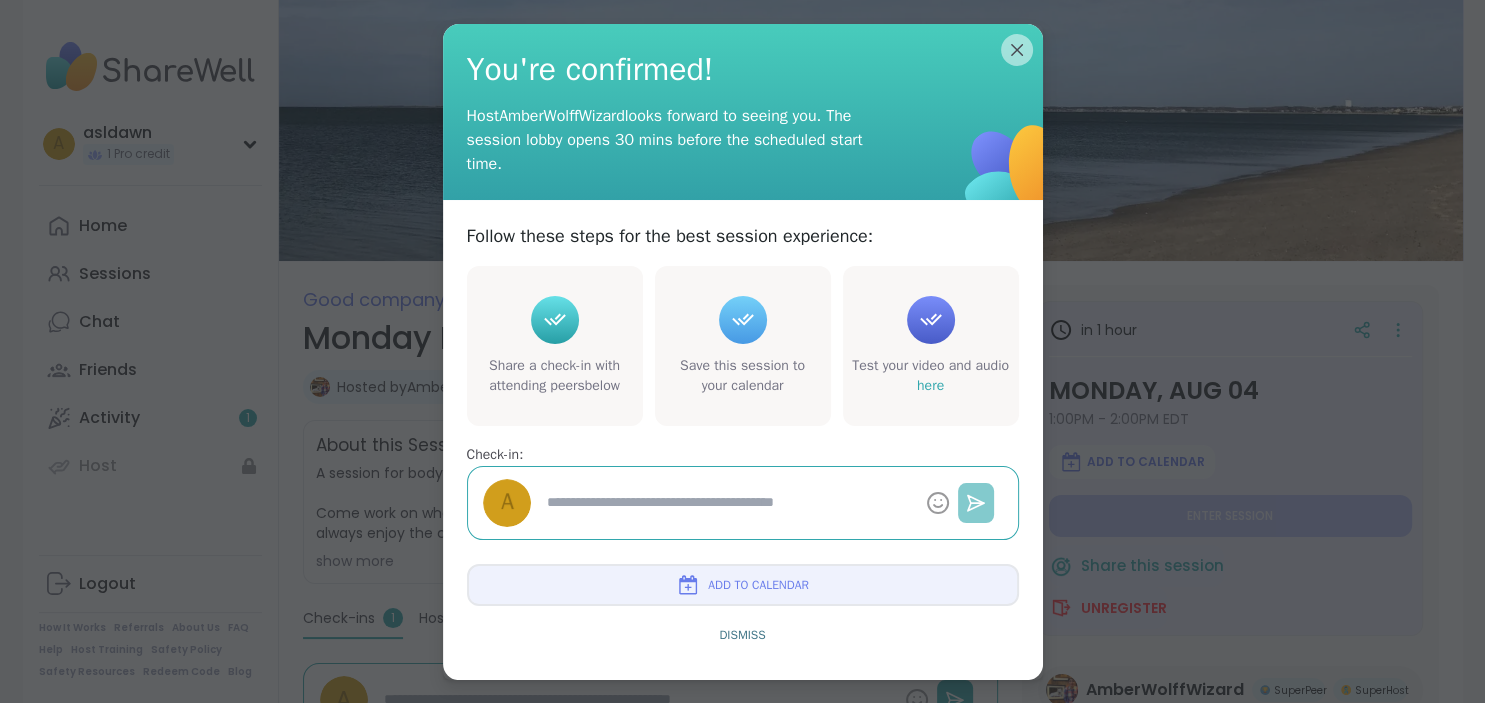 click on "Add to Calendar" at bounding box center [743, 585] 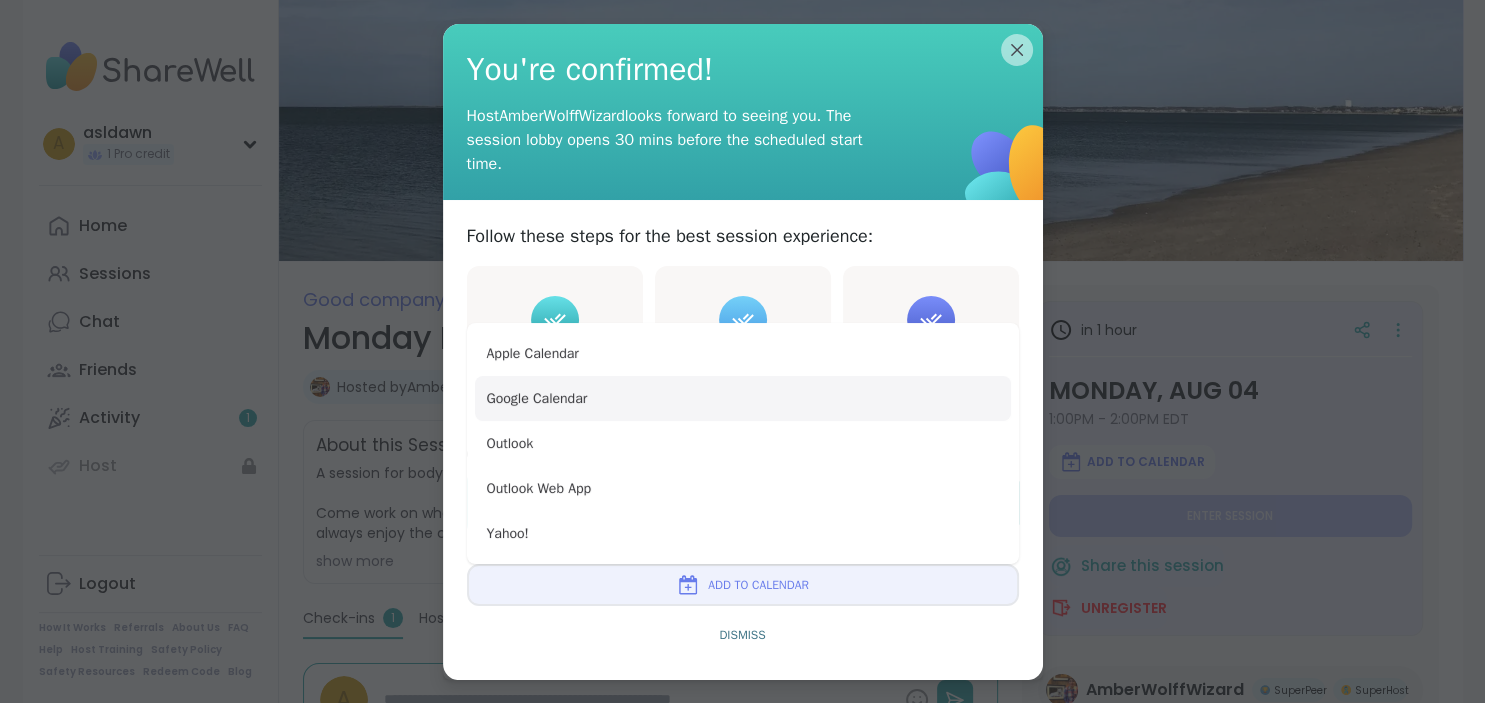 click on "Google Calendar" at bounding box center (743, 398) 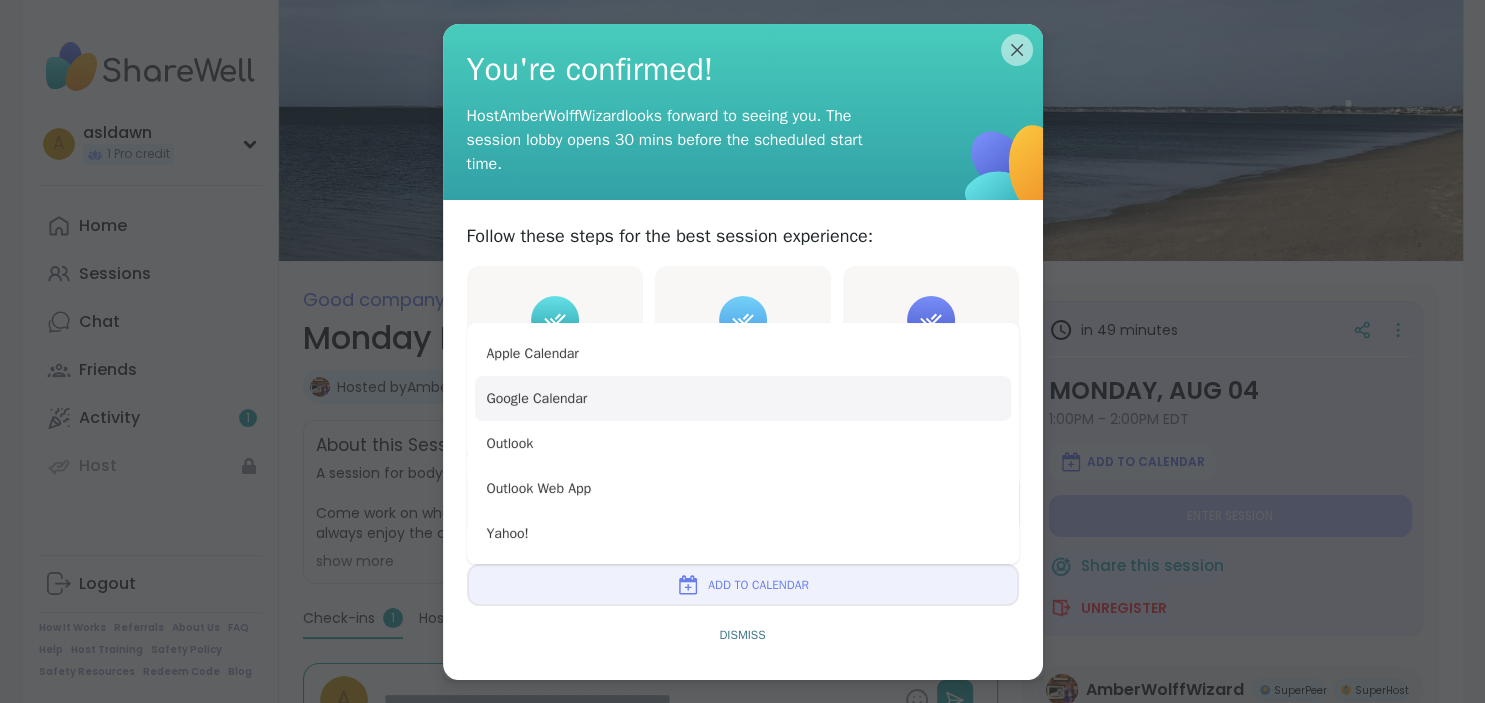 click on "Google Calendar" at bounding box center [743, 398] 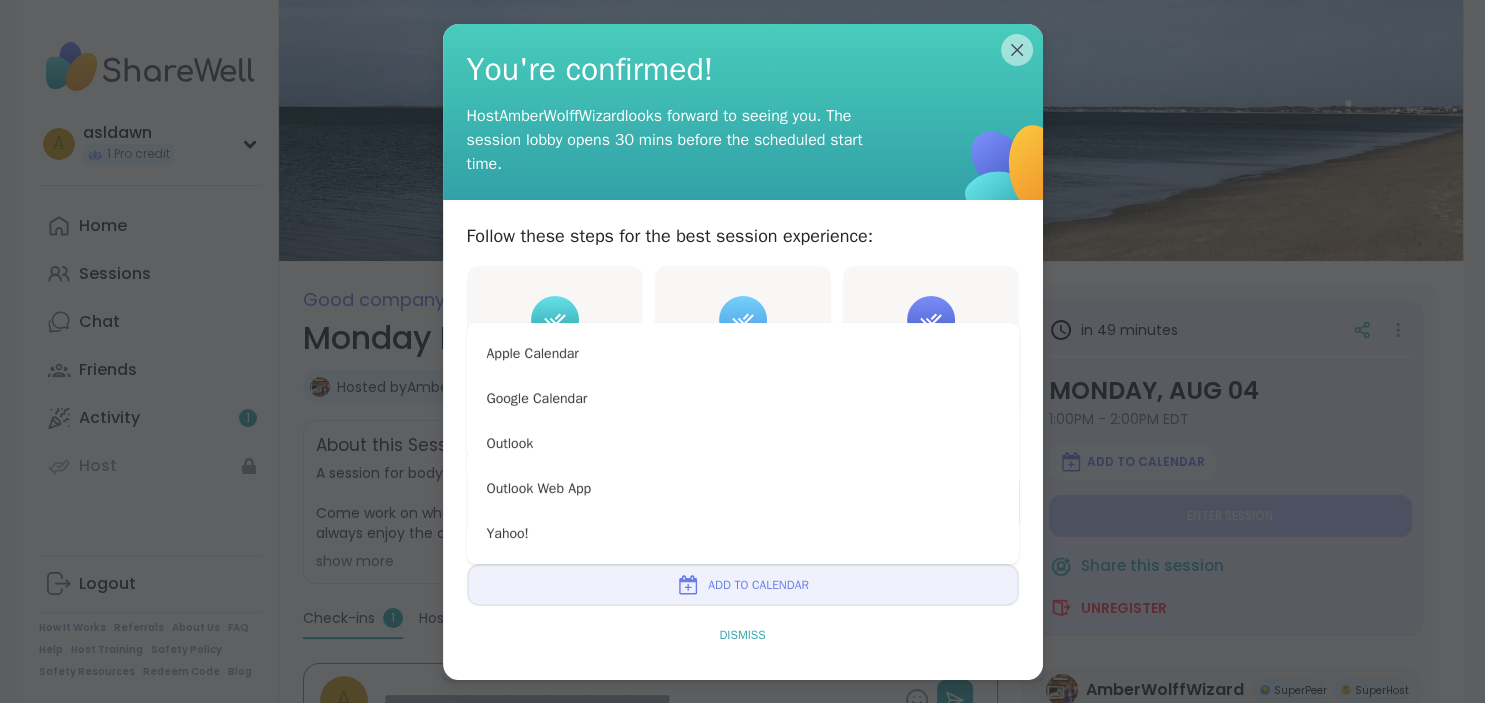 click on "Dismiss" at bounding box center [742, 635] 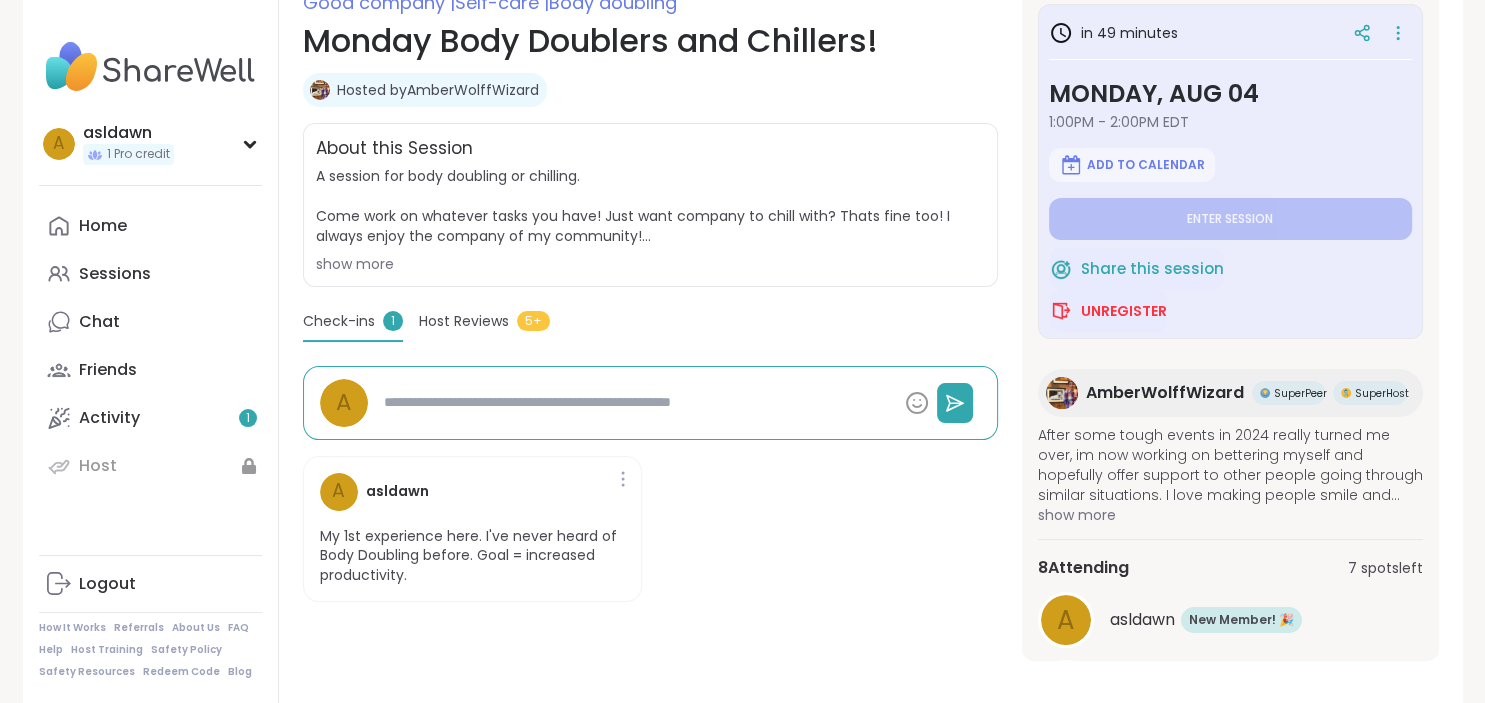 scroll, scrollTop: 312, scrollLeft: 0, axis: vertical 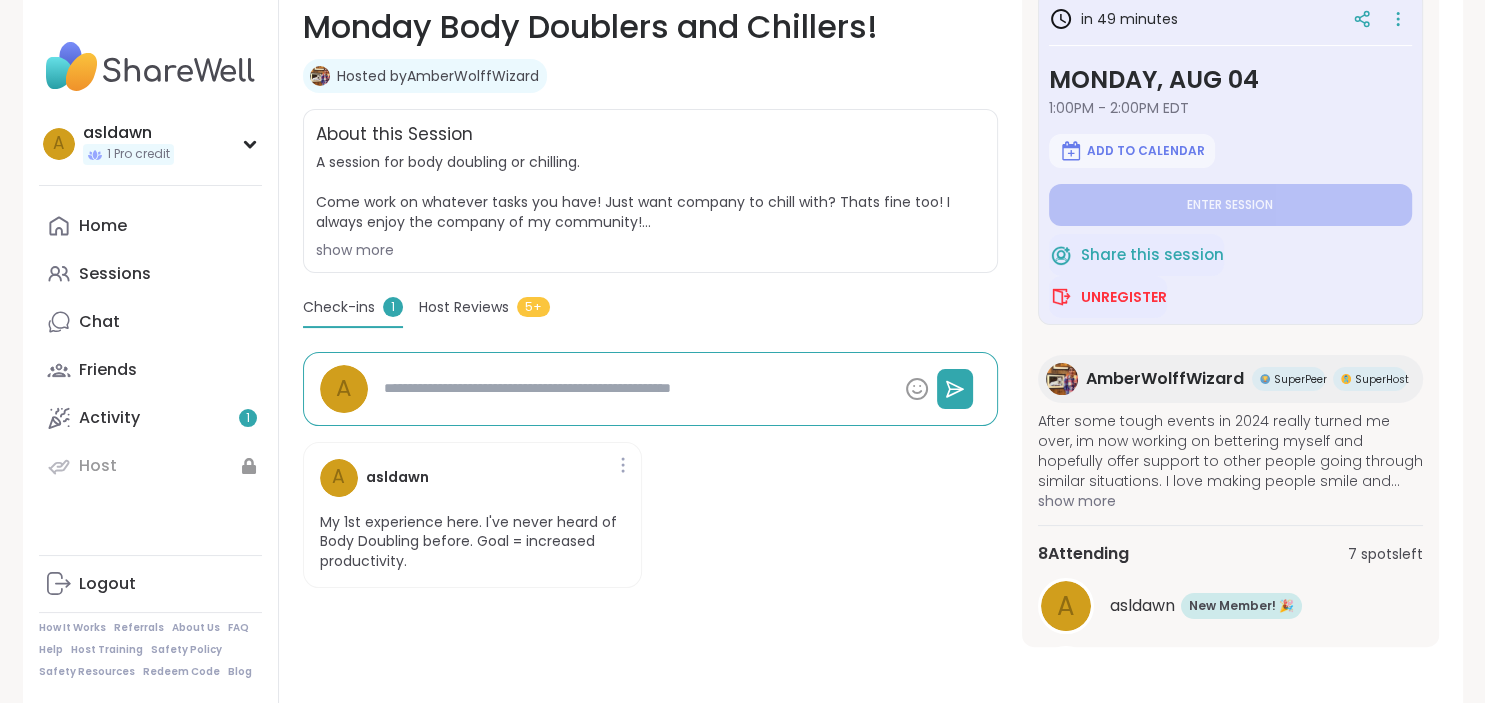 click on "Host Reviews" at bounding box center [464, 307] 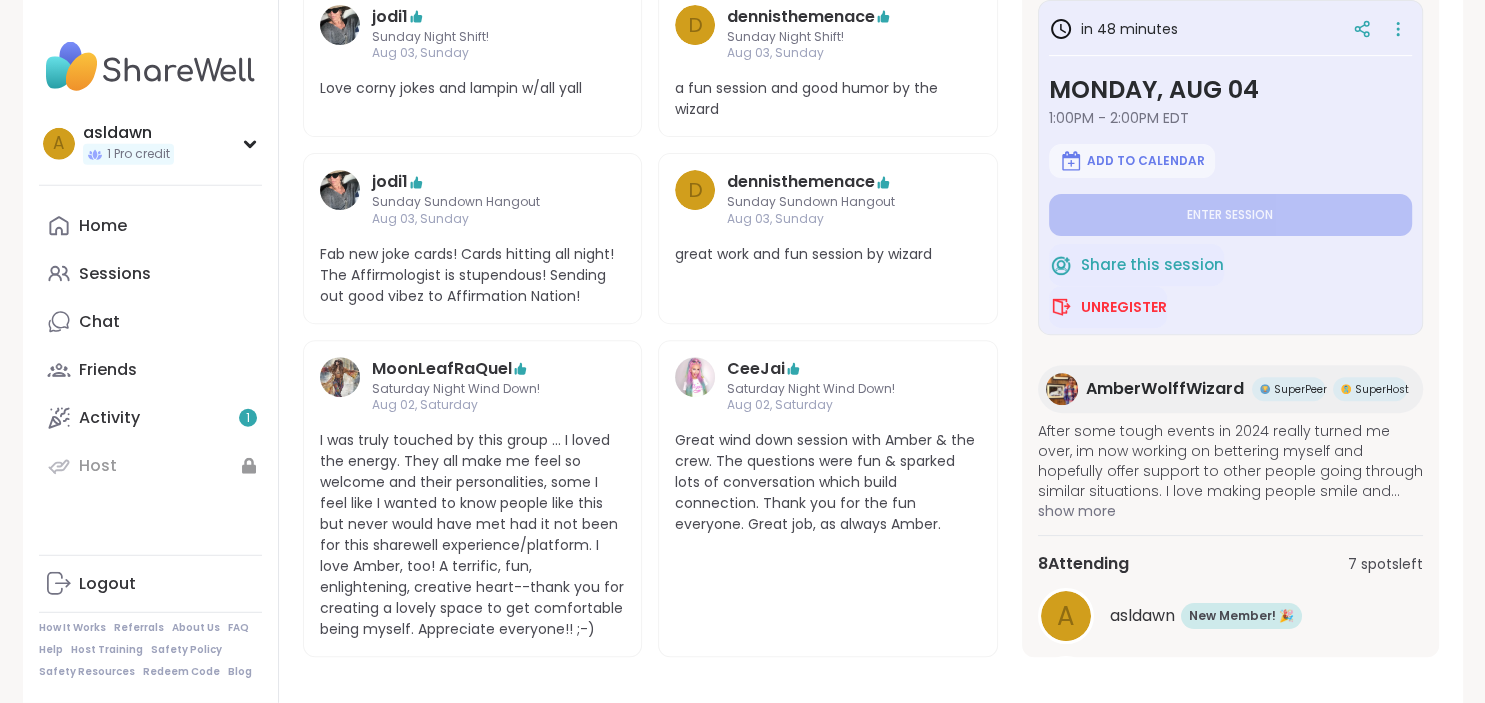 scroll, scrollTop: 683, scrollLeft: 0, axis: vertical 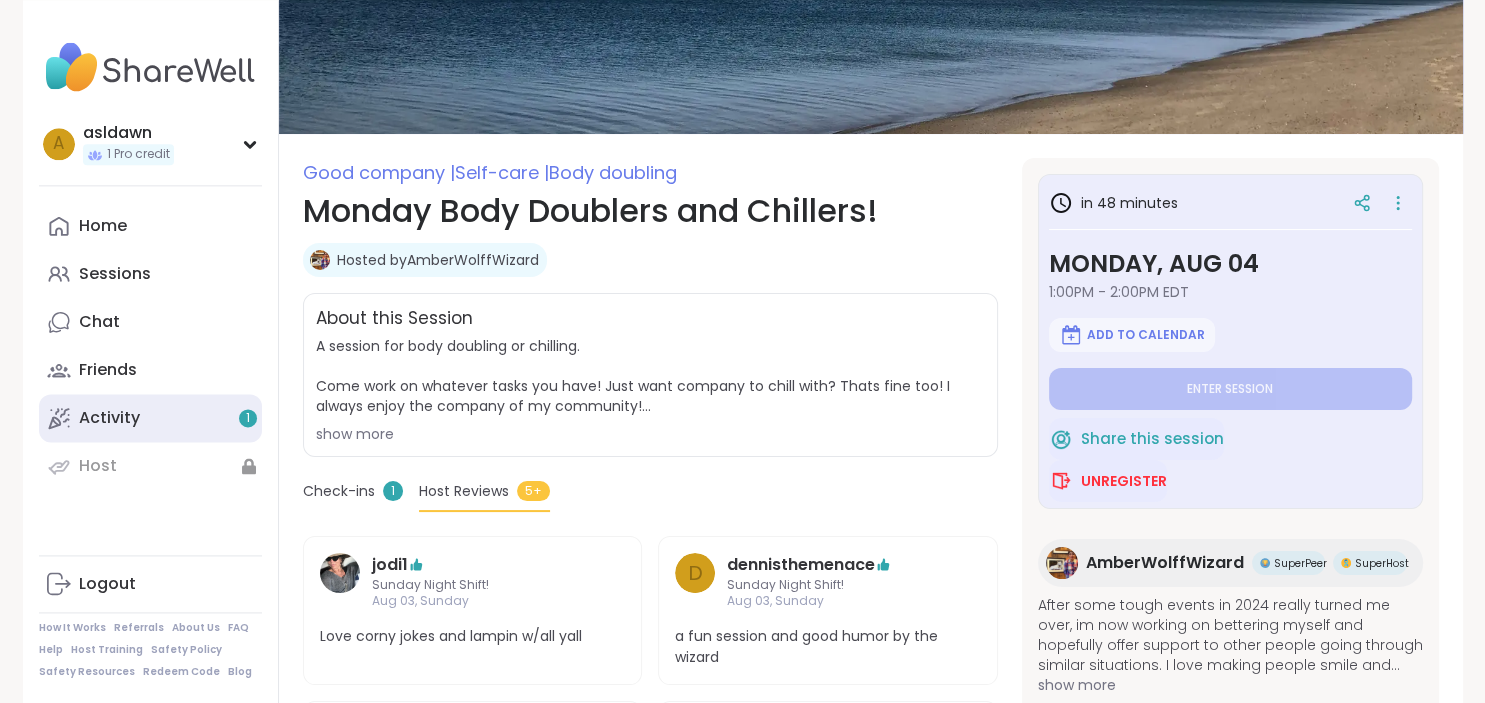 click on "Activity 1" at bounding box center (150, 418) 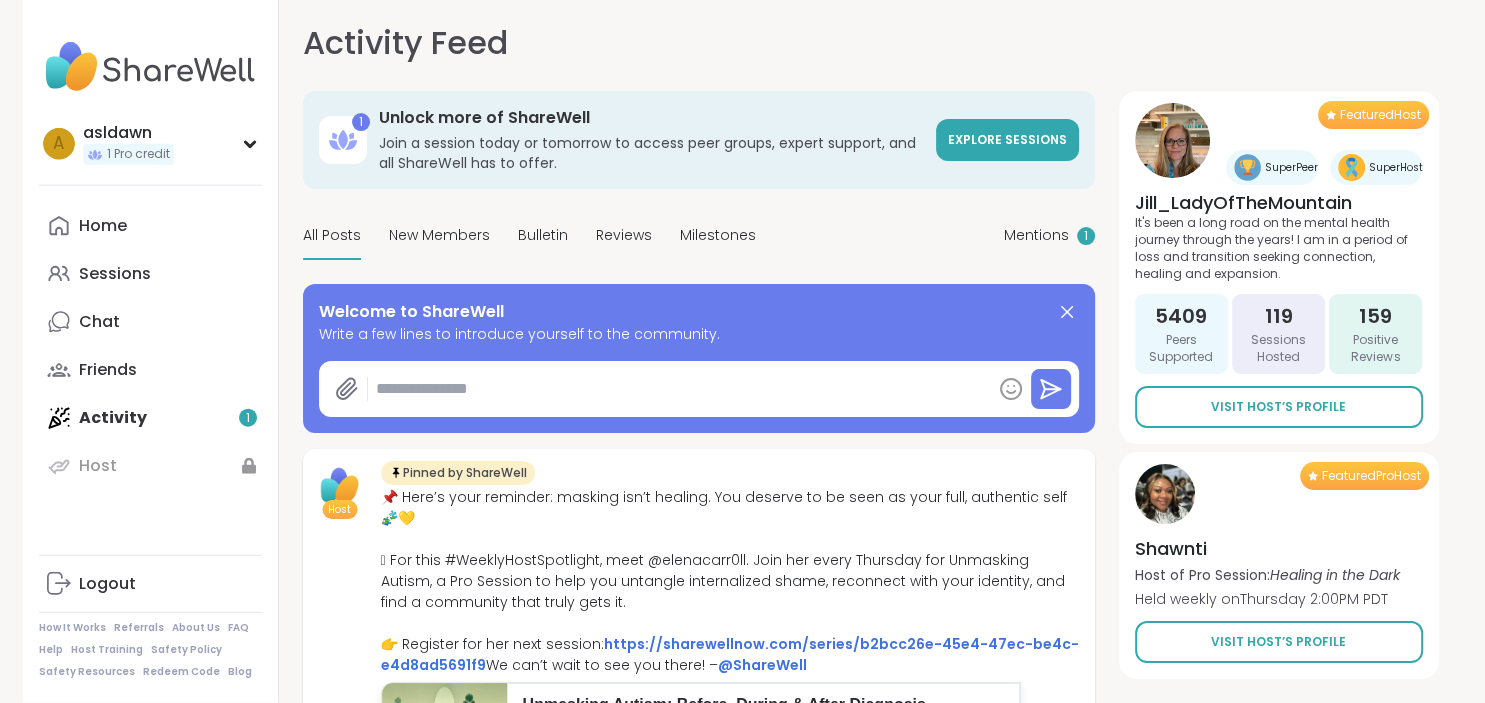 scroll, scrollTop: 0, scrollLeft: 0, axis: both 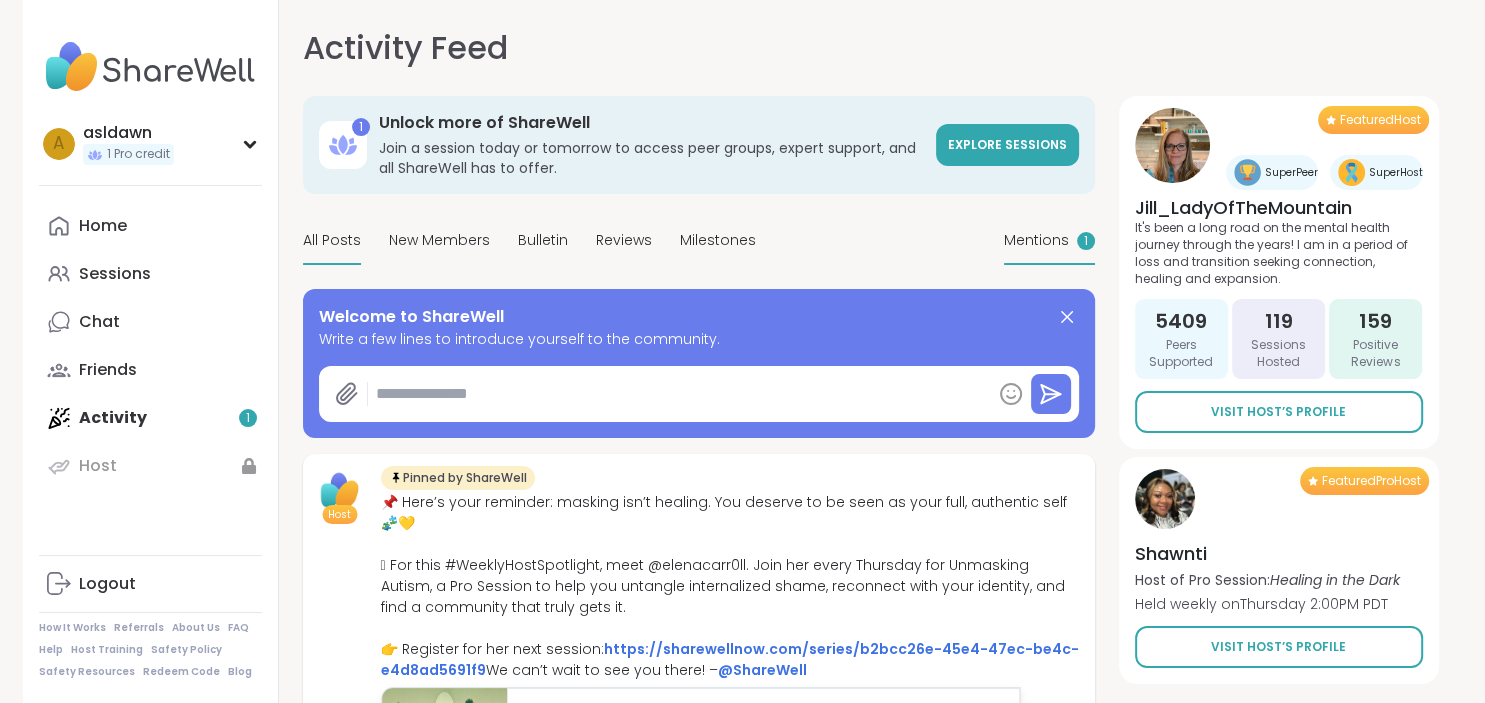 click on "Mentions" at bounding box center [1036, 240] 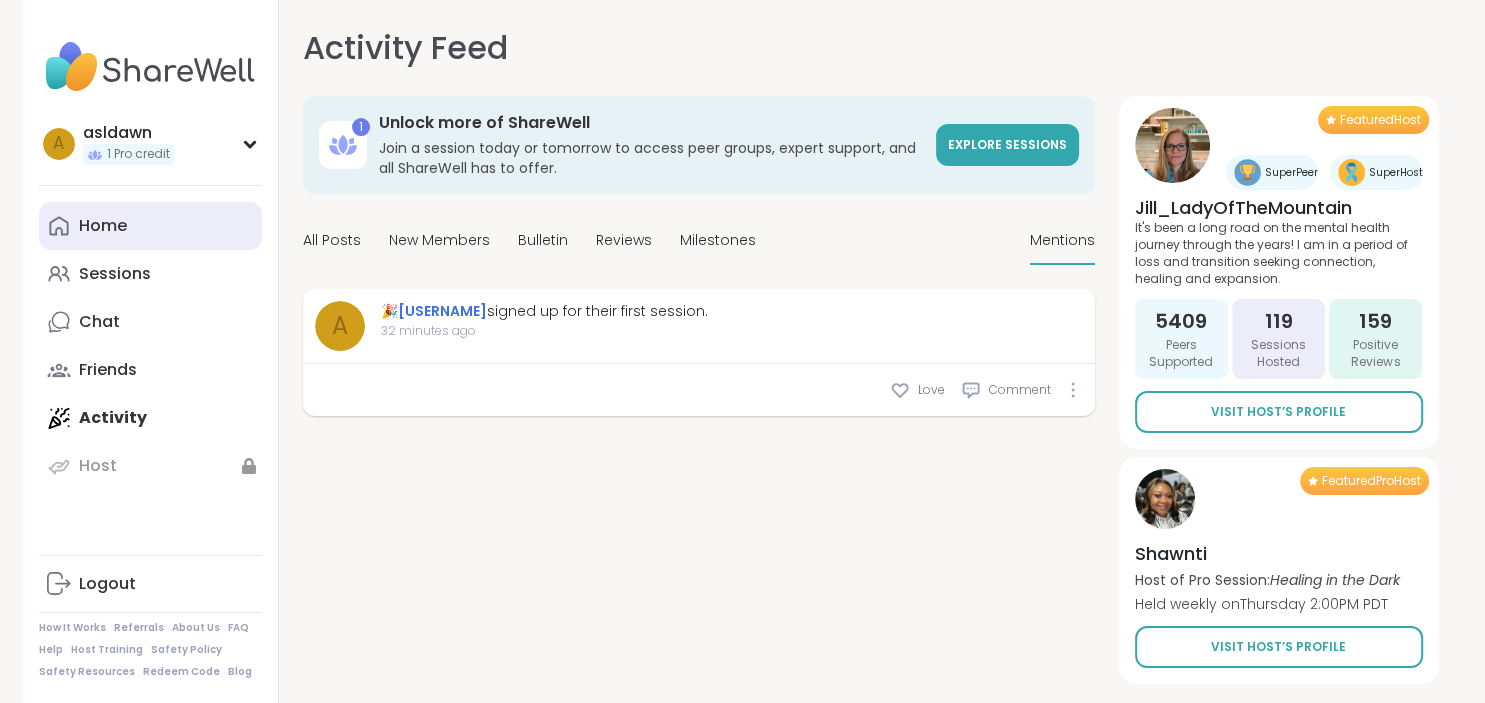 click on "Home" at bounding box center [103, 226] 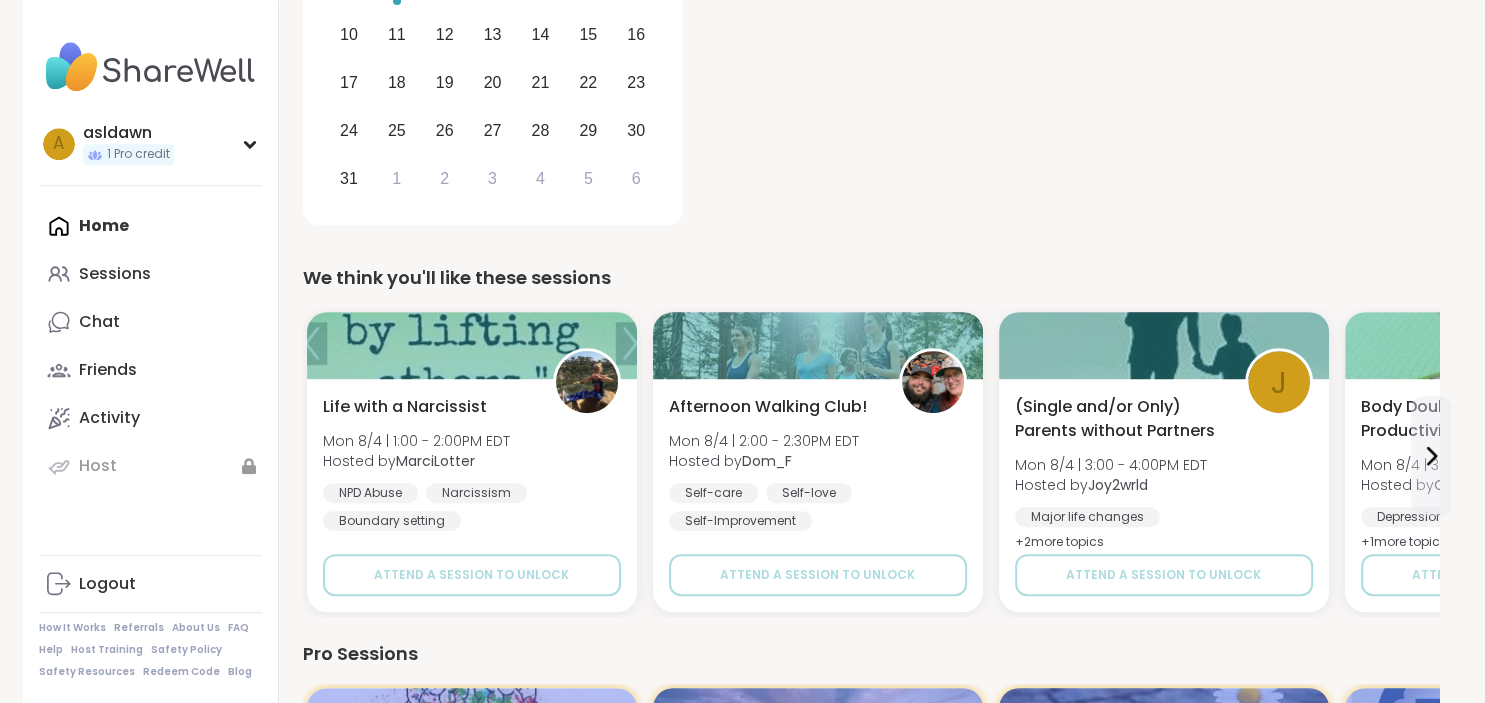 scroll, scrollTop: 738, scrollLeft: 0, axis: vertical 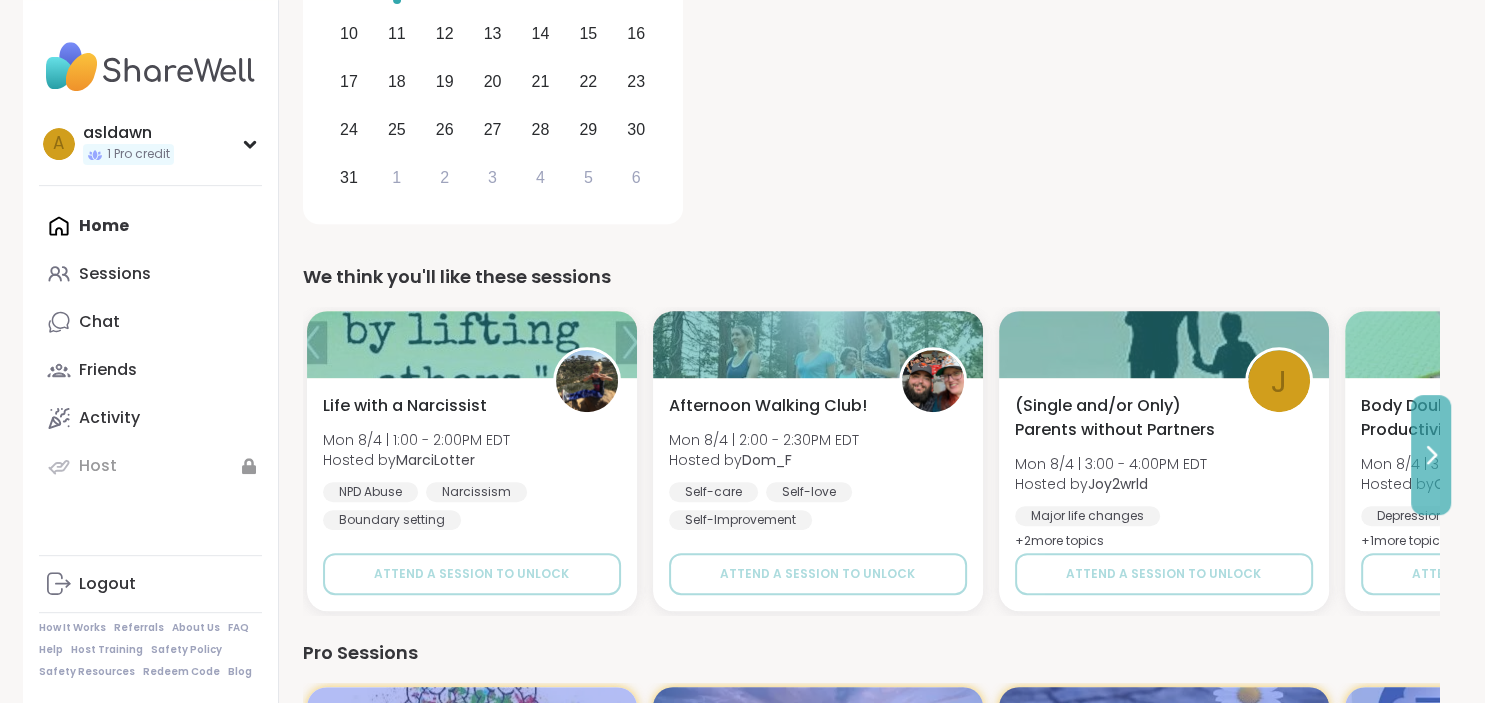 click 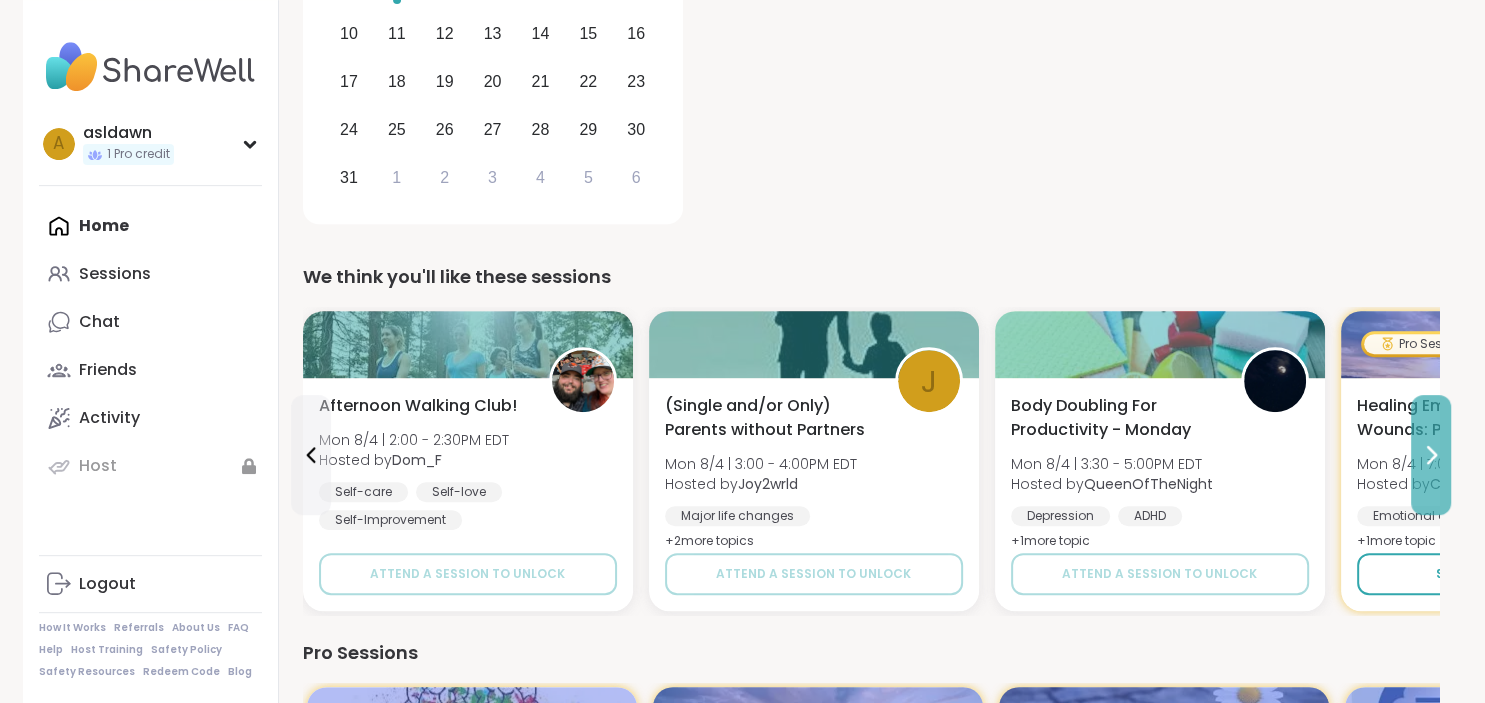 click 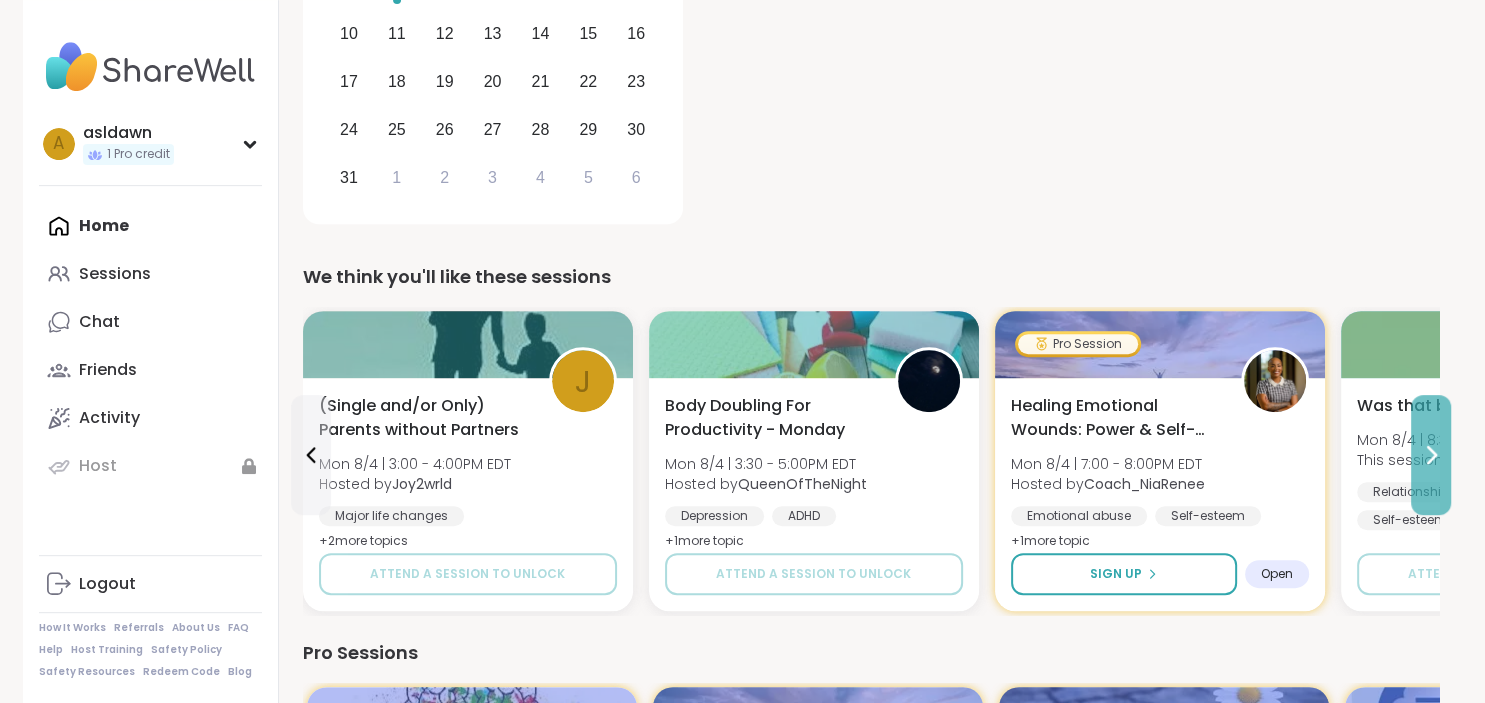 click 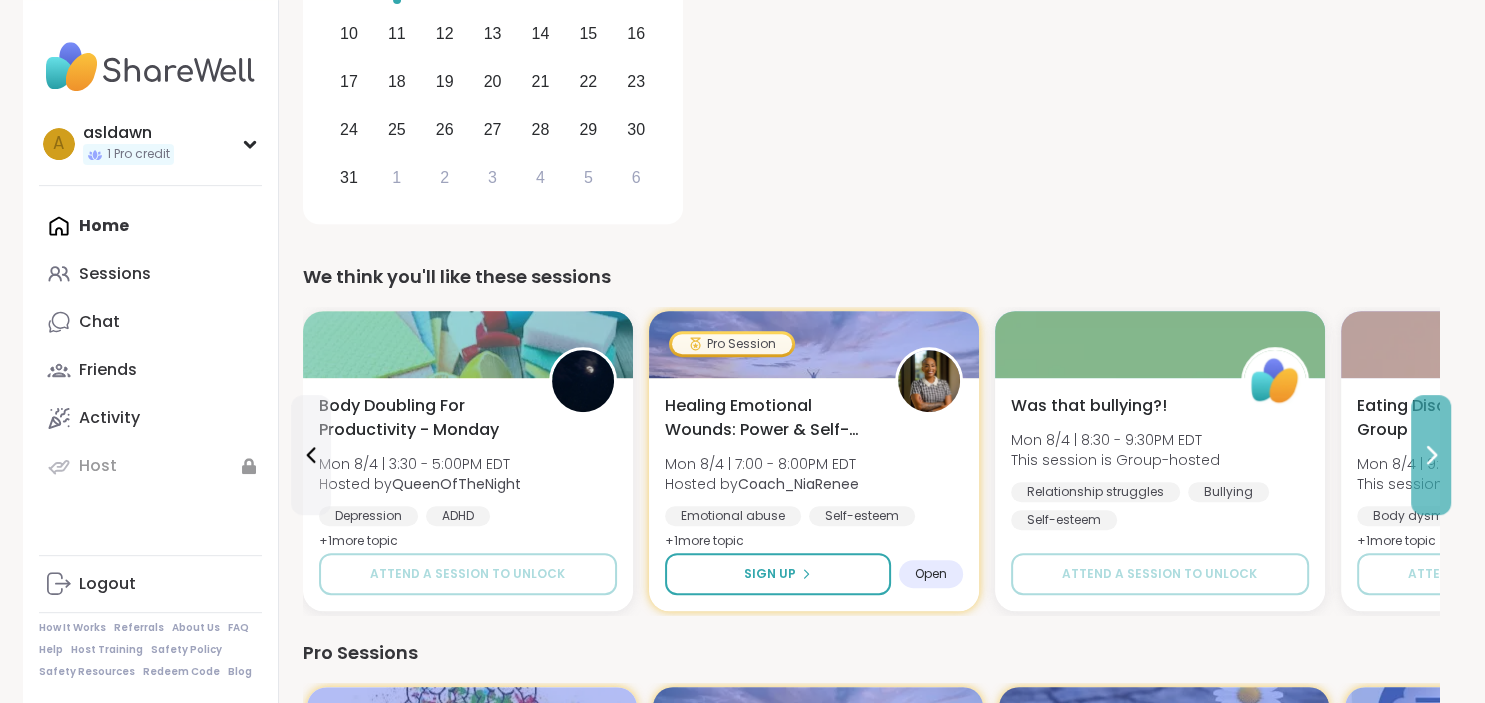 click 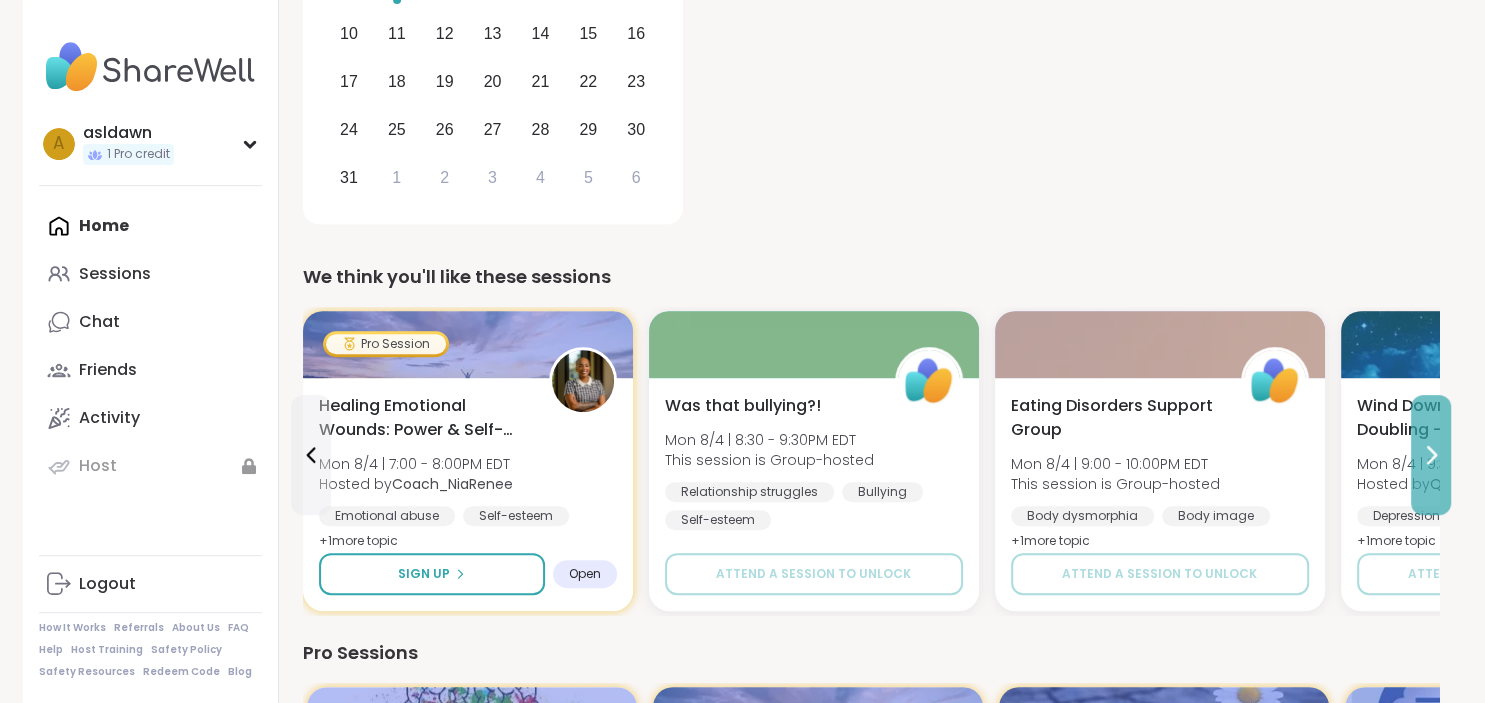 click 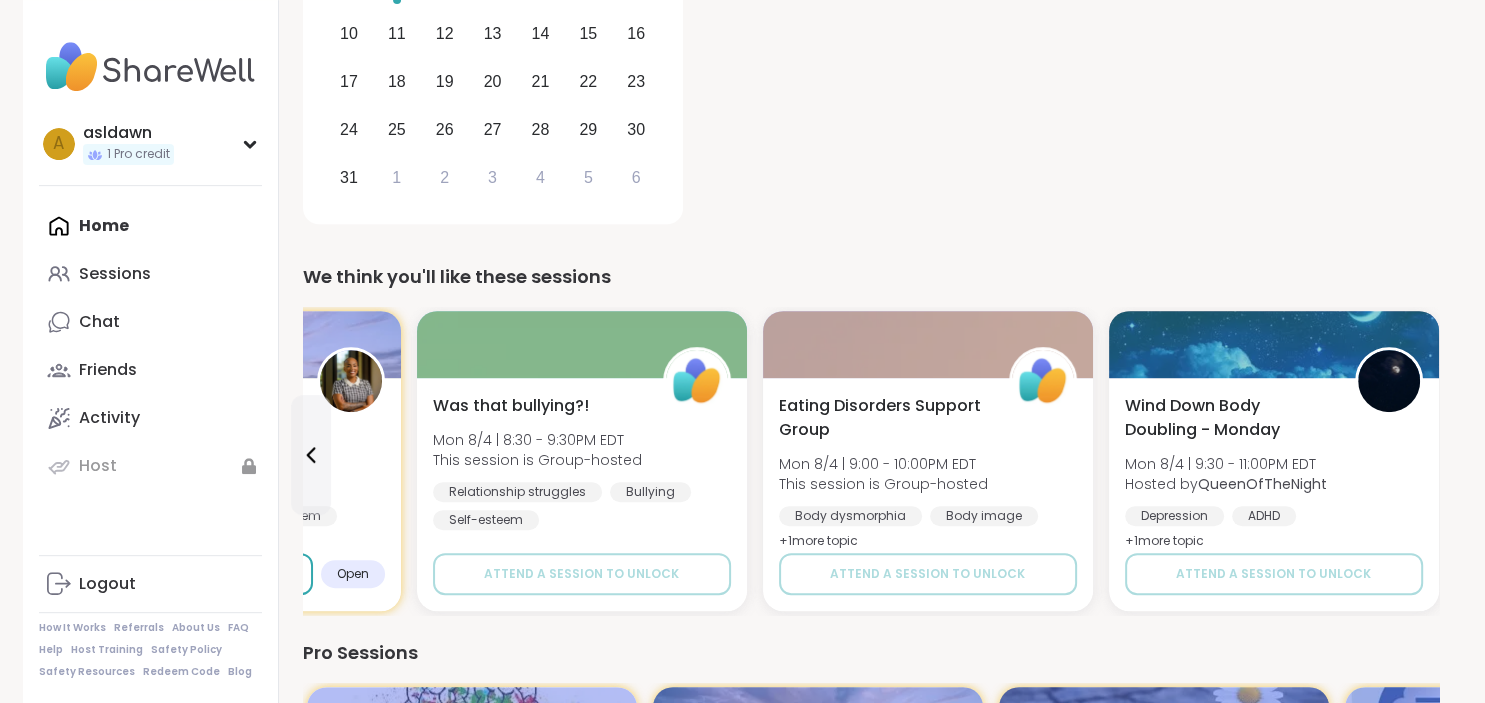 click on "Wind Down Body Doubling - Monday Mon [DATE] | 9:30 - 11:00PM EDT Hosted by [FIRST] Depression ADHD Body doubling + 1 more topic" at bounding box center (1274, 474) 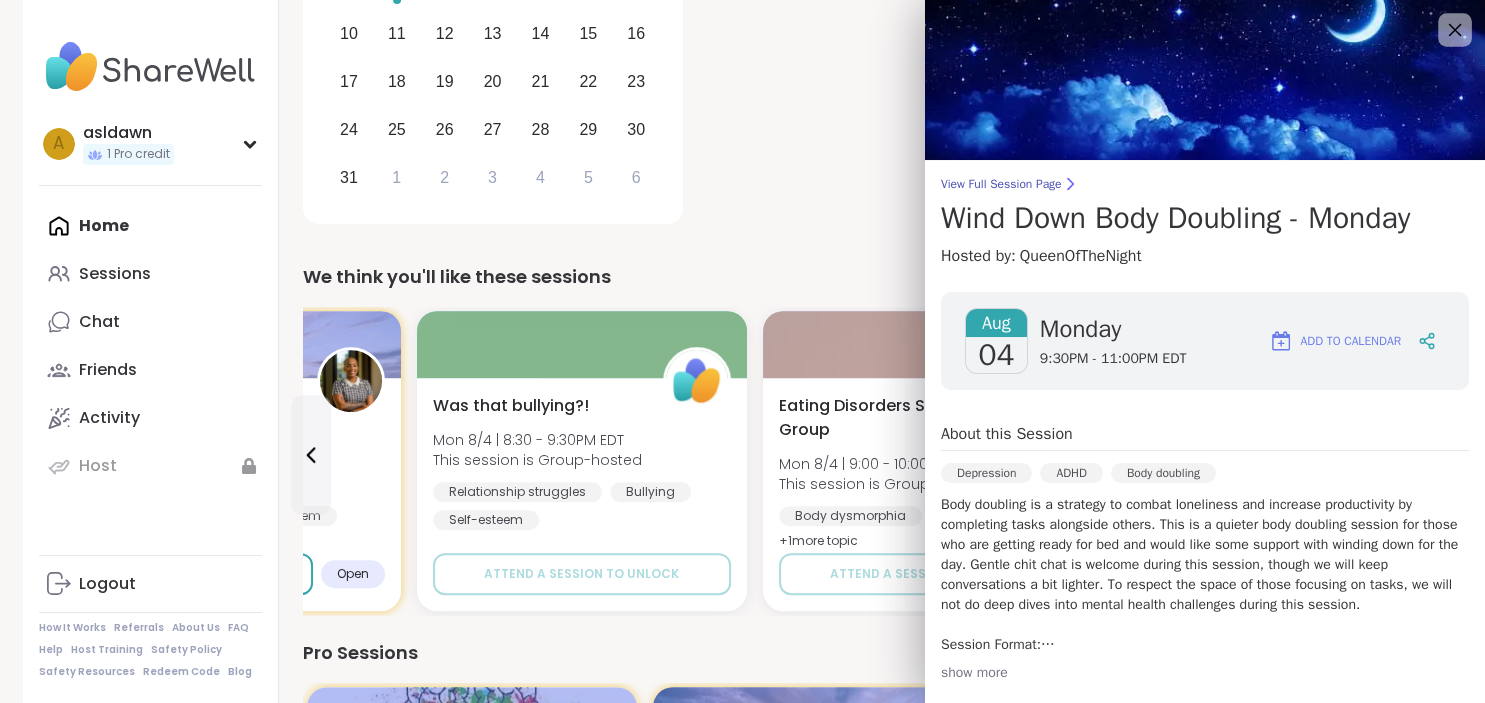 click 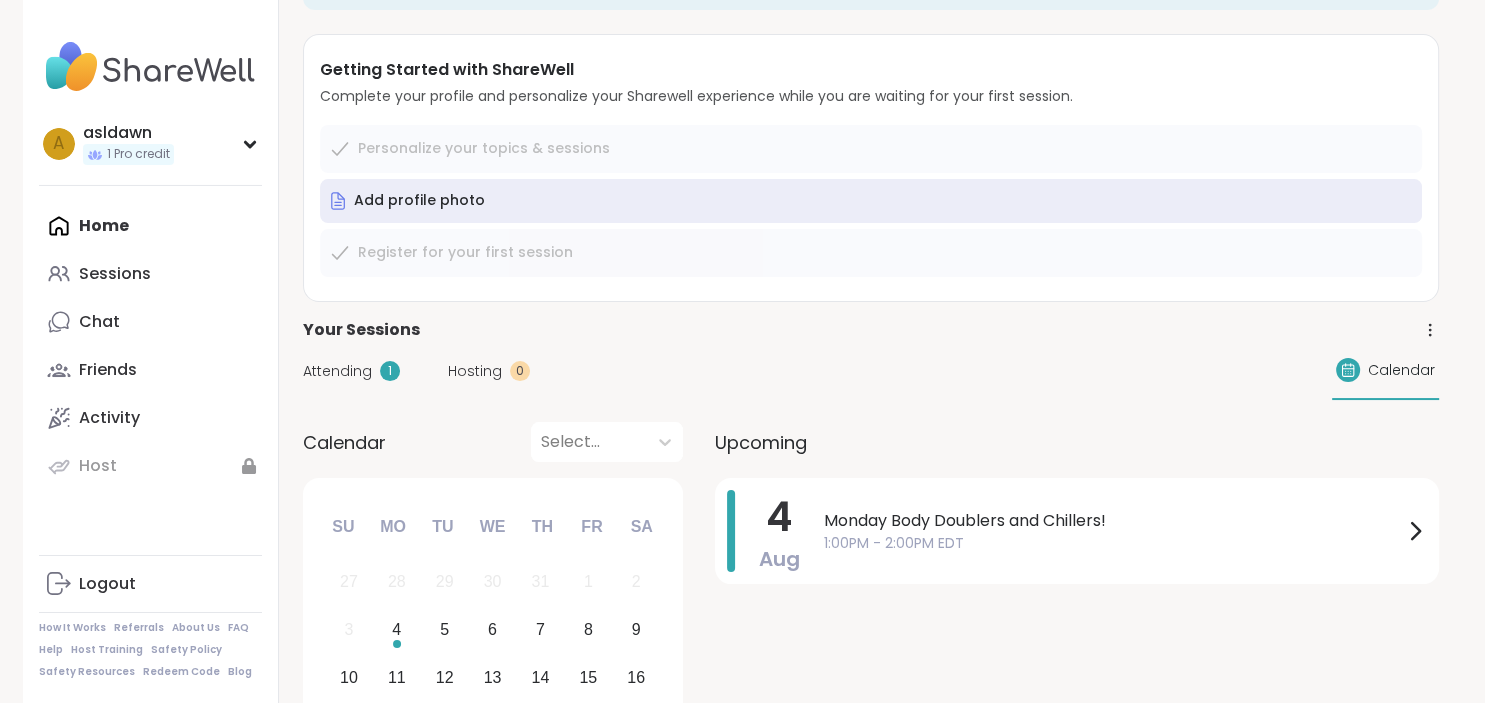 scroll, scrollTop: 93, scrollLeft: 0, axis: vertical 